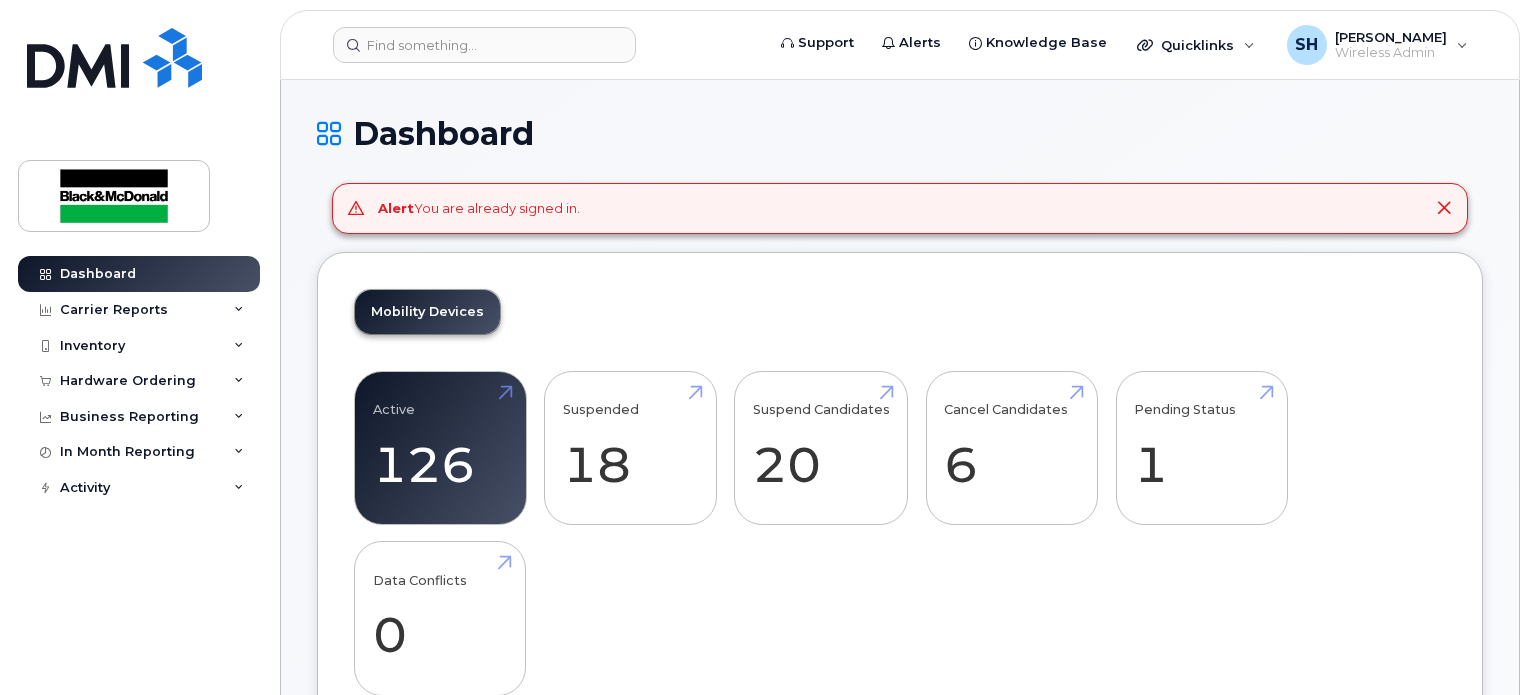scroll, scrollTop: 0, scrollLeft: 0, axis: both 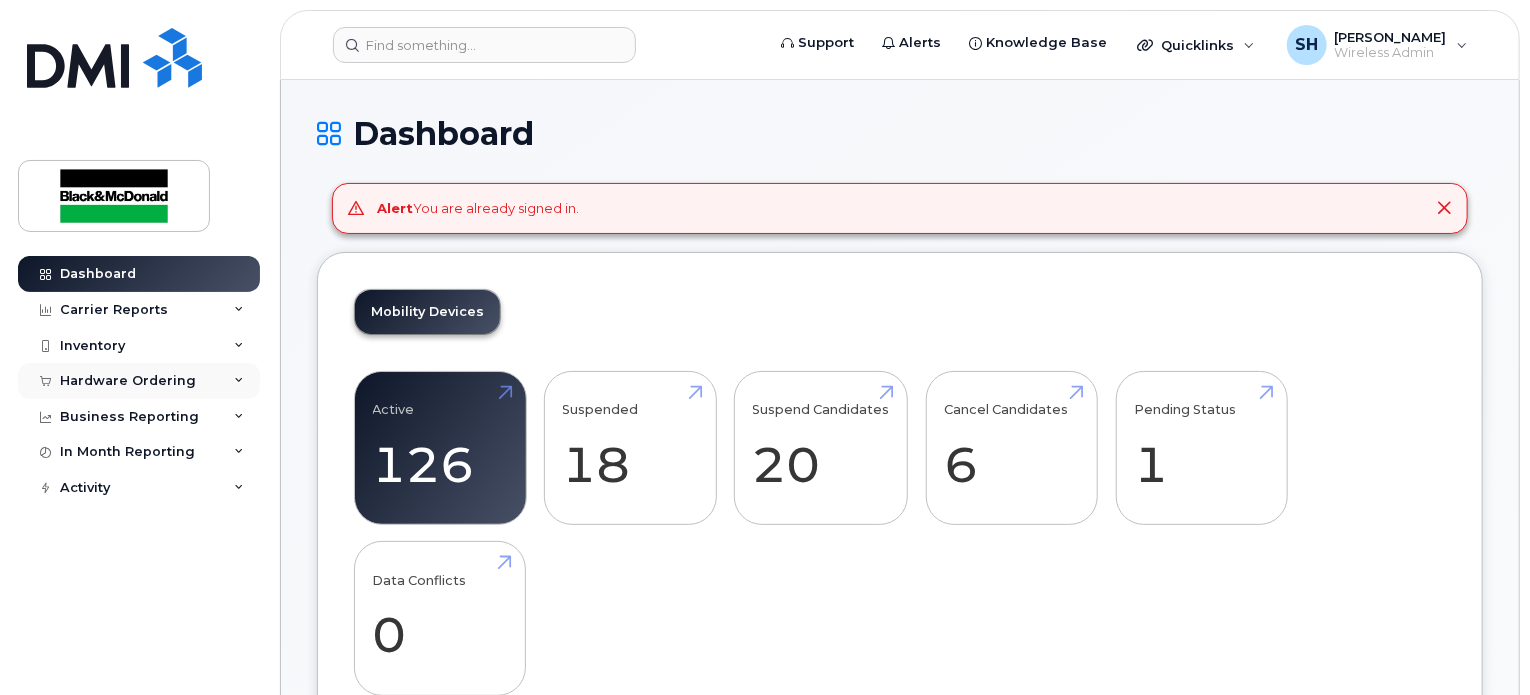 click 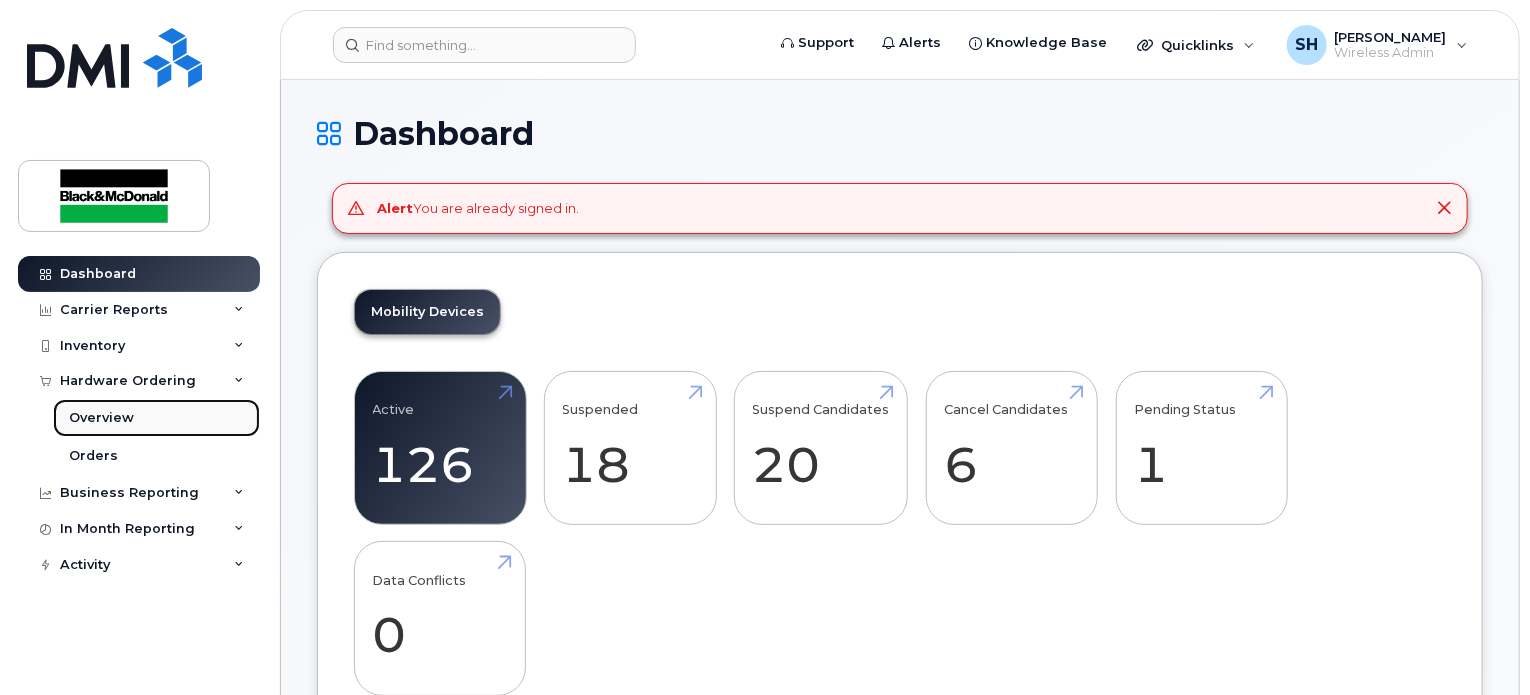 click on "Overview" 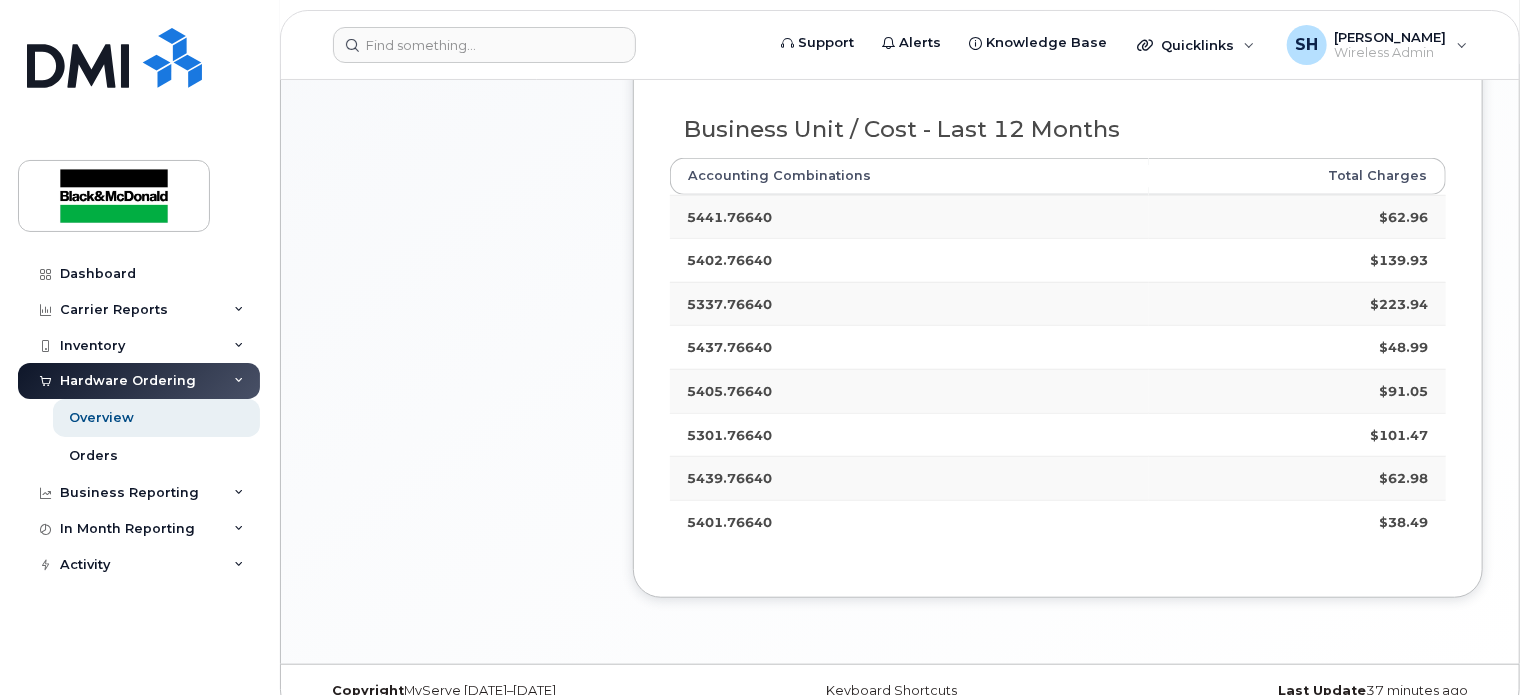 scroll, scrollTop: 588, scrollLeft: 0, axis: vertical 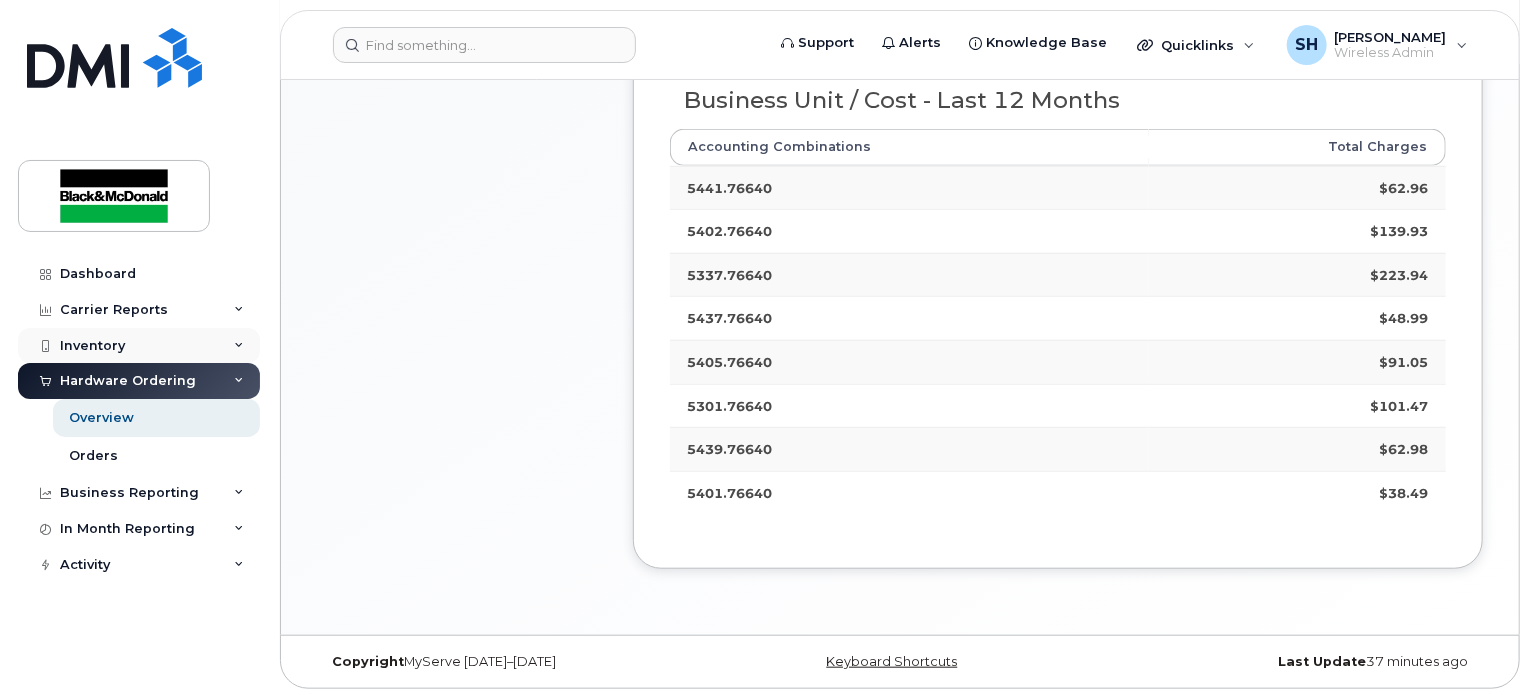 click on "Inventory" 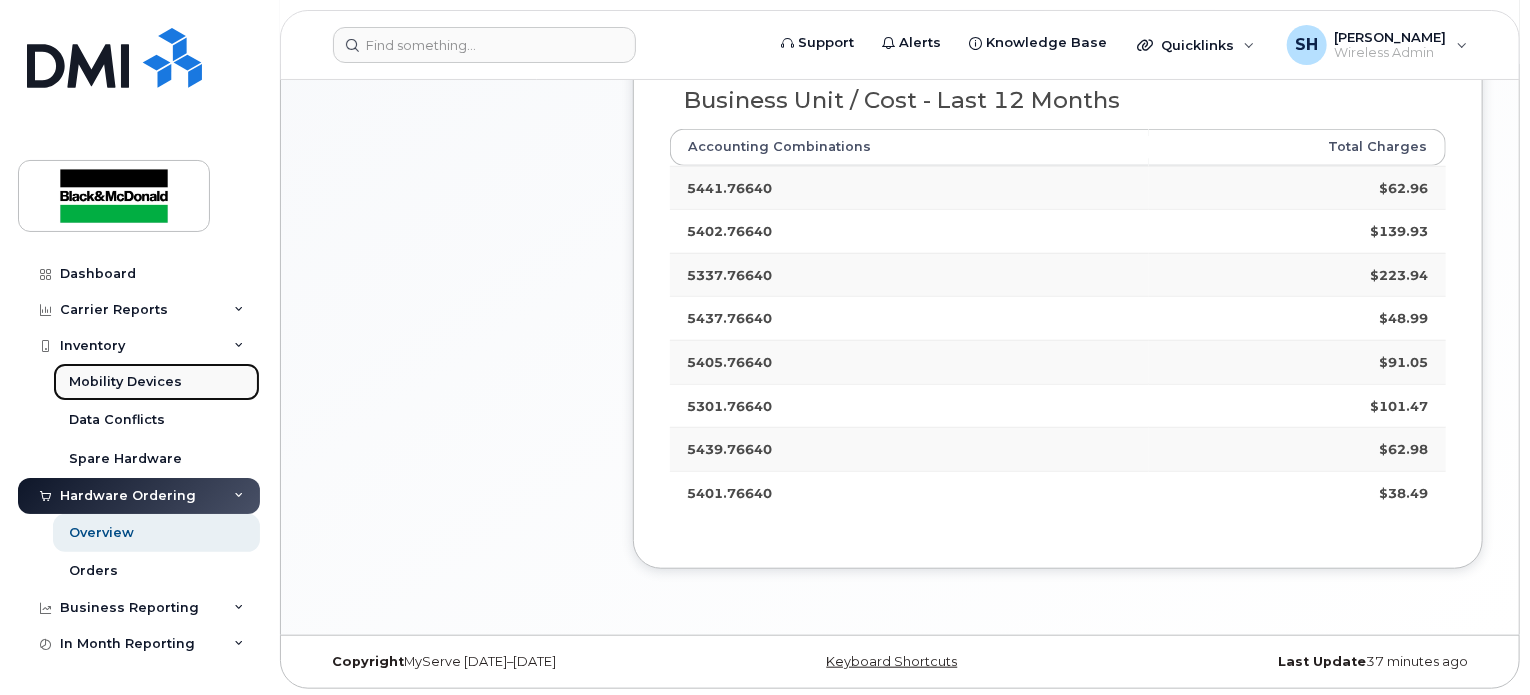 click on "Mobility Devices" 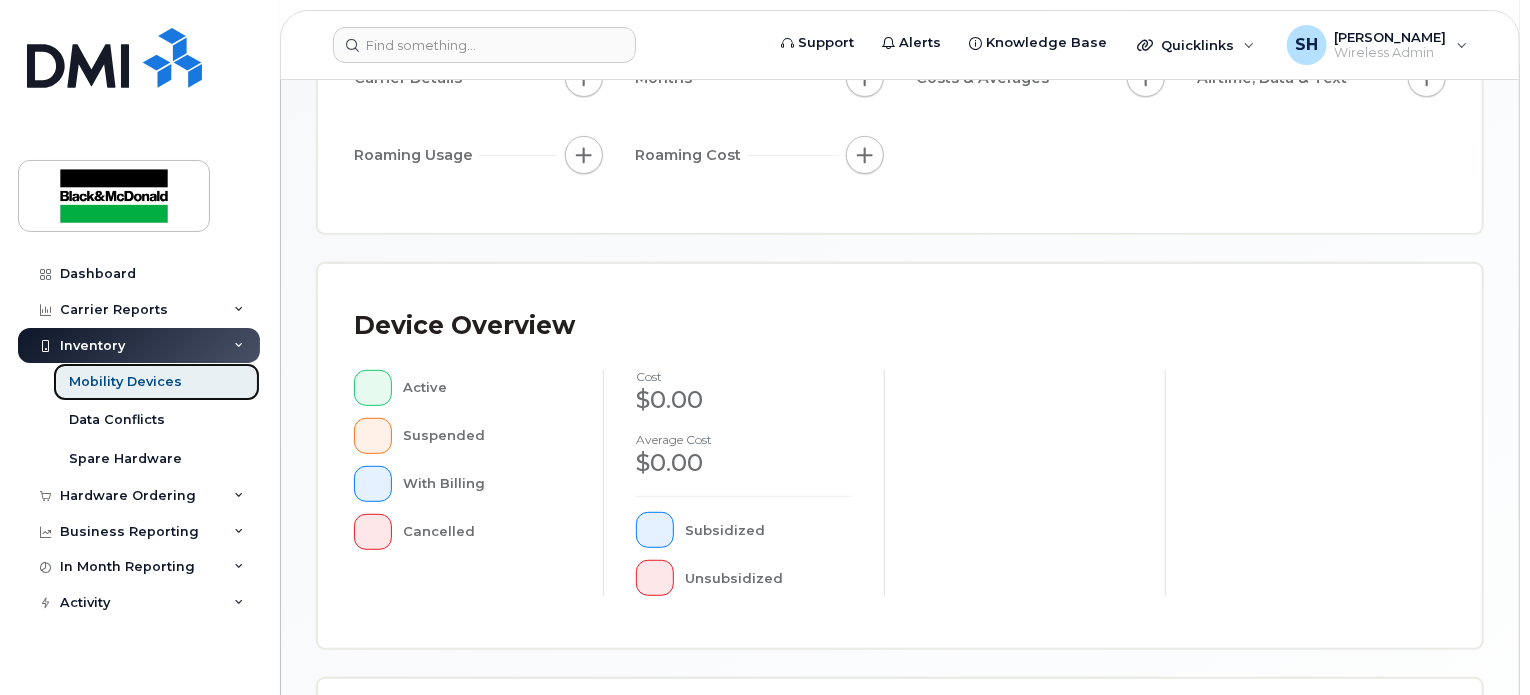 scroll, scrollTop: 400, scrollLeft: 0, axis: vertical 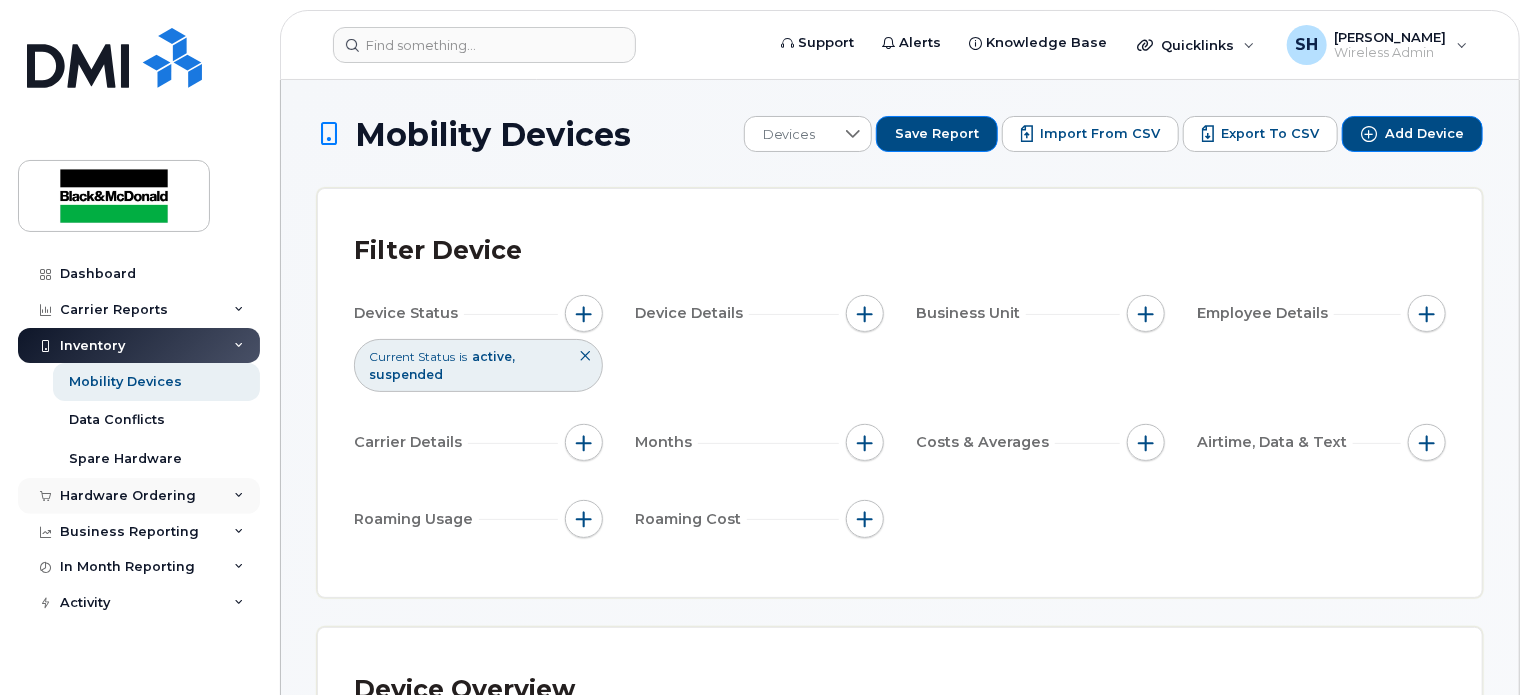 click on "Hardware Ordering" 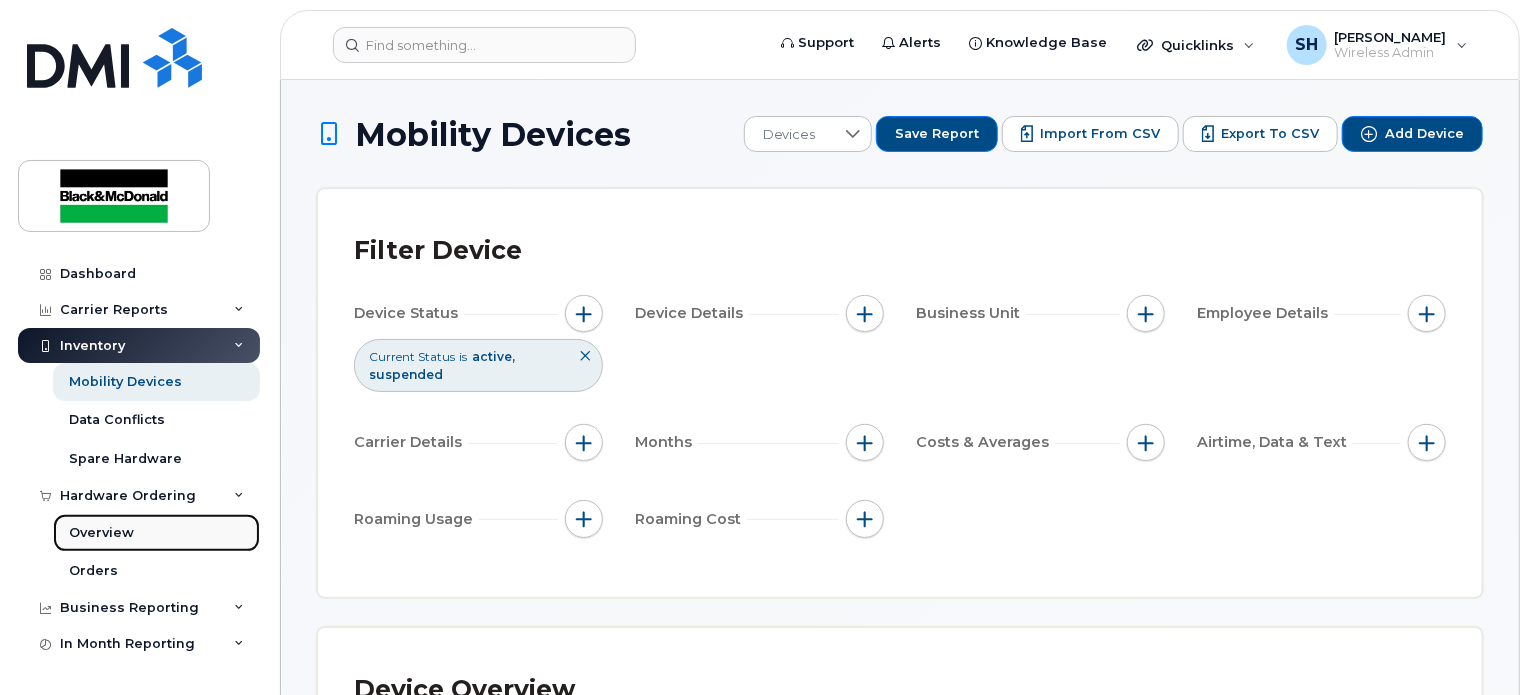 click on "Overview" 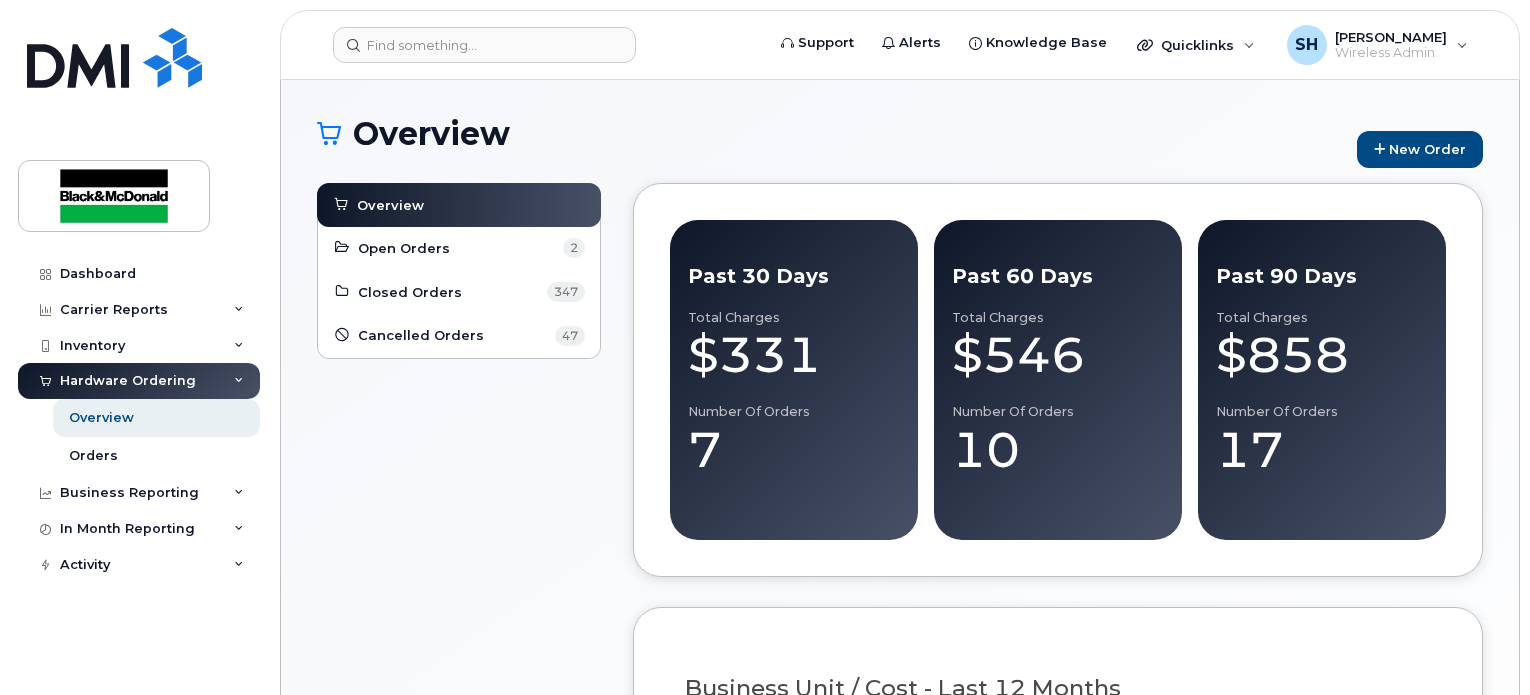 scroll, scrollTop: 0, scrollLeft: 0, axis: both 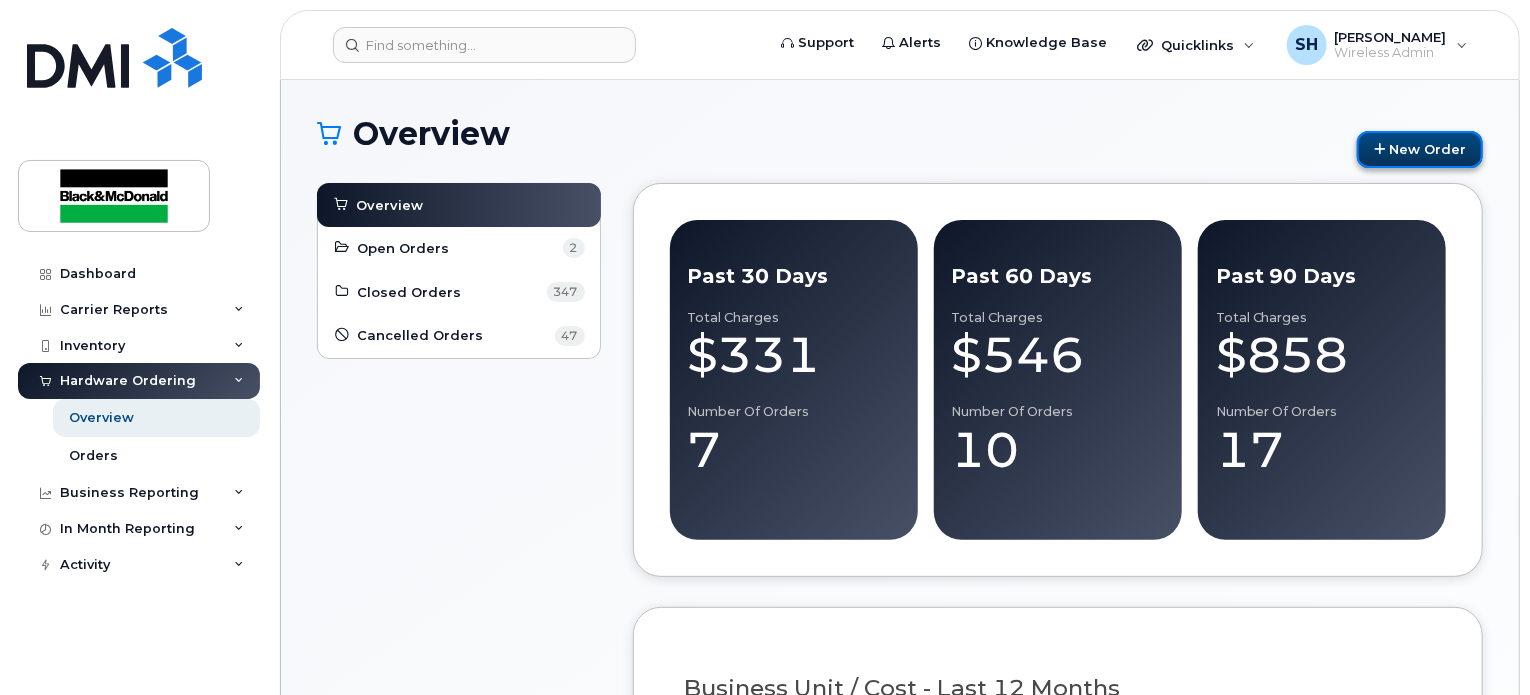 click on "New Order" 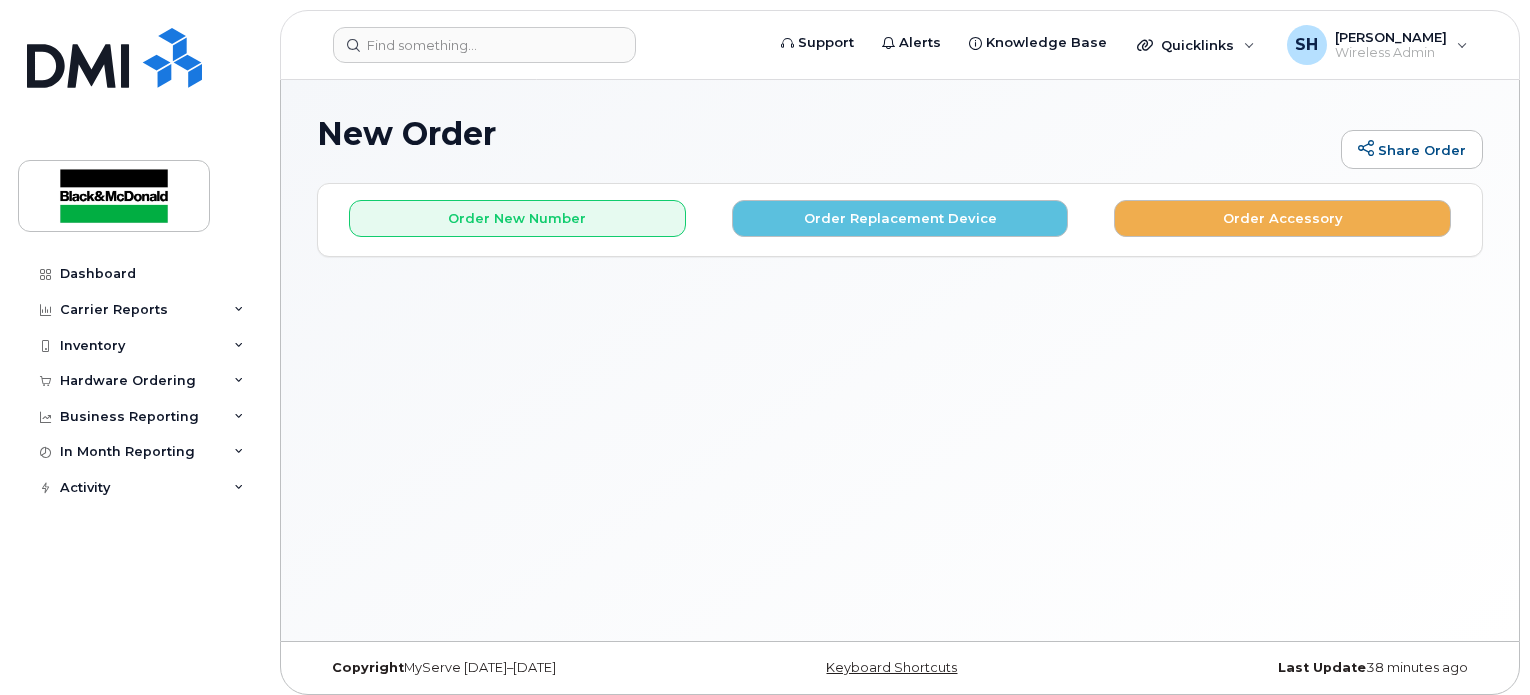scroll, scrollTop: 0, scrollLeft: 0, axis: both 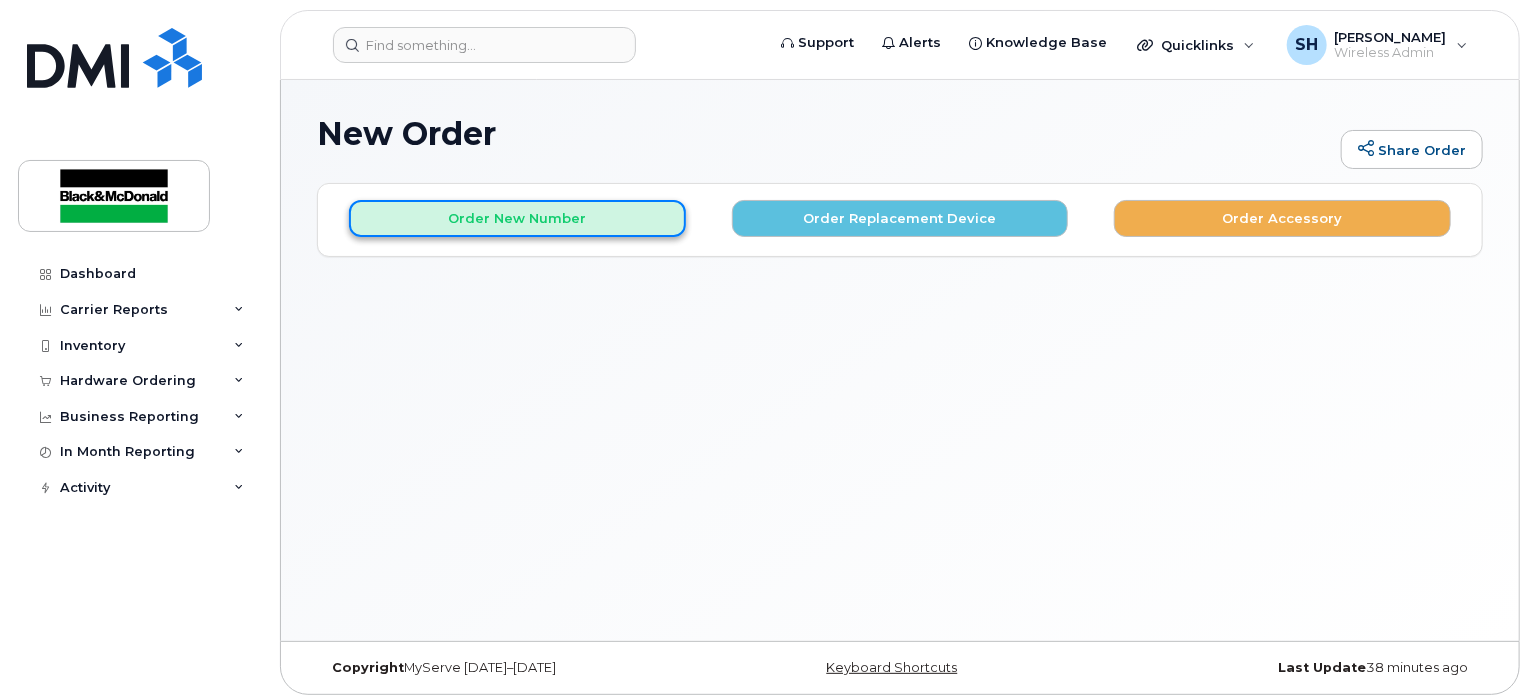 click on "Order New Number" 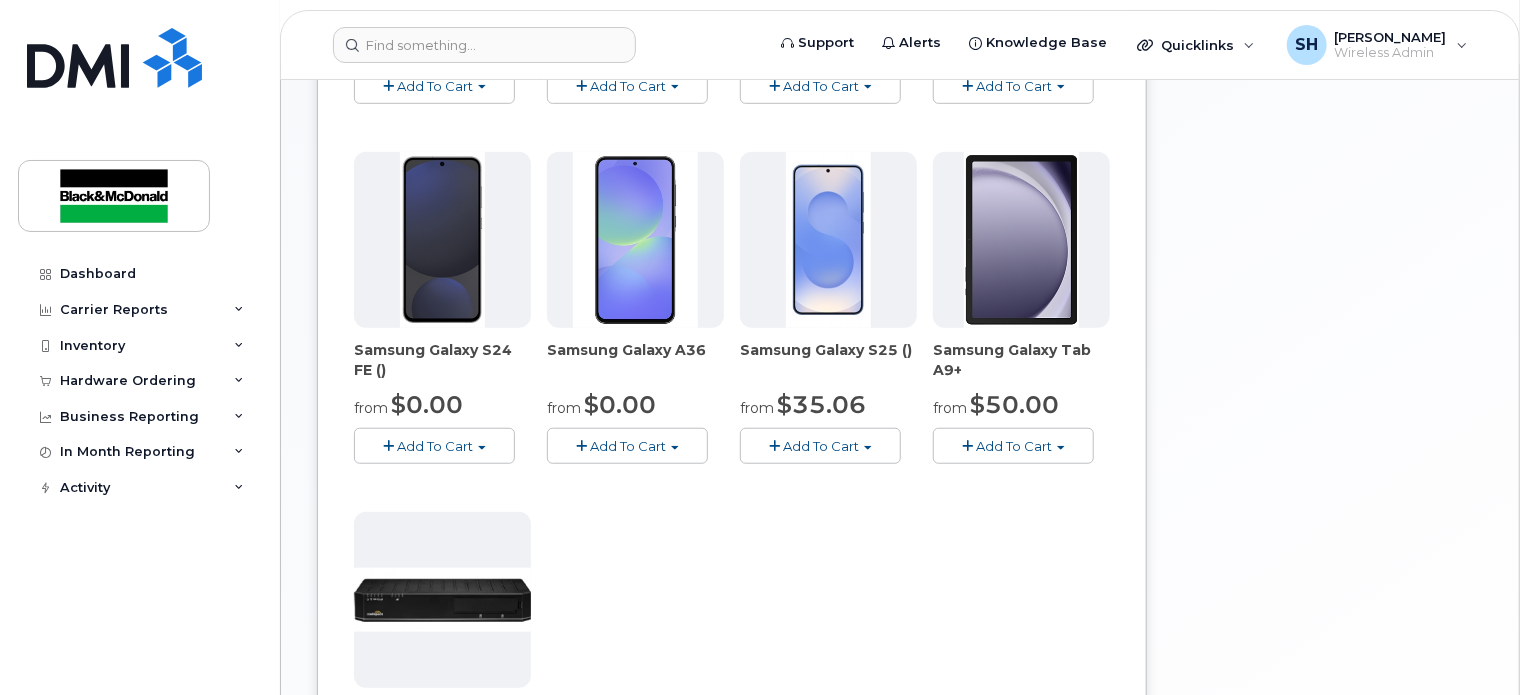 scroll, scrollTop: 700, scrollLeft: 0, axis: vertical 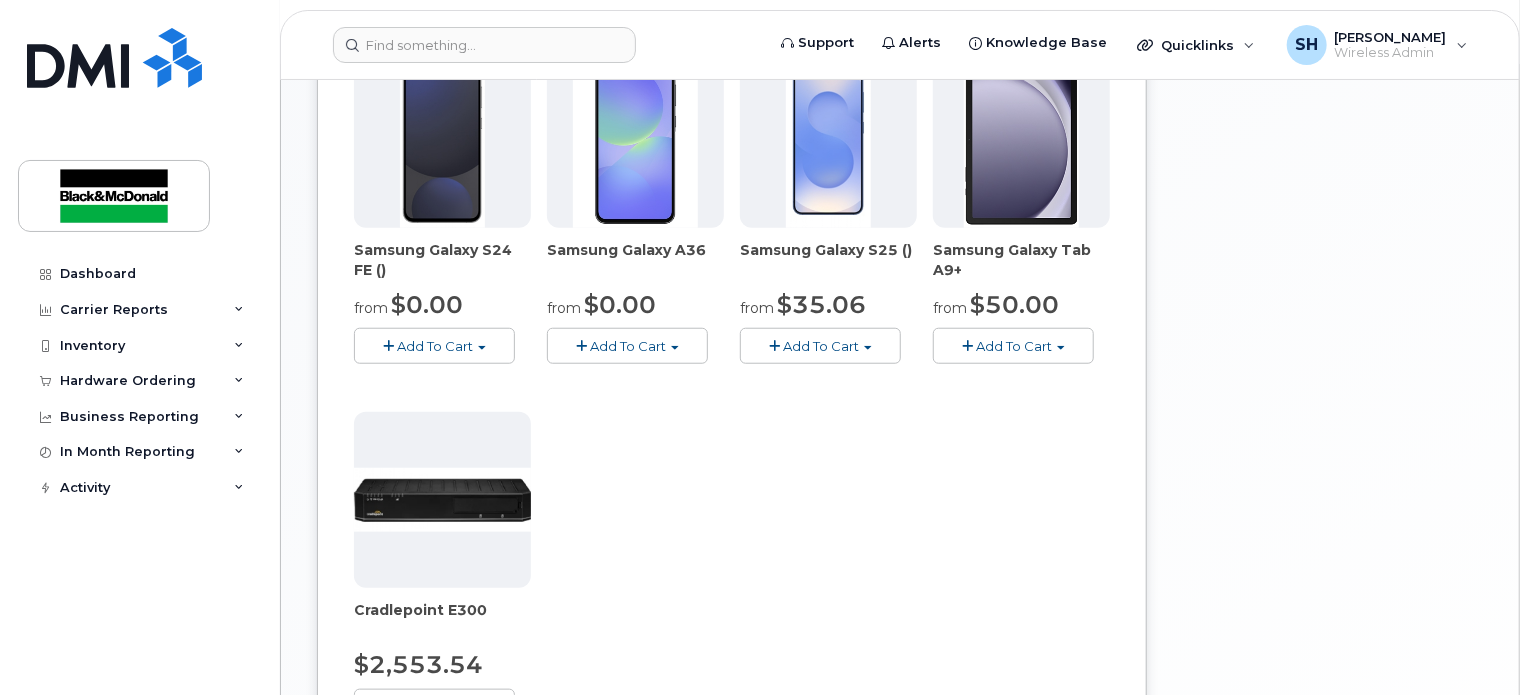 click on "Add To Cart" 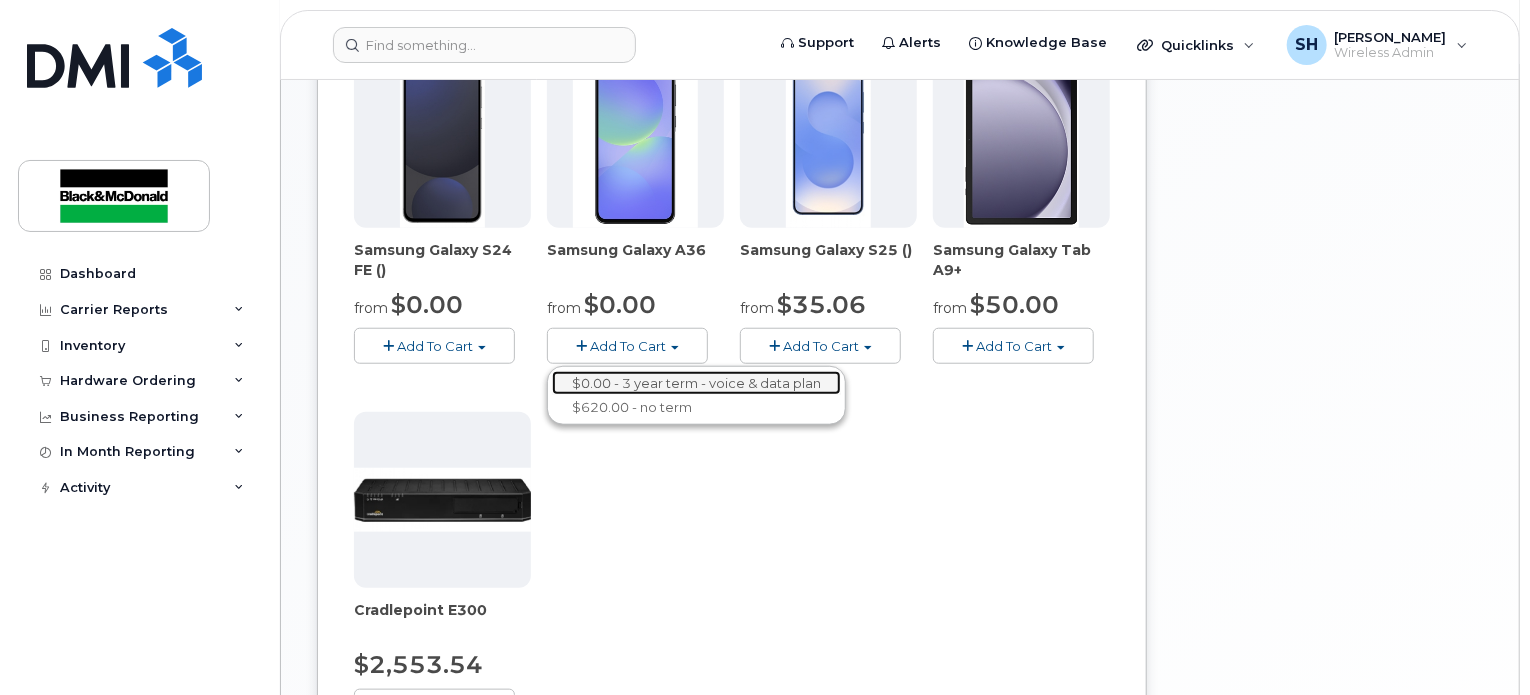 click on "$0.00 - 3 year term - voice & data plan" 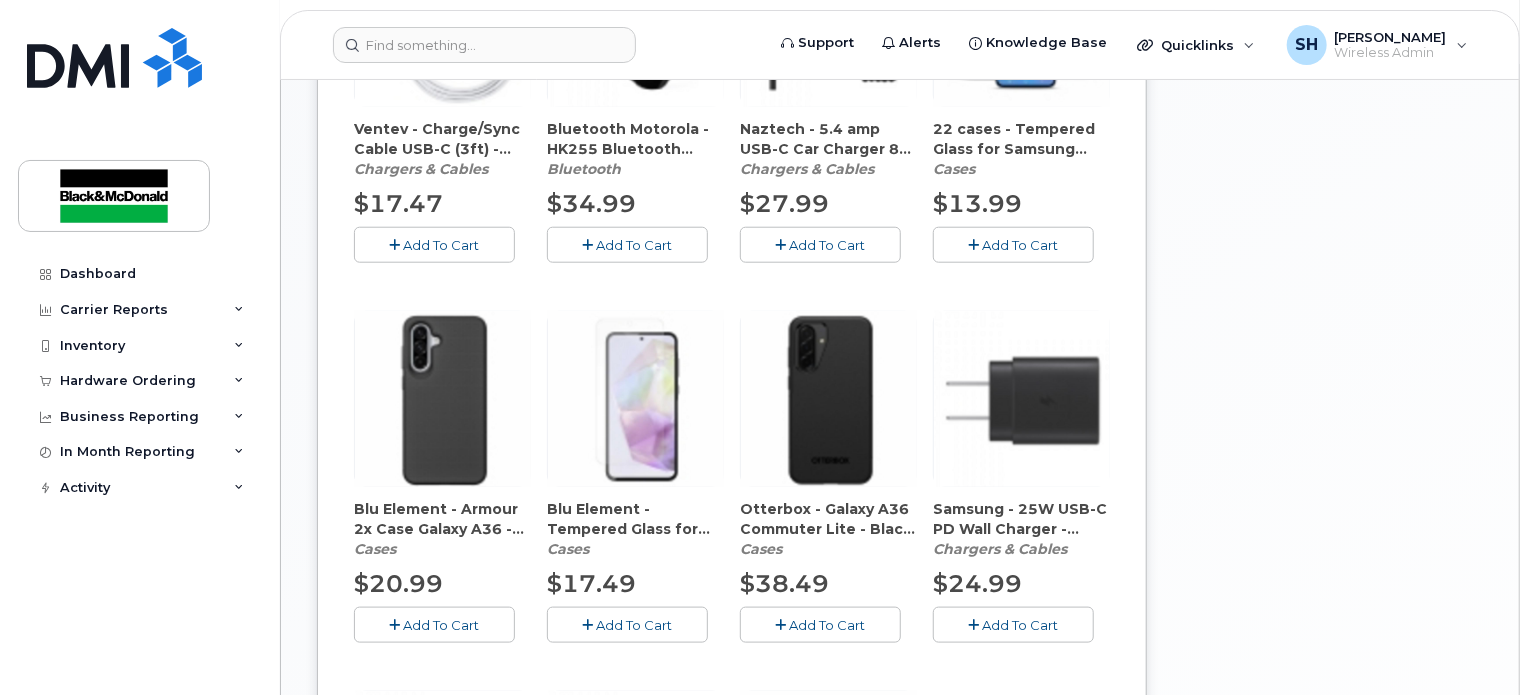 scroll, scrollTop: 1021, scrollLeft: 0, axis: vertical 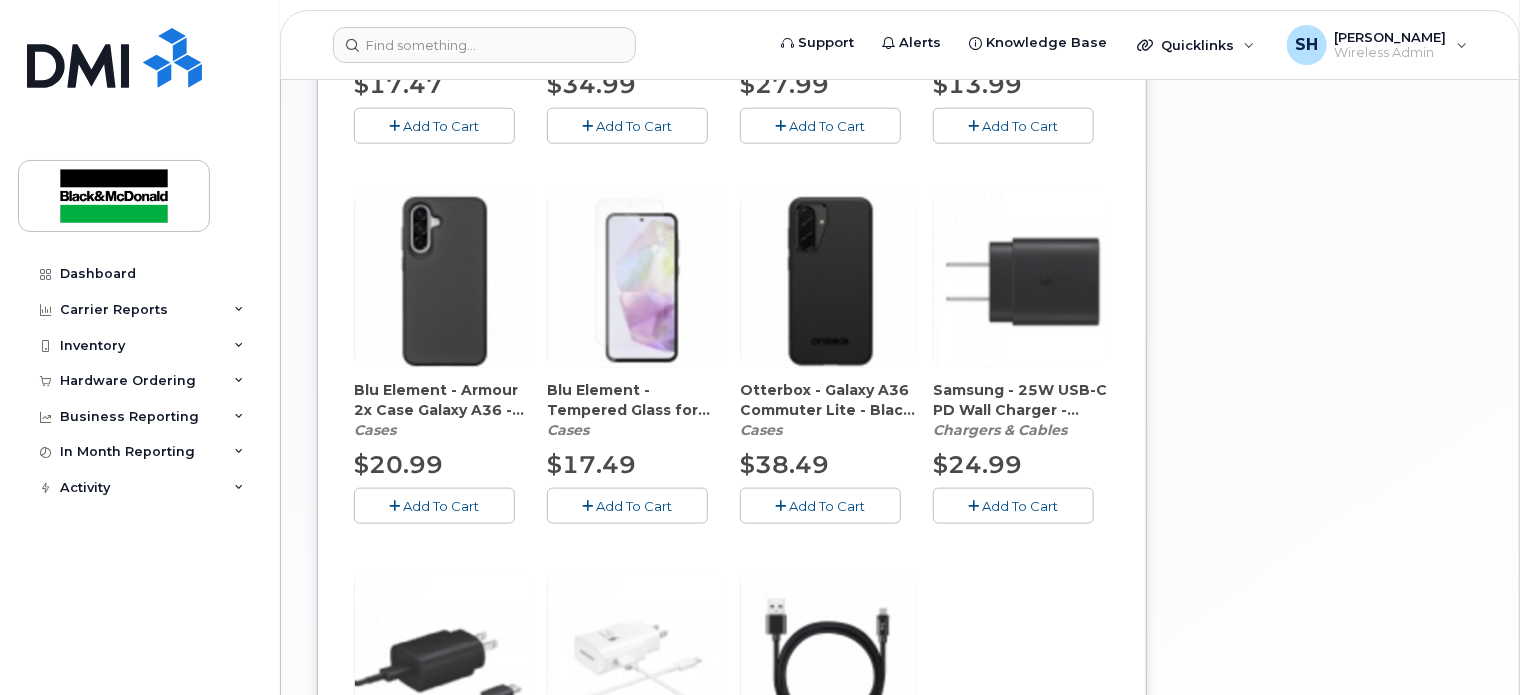 click on "Add To Cart" 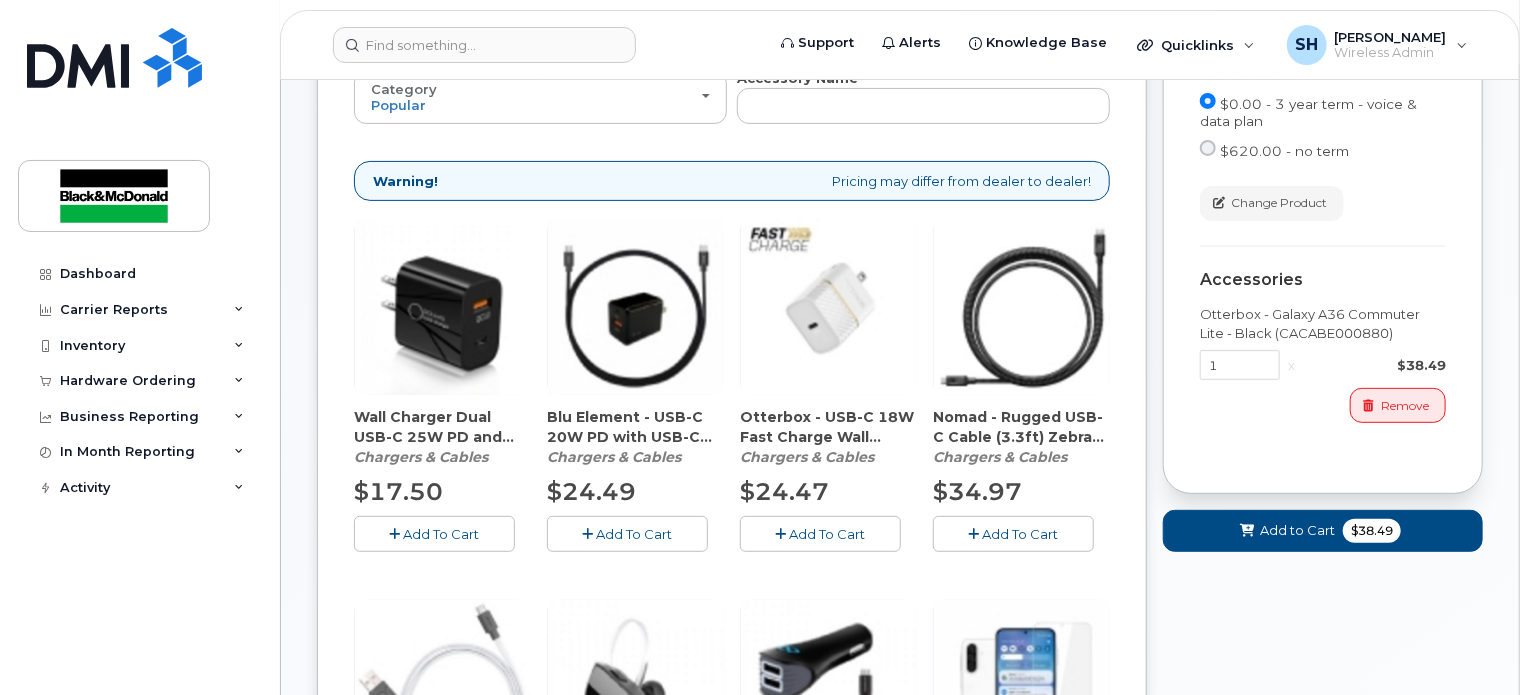 scroll, scrollTop: 400, scrollLeft: 0, axis: vertical 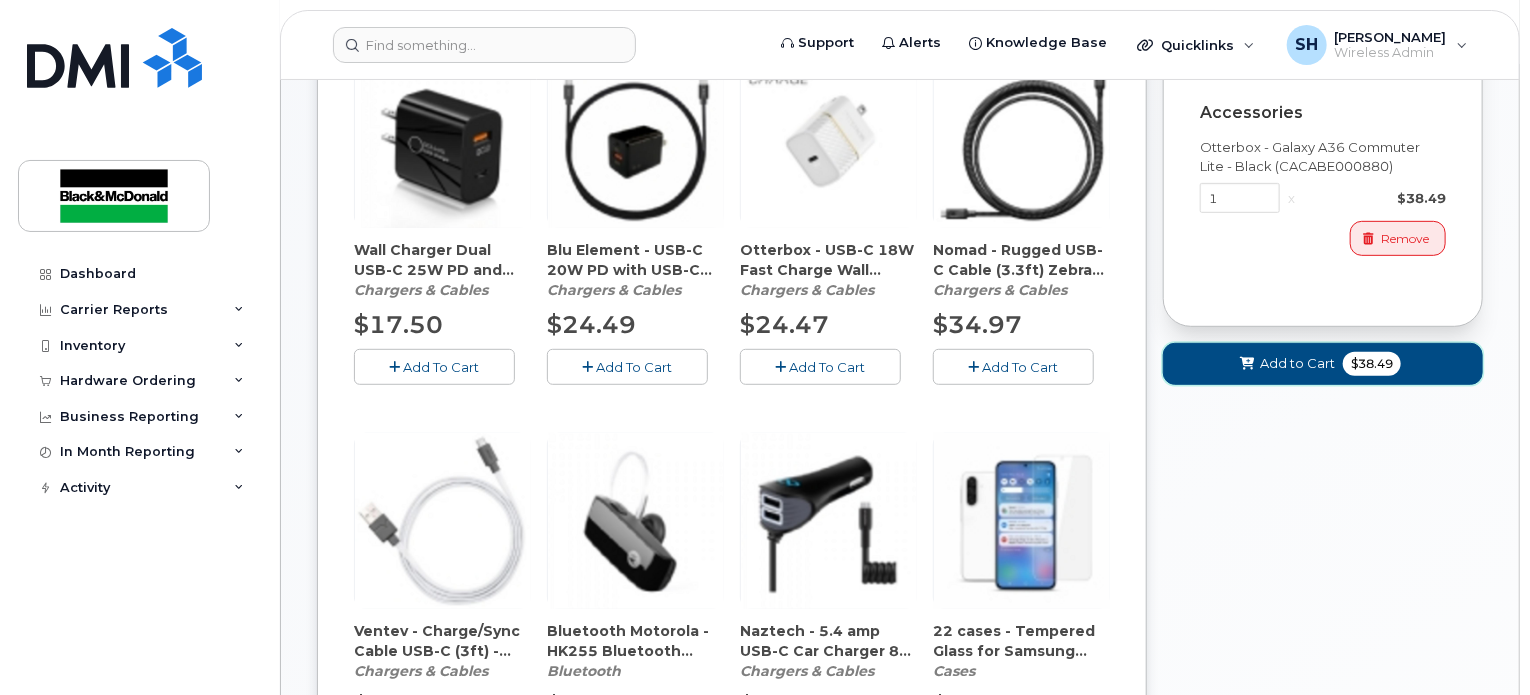 click on "Add to Cart
$38.49" 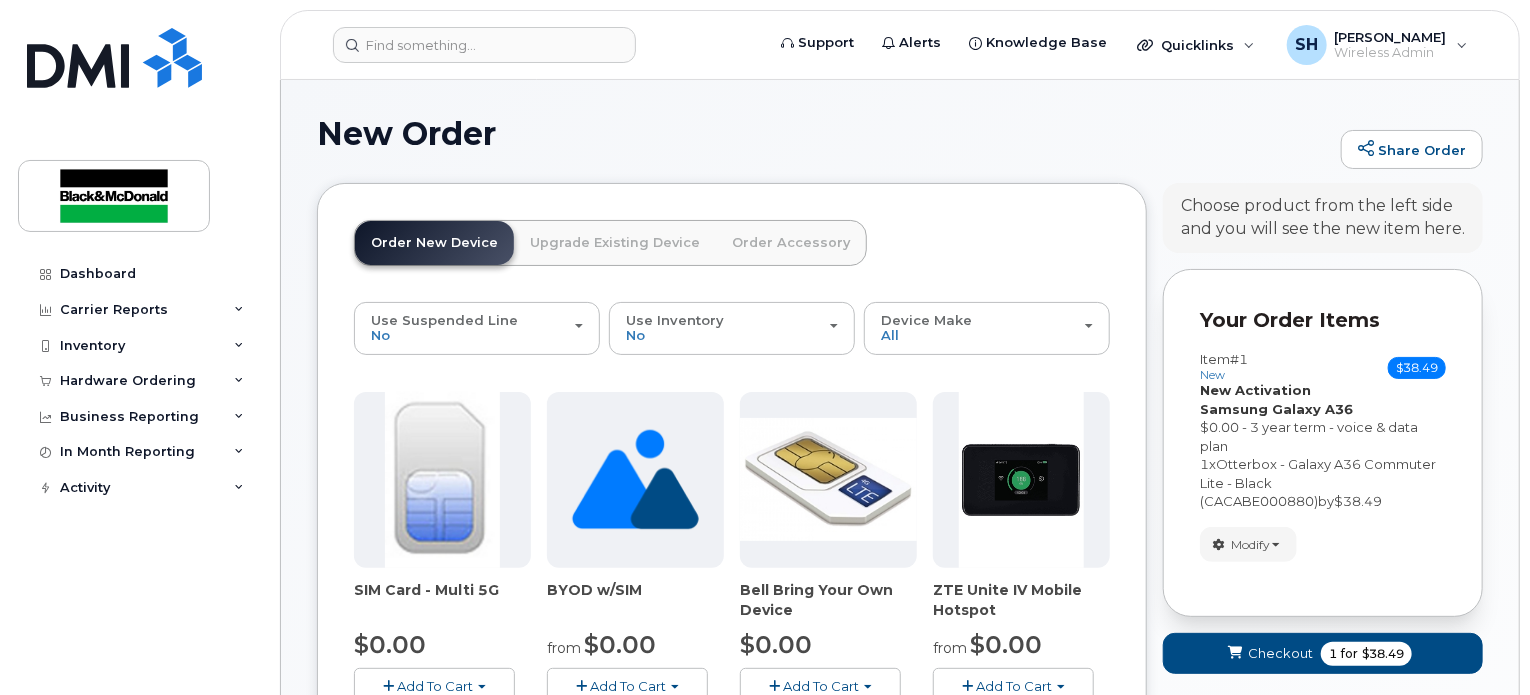 scroll, scrollTop: 100, scrollLeft: 0, axis: vertical 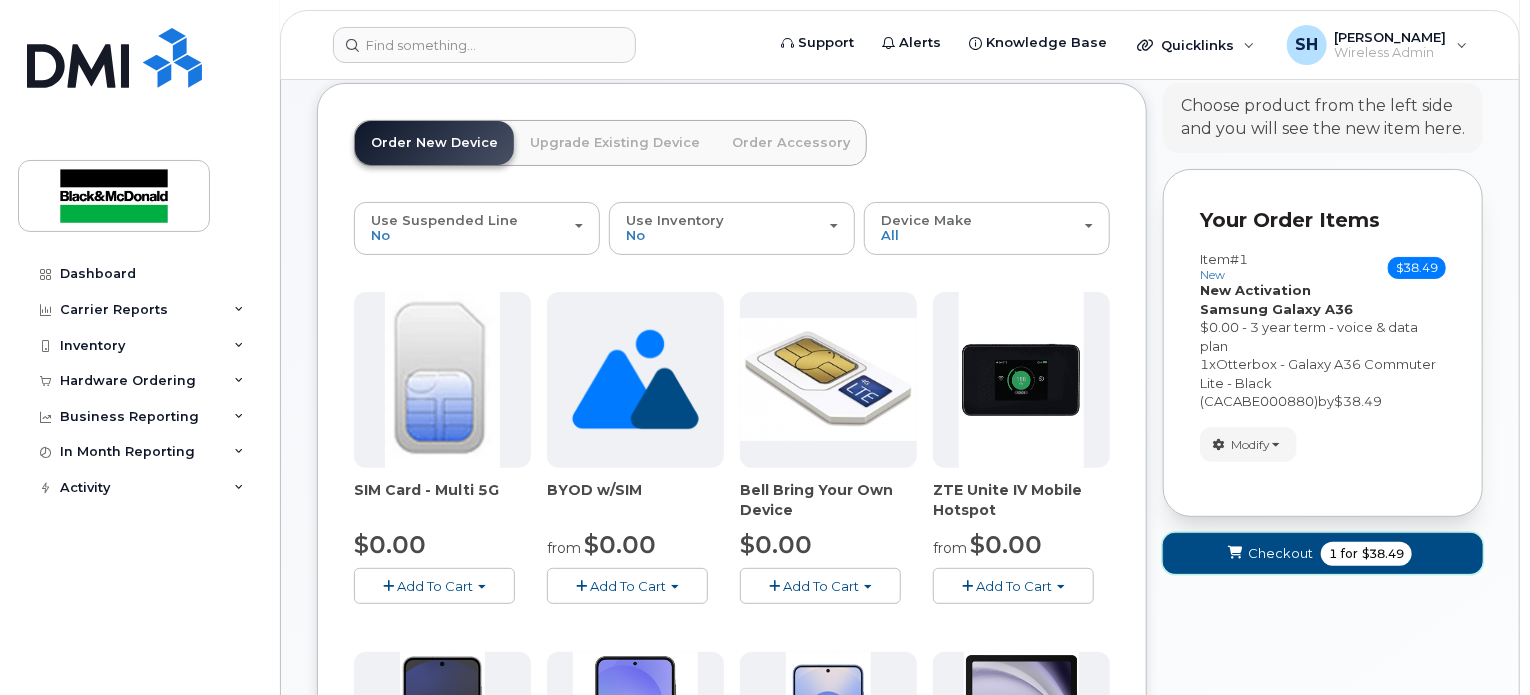 click on "Checkout" 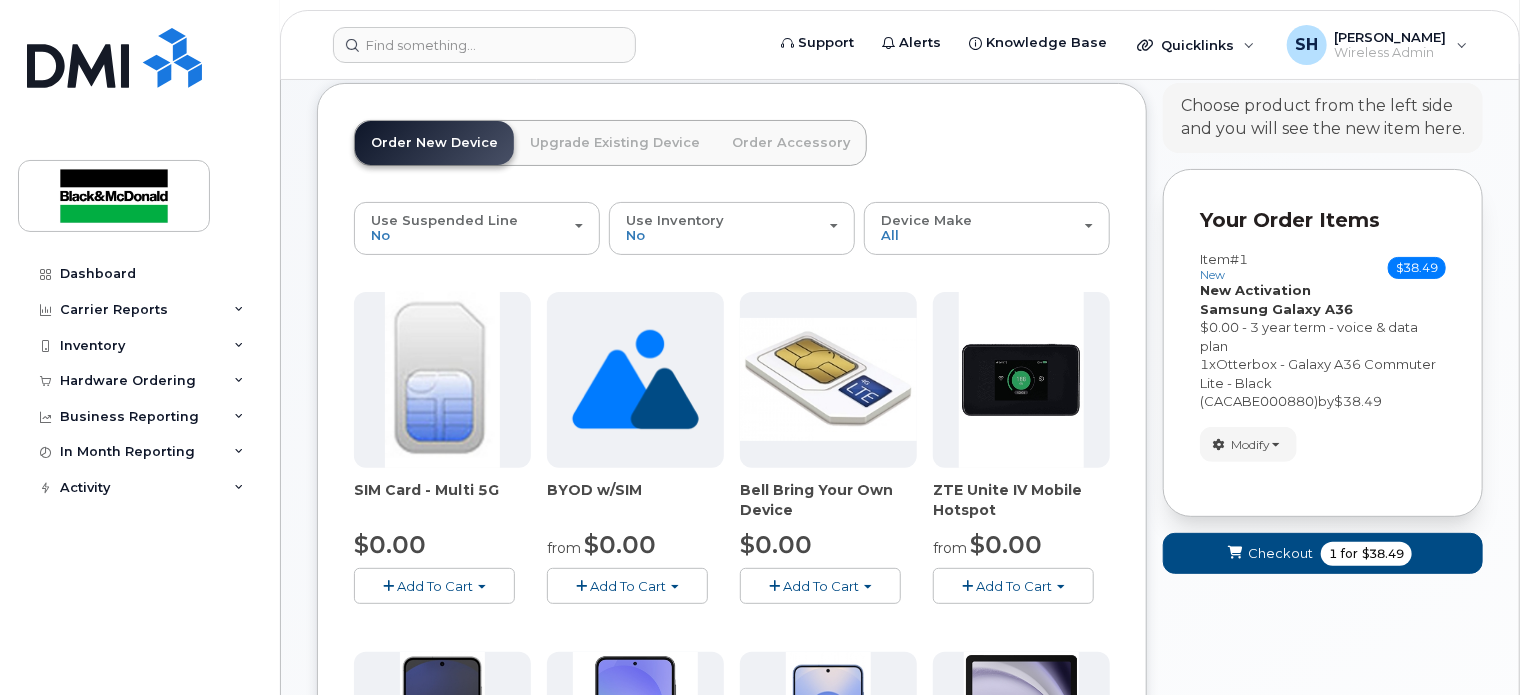 scroll, scrollTop: 9, scrollLeft: 0, axis: vertical 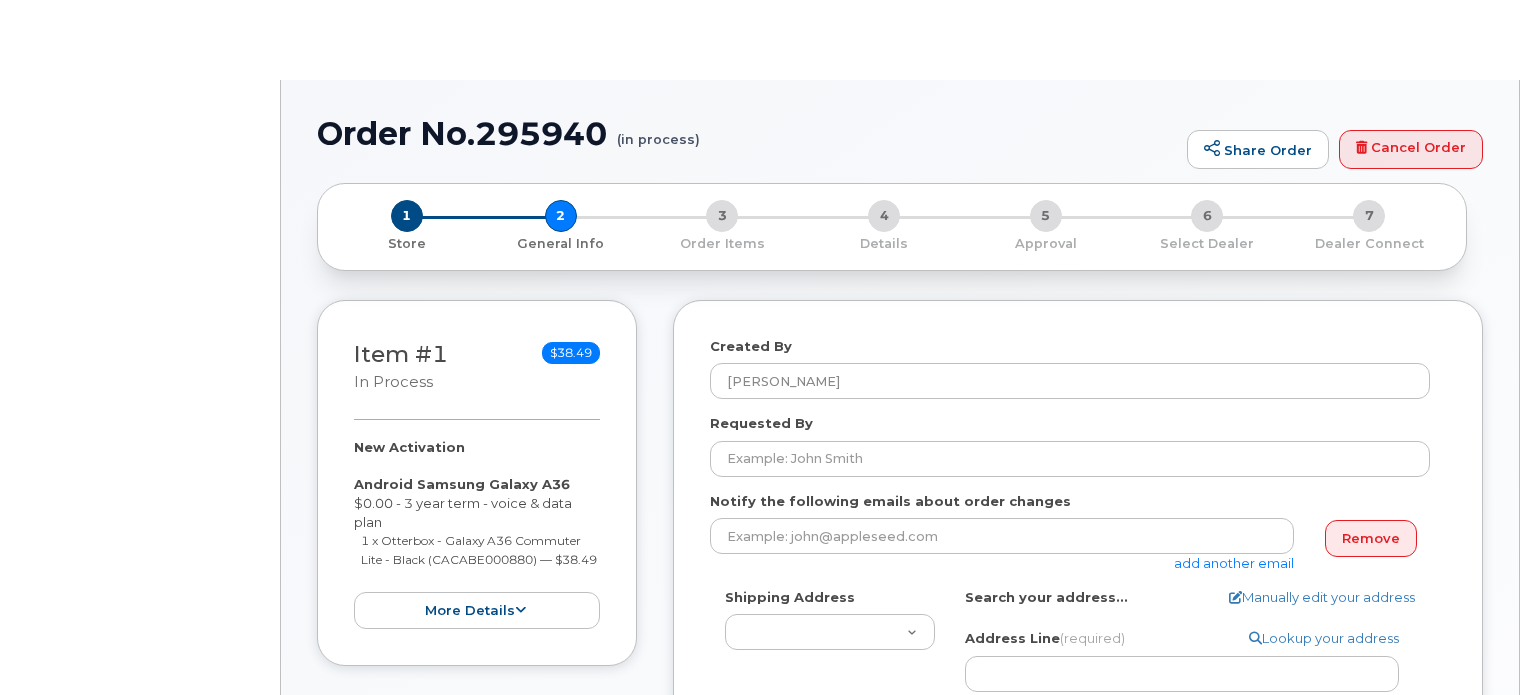type on "1250 St John St
Regina Saskatchewan S4R 1R9" 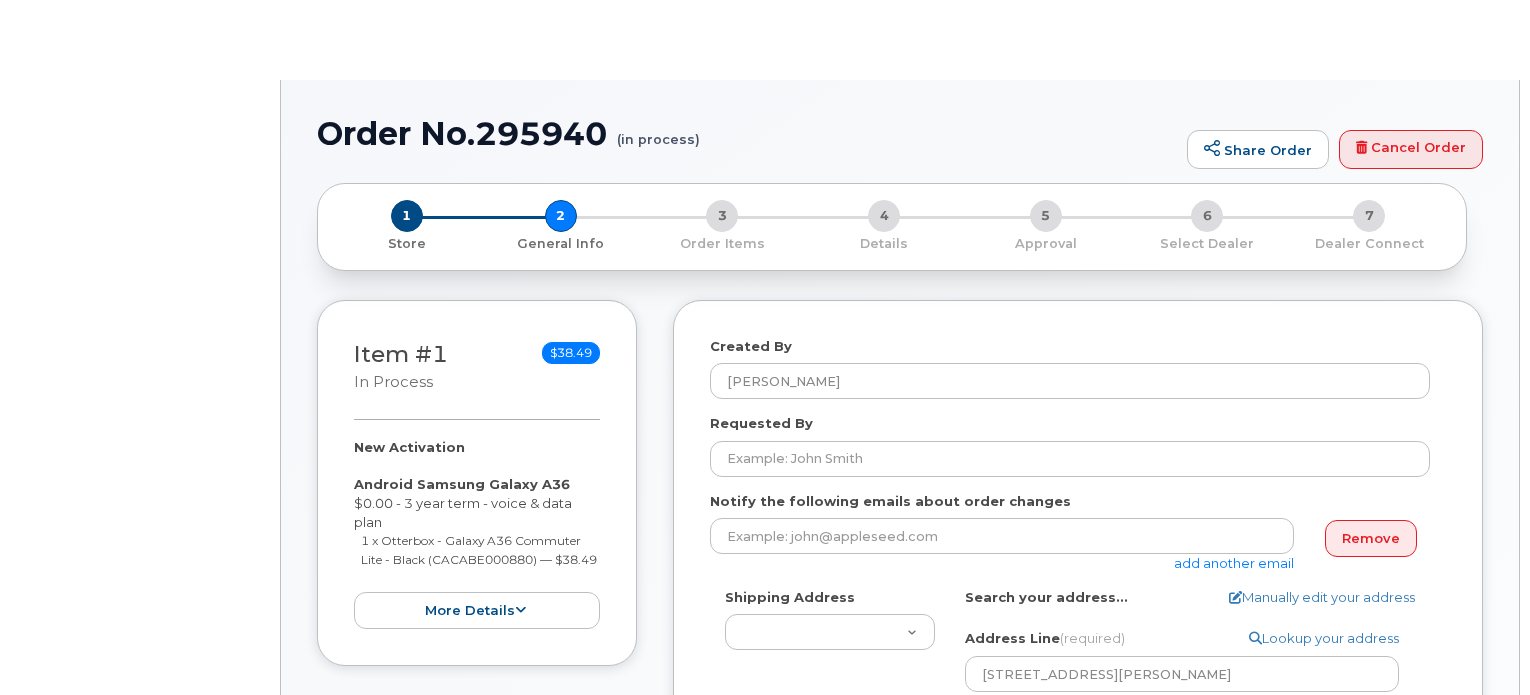 scroll, scrollTop: 0, scrollLeft: 0, axis: both 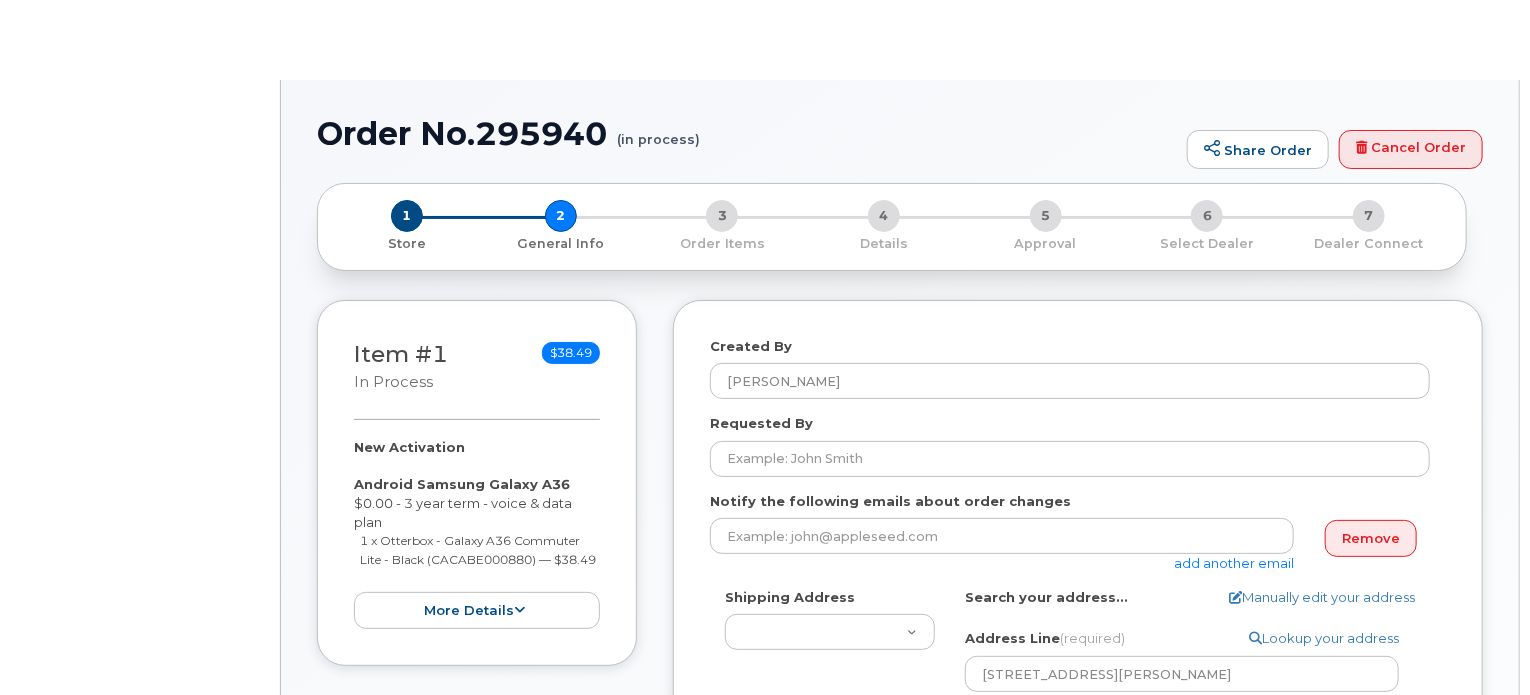select 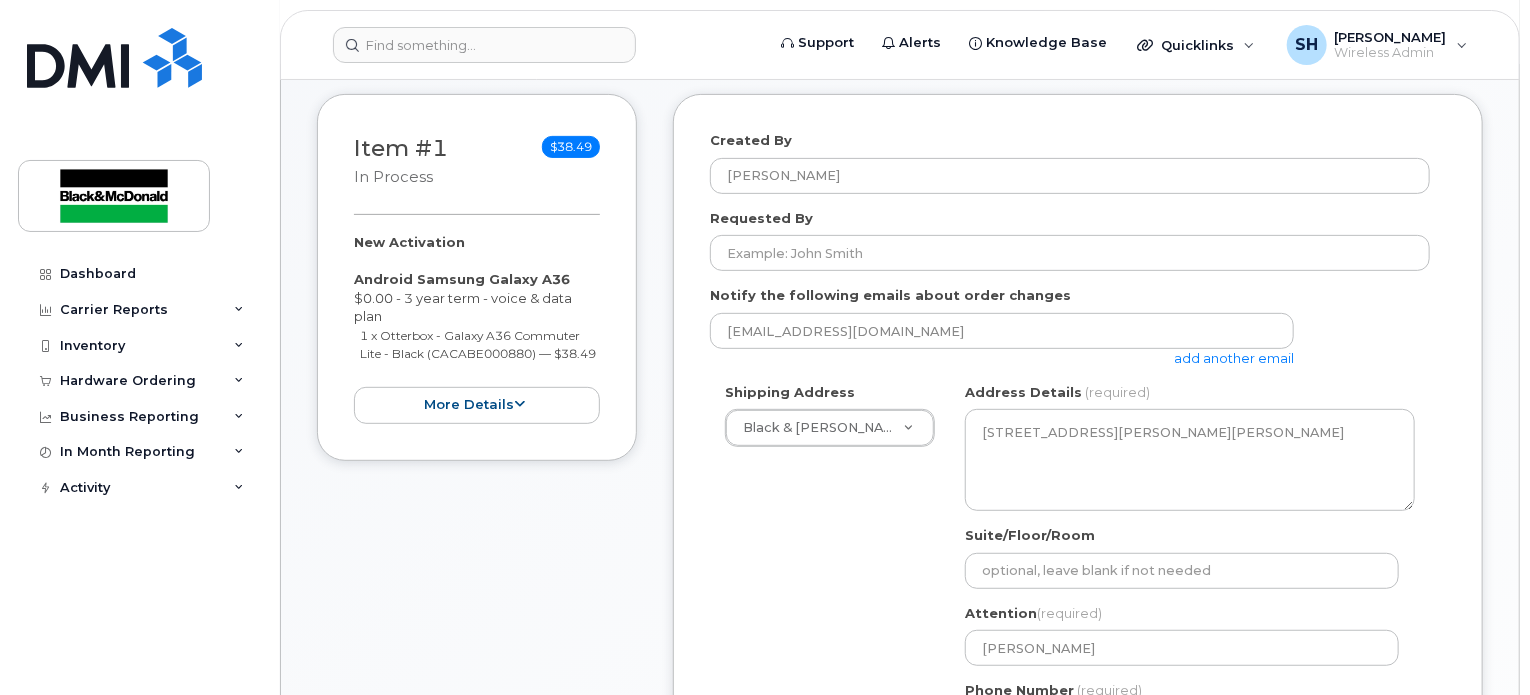 scroll, scrollTop: 300, scrollLeft: 0, axis: vertical 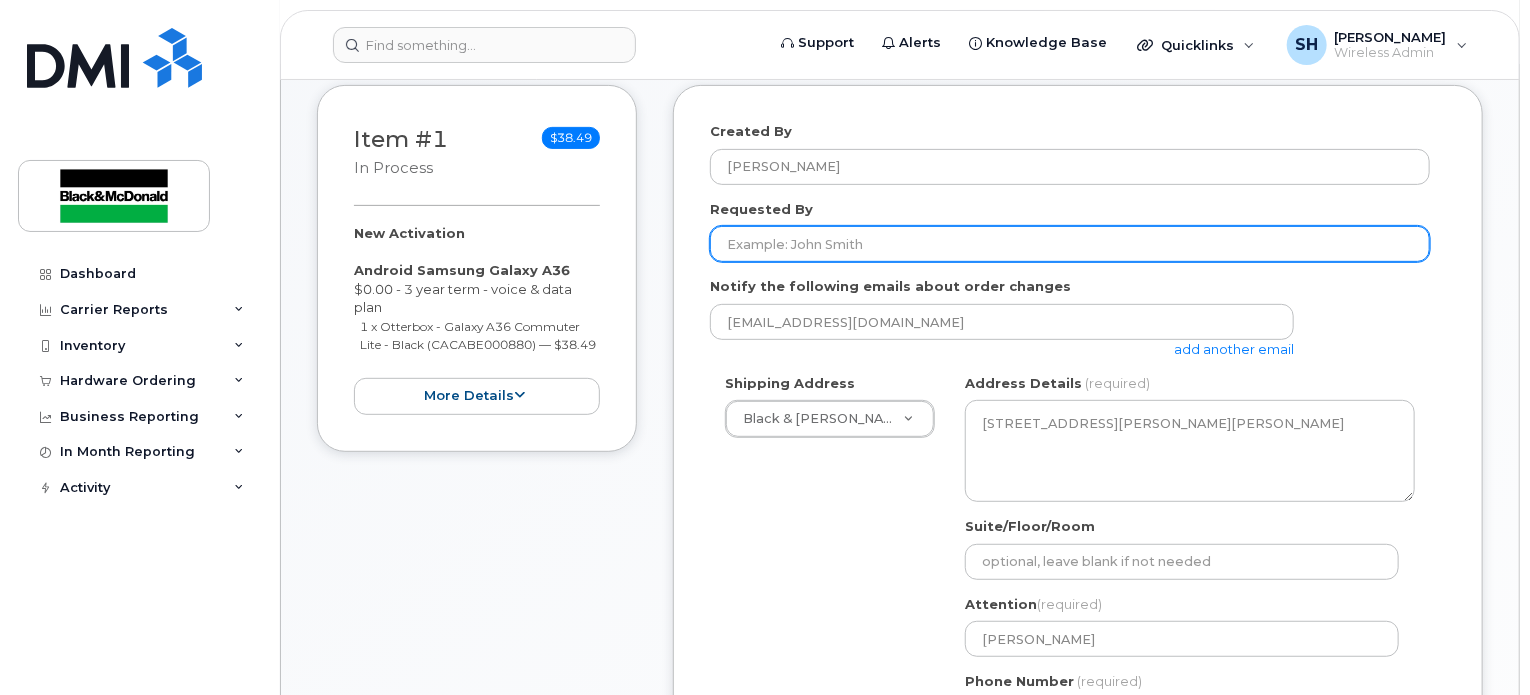 click on "Requested By" 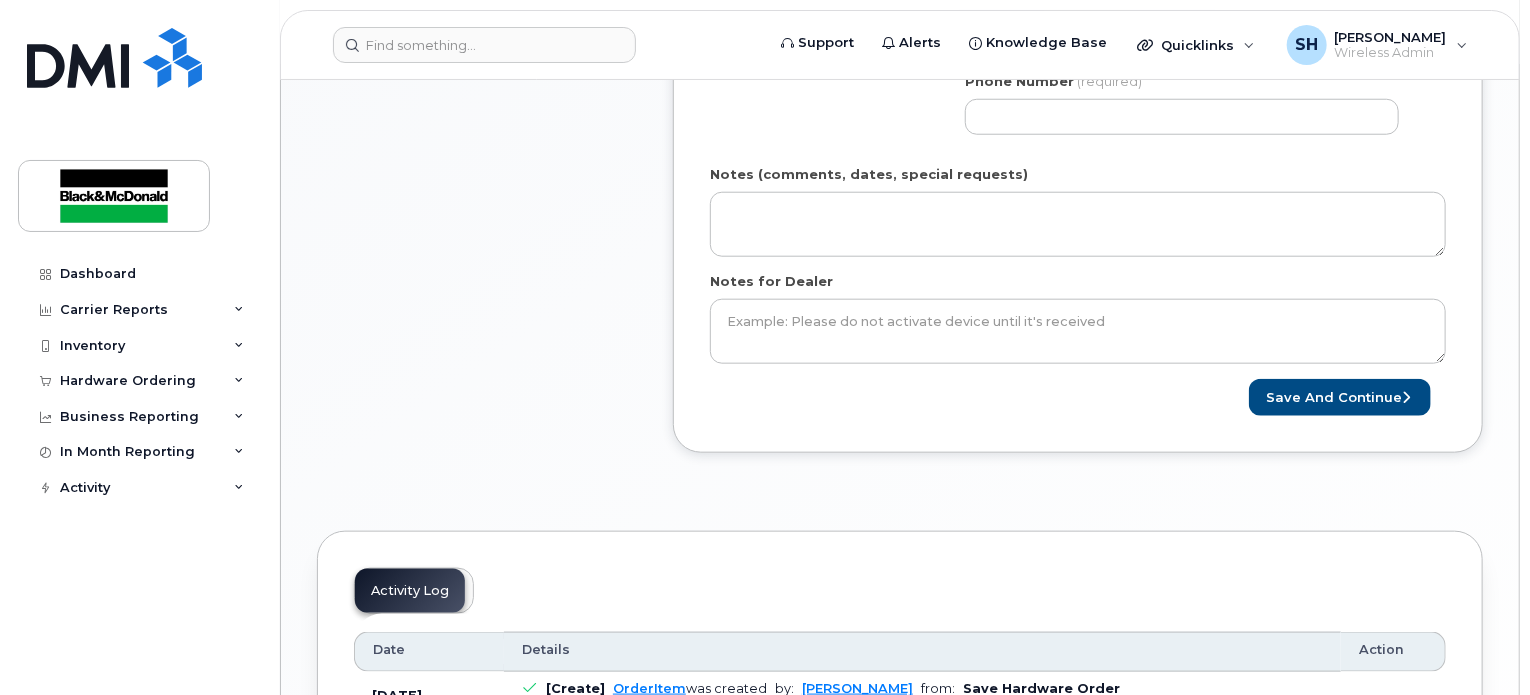 scroll, scrollTop: 400, scrollLeft: 0, axis: vertical 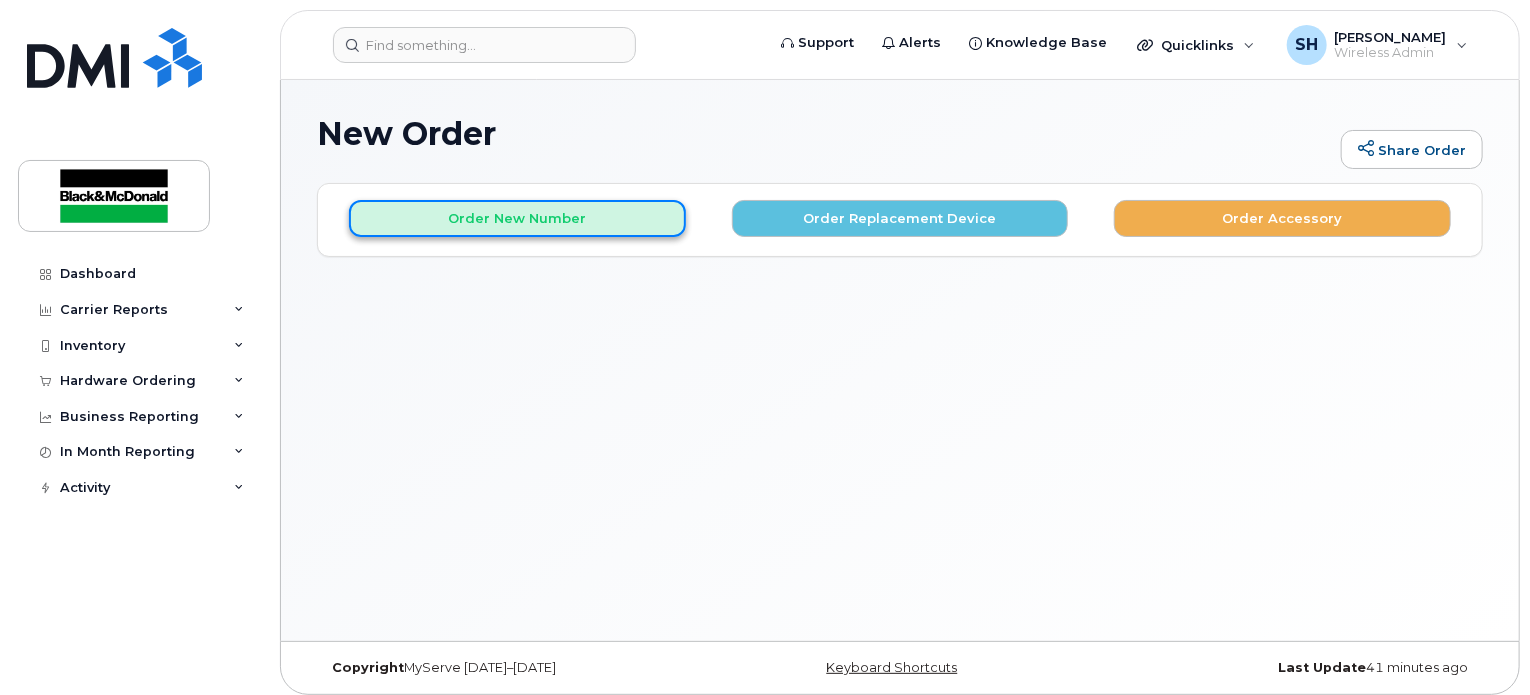 click on "Order New Number" 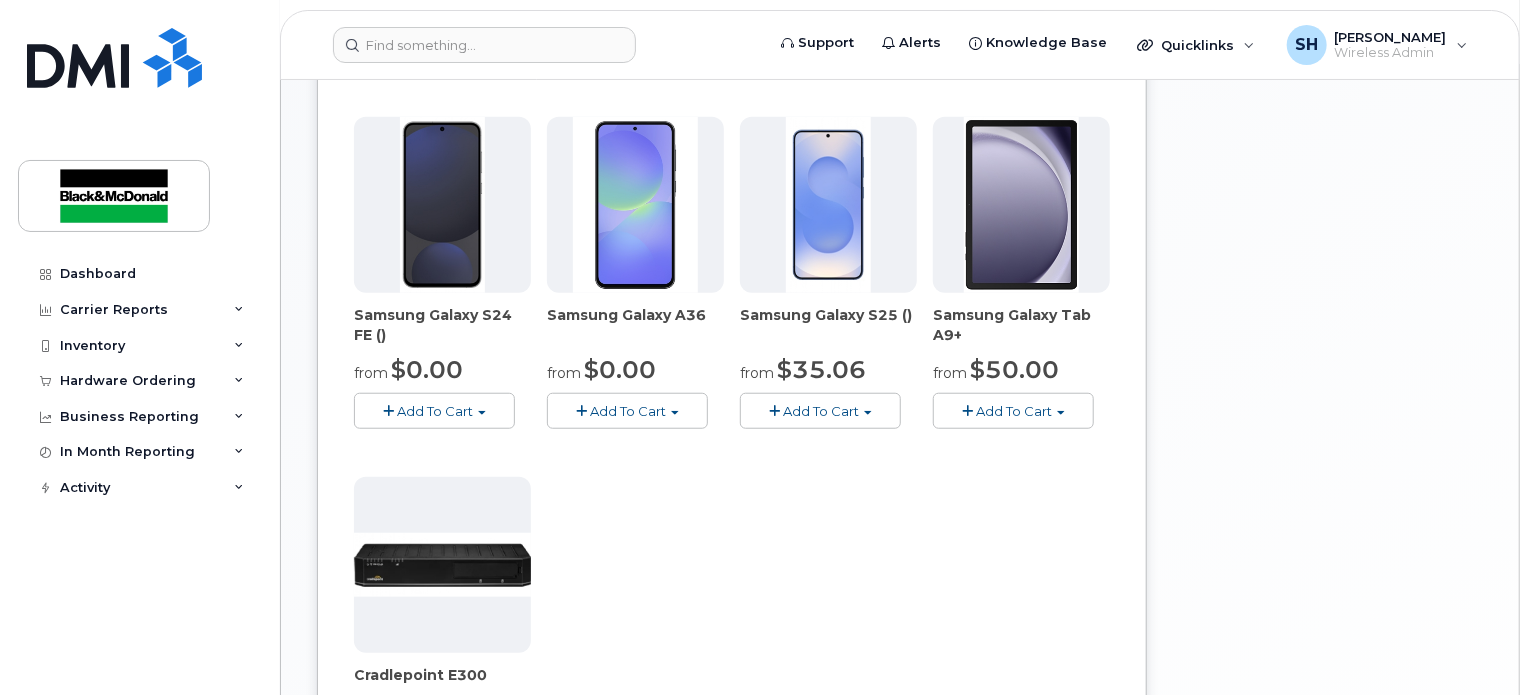 scroll, scrollTop: 600, scrollLeft: 0, axis: vertical 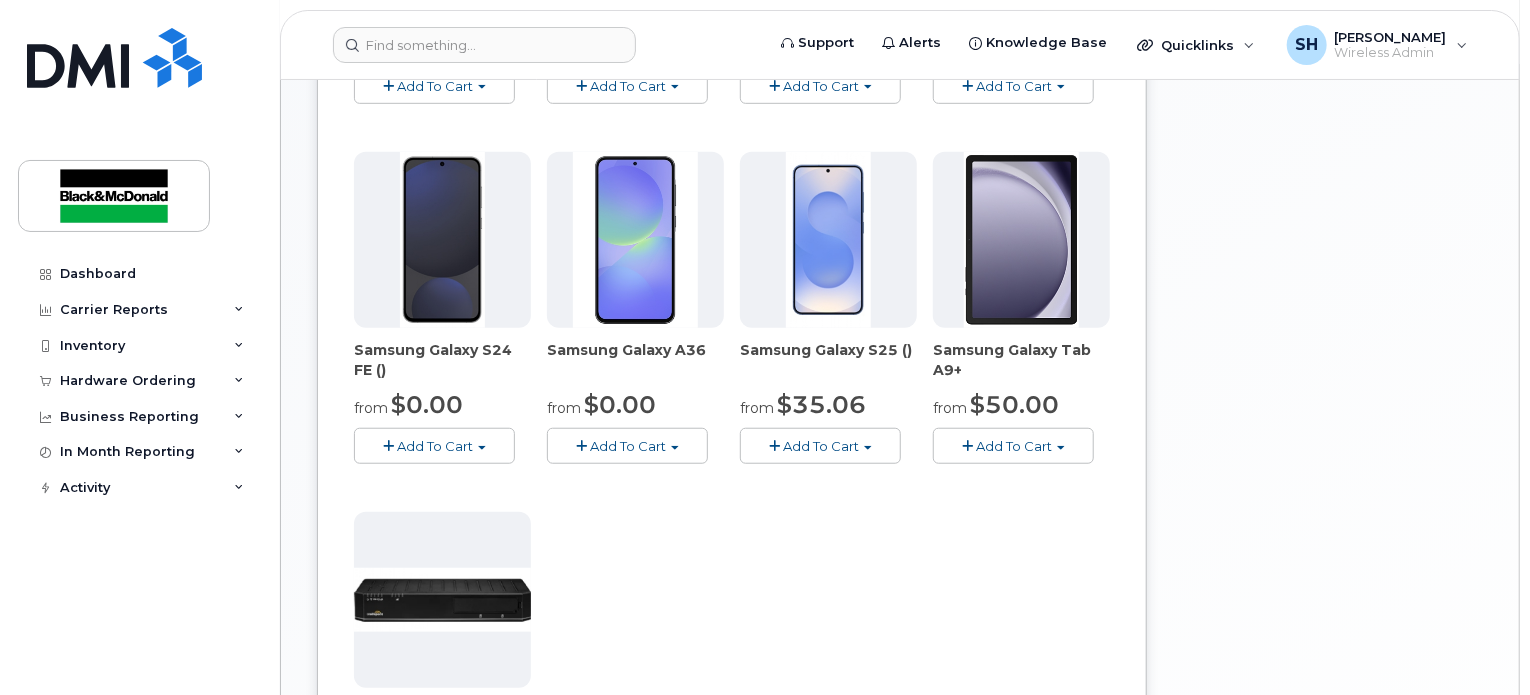 click on "Add To Cart" 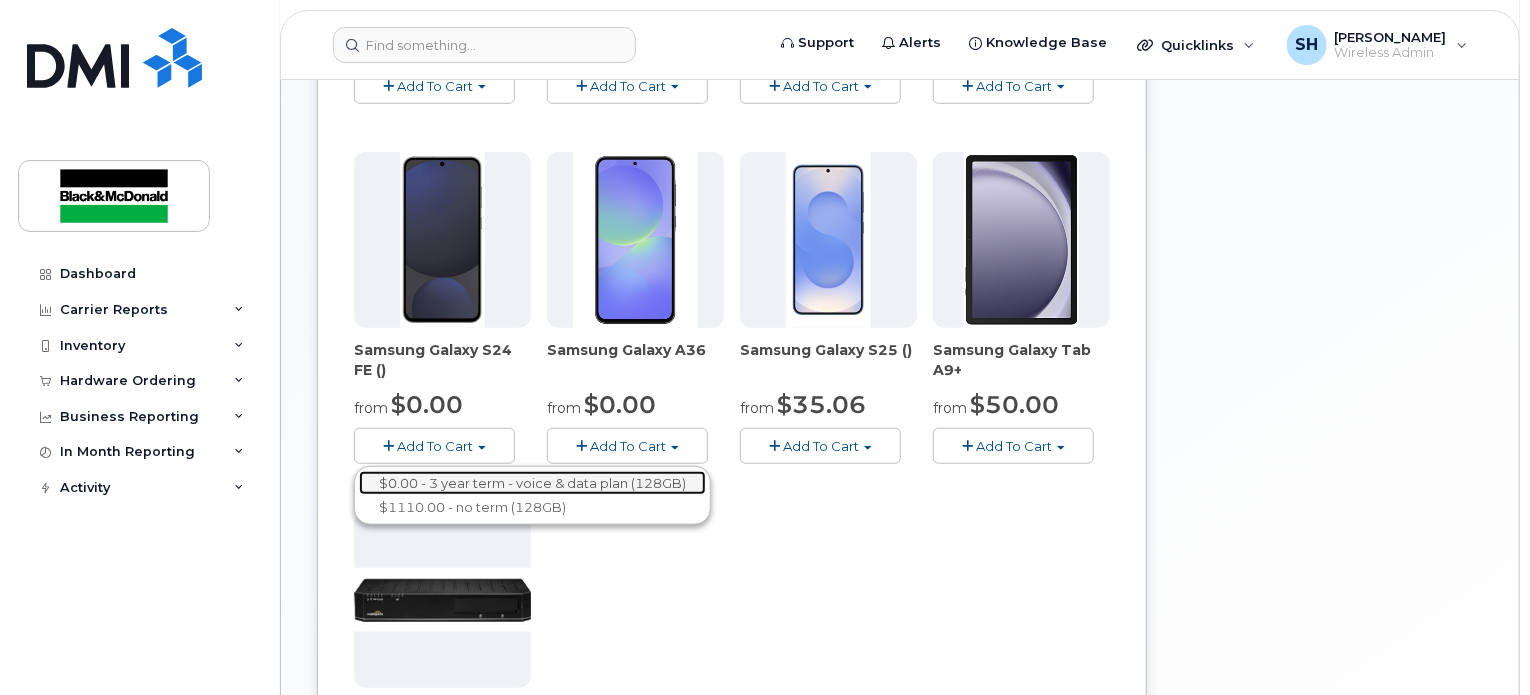 click on "$0.00 - 3 year term - voice & data plan (128GB)" 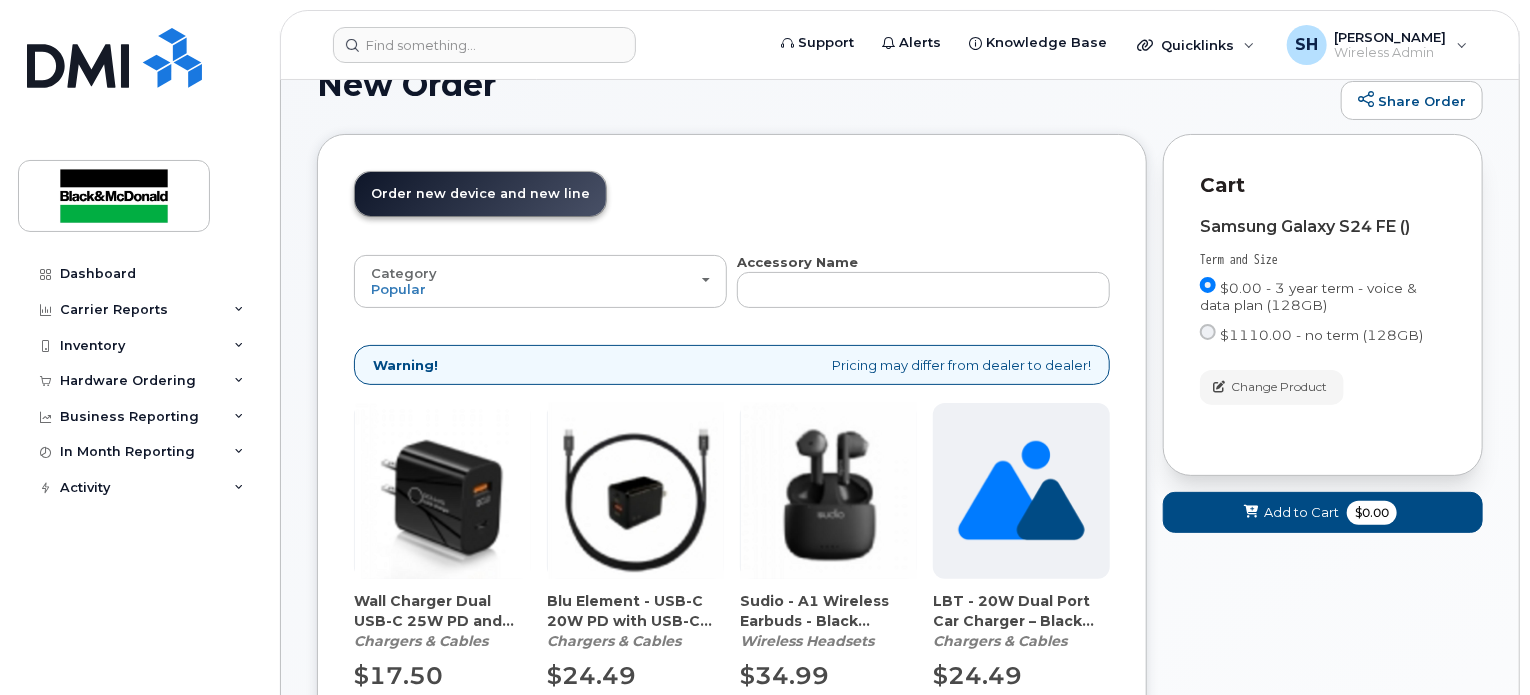 scroll, scrollTop: 24, scrollLeft: 0, axis: vertical 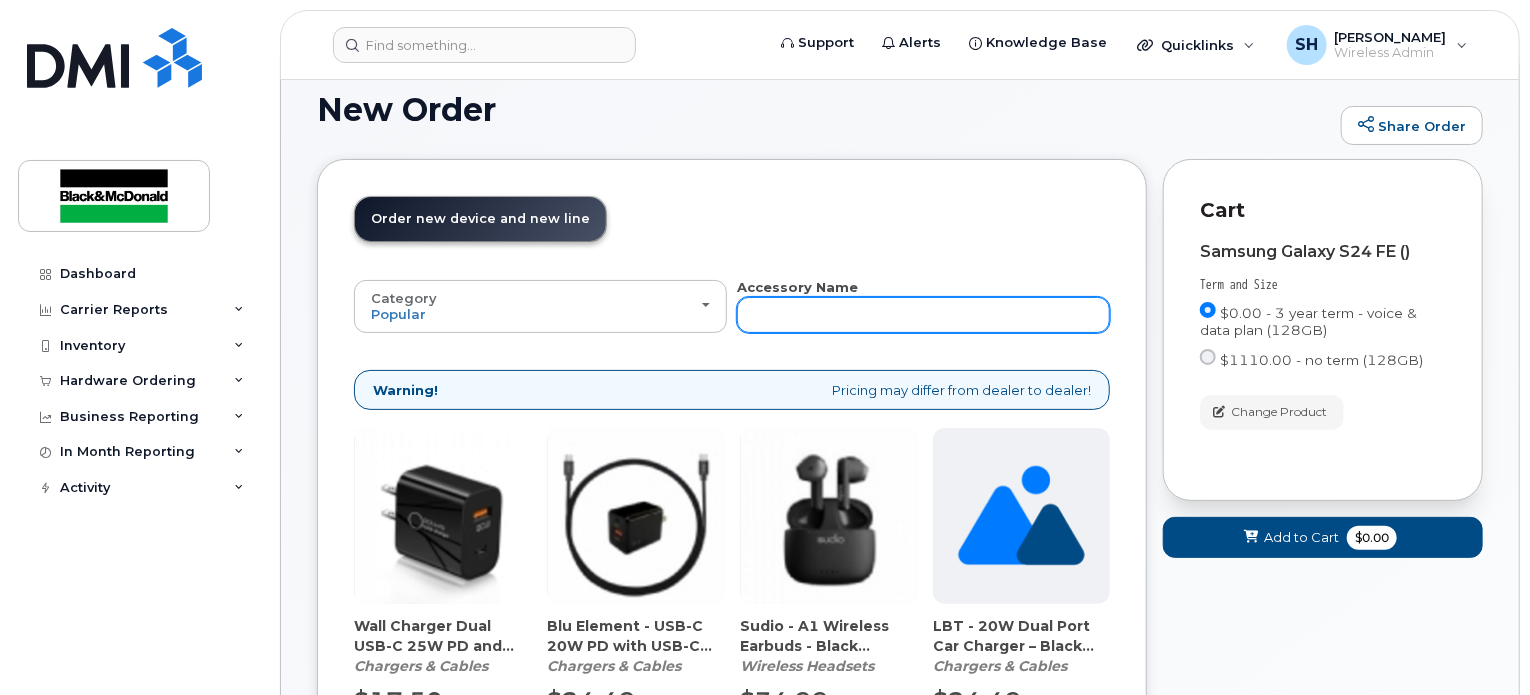 click 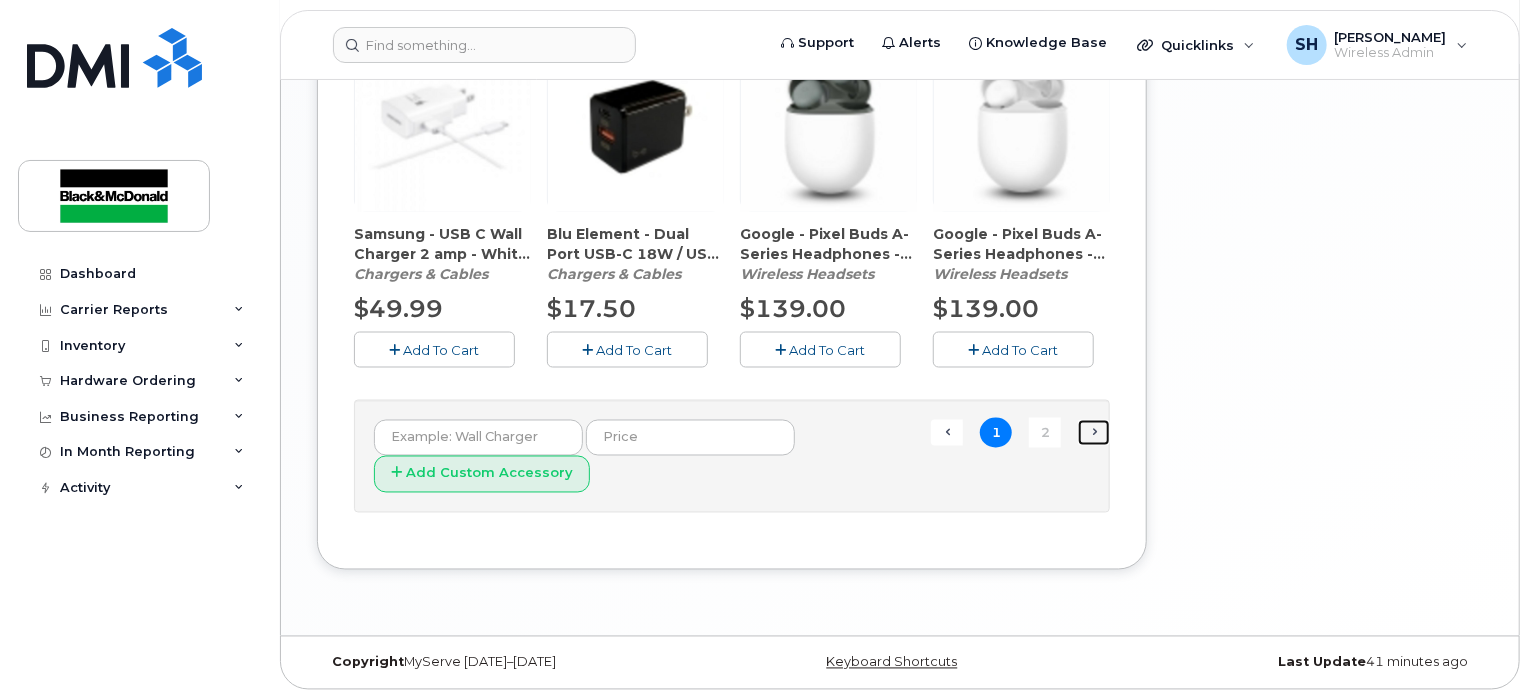 click on "Next →" 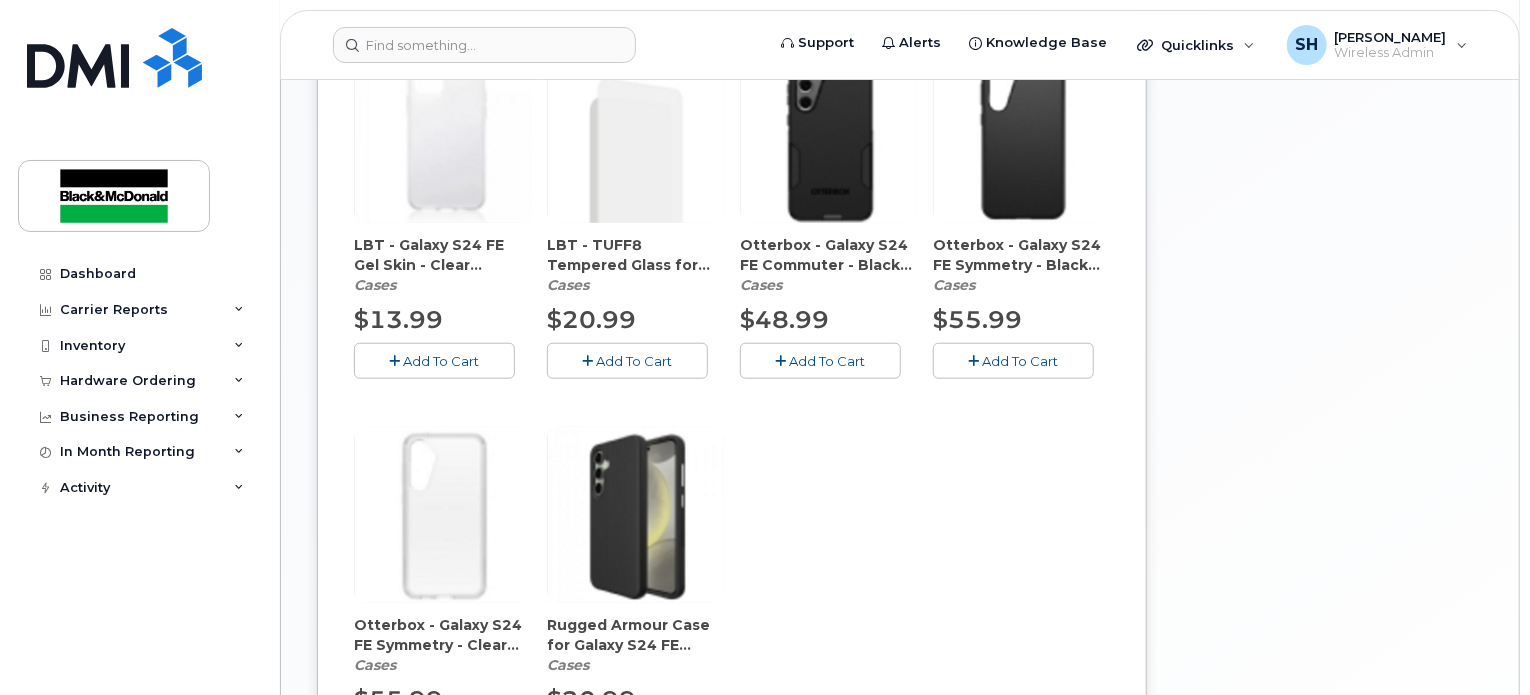 scroll, scrollTop: 821, scrollLeft: 0, axis: vertical 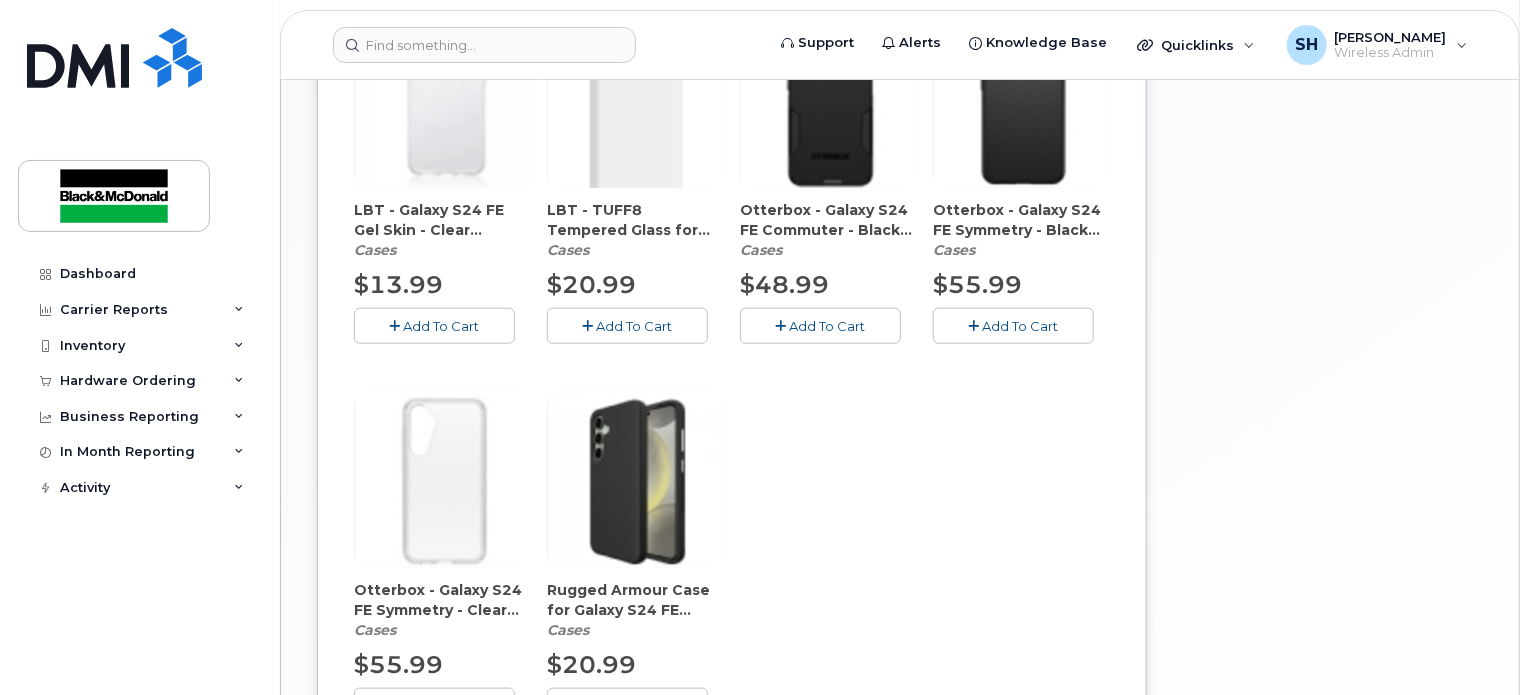 click on "Add To Cart" 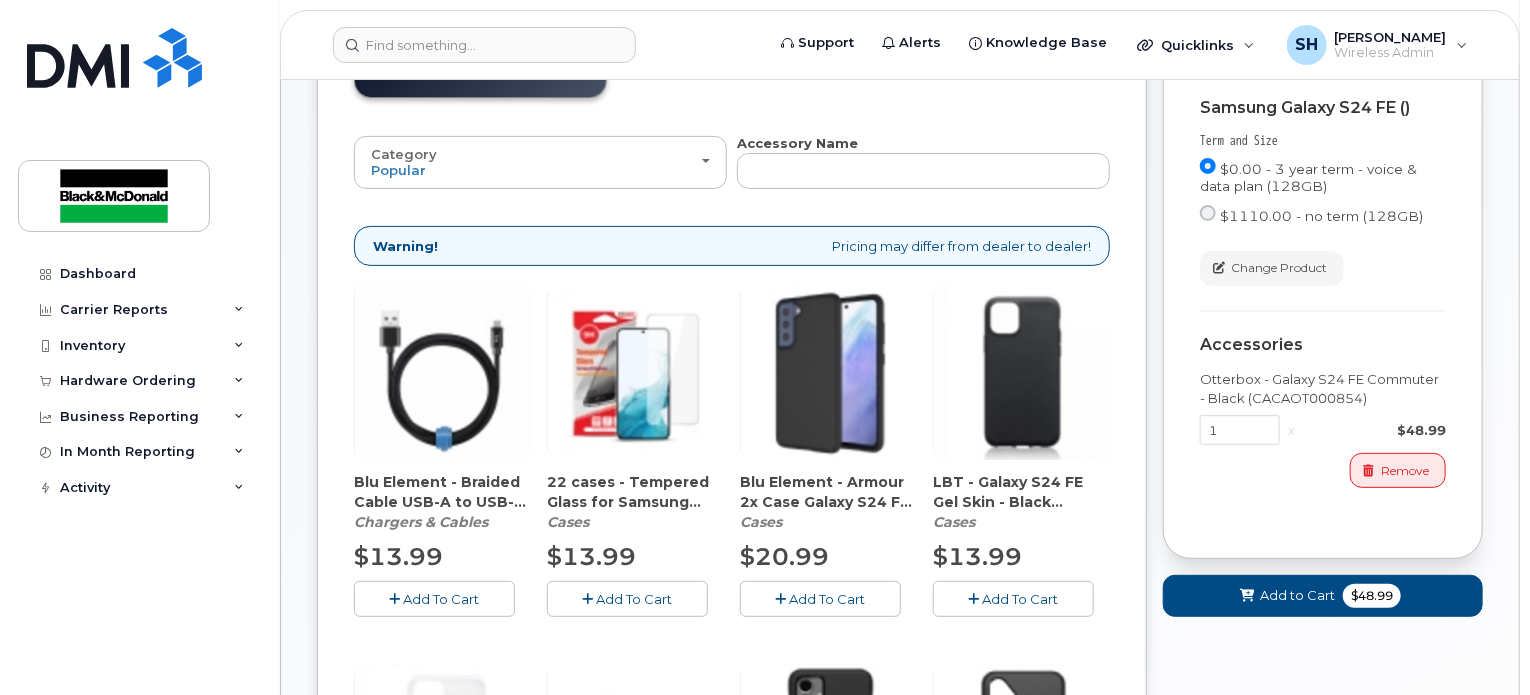 scroll, scrollTop: 200, scrollLeft: 0, axis: vertical 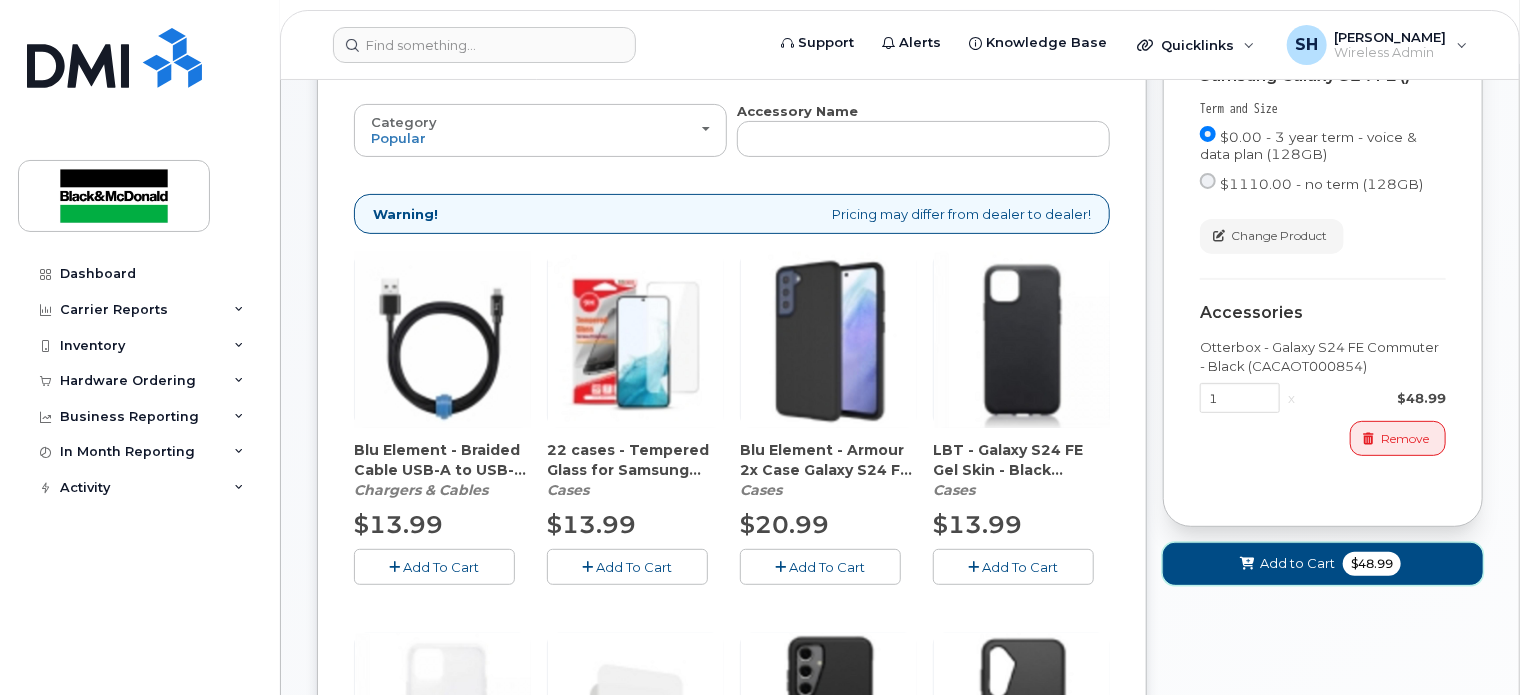 click on "Add to Cart" 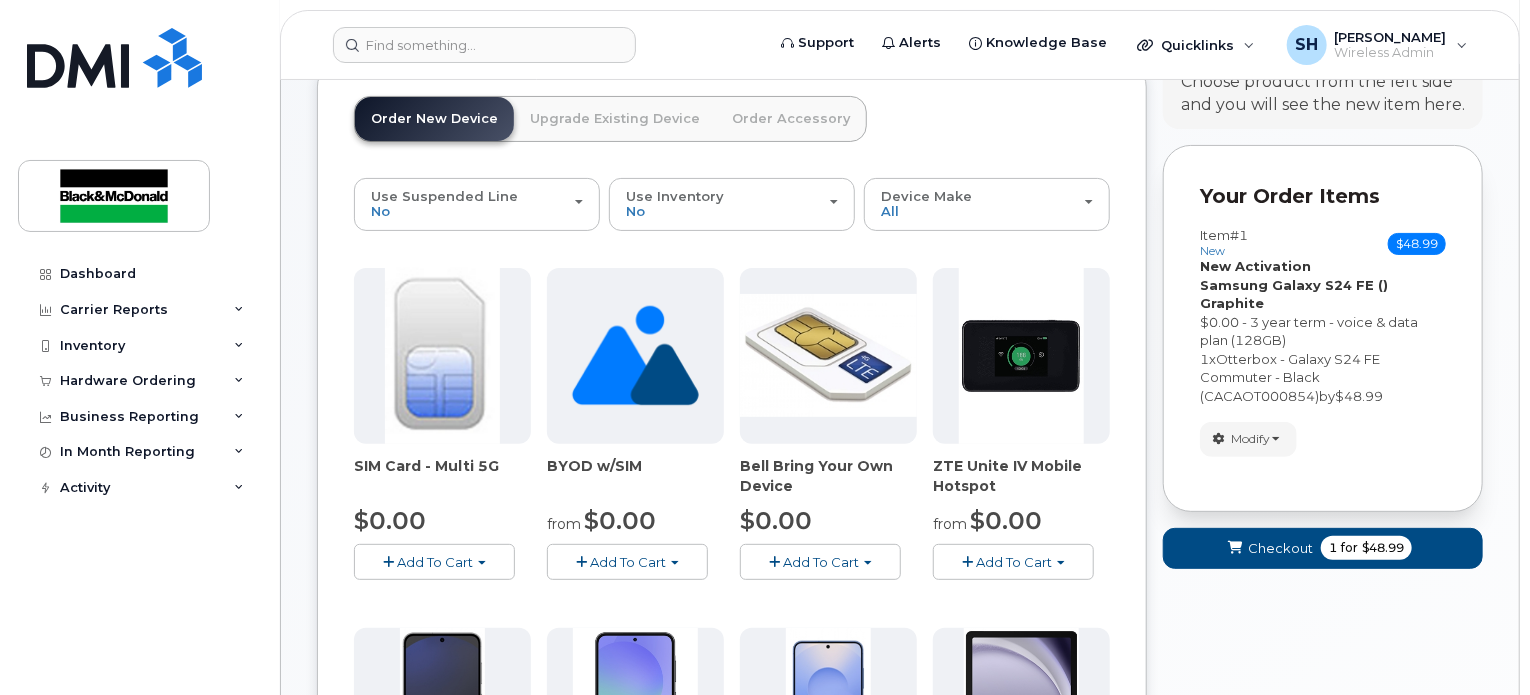 scroll, scrollTop: 0, scrollLeft: 0, axis: both 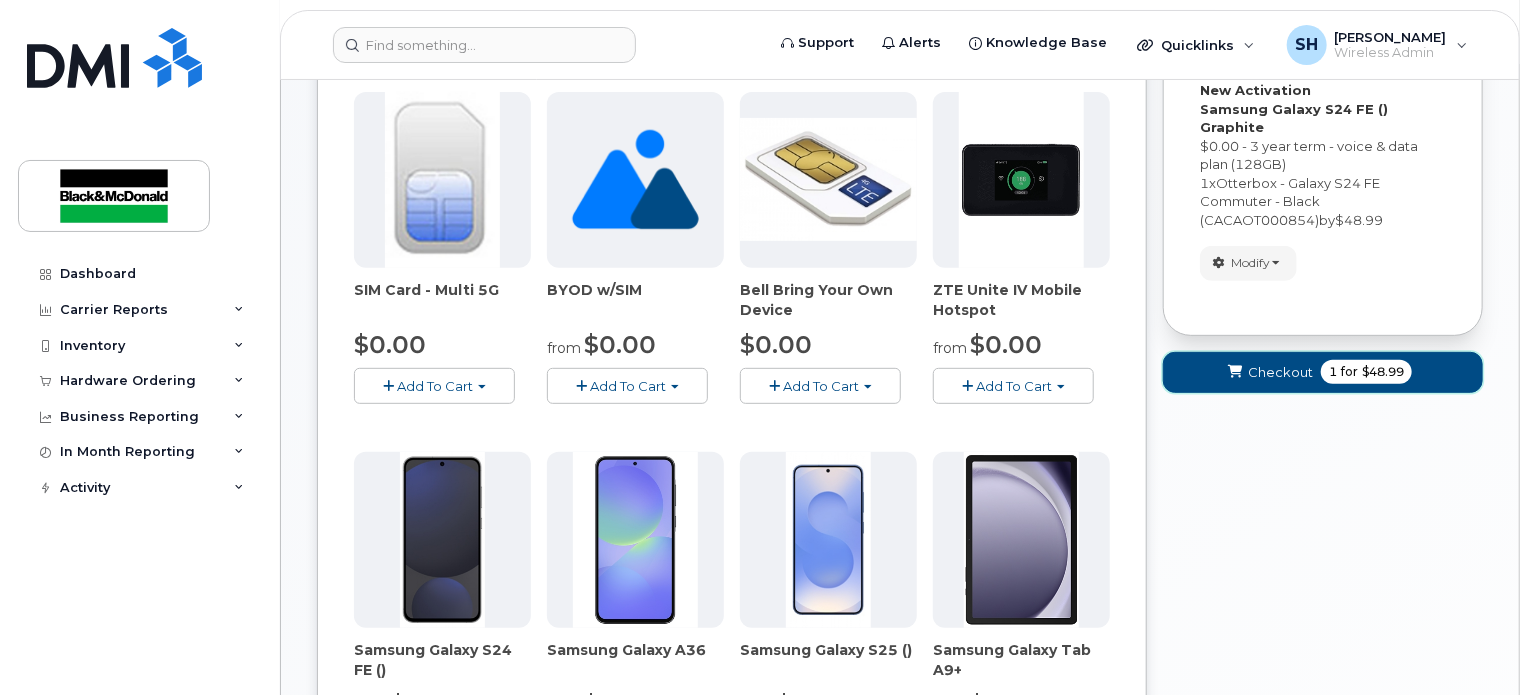 click on "Checkout" 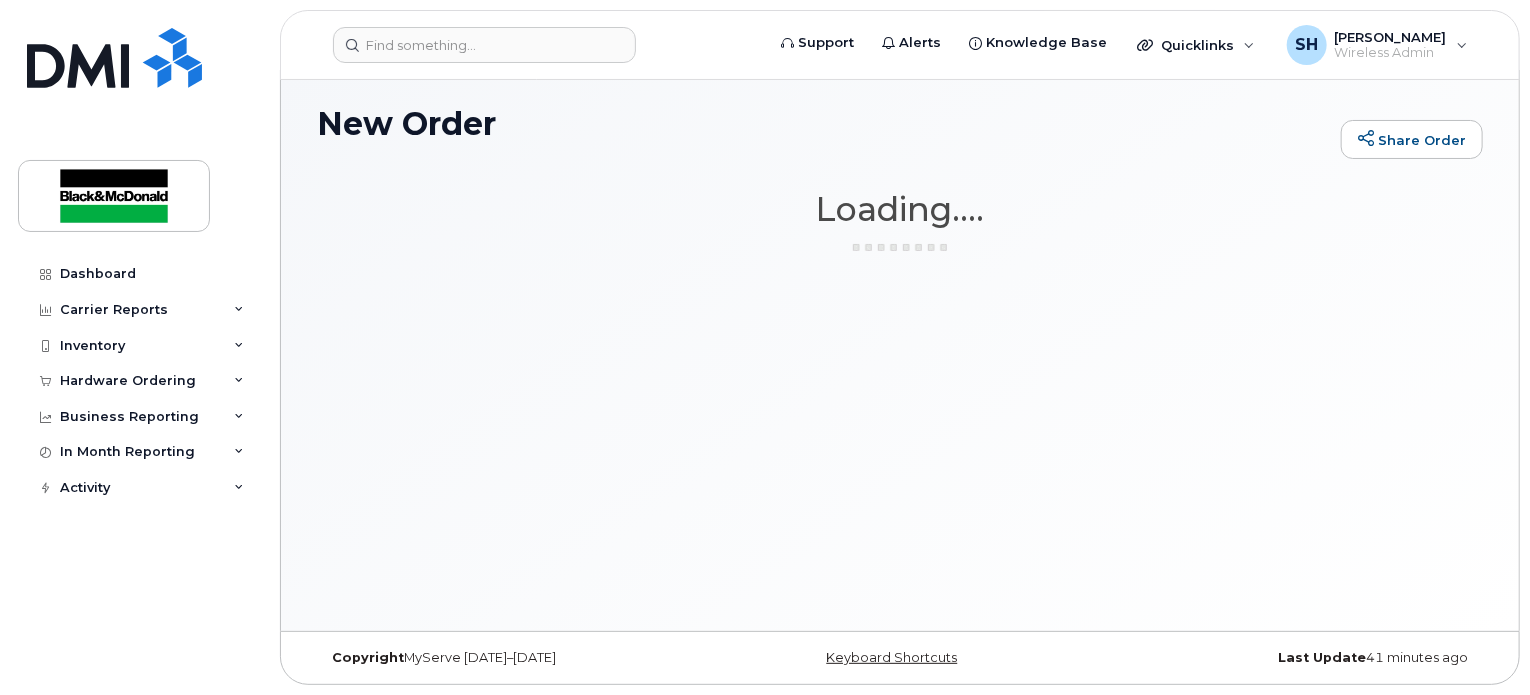 scroll, scrollTop: 9, scrollLeft: 0, axis: vertical 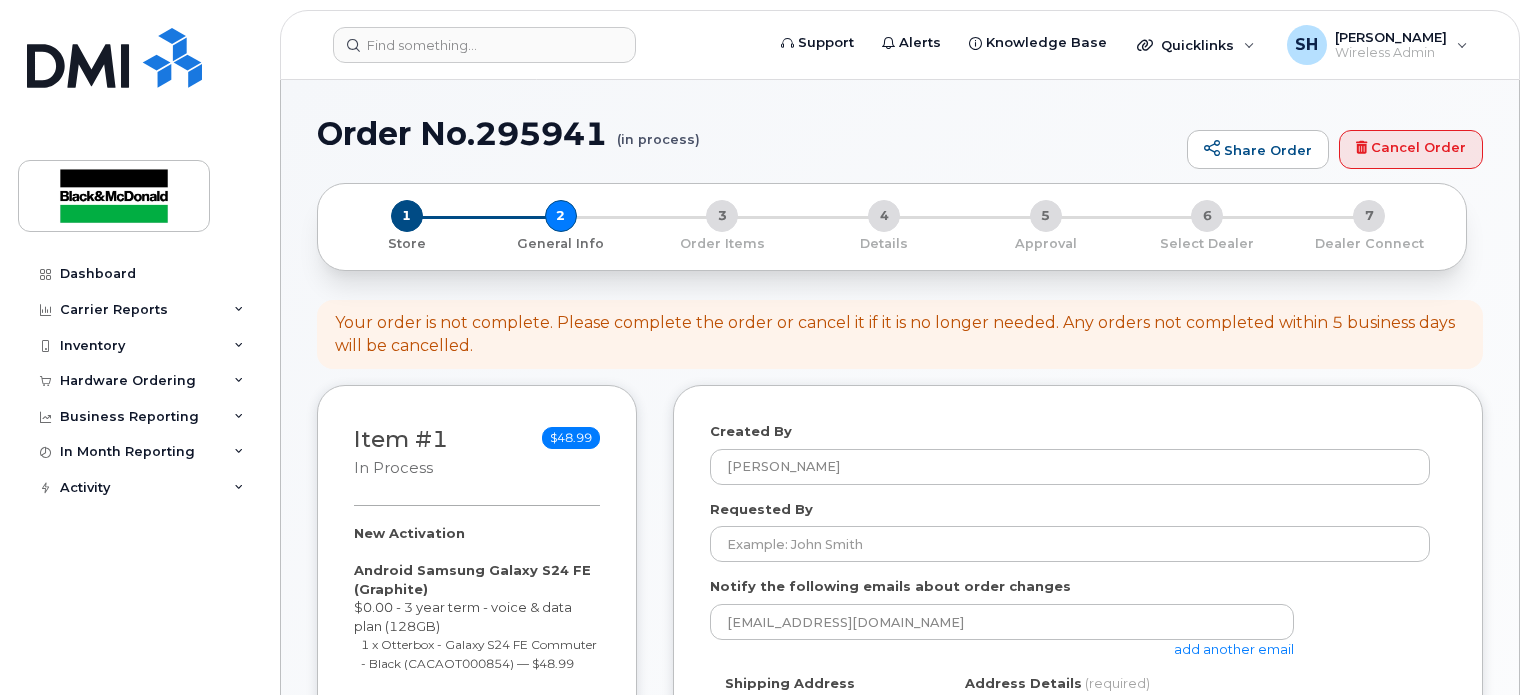 select 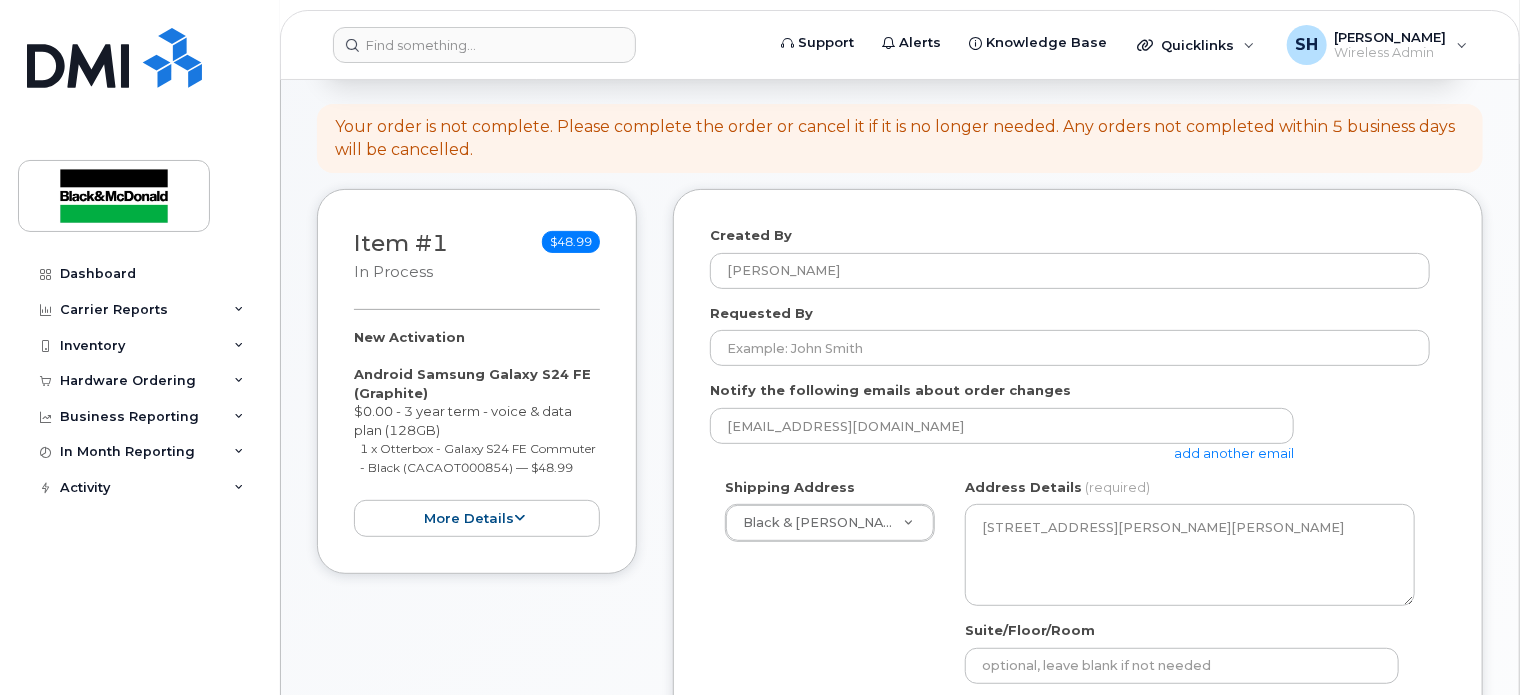 scroll, scrollTop: 200, scrollLeft: 0, axis: vertical 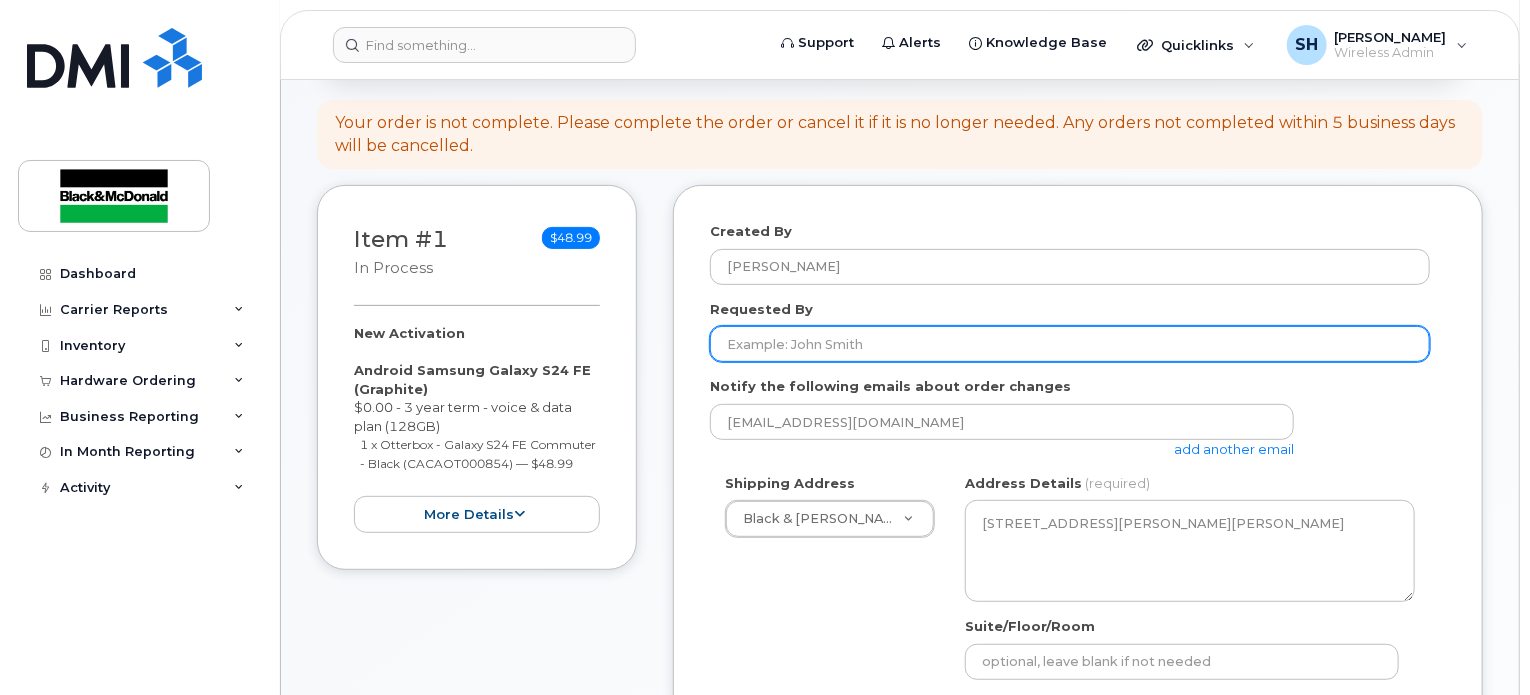 click on "Requested By" 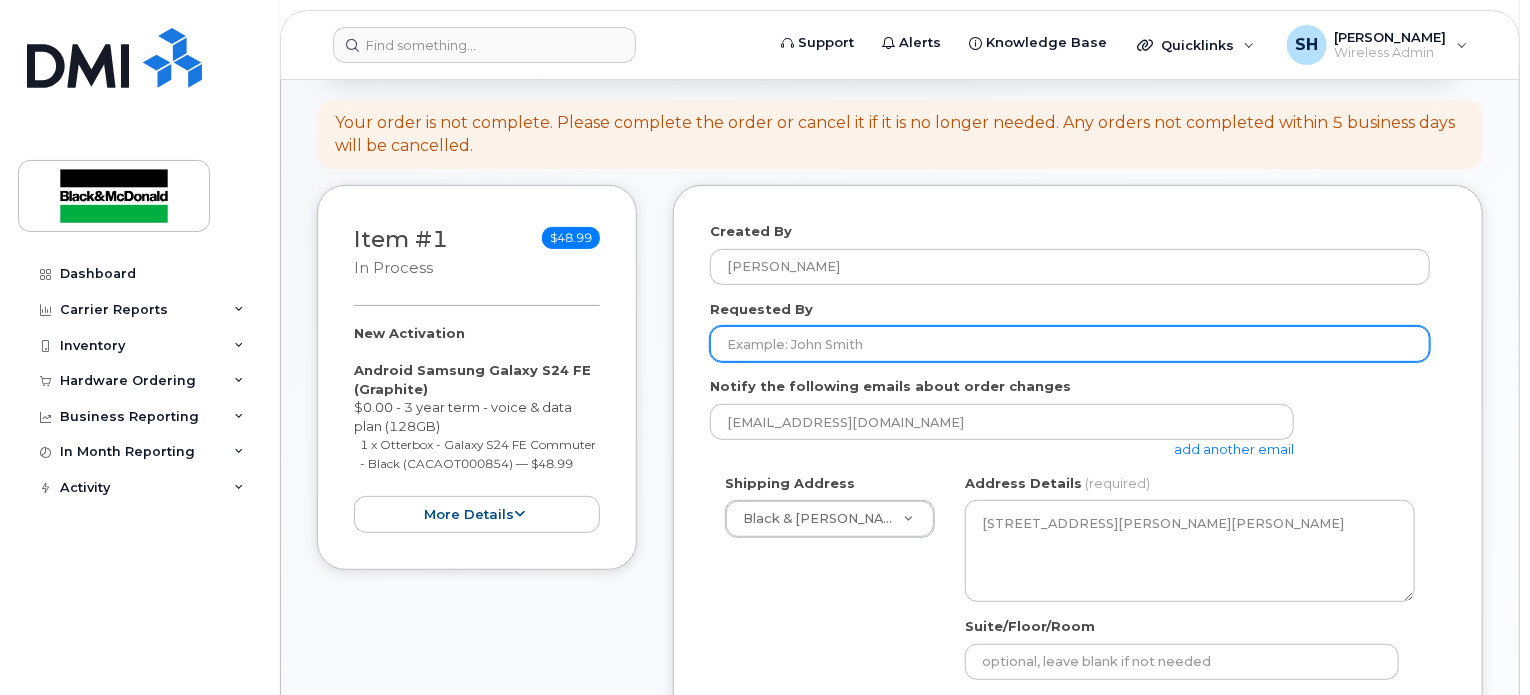 click on "Requested By" 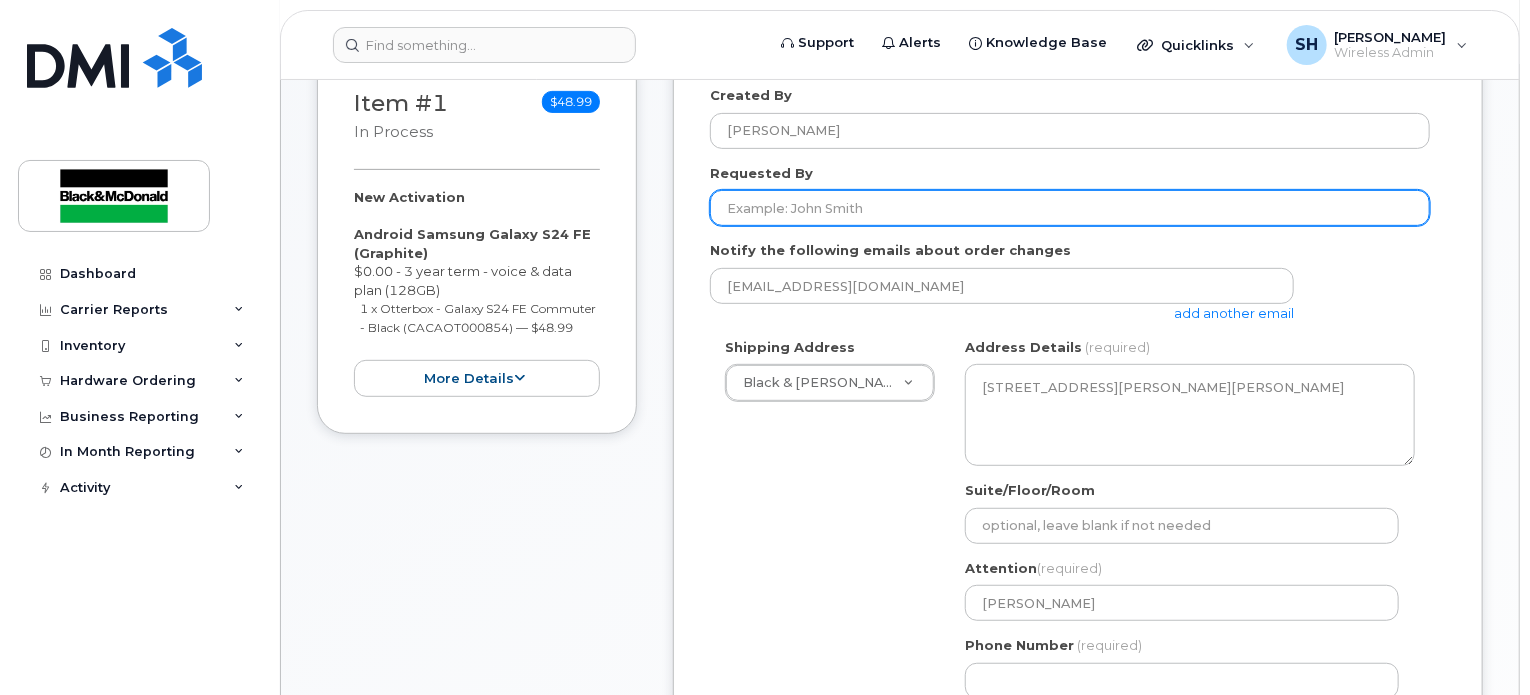 scroll, scrollTop: 300, scrollLeft: 0, axis: vertical 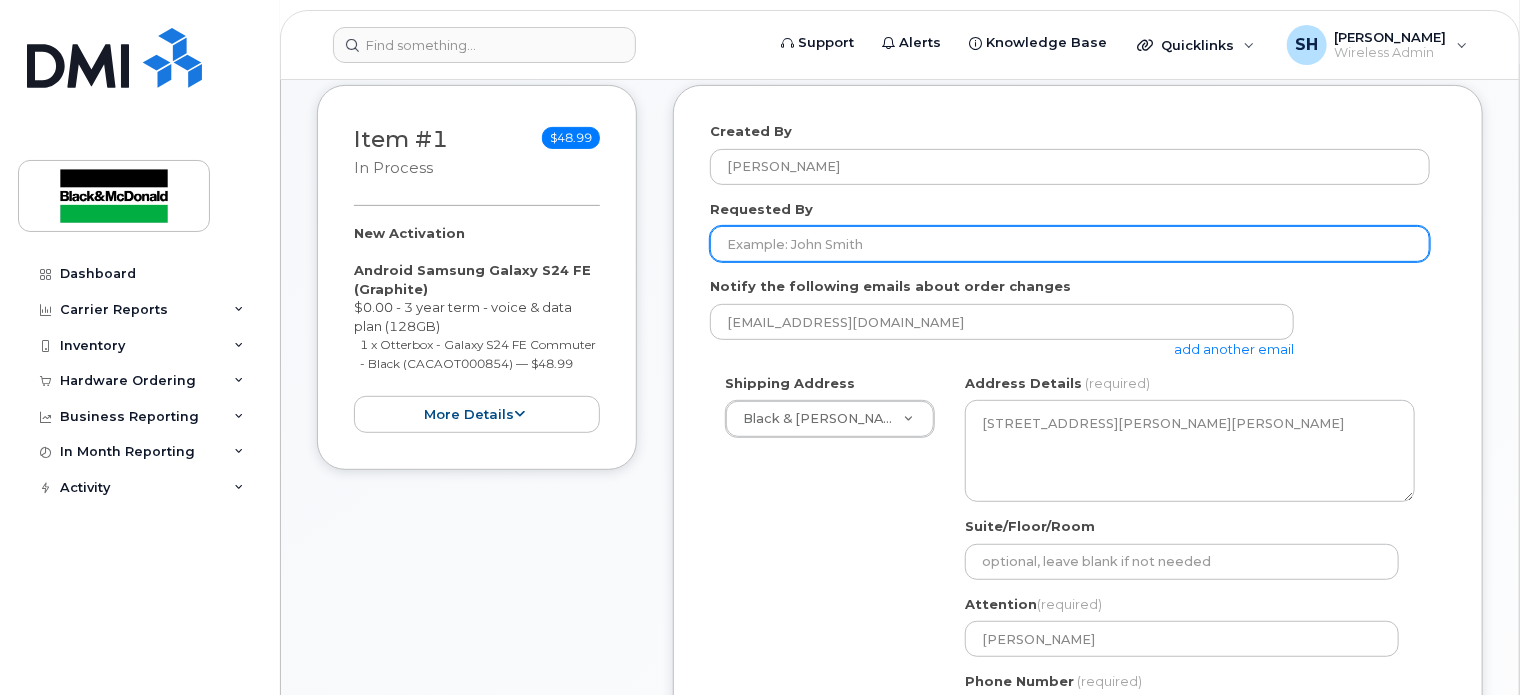click on "Requested By" 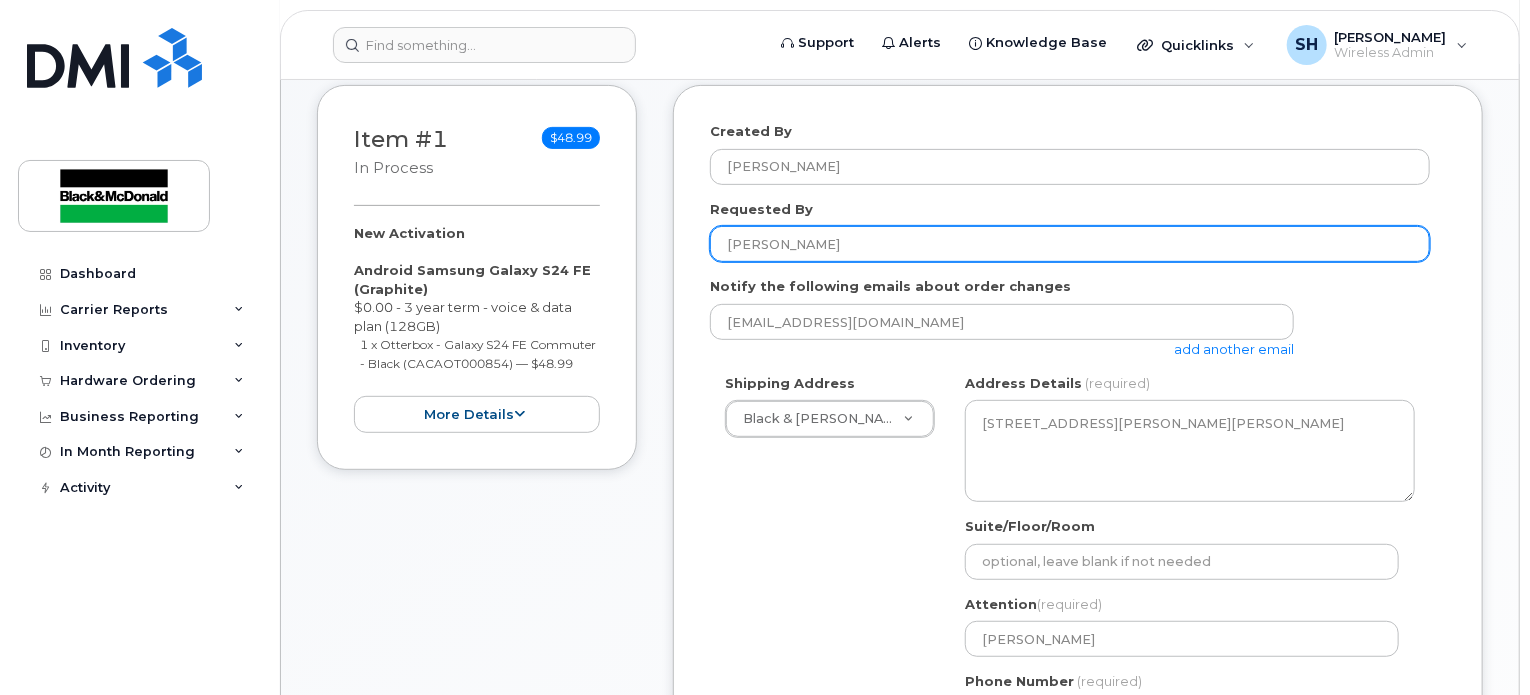 type on "[PERSON_NAME]" 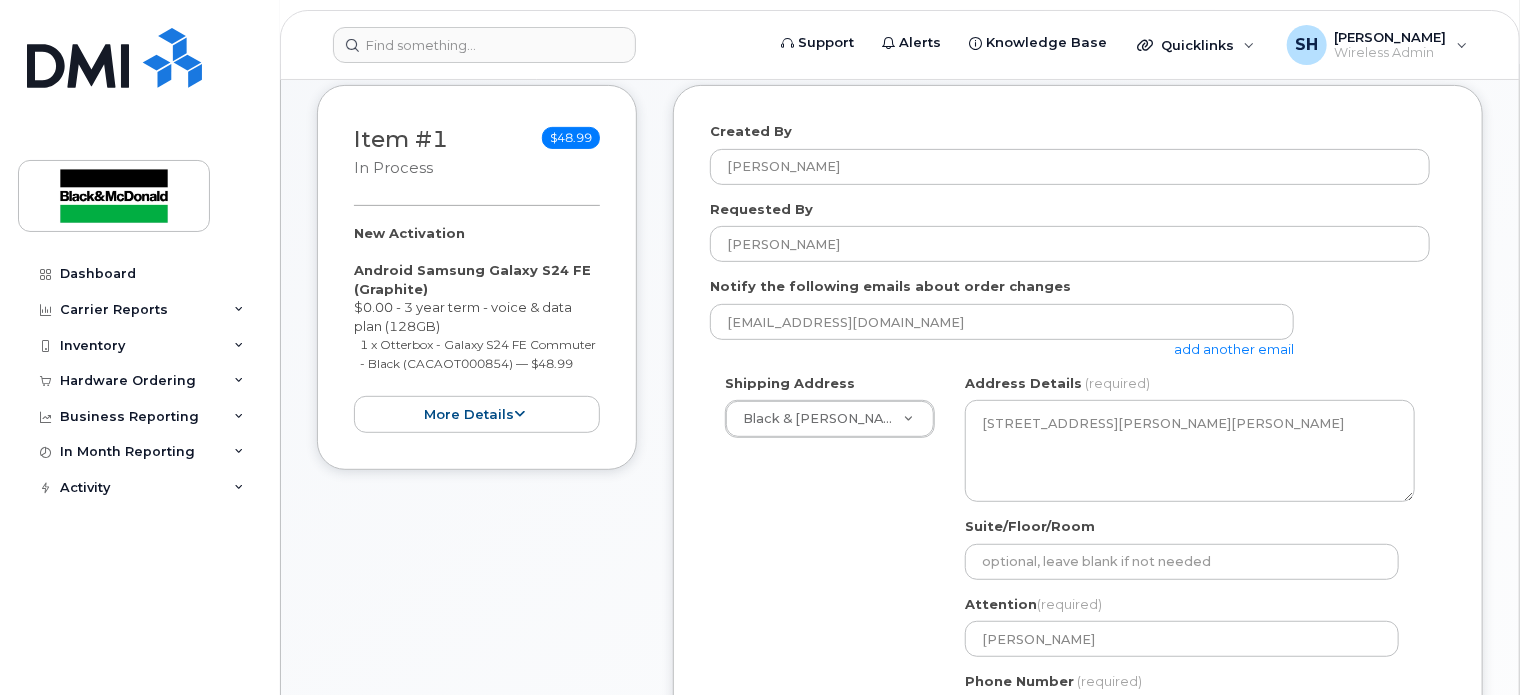 click on "Notify the following emails about order changes
[EMAIL_ADDRESS][DOMAIN_NAME]
add another email" 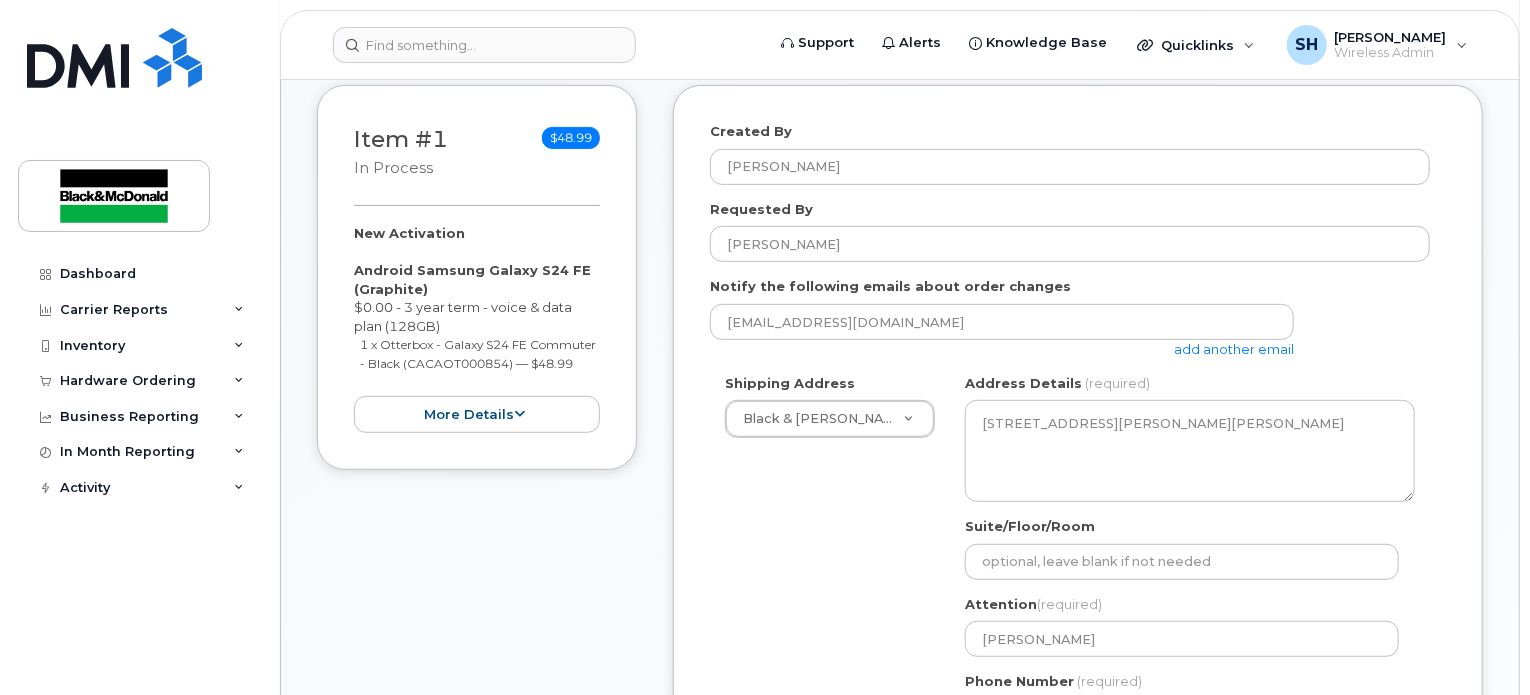scroll, scrollTop: 600, scrollLeft: 0, axis: vertical 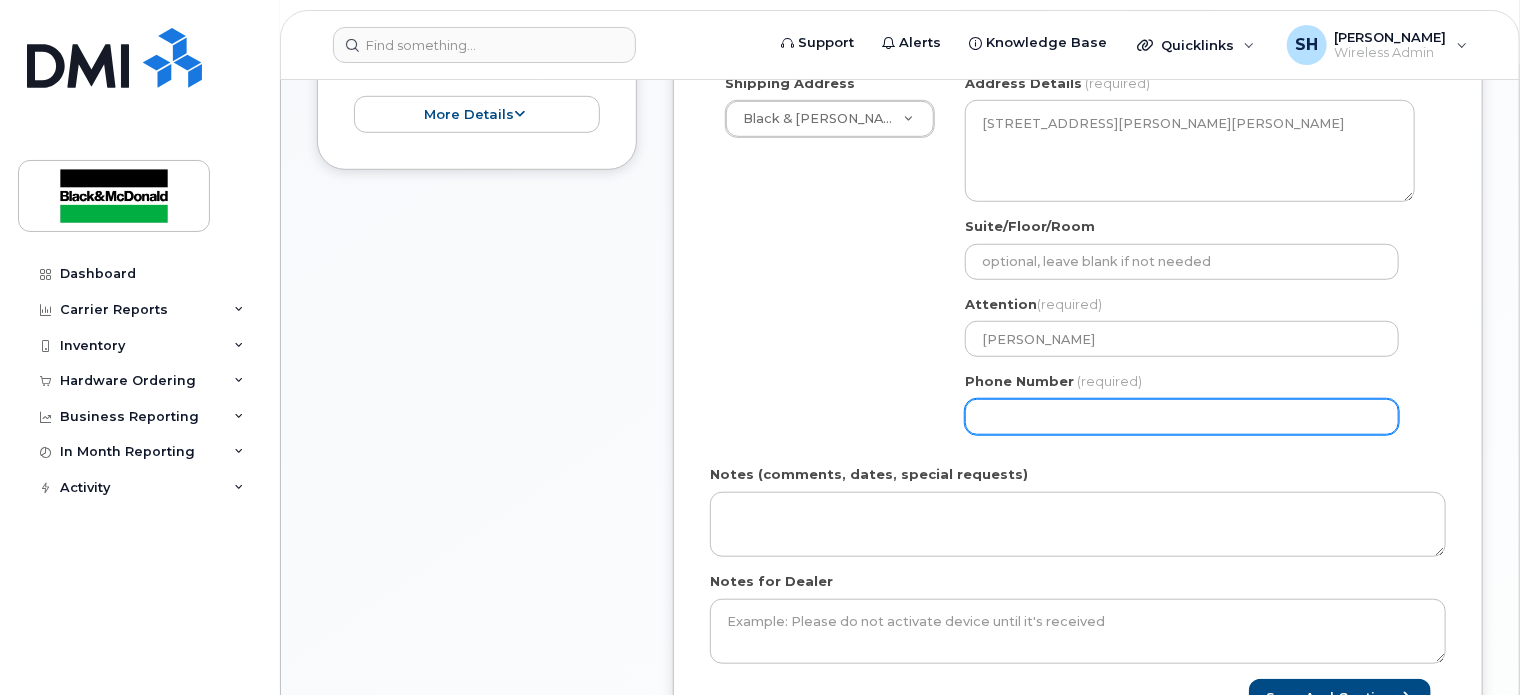 click on "Phone Number" 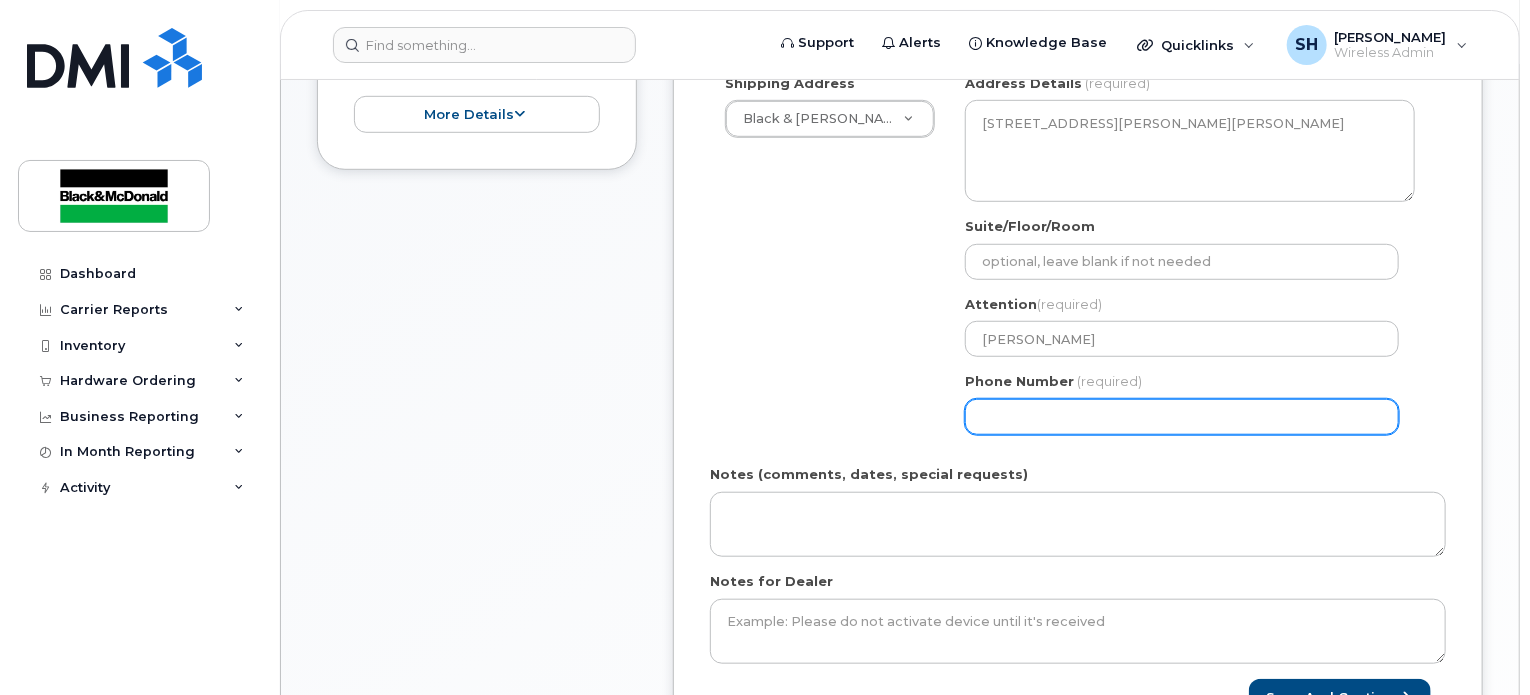 select 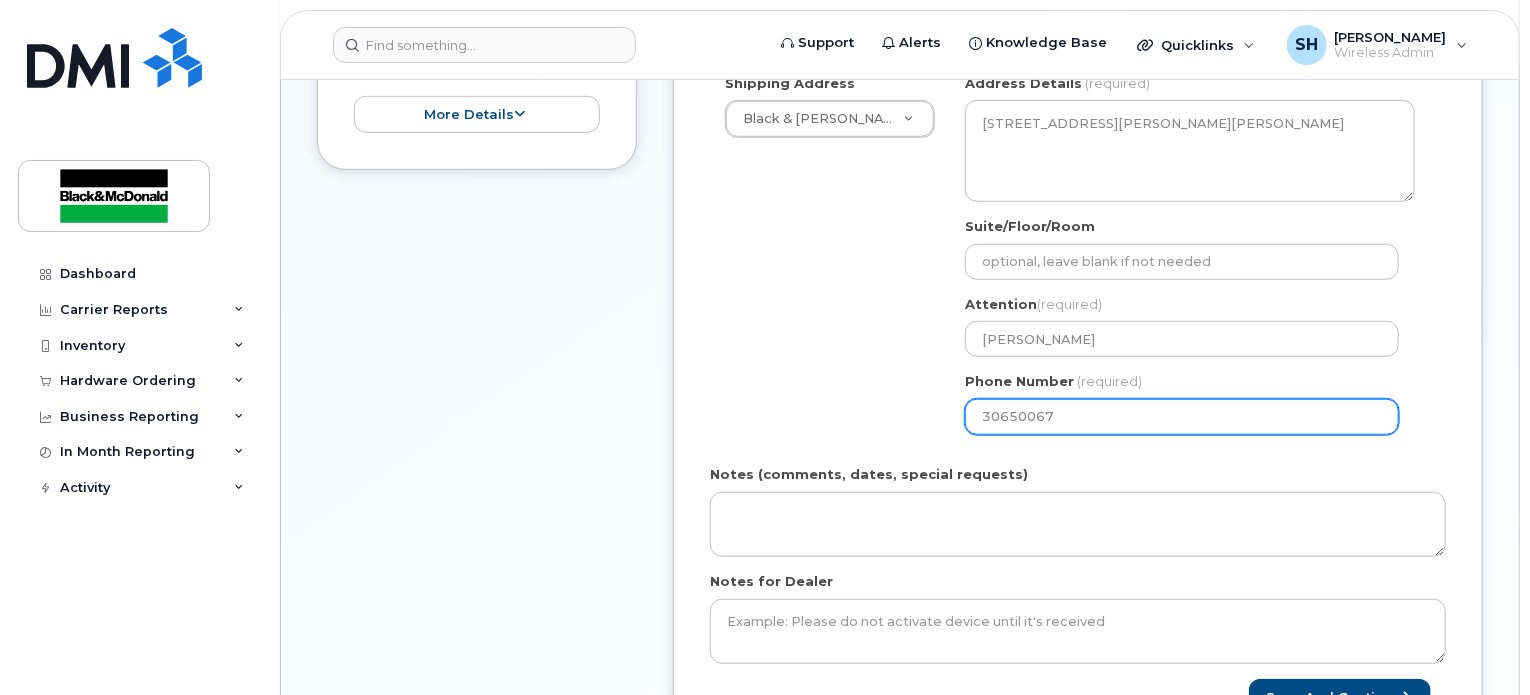 type on "306500677" 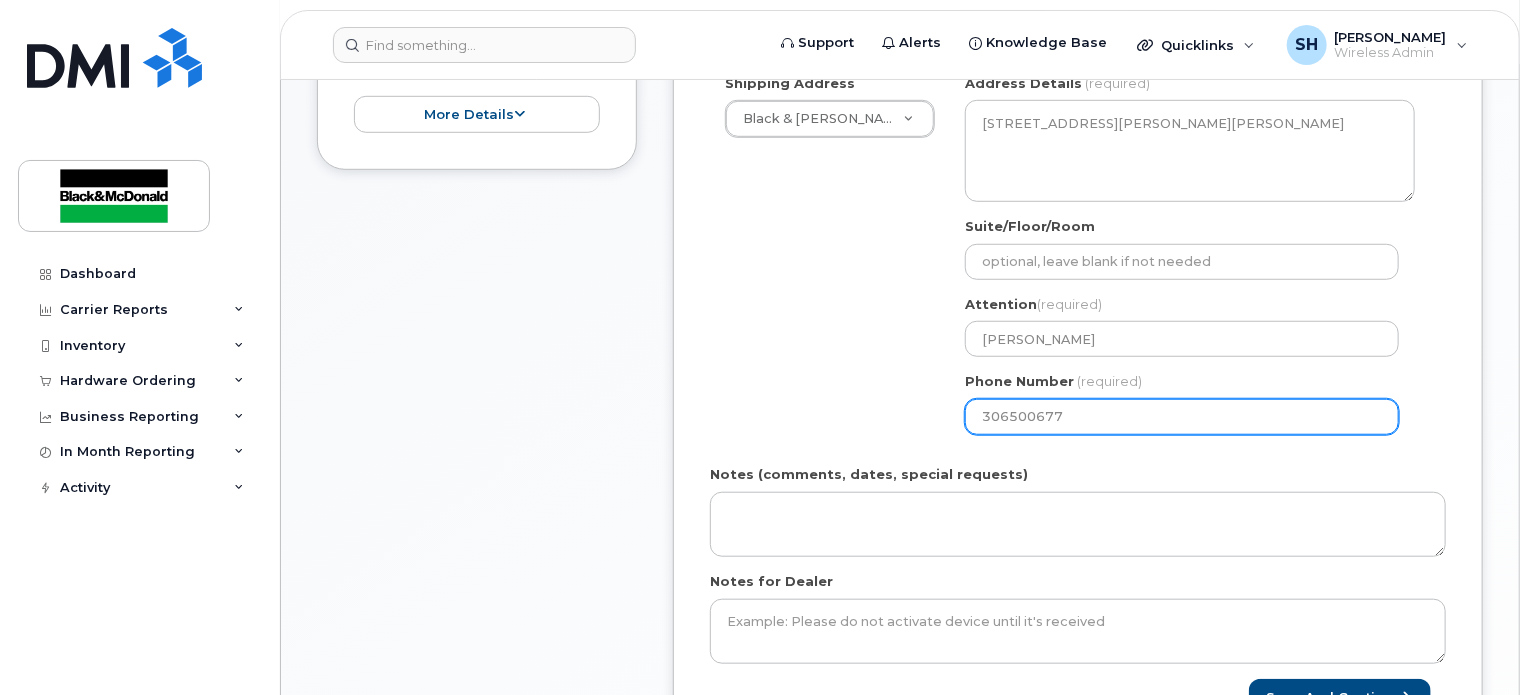 select 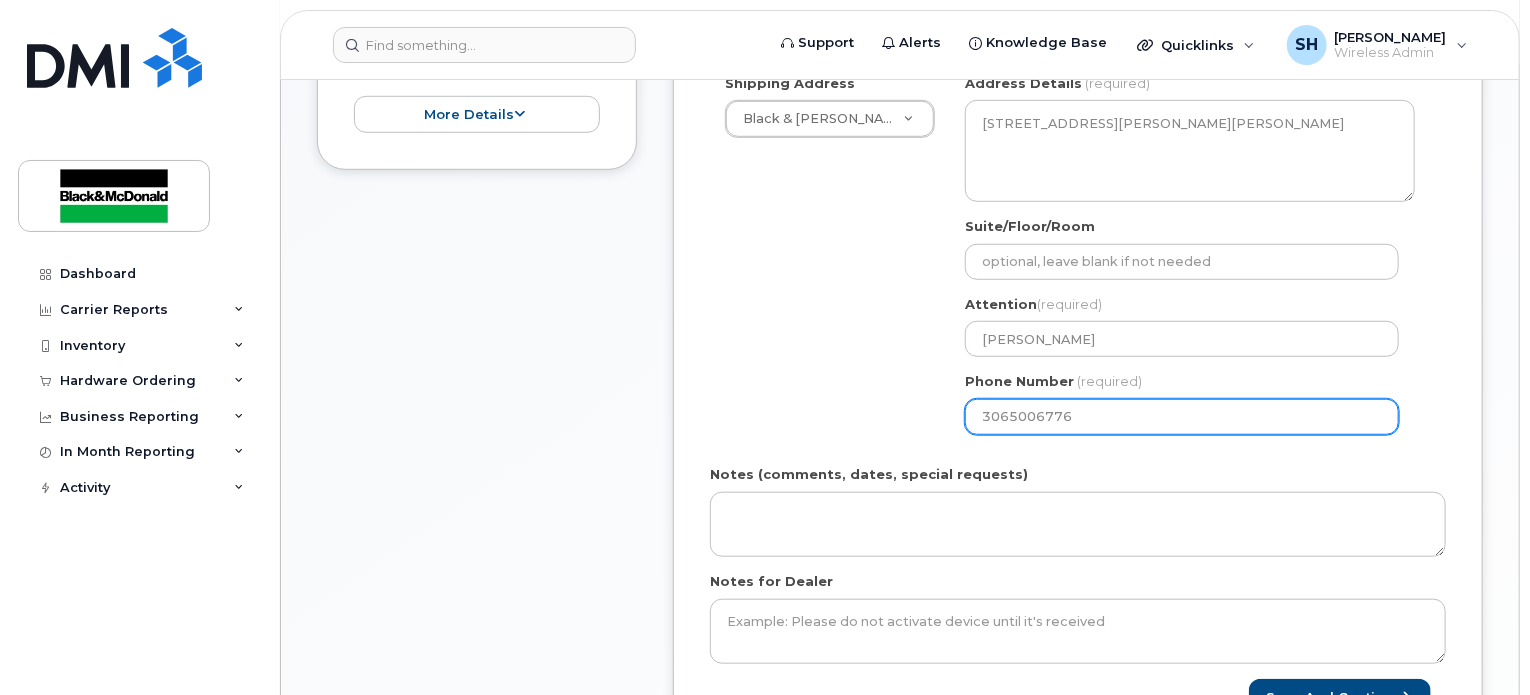 type on "3065006776" 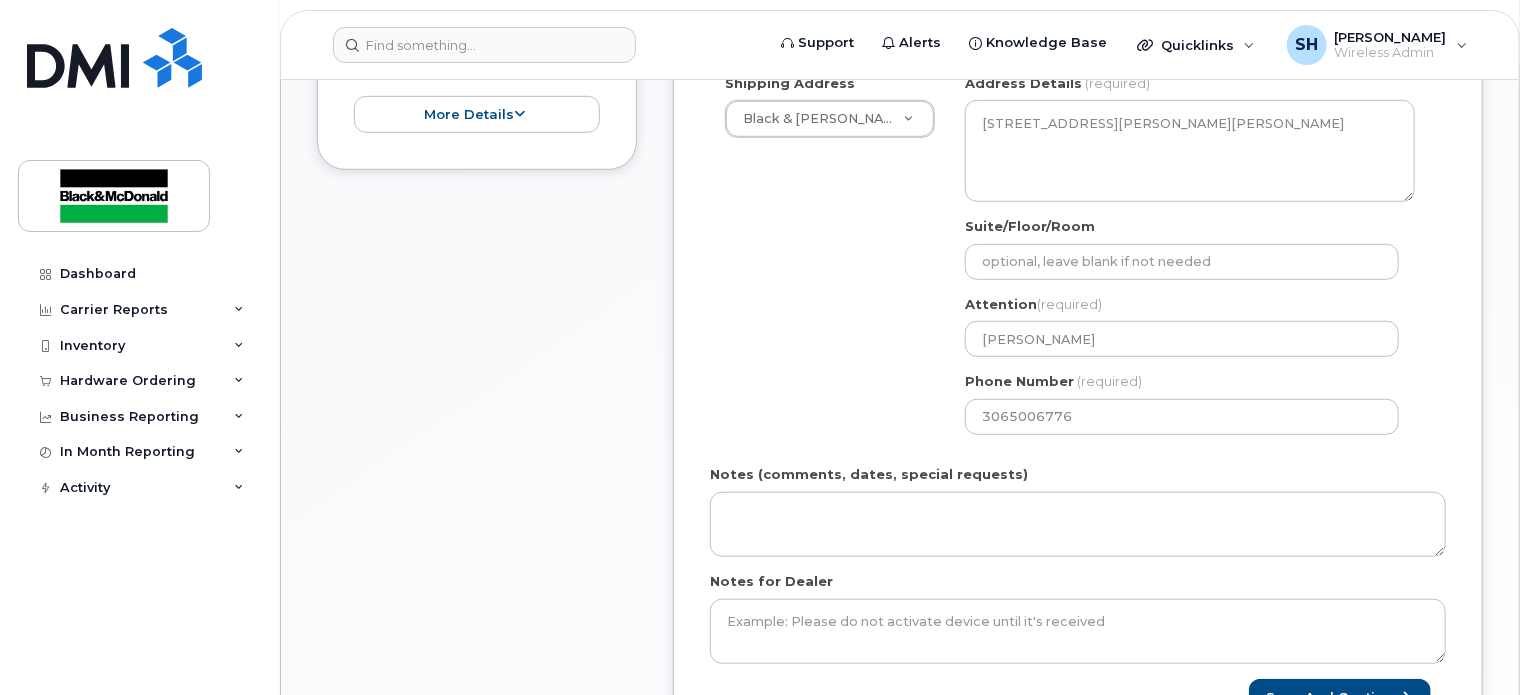 click on "Shipping Address
Black & McDonald Regina                                     Black & McDonald Regina Black & McDonald Saskatoon Black & McDonald Winnipeg
SK
Regina
Search your address...
Manually edit your address
Click to search No available options
Address Line
(required)
Lookup your address
1250 St John St
City
(required)
City
(required)
City
(required)
Postal Code
(required)
S4R 1R9
Address Details
(required)
1250 St John St
Regina Saskatchewan S4R 1R9
Suite/Floor/Room
Attention
(required)
Jay Orban
Phone Number
(required)
3065006776" 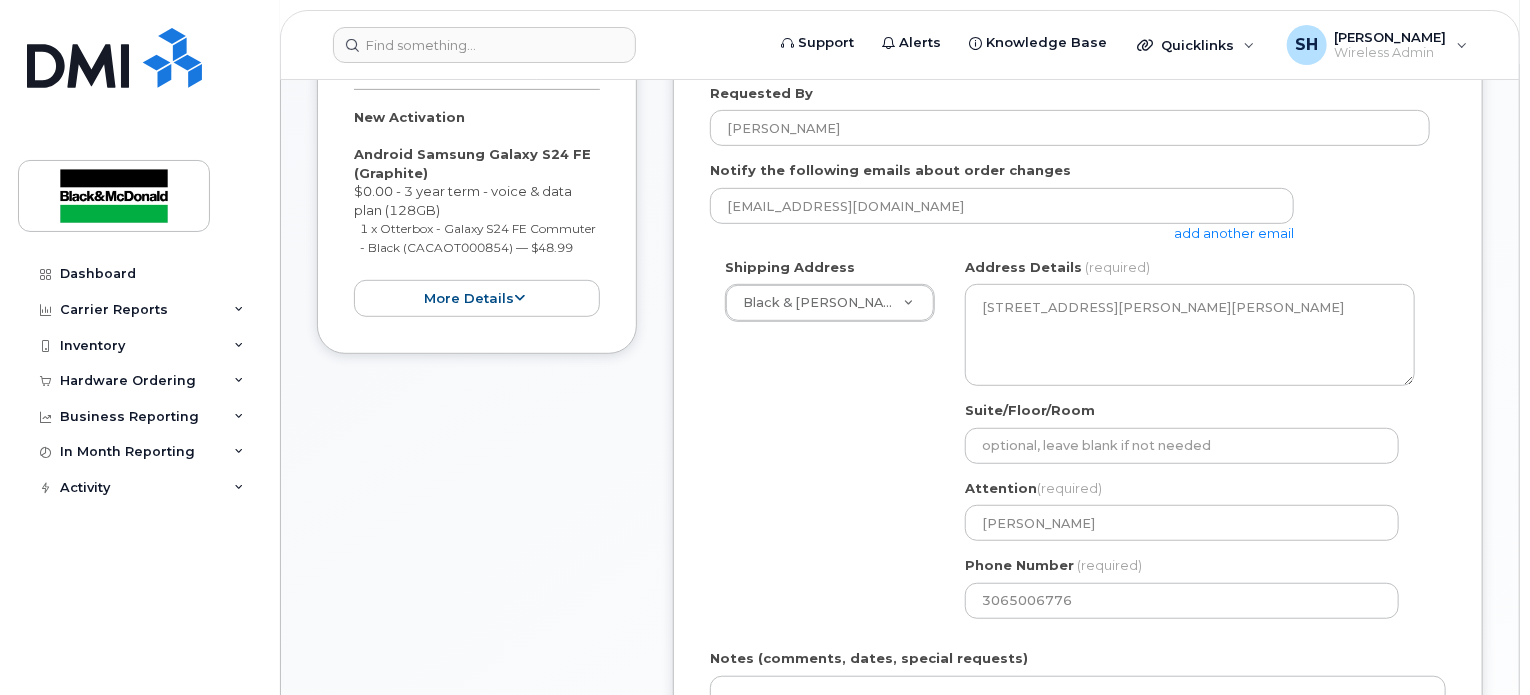 scroll, scrollTop: 300, scrollLeft: 0, axis: vertical 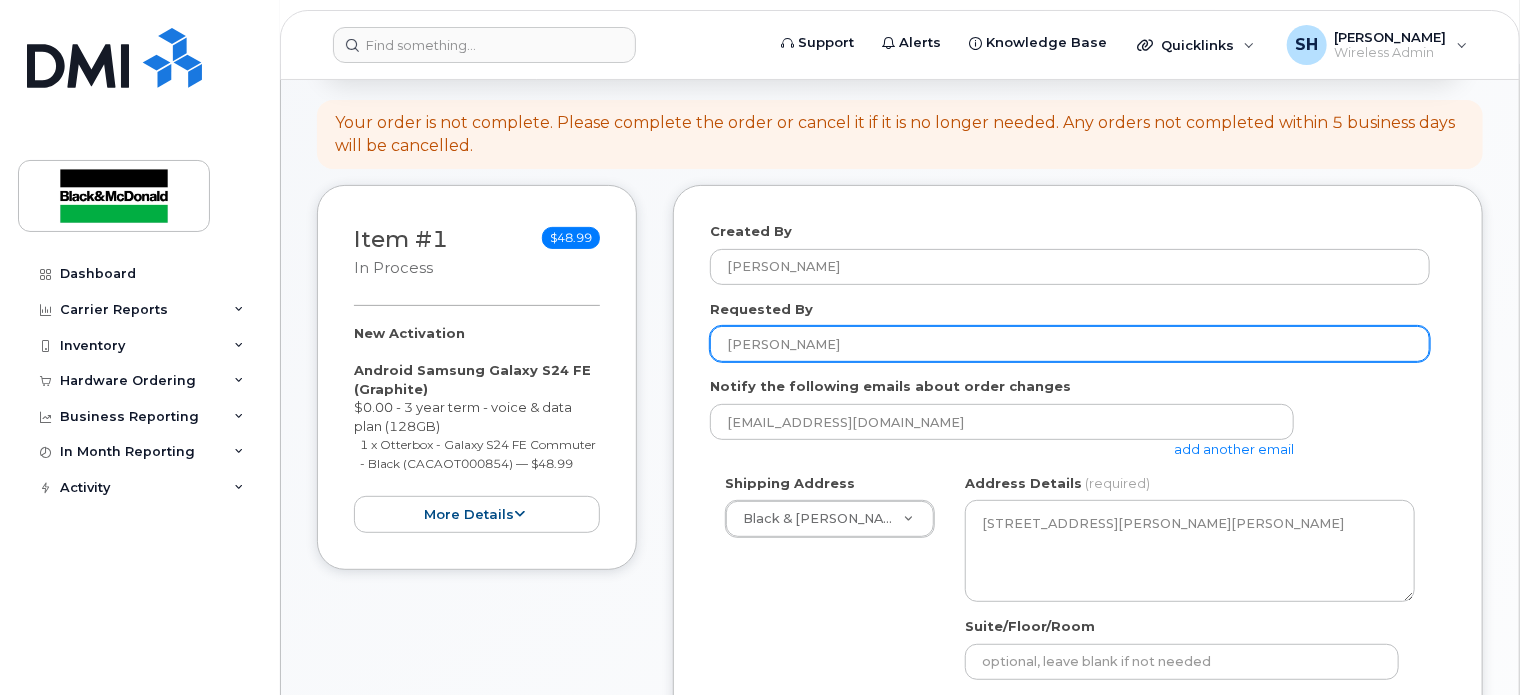 click on "[PERSON_NAME]" 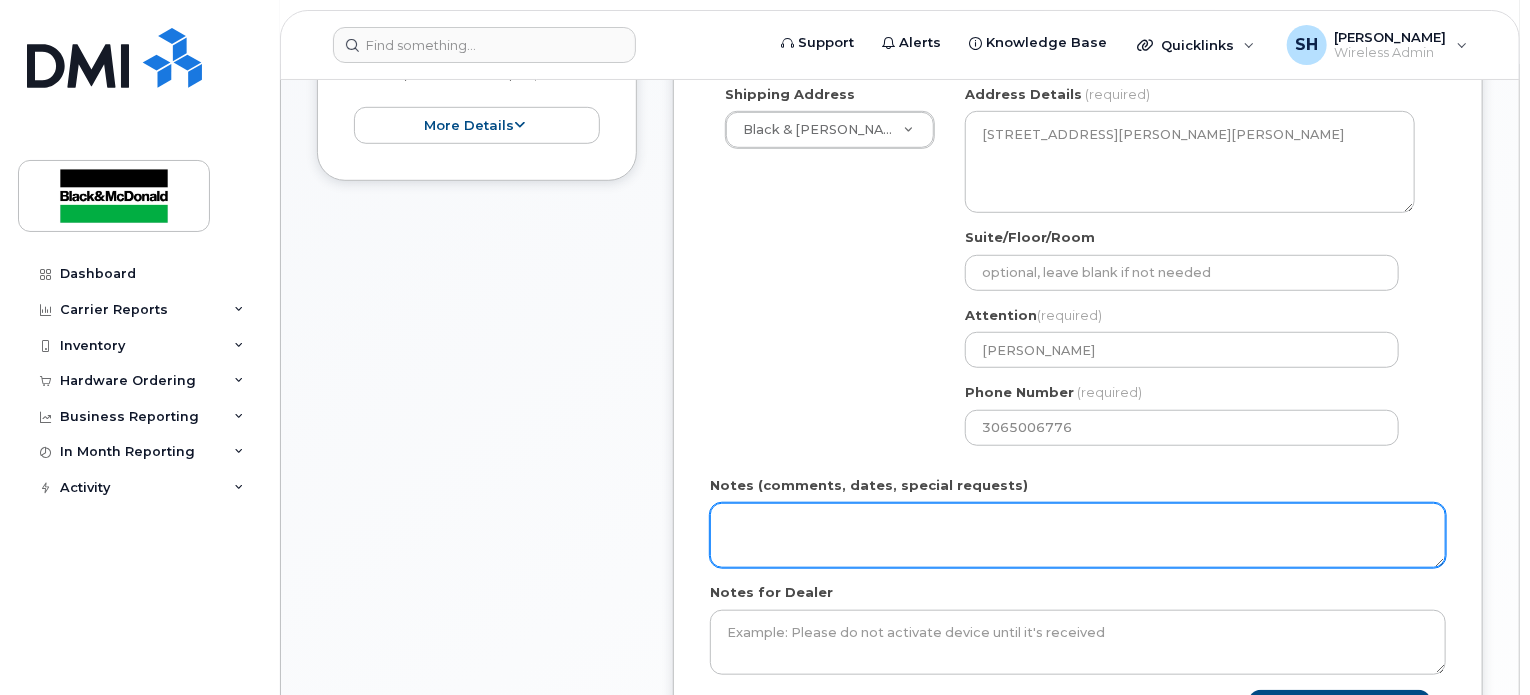 scroll, scrollTop: 600, scrollLeft: 0, axis: vertical 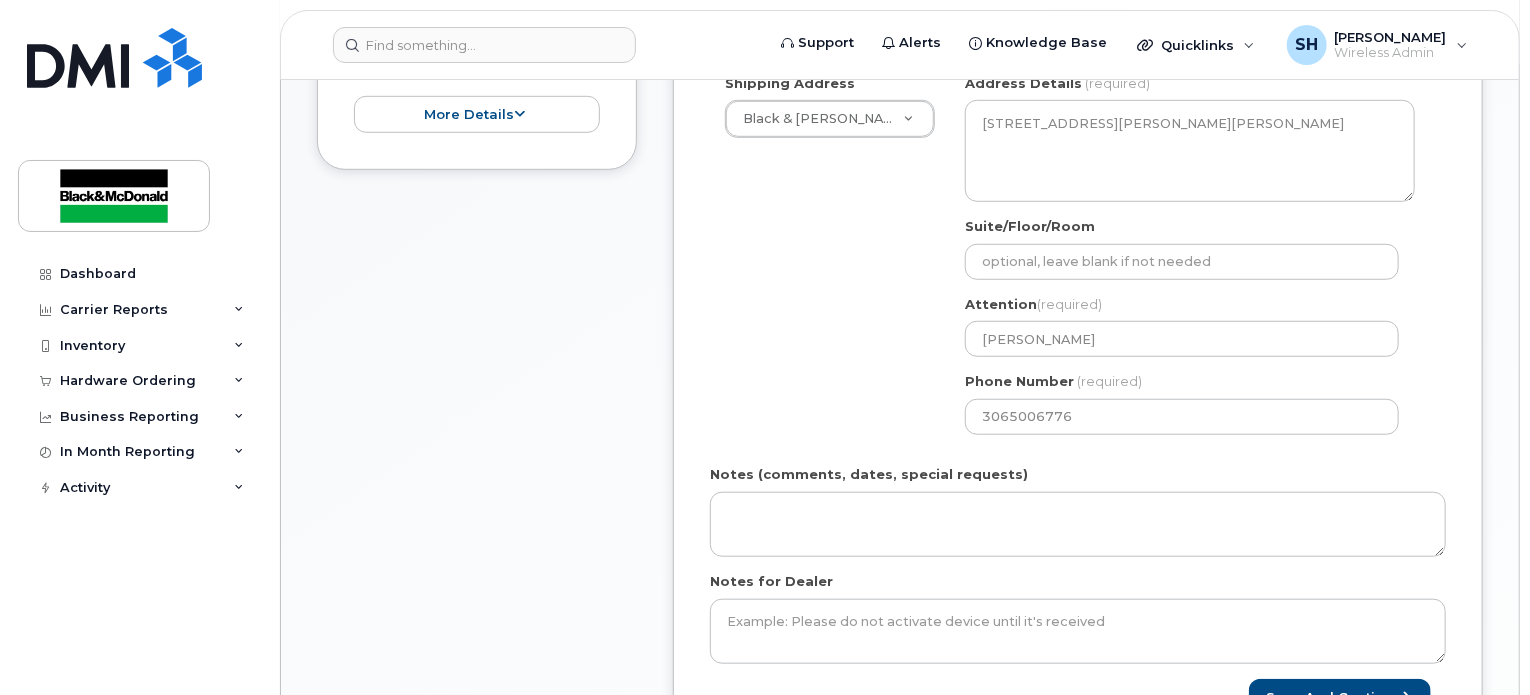 type 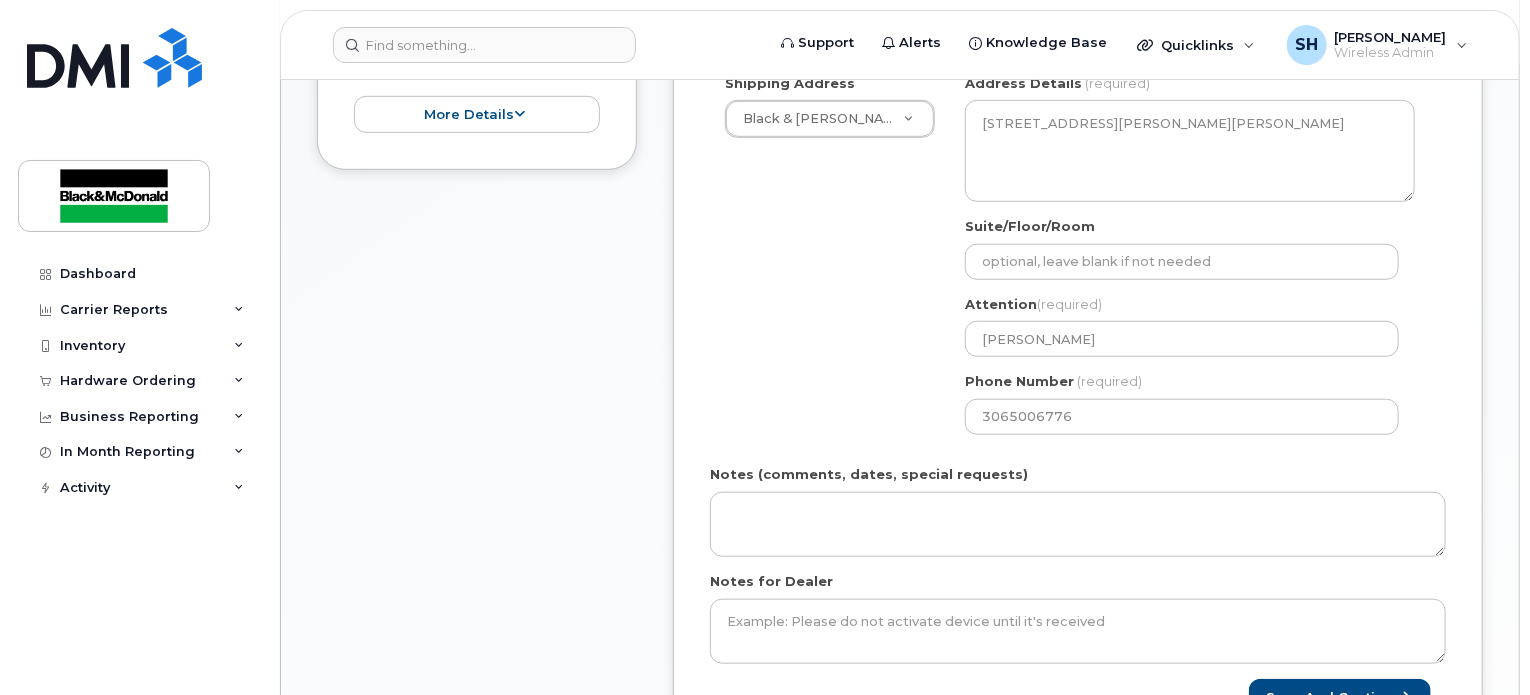 click on "Shipping Address
Black & McDonald Regina     Black & McDonald Regina Black & McDonald Saskatoon Black & McDonald Winnipeg
SK
Regina
Search your address...
Manually edit your address
Click to search No available options
Address Line
(required)
Lookup your address
1250 St John St
City
(required)
City
(required)
City
(required)
Postal Code
(required)
S4R 1R9
Address Details
(required)
1250 St John St
Regina Saskatchewan S4R 1R9
Suite/Floor/Room
Attention
(required)
Jay Orban
Phone Number
(required)
3065006776" 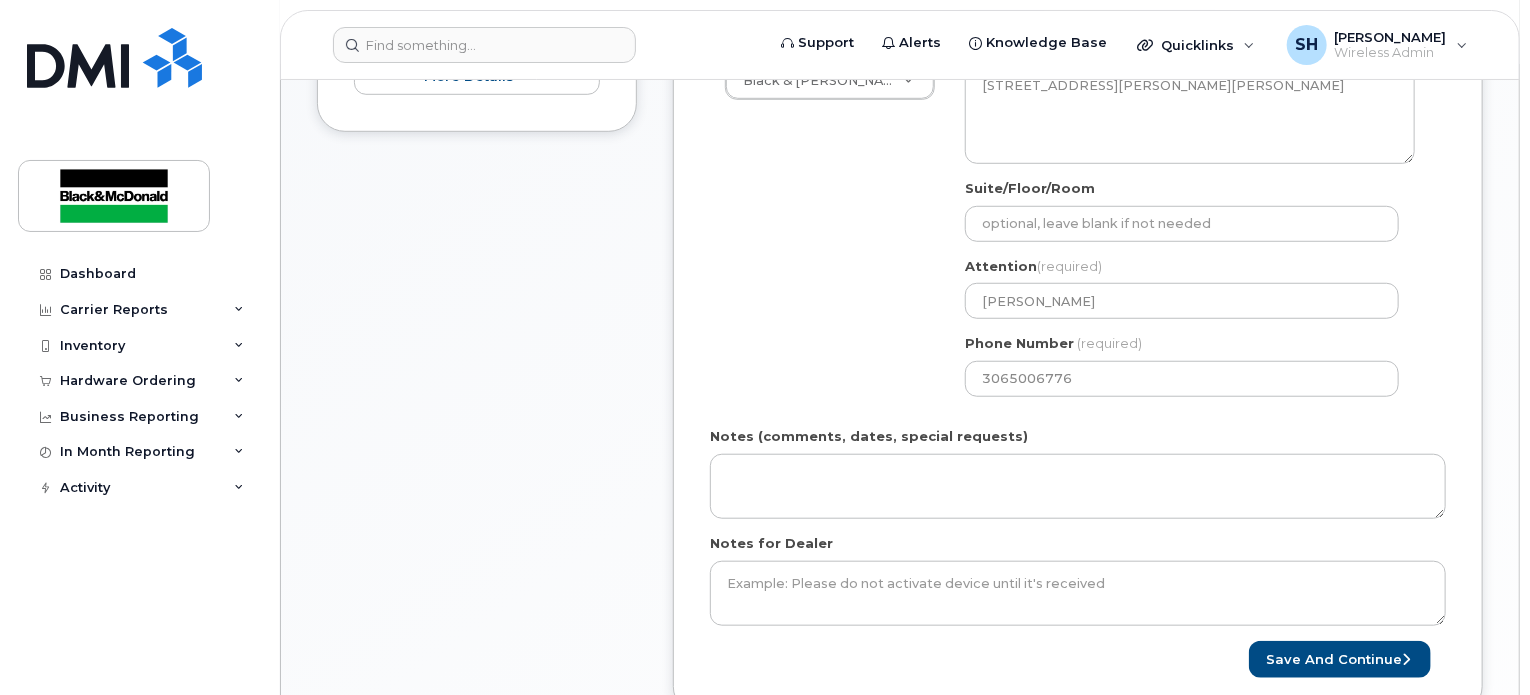 scroll, scrollTop: 700, scrollLeft: 0, axis: vertical 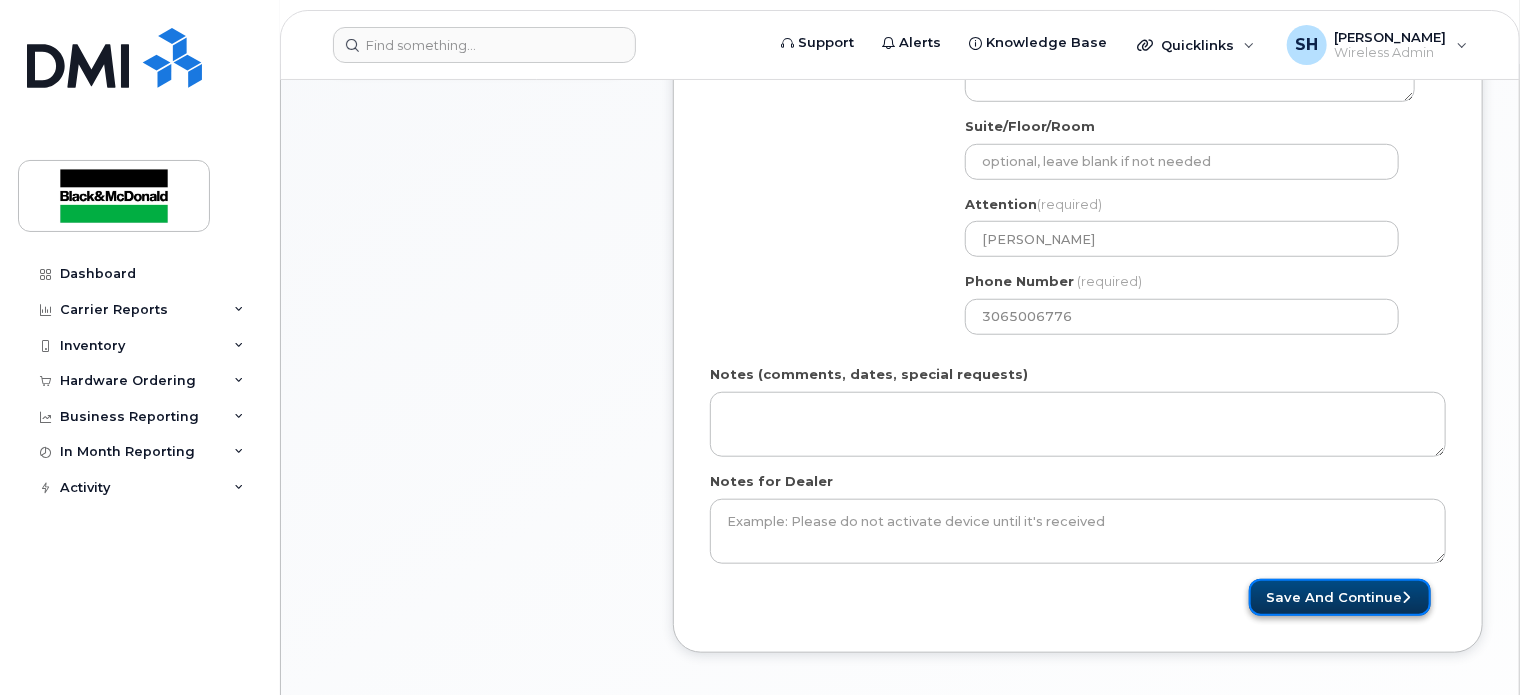 click on "Save and Continue" 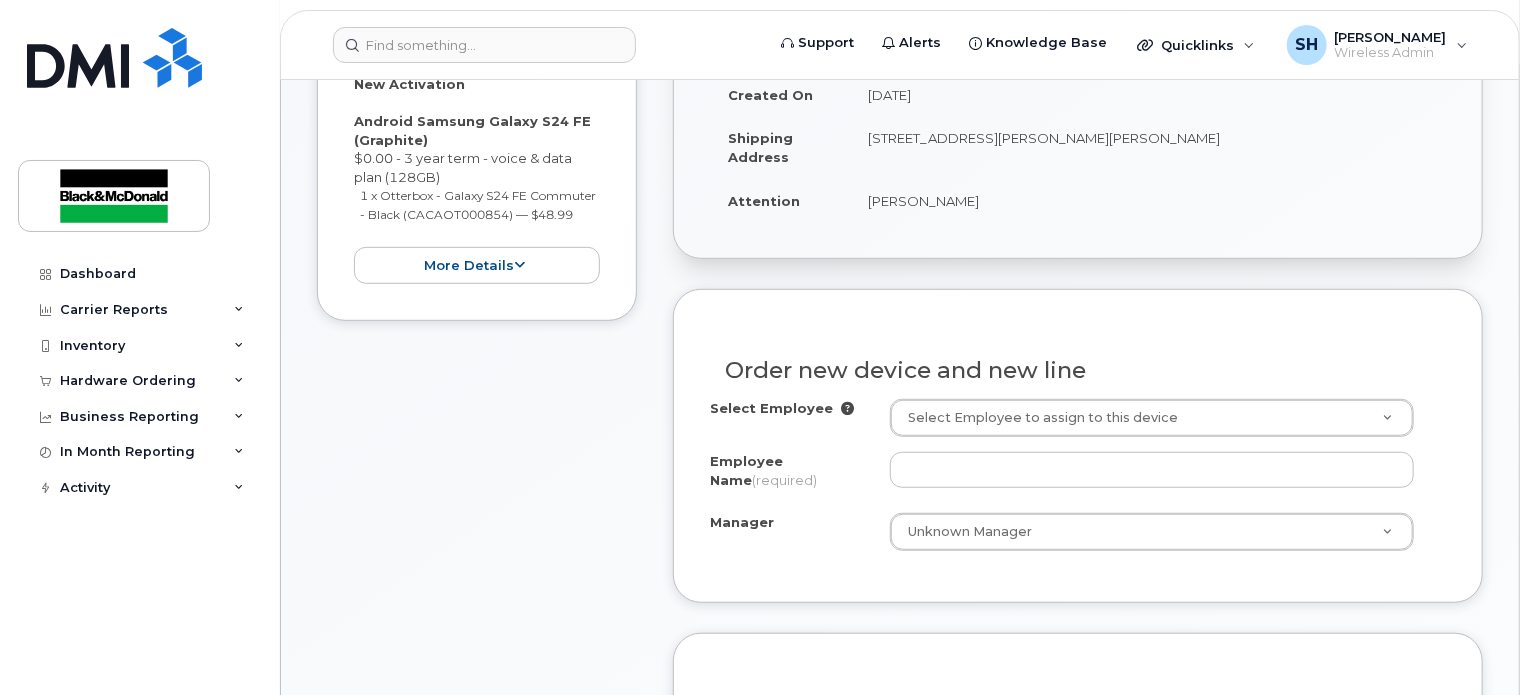 scroll, scrollTop: 584, scrollLeft: 0, axis: vertical 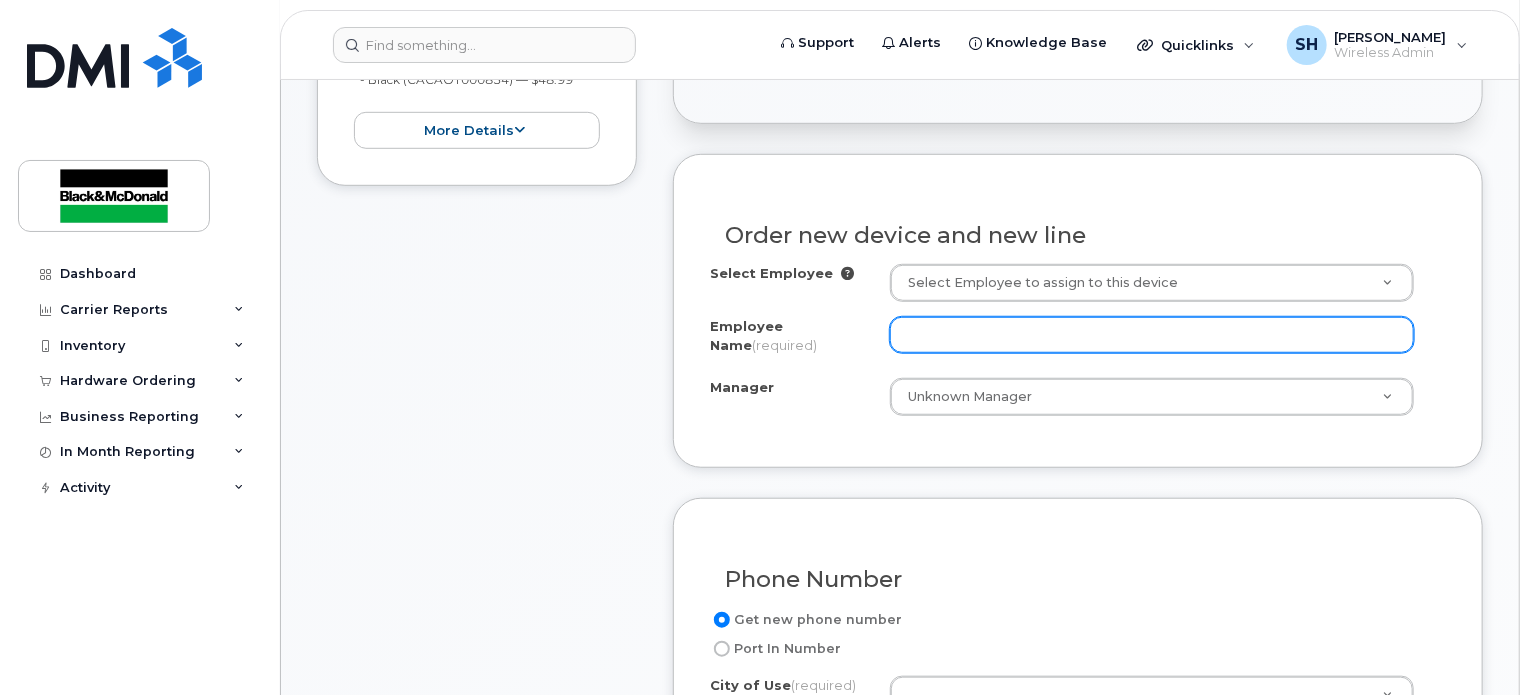 click on "Employee Name
(required)" 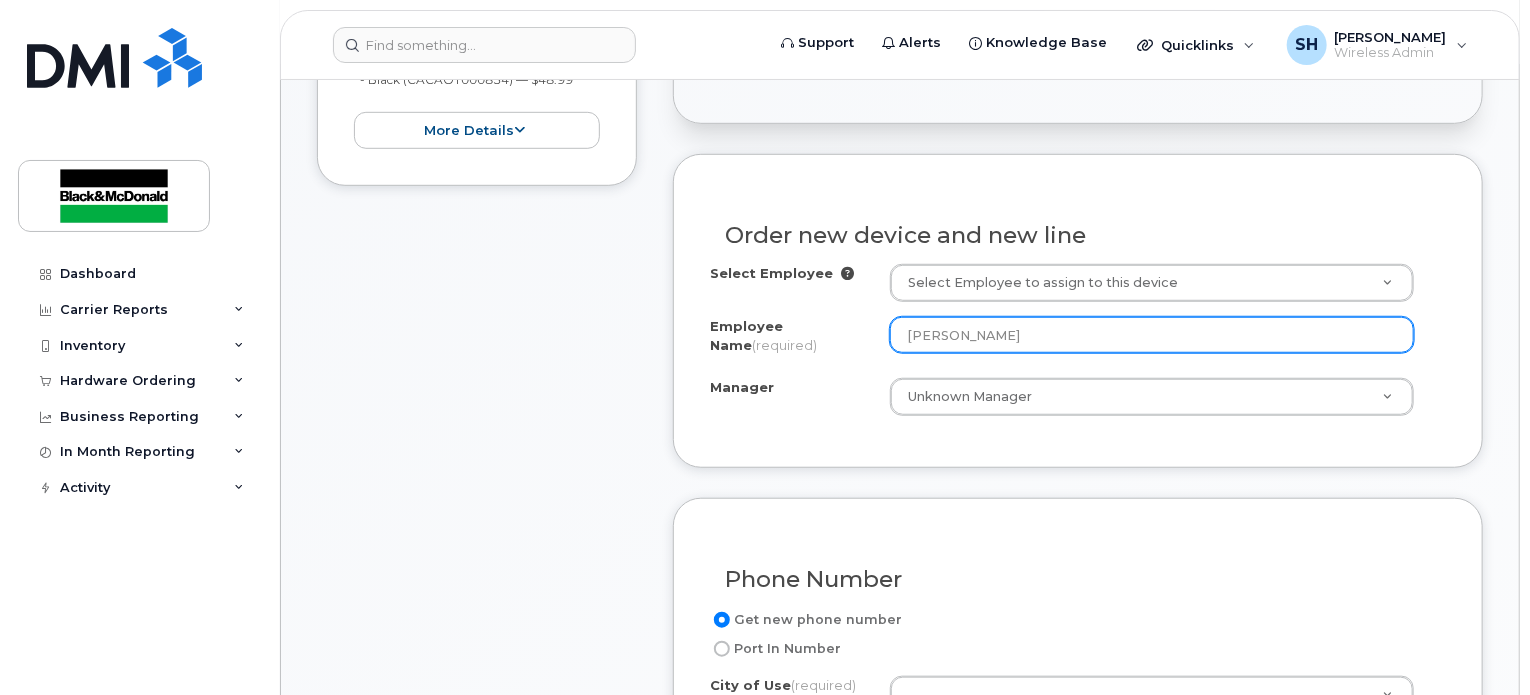 type on "[PERSON_NAME]" 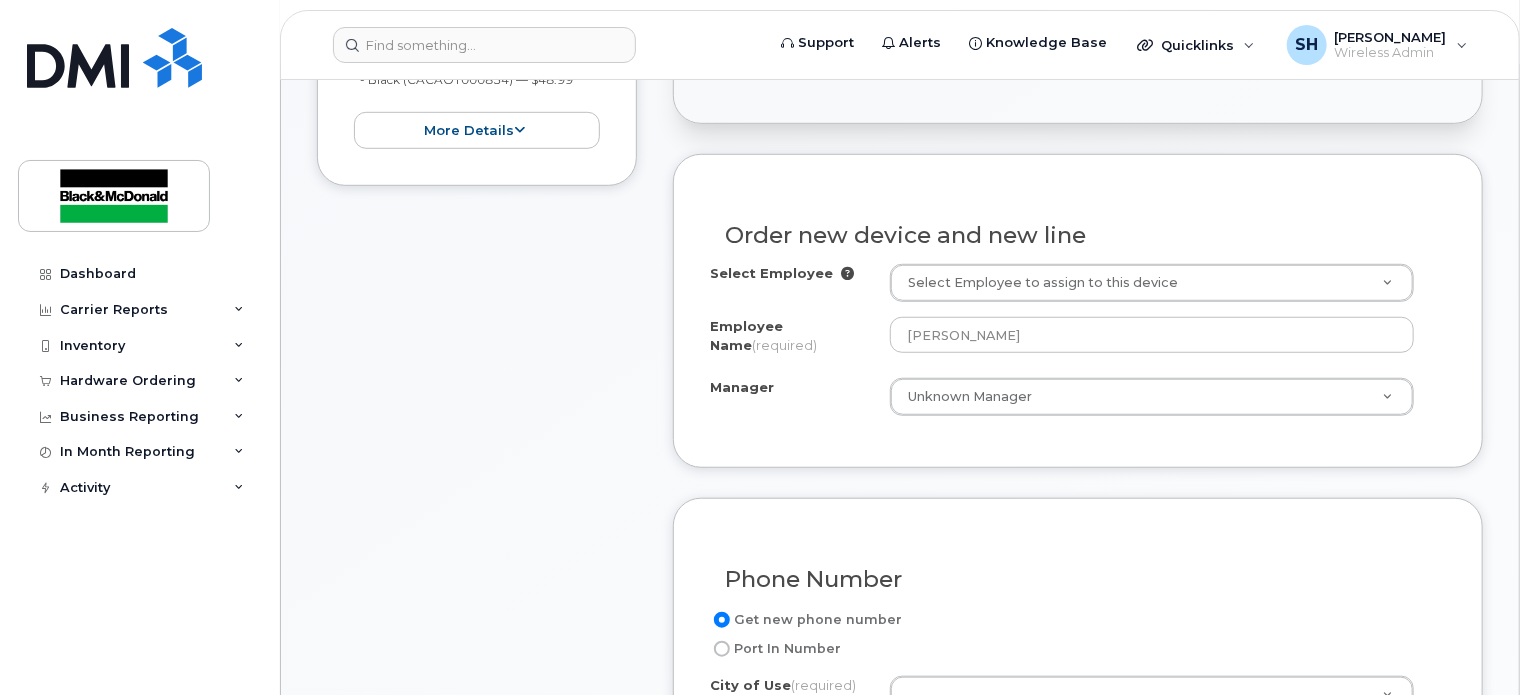 click on "Order new device and new line
Select Employee
Select Employee to assign to this device
Employee Name
(required)
Brade Daniels
Manager
Unknown Manager      Manager             Manager                     Chelsey Voth
Unknown Manager" 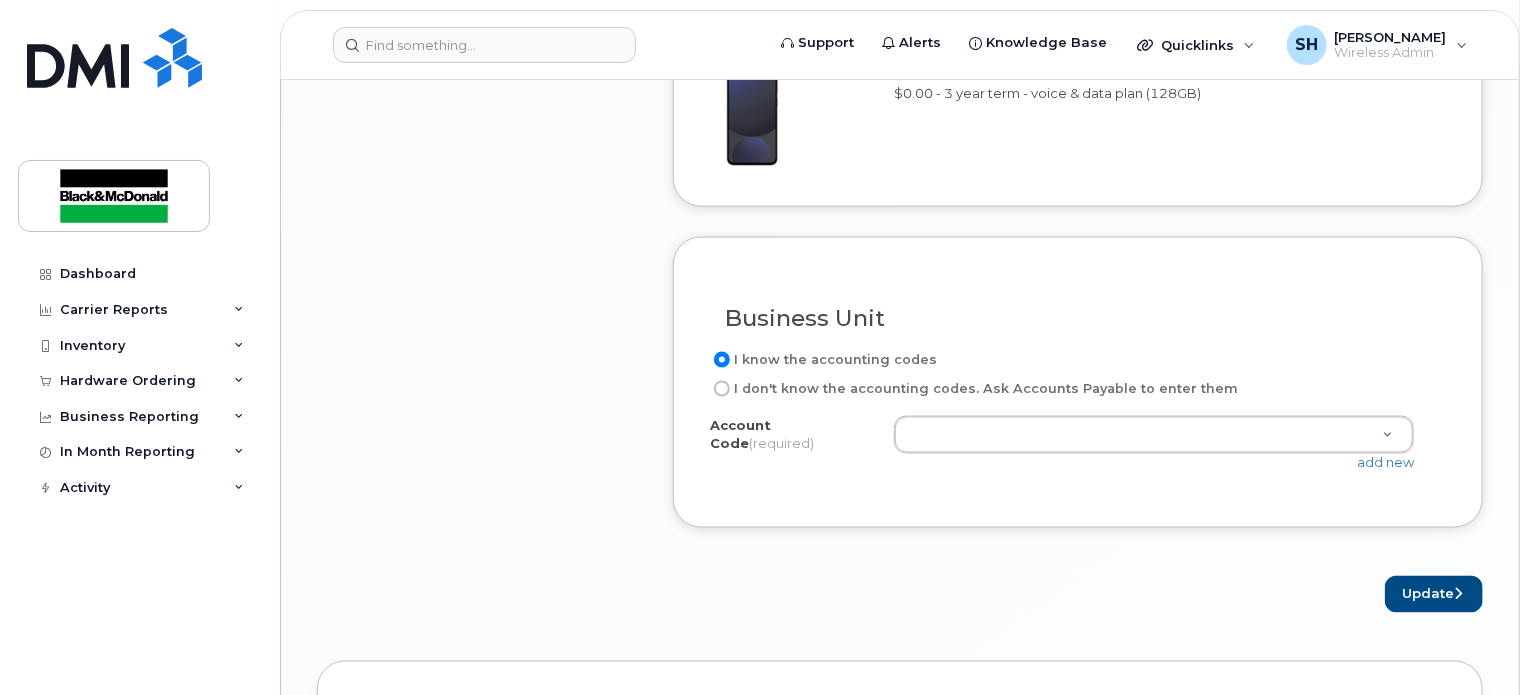 scroll, scrollTop: 1484, scrollLeft: 0, axis: vertical 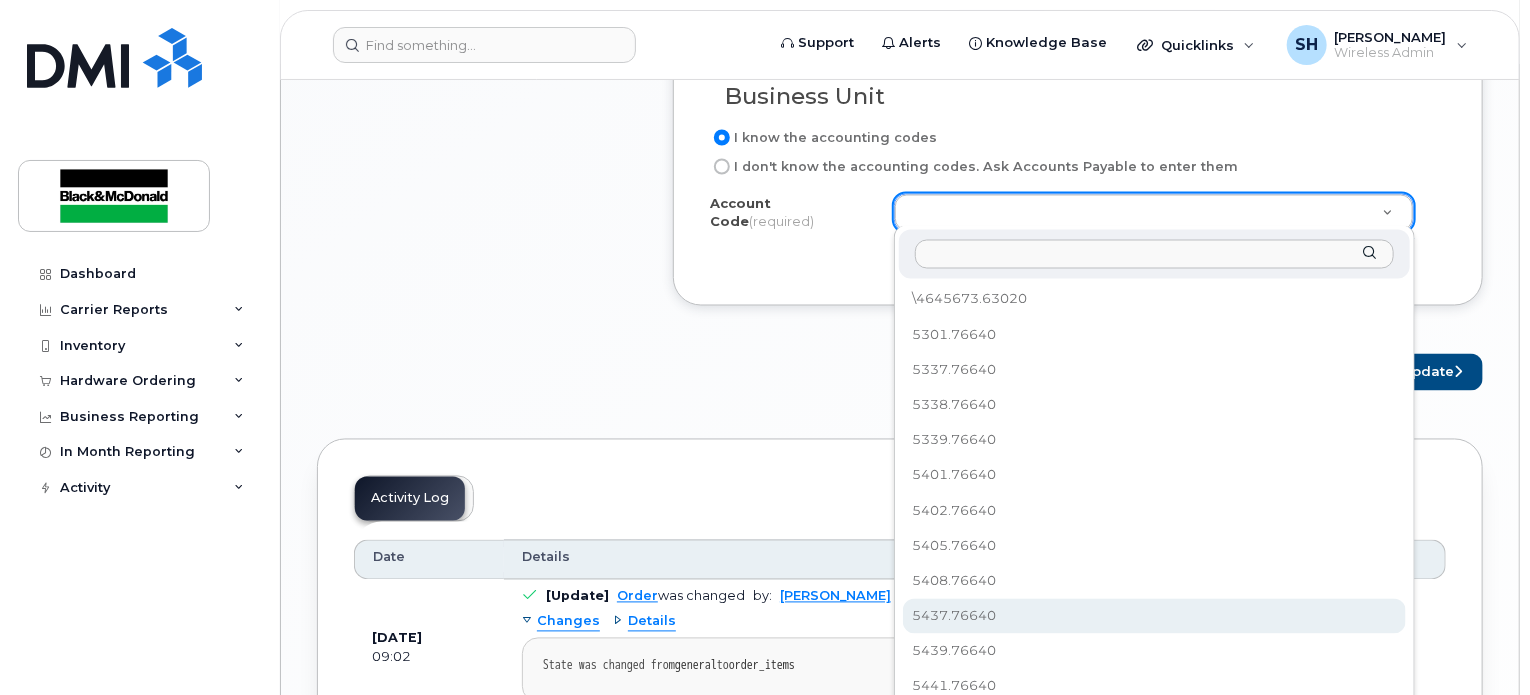 select on "5437.76640" 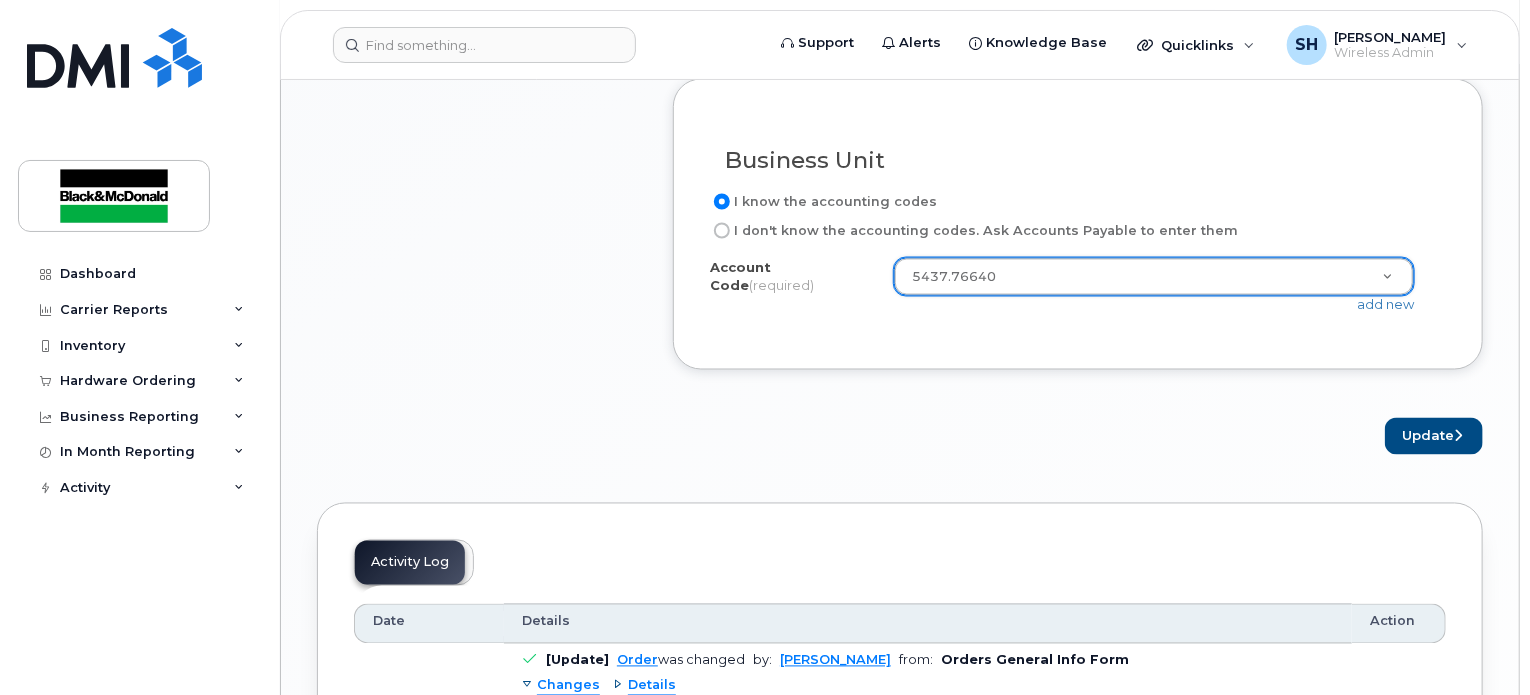 scroll, scrollTop: 1584, scrollLeft: 0, axis: vertical 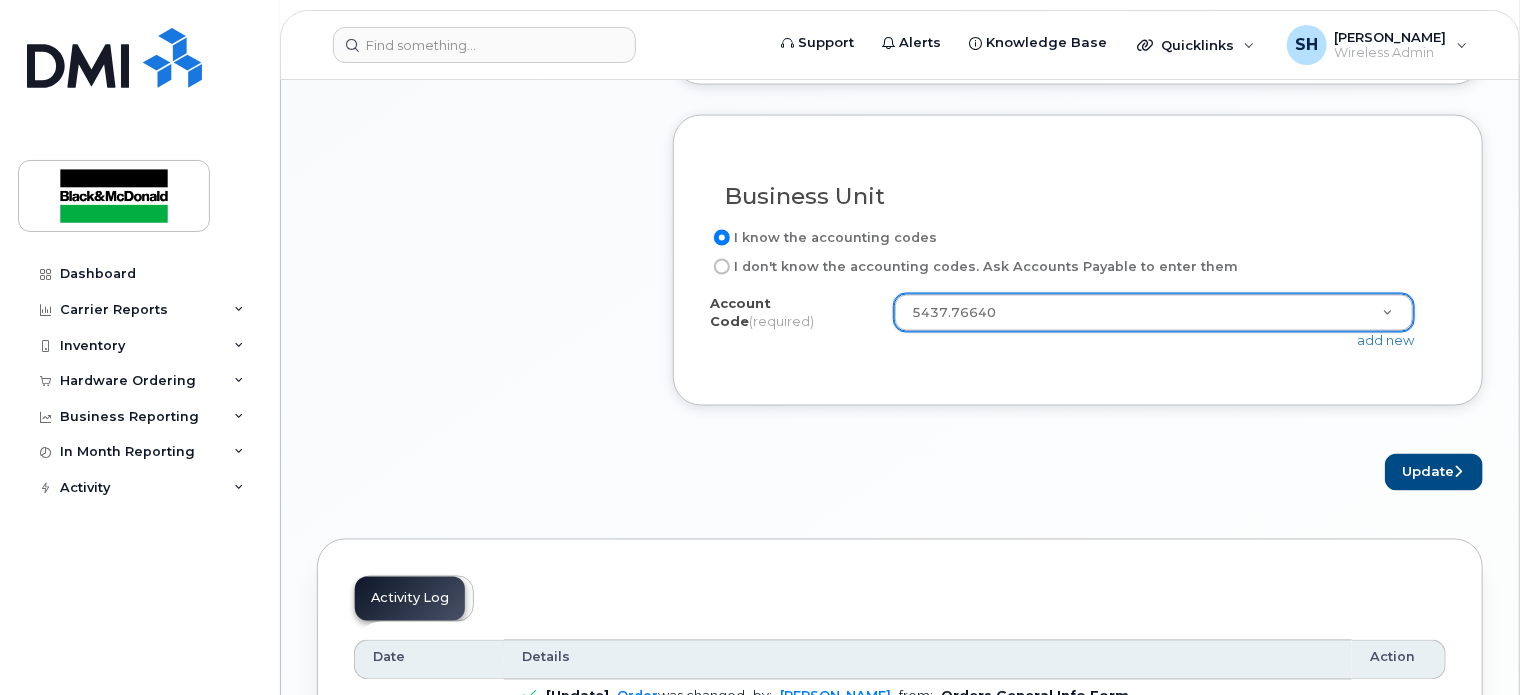 click on "Business Unit
I know the accounting codes
I don't know the accounting codes.
Ask Accounts Payable to enter them
Account Code
(required)
5437.76640
\4645673.63020
5301.76640
5337.76640
5338.76640
5339.76640
5401.76640
5402.76640
5405.76640
5408.76640
5437.76640
5439.76640
5441.76640
Unknown
add new" 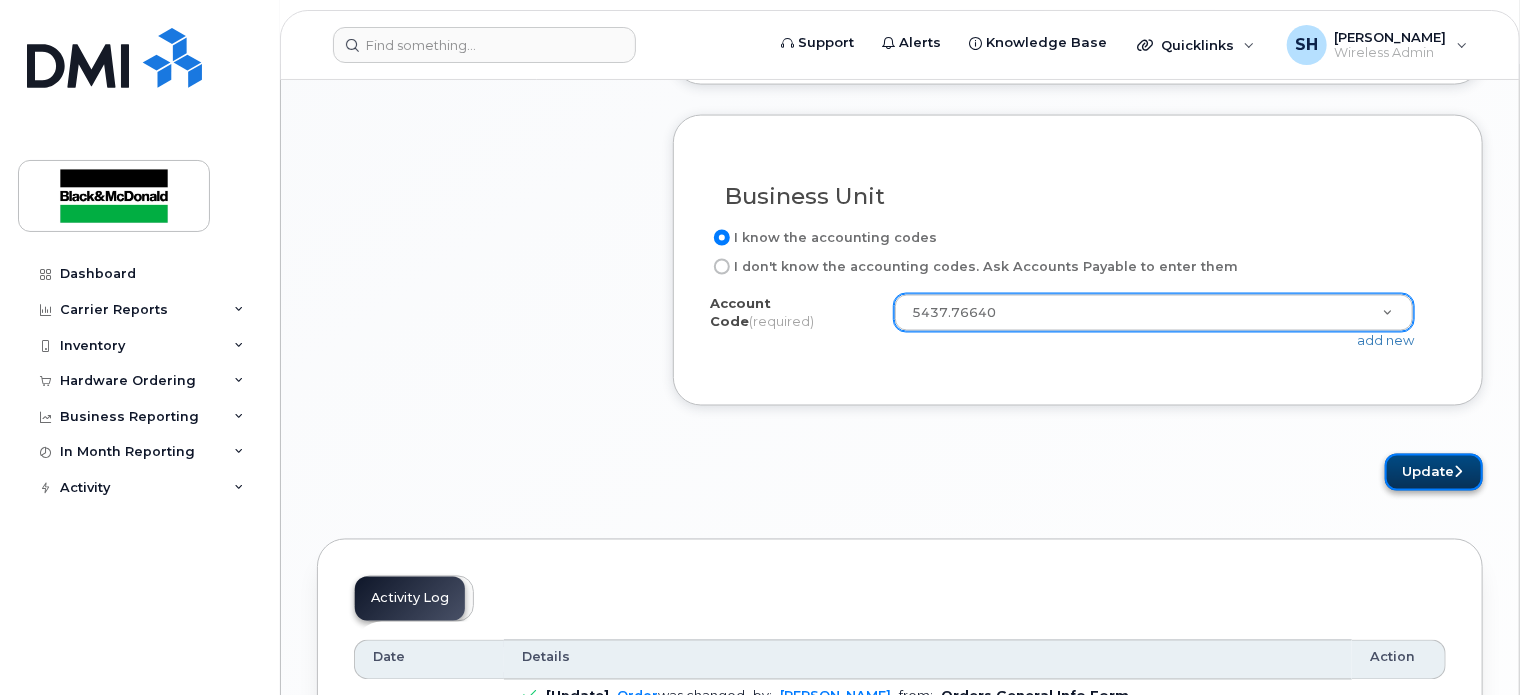 click on "Update" 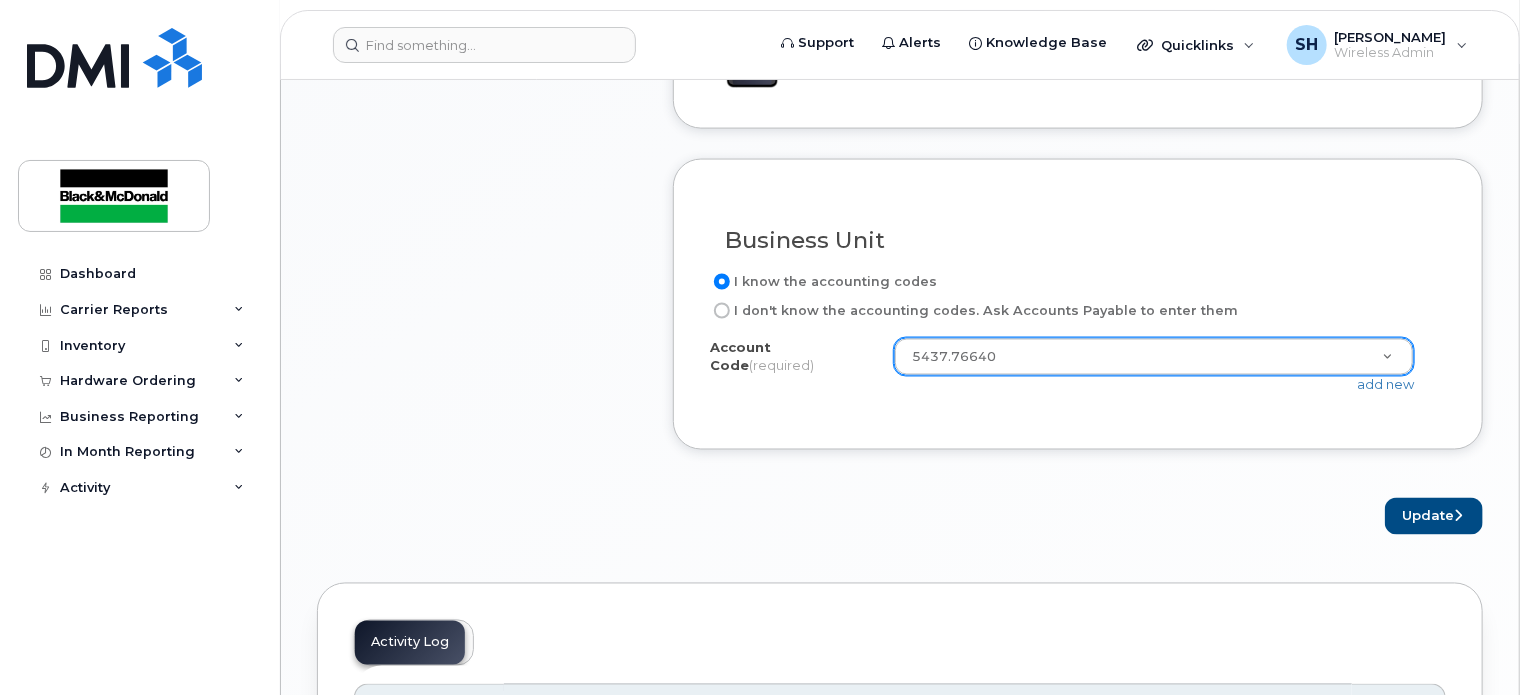 scroll, scrollTop: 1549, scrollLeft: 0, axis: vertical 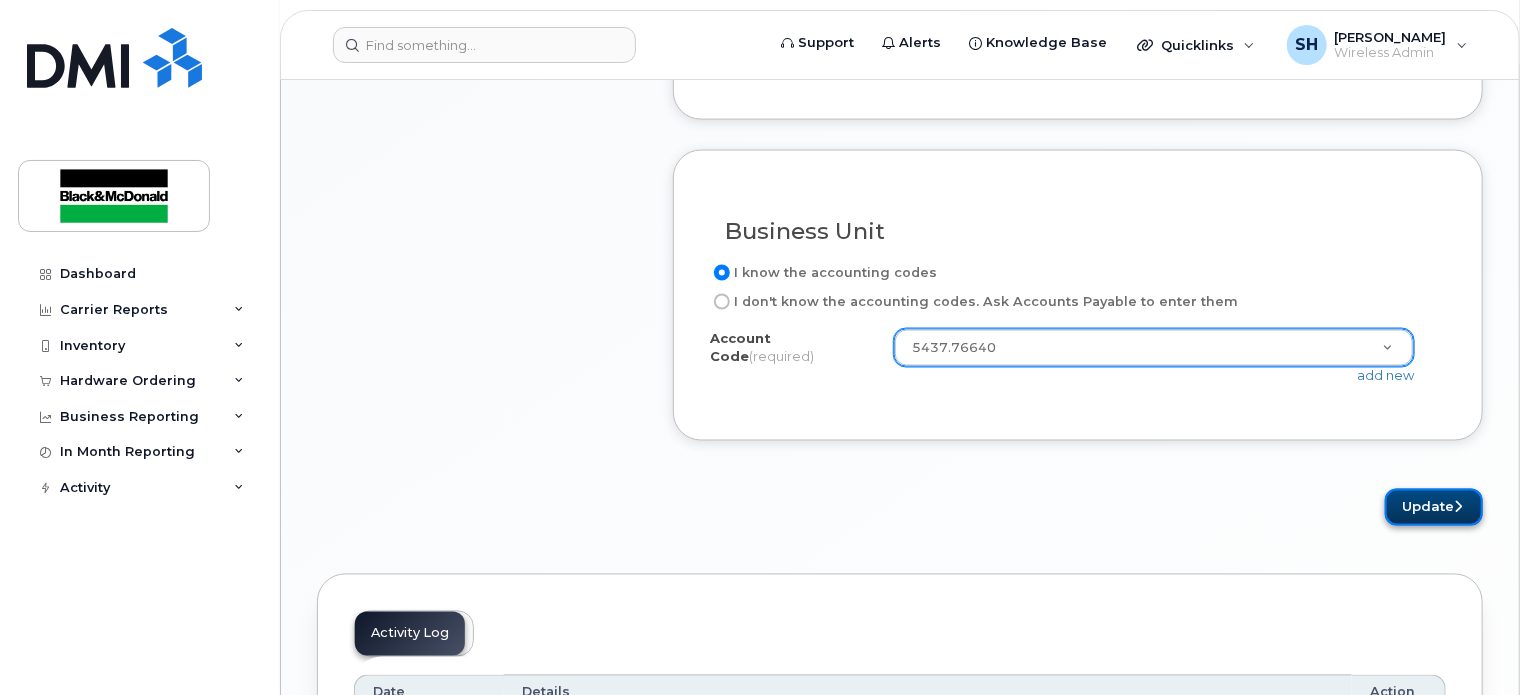 click on "Update" 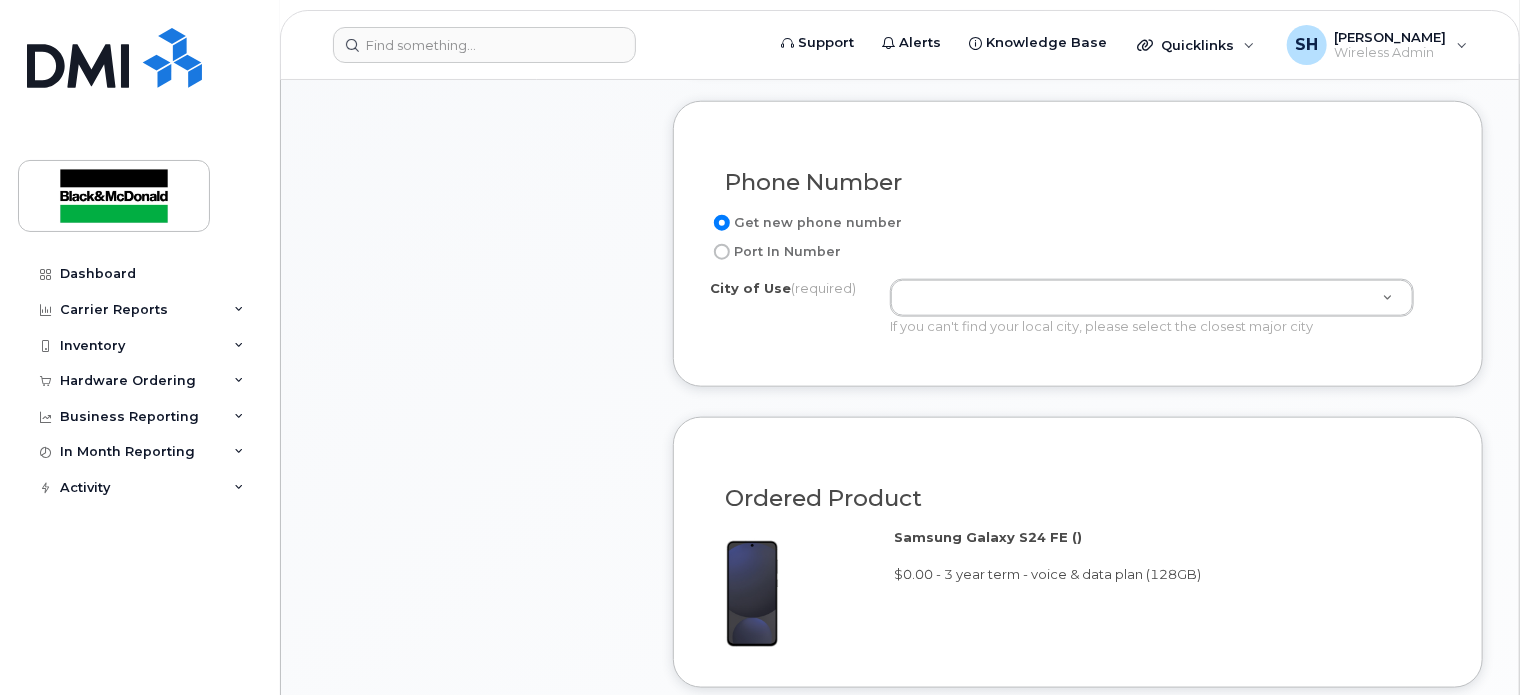 scroll, scrollTop: 949, scrollLeft: 0, axis: vertical 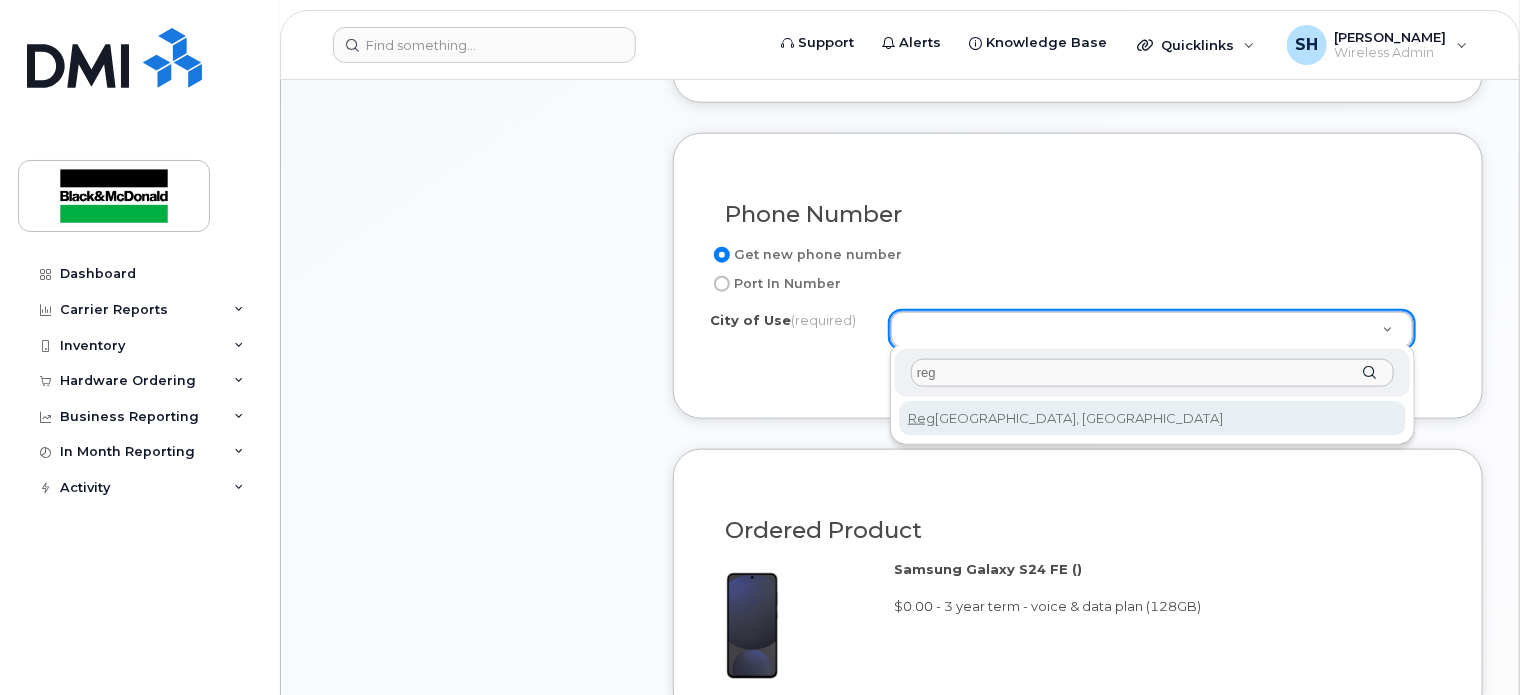 type on "reg" 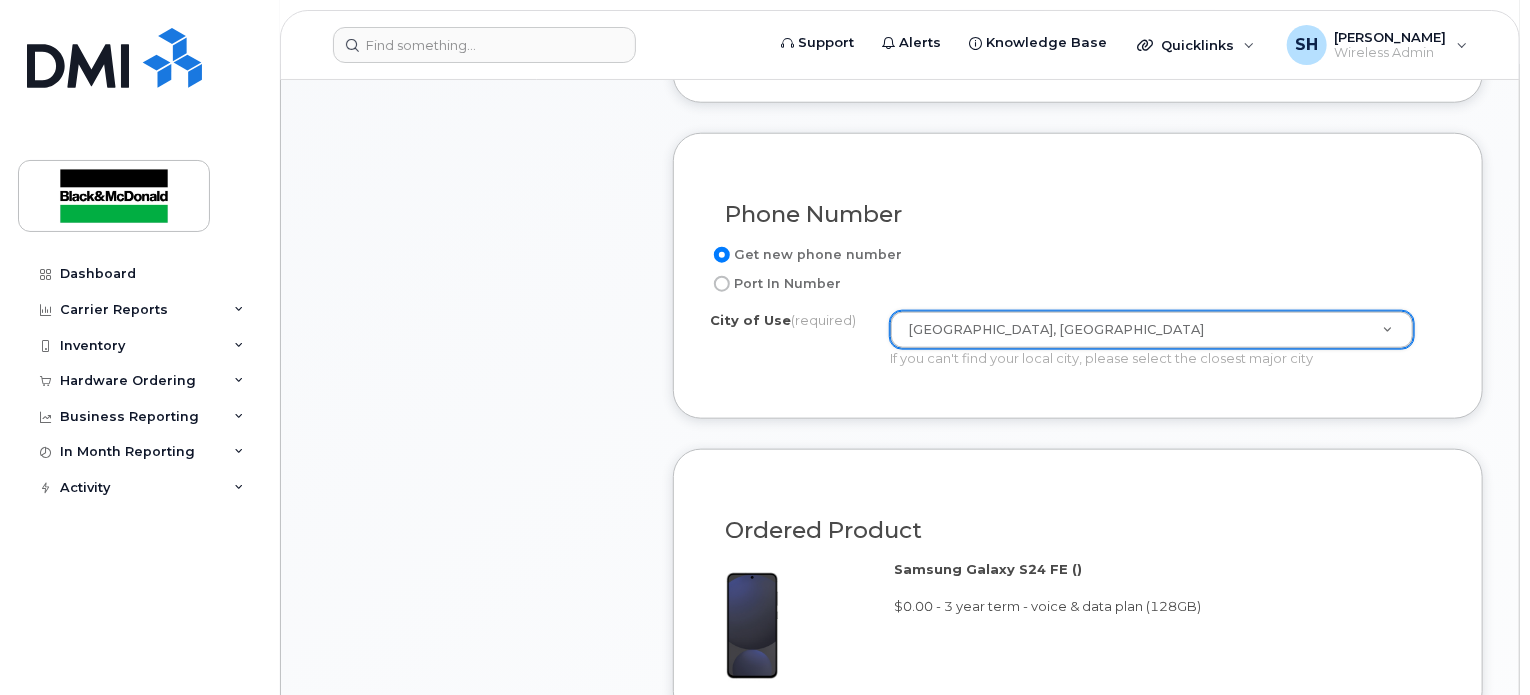 click on "Phone Number
Get new phone number
Port In Number
City of Use
(required)
Regina, Saskatchewan     7079
If you can't find your local city, please select the closest major city" 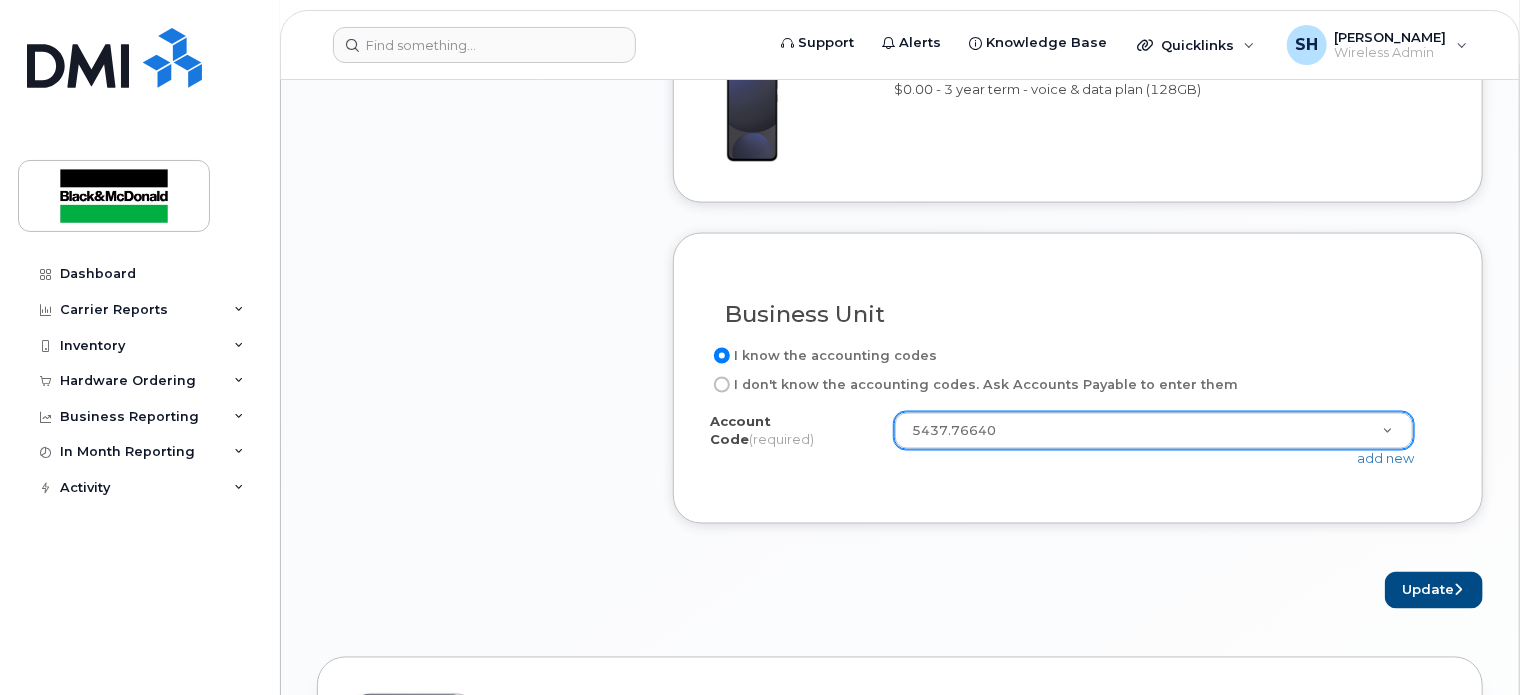 scroll, scrollTop: 1649, scrollLeft: 0, axis: vertical 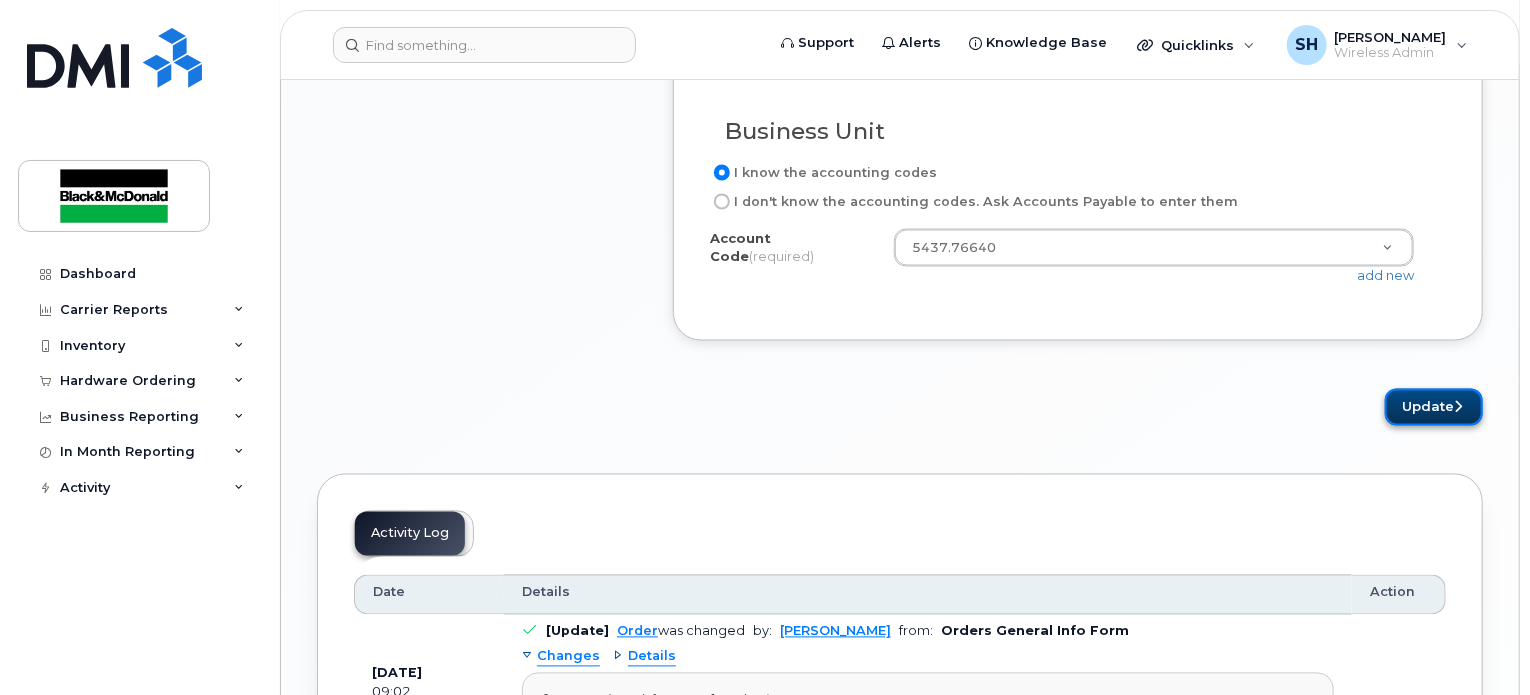 click on "Update" 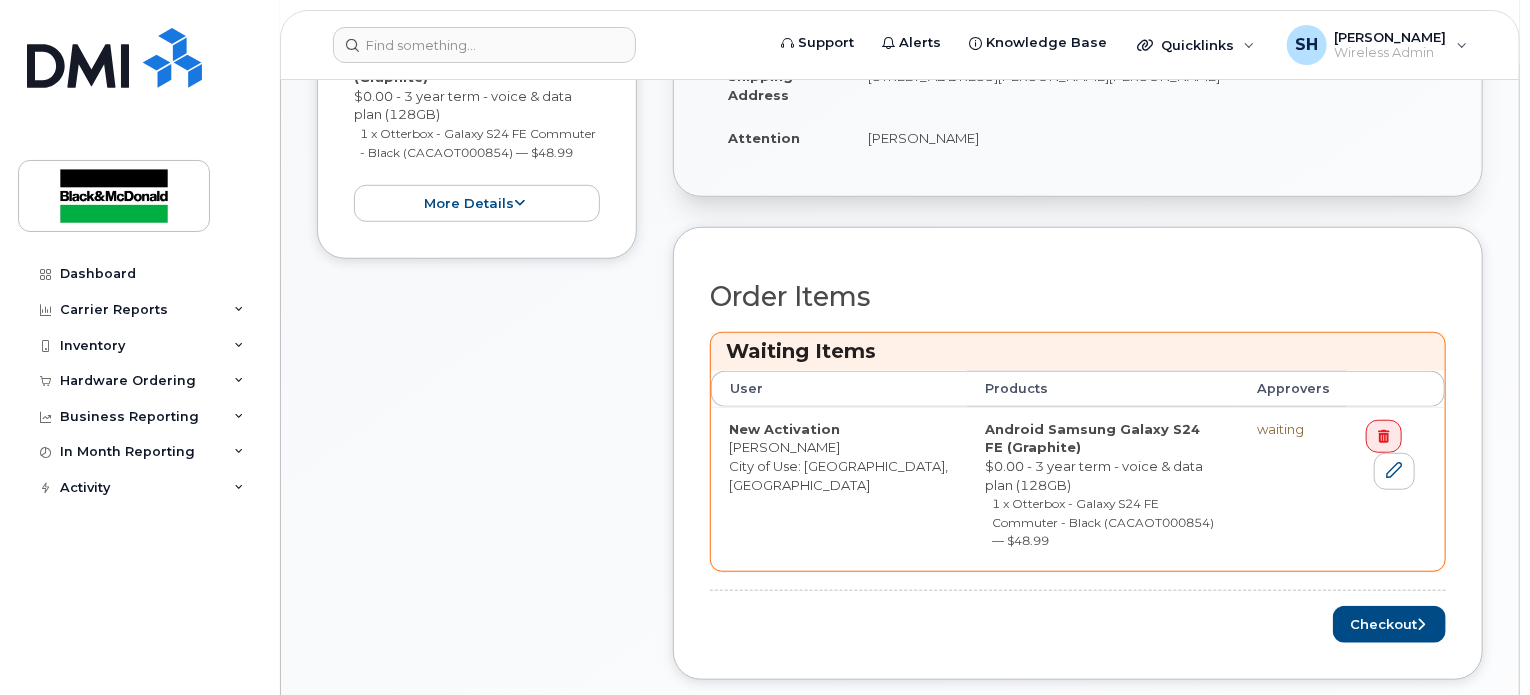 scroll, scrollTop: 600, scrollLeft: 0, axis: vertical 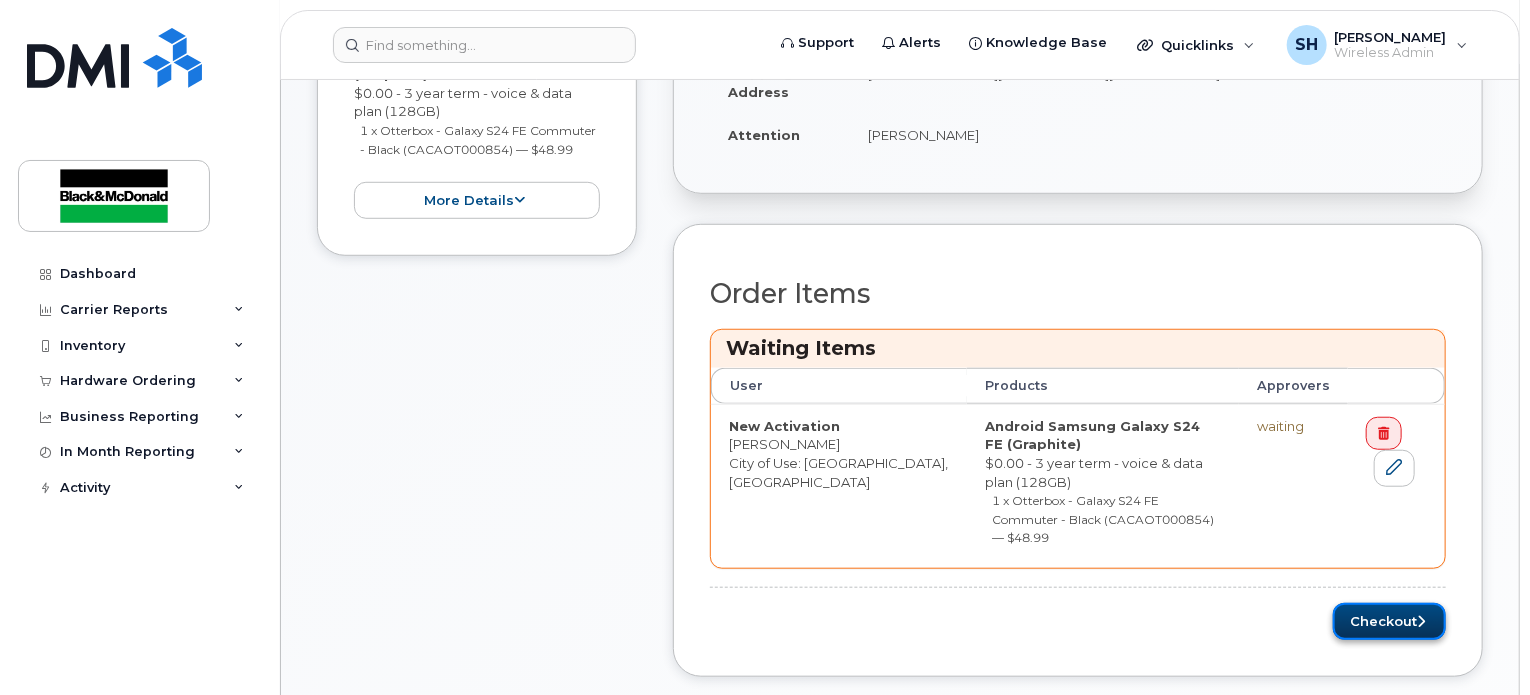 click on "Checkout" 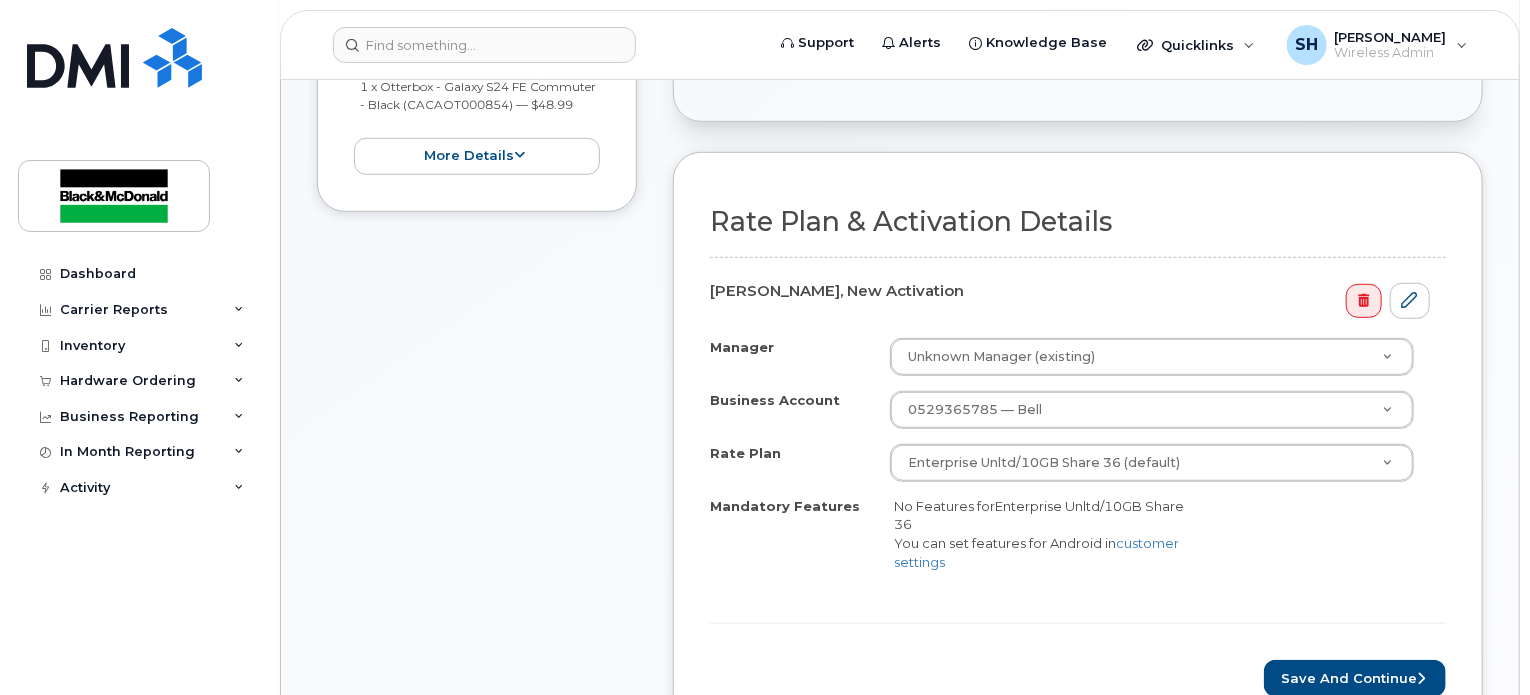 scroll, scrollTop: 600, scrollLeft: 0, axis: vertical 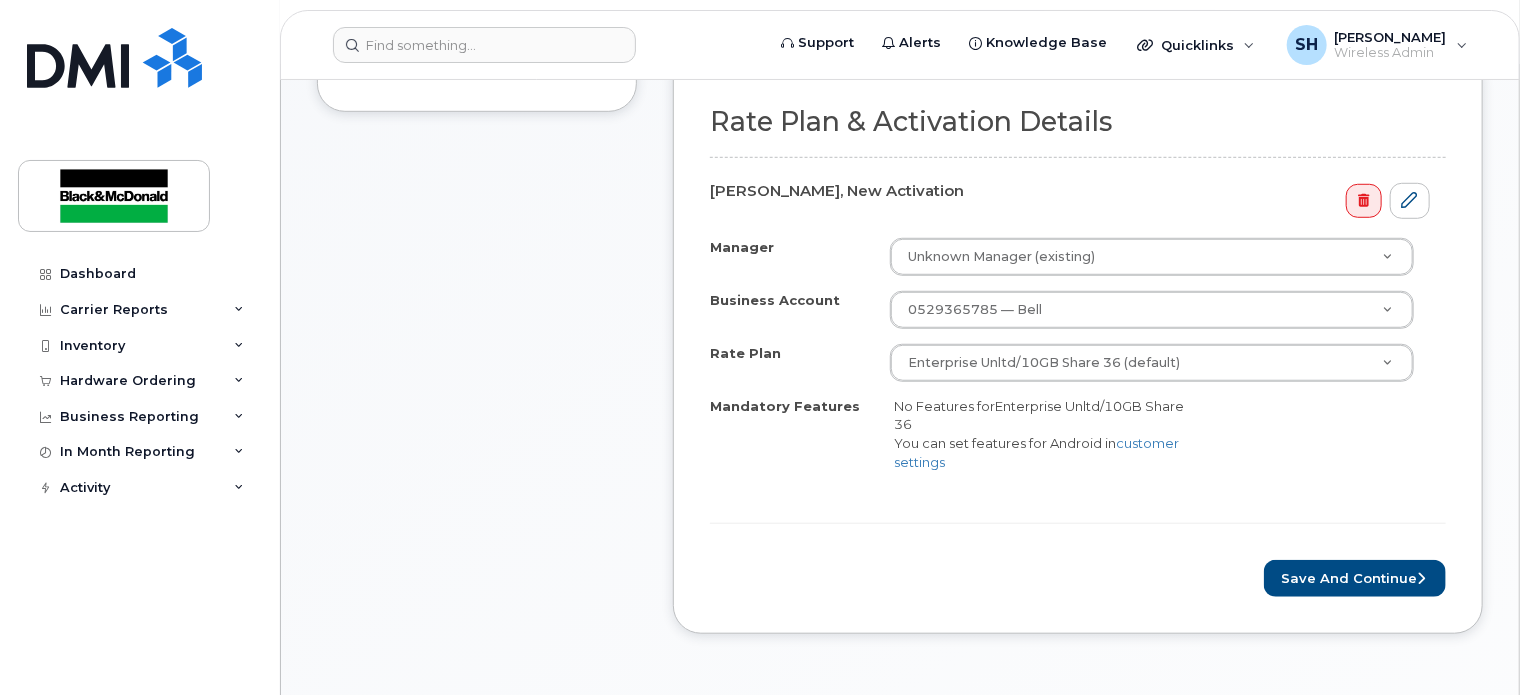 click on "Rate Plan & Activation Details
[PERSON_NAME], New Activation
Manager
Unknown Manager (existing)     Manager             Manager                     Unknown Manager (existing)
[PERSON_NAME]
Business Account
0529365785 — Bell     Business Account             Business Account                      0529365785 — Bell
Rate Plan
Enterprise Unltd/10GB Share 36 (default)
Enterprise Unltd/10GB Share 36 (default)
Mandatory Features
No Features for
Enterprise Unltd/10GB Share 36
You can set features for Android in
customer settings
Save and Continue" 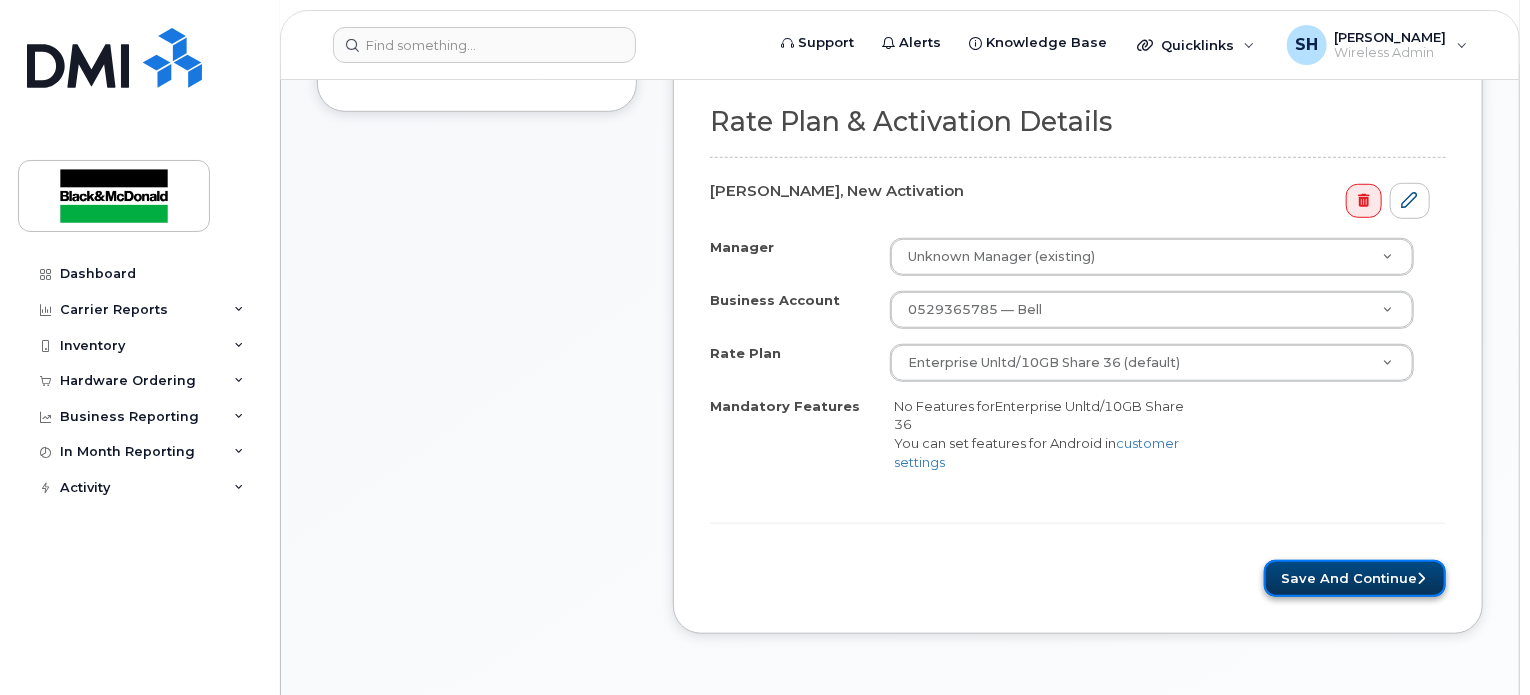 click on "Save and Continue" 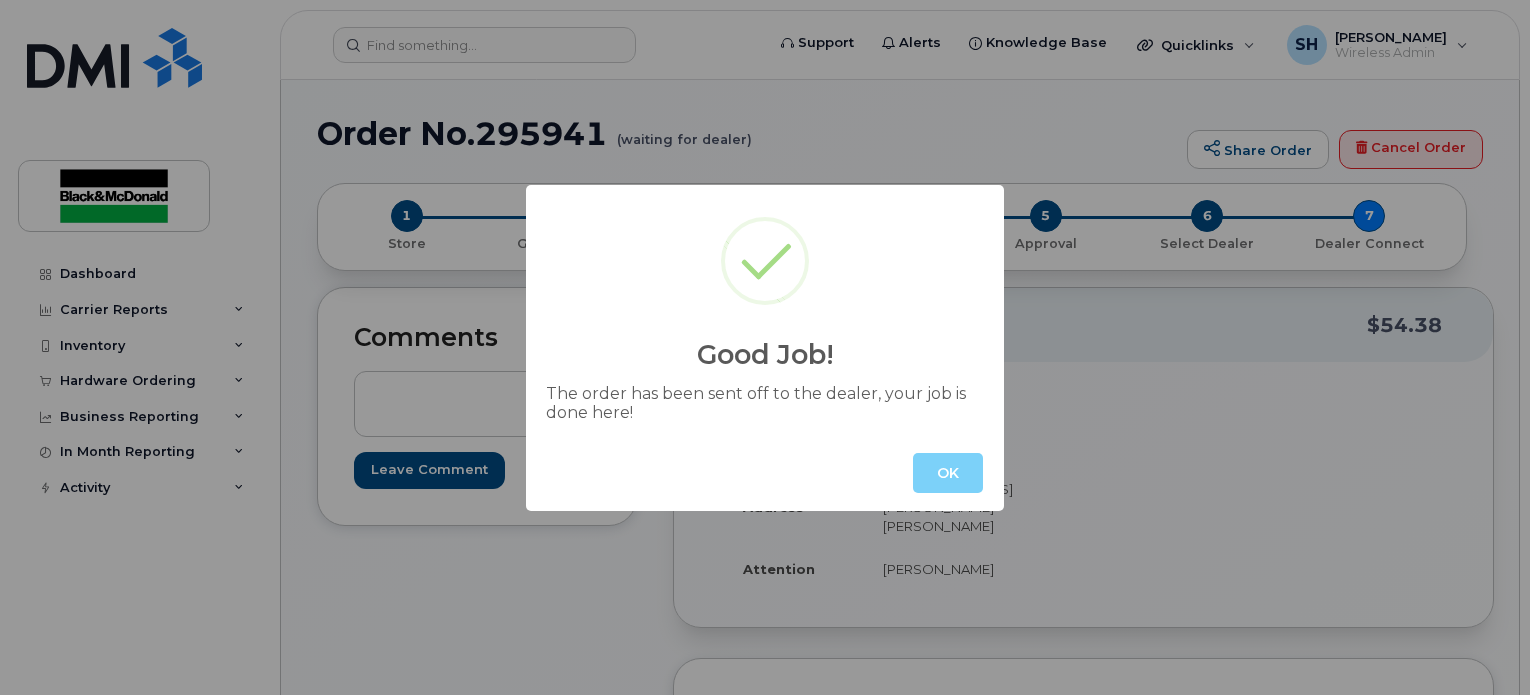 scroll, scrollTop: 0, scrollLeft: 0, axis: both 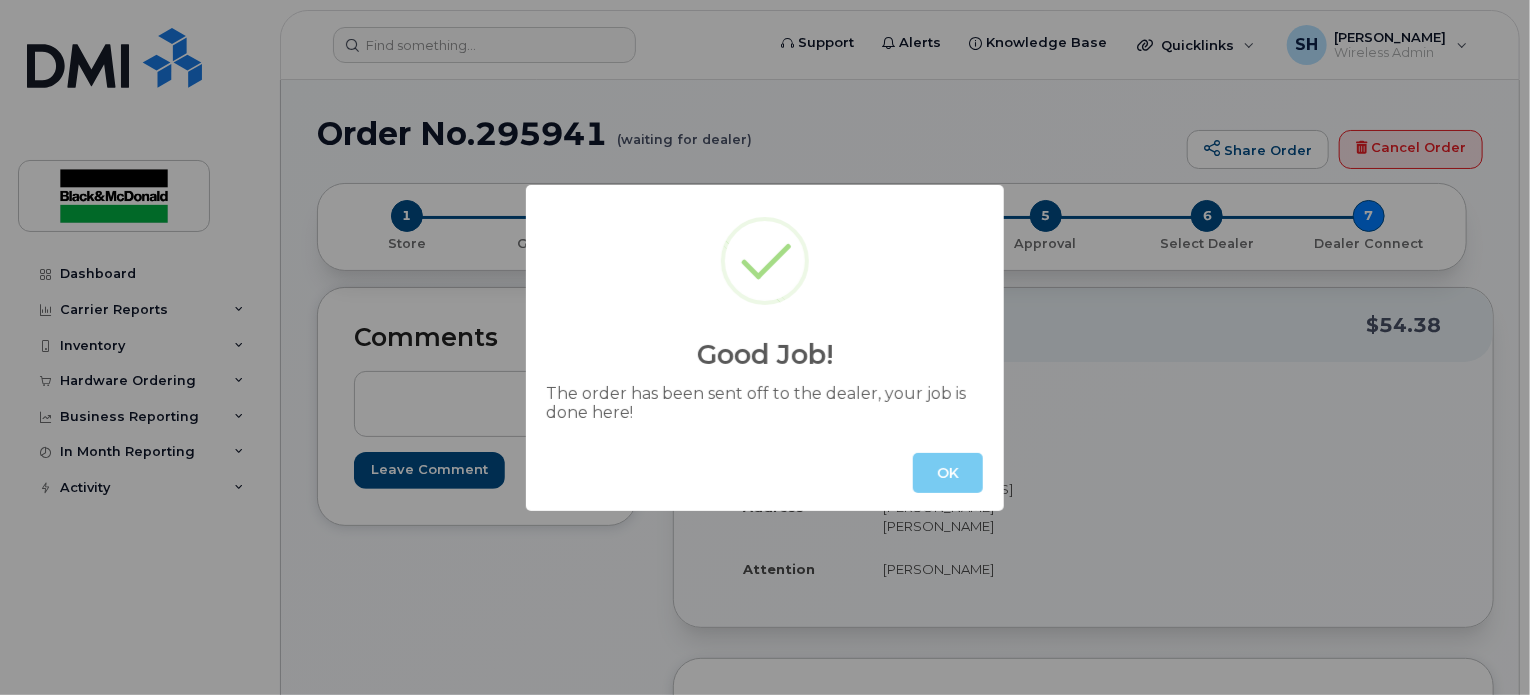 click on "OK" 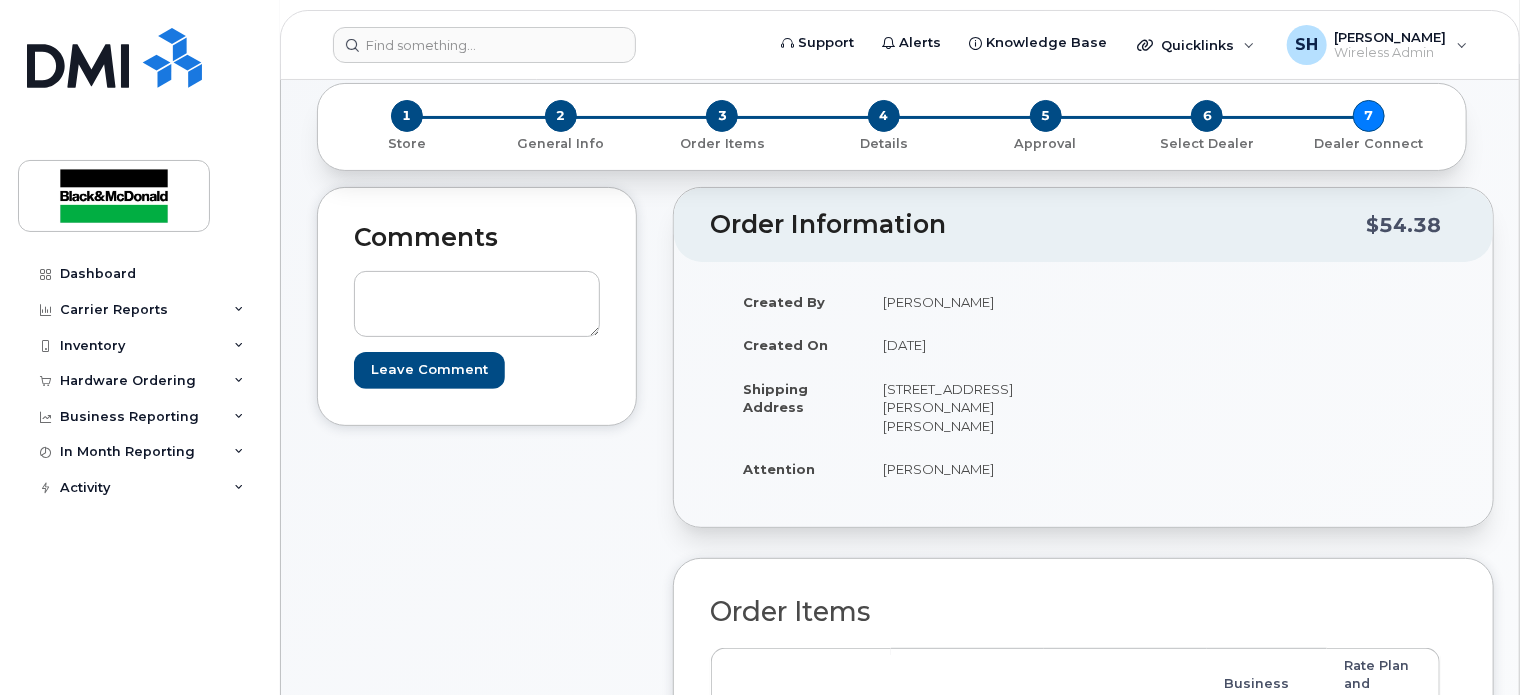 scroll, scrollTop: 0, scrollLeft: 0, axis: both 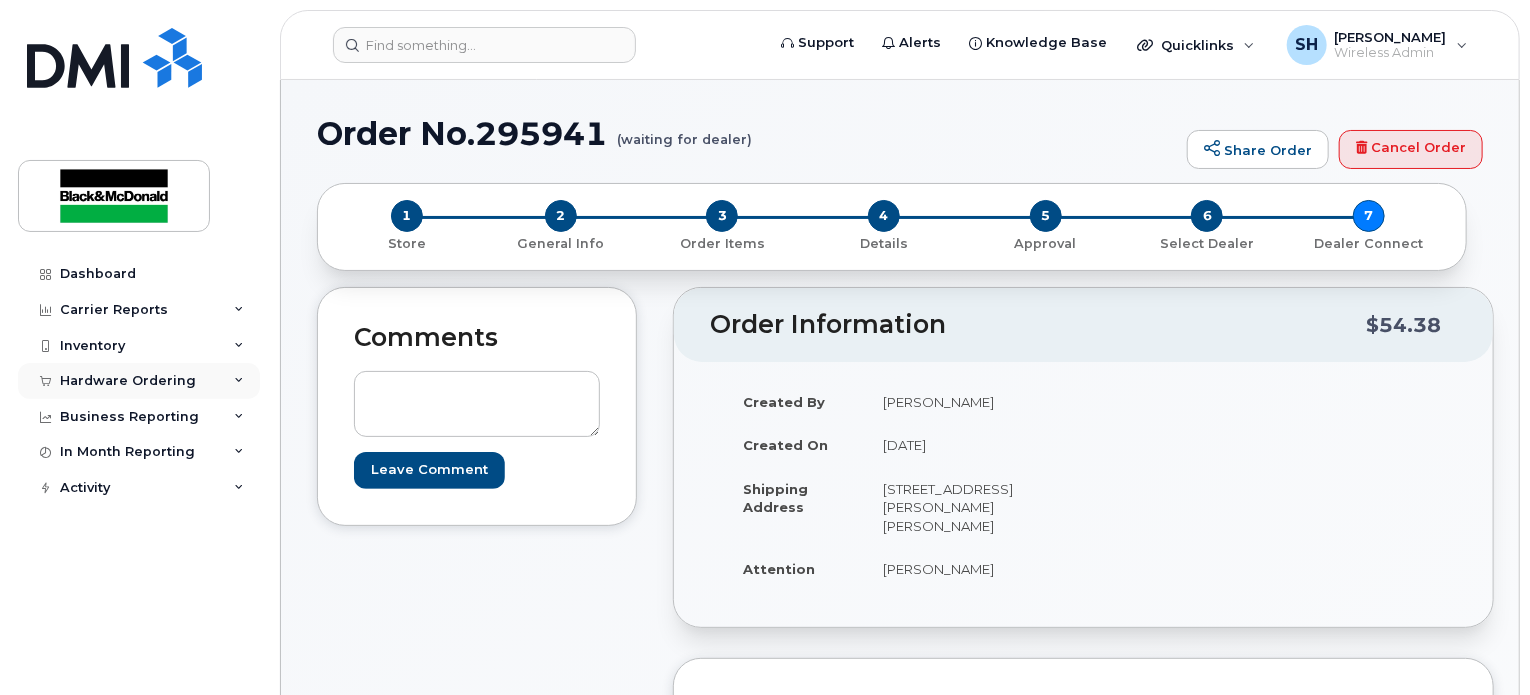 click on "Hardware Ordering" 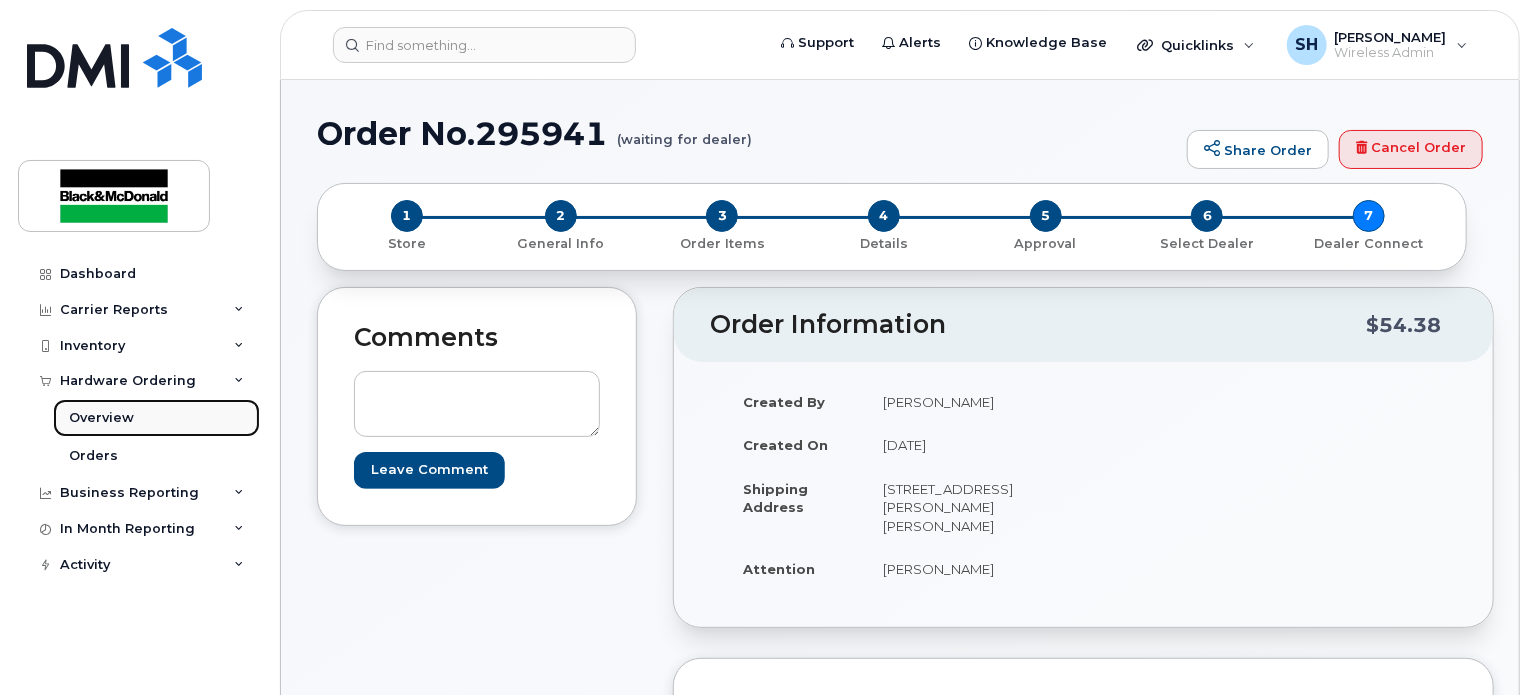 click on "Overview" 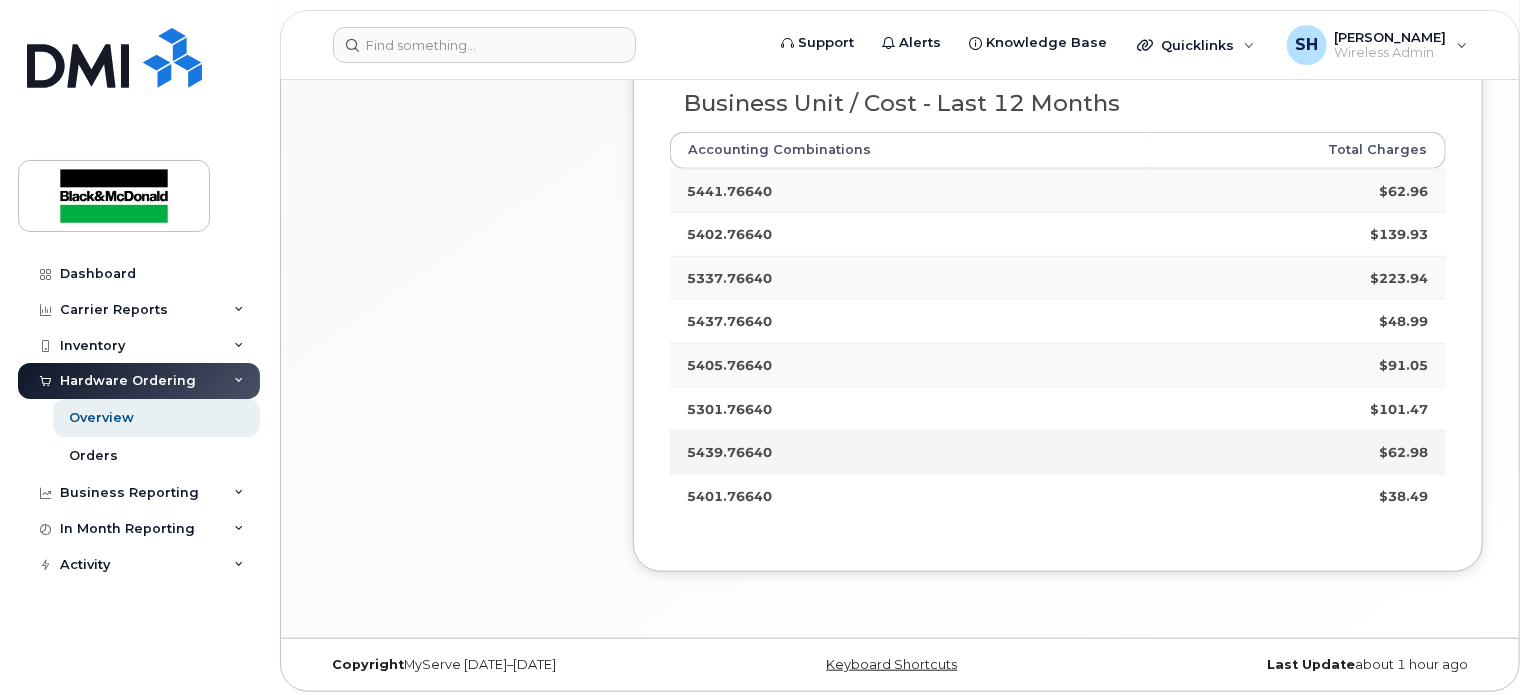 scroll, scrollTop: 588, scrollLeft: 0, axis: vertical 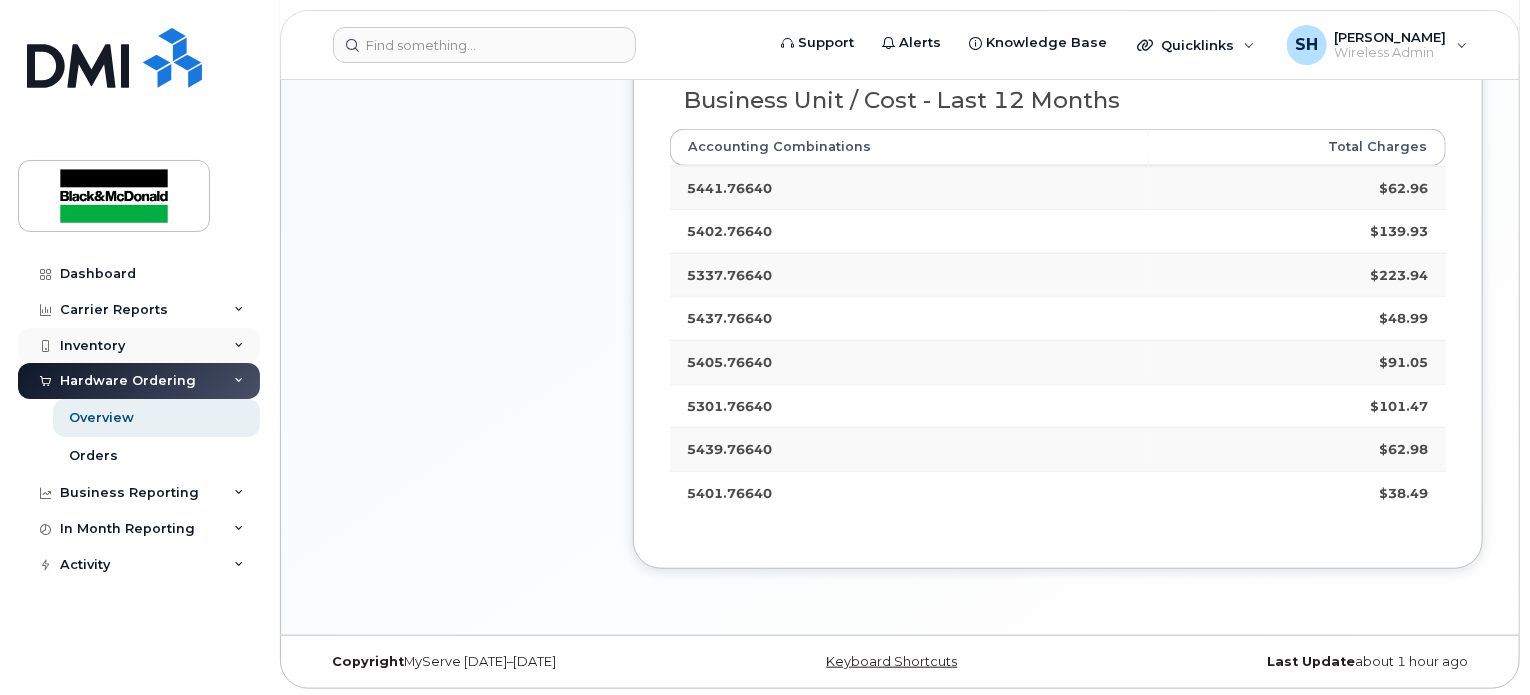click on "Inventory" 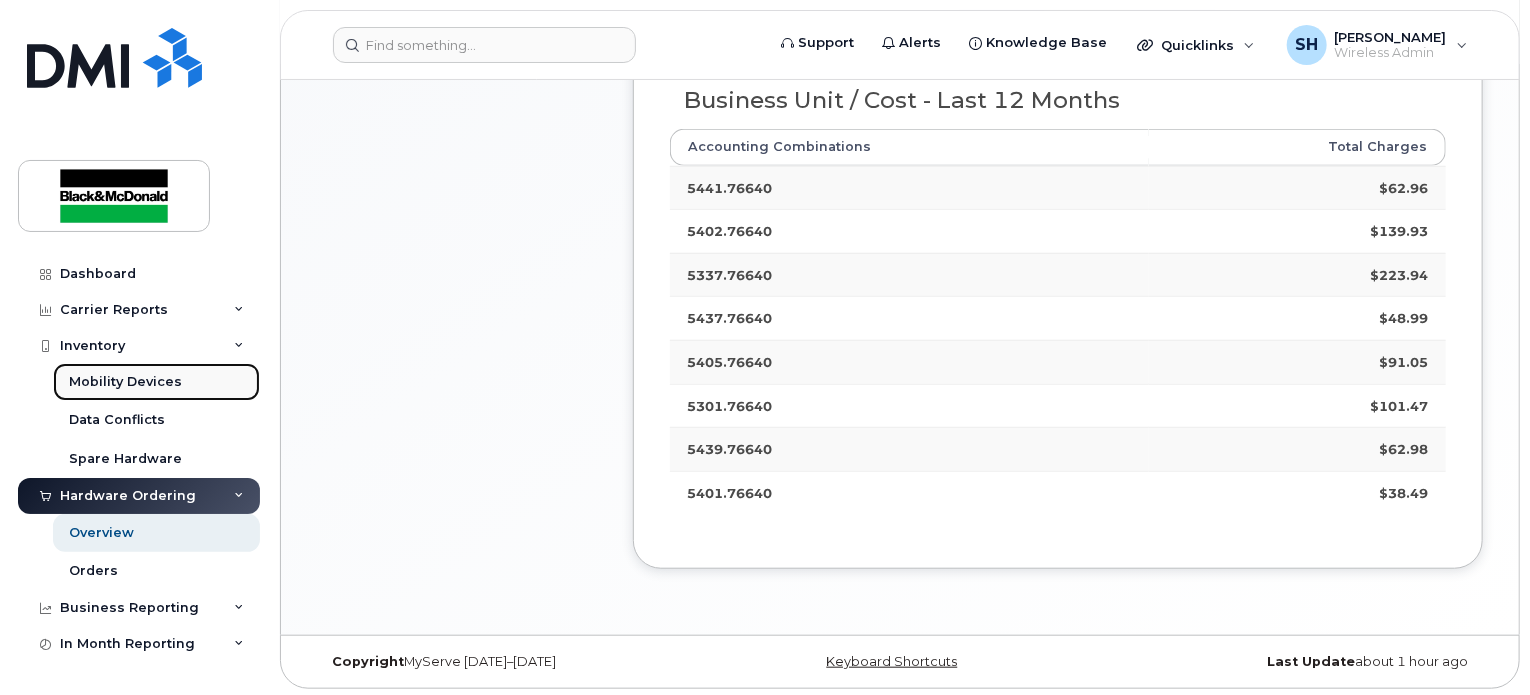click on "Mobility Devices" 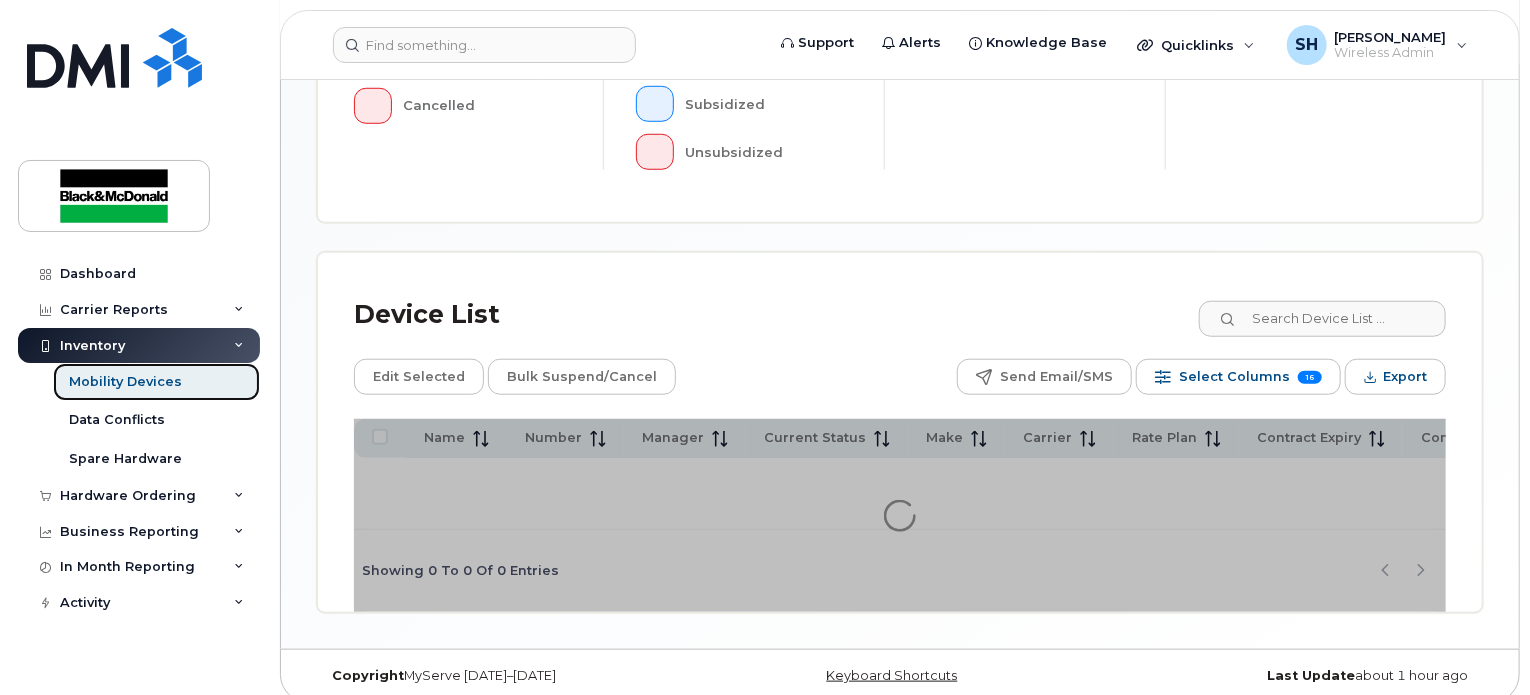 scroll, scrollTop: 760, scrollLeft: 0, axis: vertical 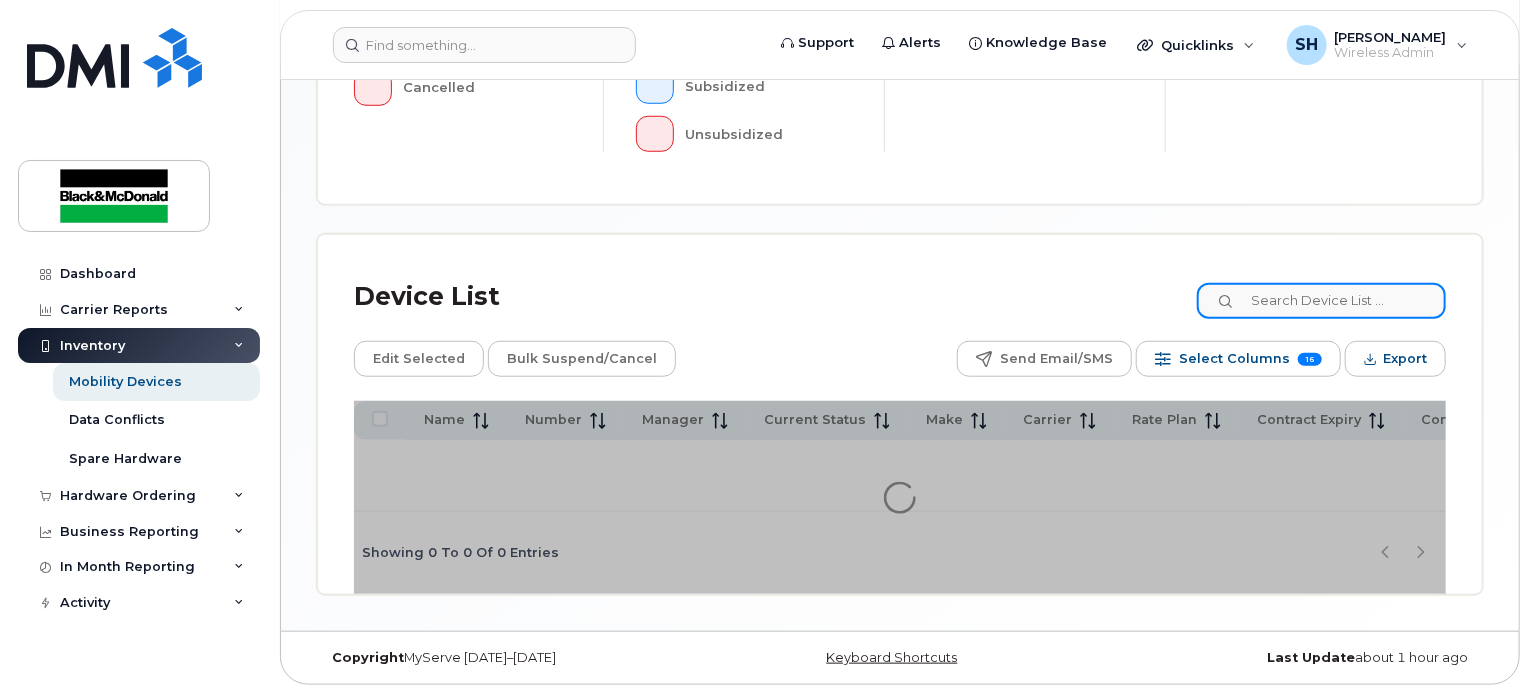 click 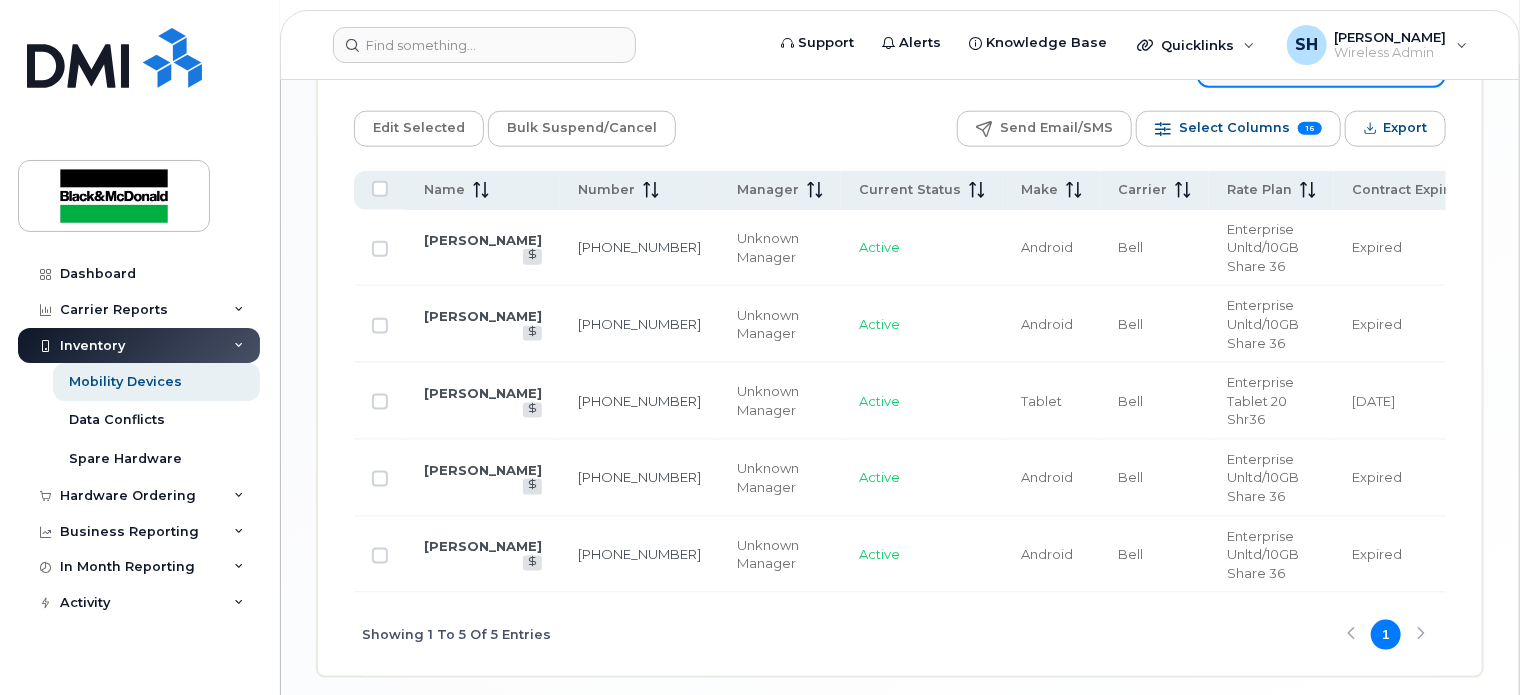 scroll, scrollTop: 1112, scrollLeft: 0, axis: vertical 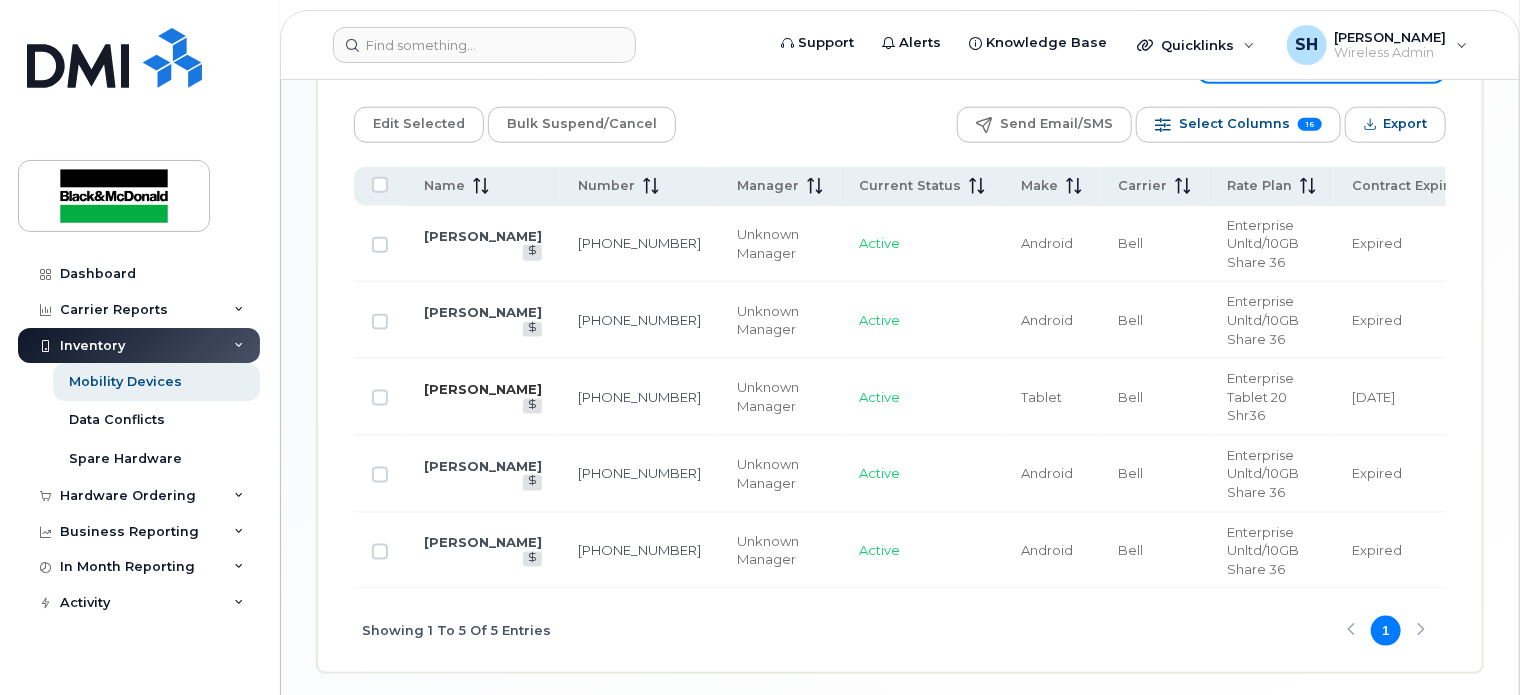 type on "tyler" 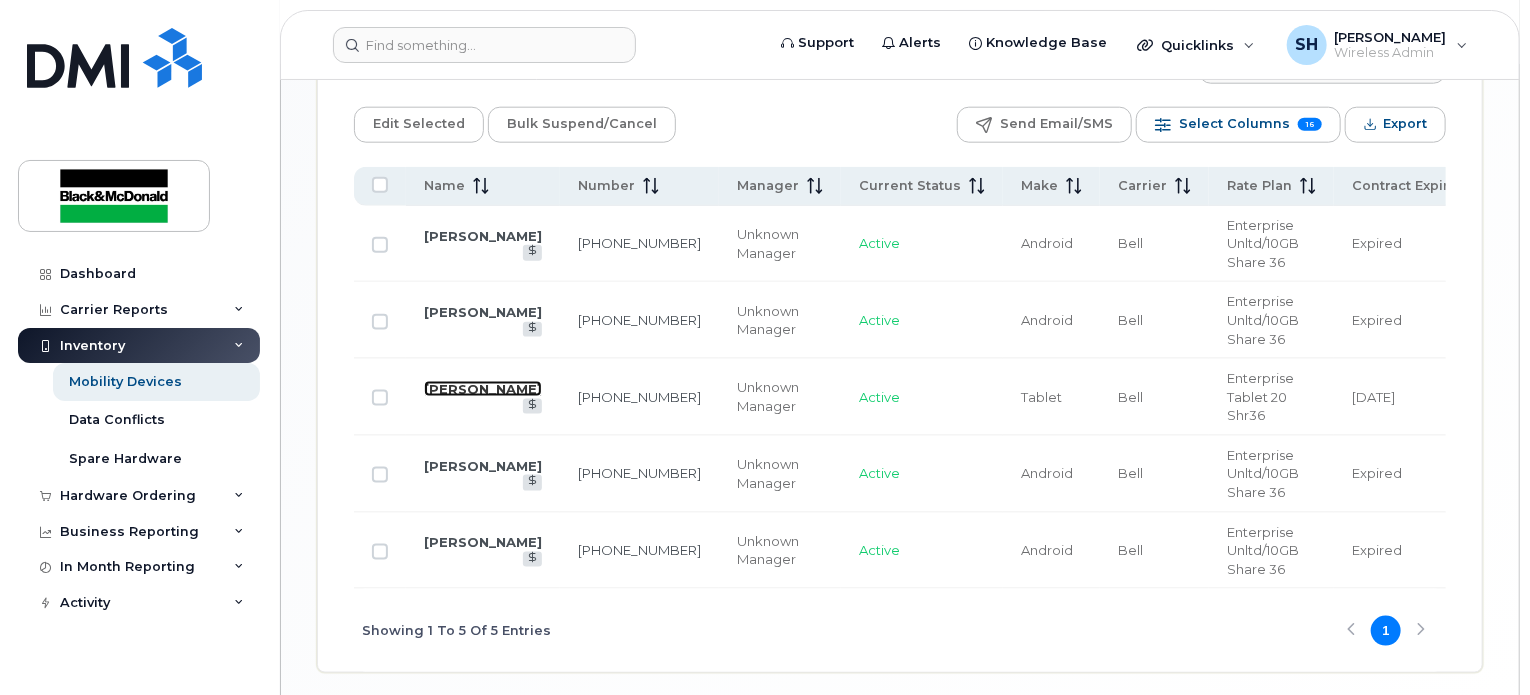 click on "Tyler Pastuch" 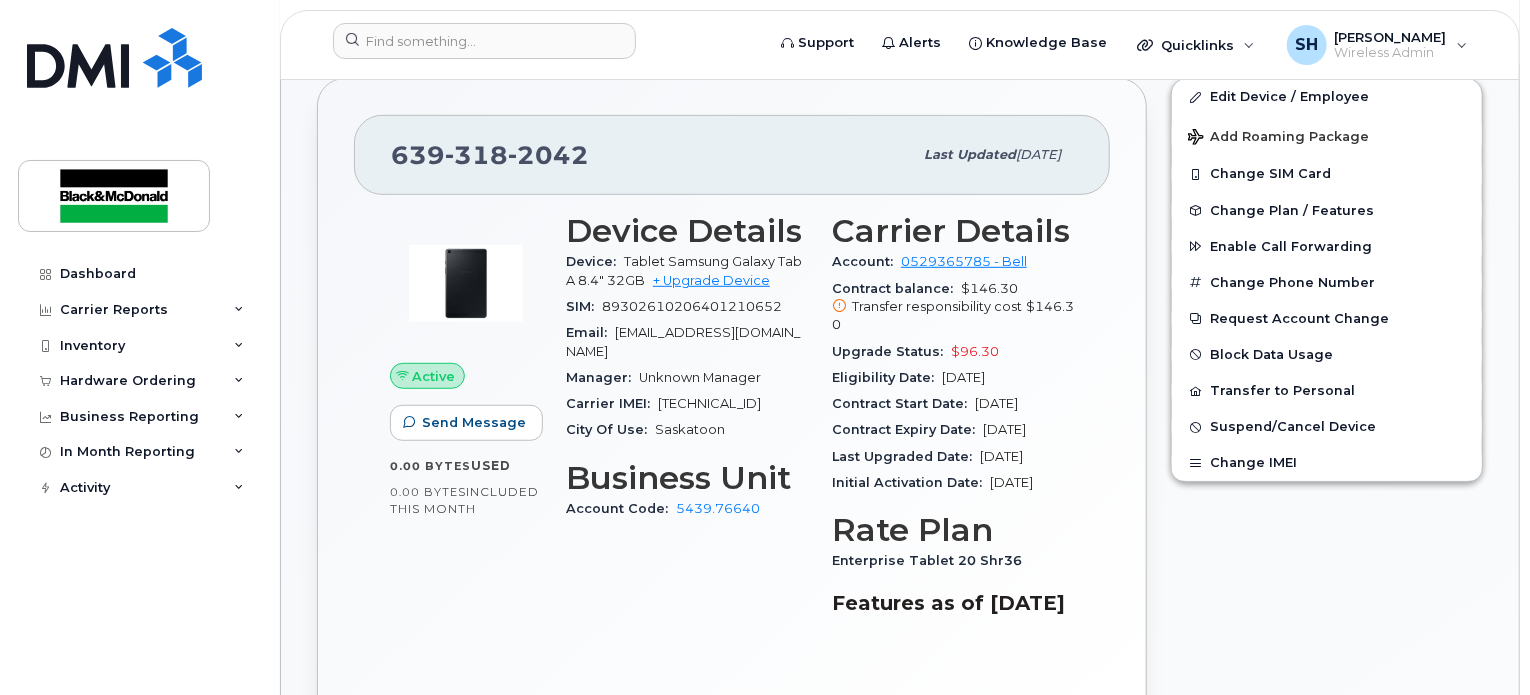 scroll, scrollTop: 500, scrollLeft: 0, axis: vertical 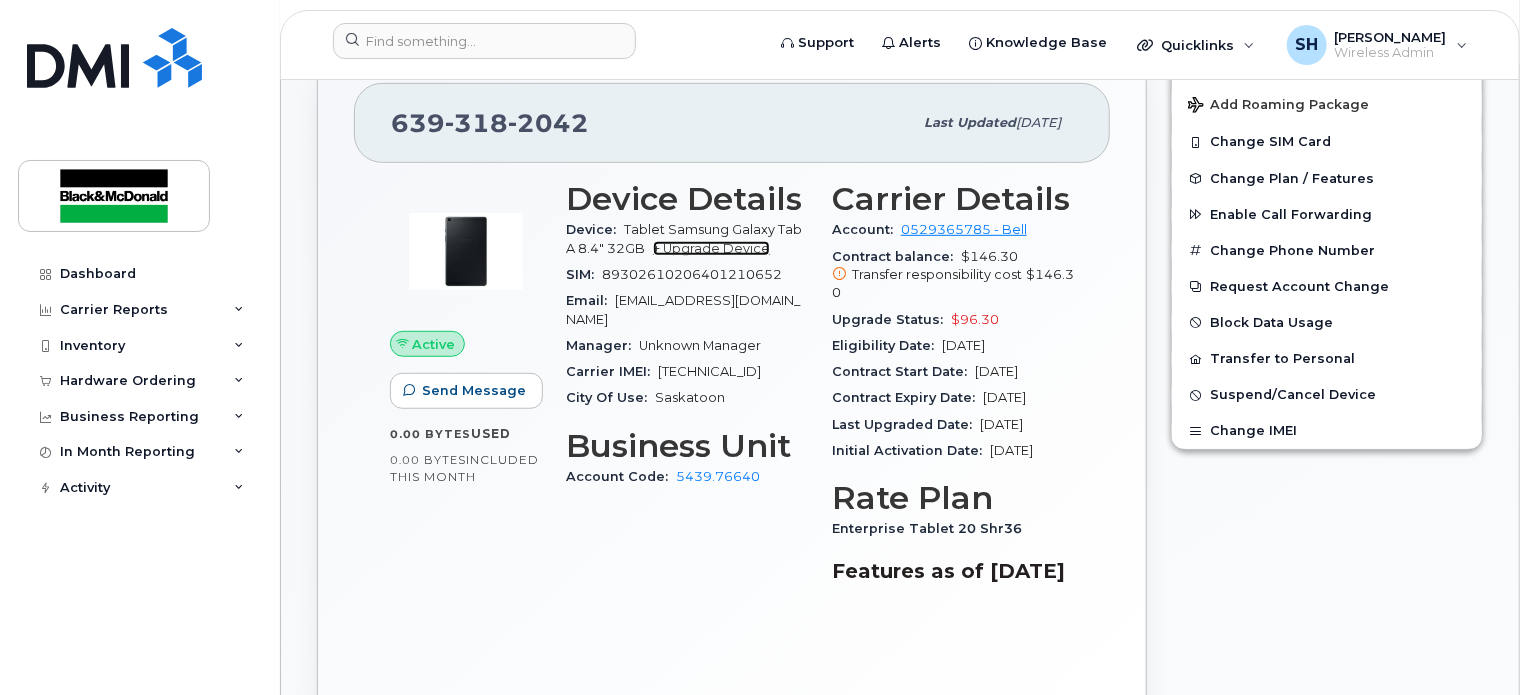 click on "+ Upgrade Device" 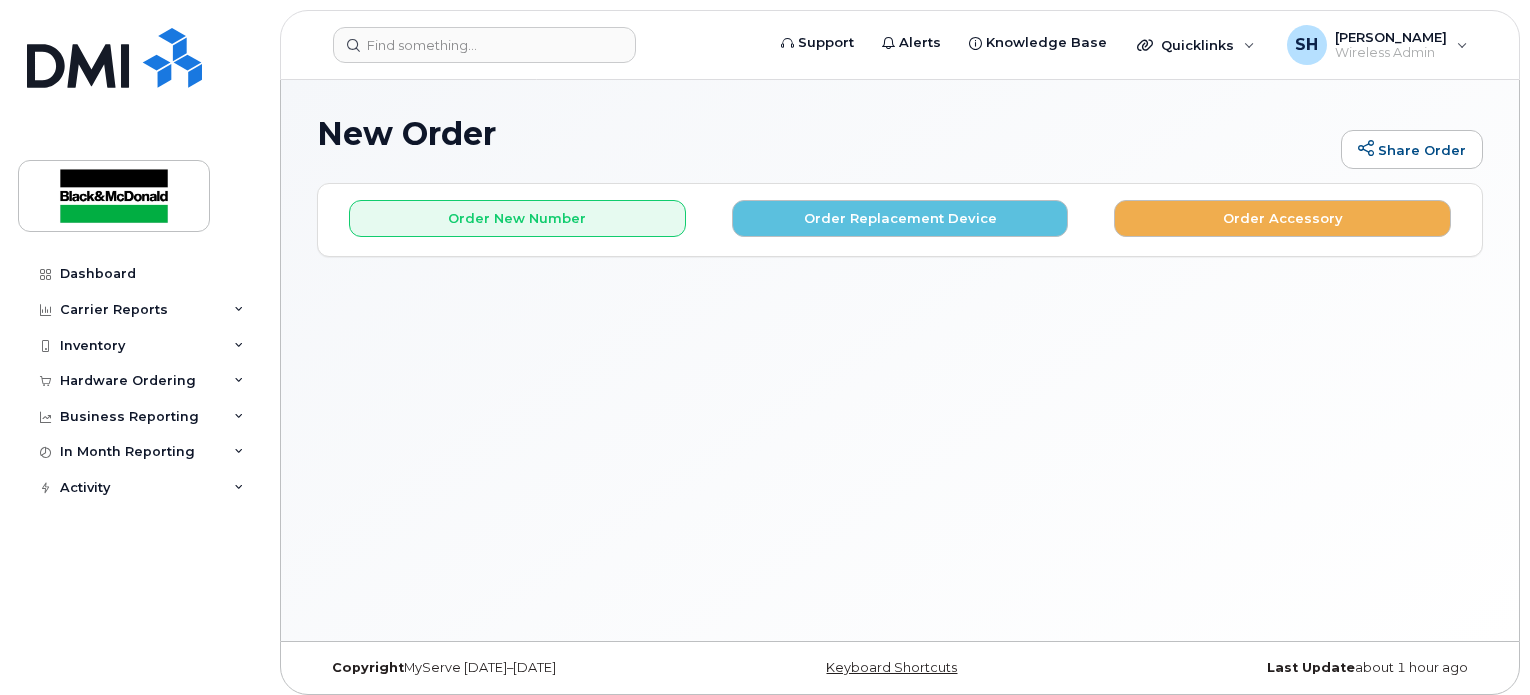scroll, scrollTop: 0, scrollLeft: 0, axis: both 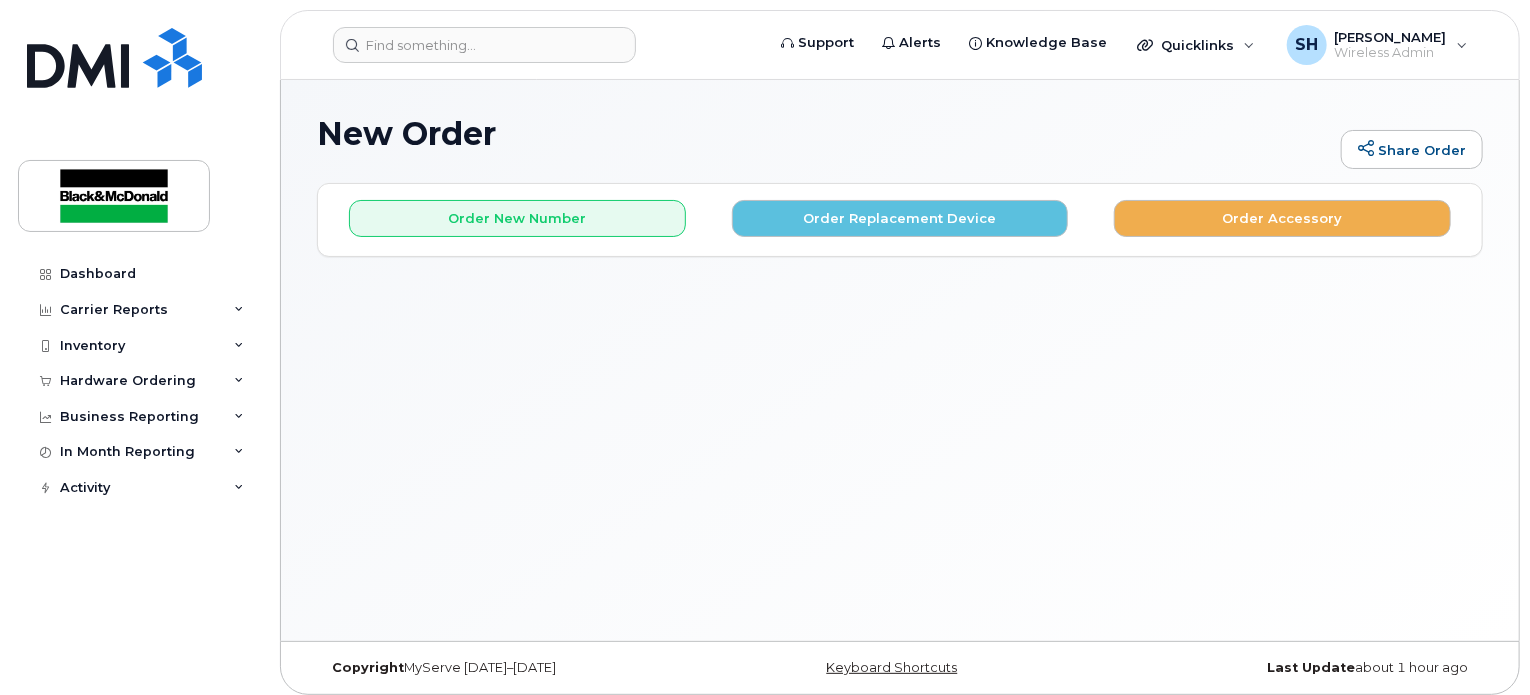 click on "New Order
Share Order
×
Share This Order
If you want to allow others to create or edit orders, share this link with them:
[URL][DOMAIN_NAME]
Loading....
Order New Number
Order Replacement Device
Order Accessory" 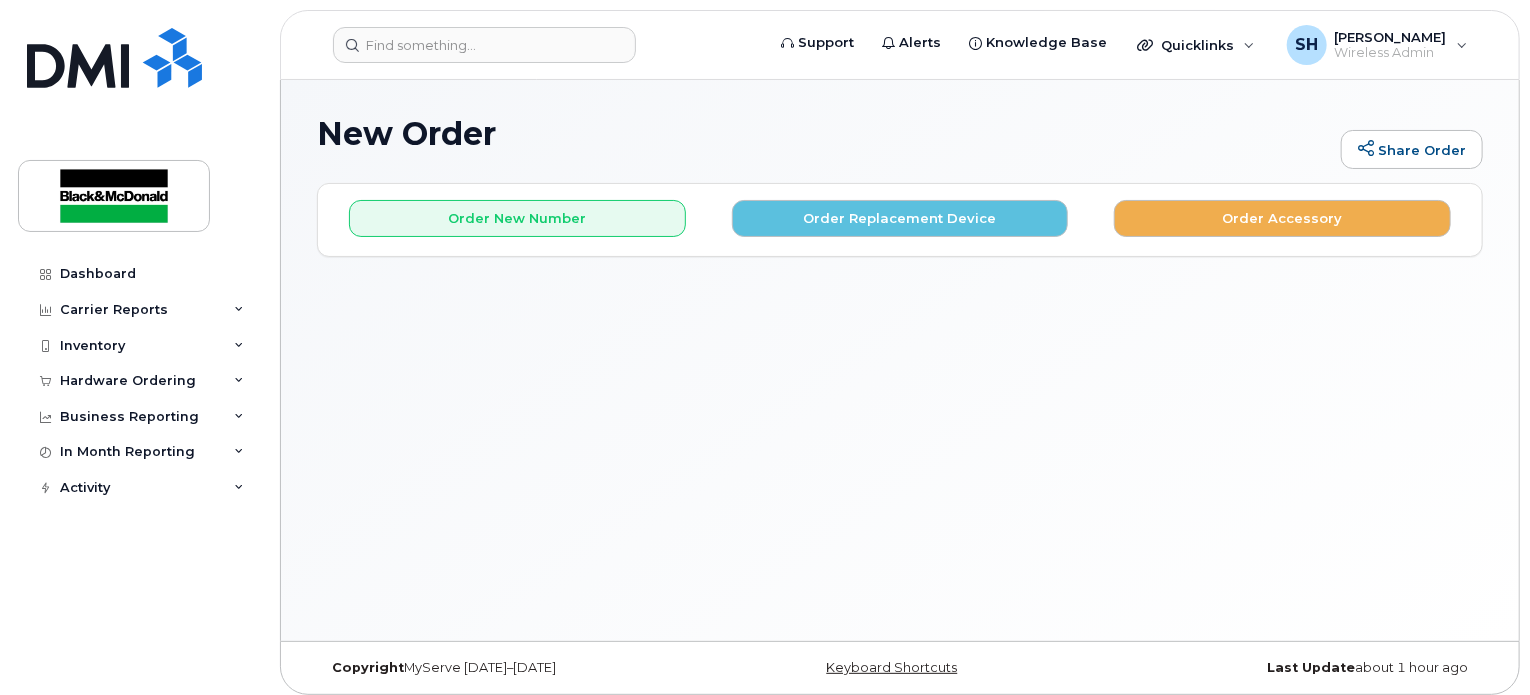 click on "New Order" 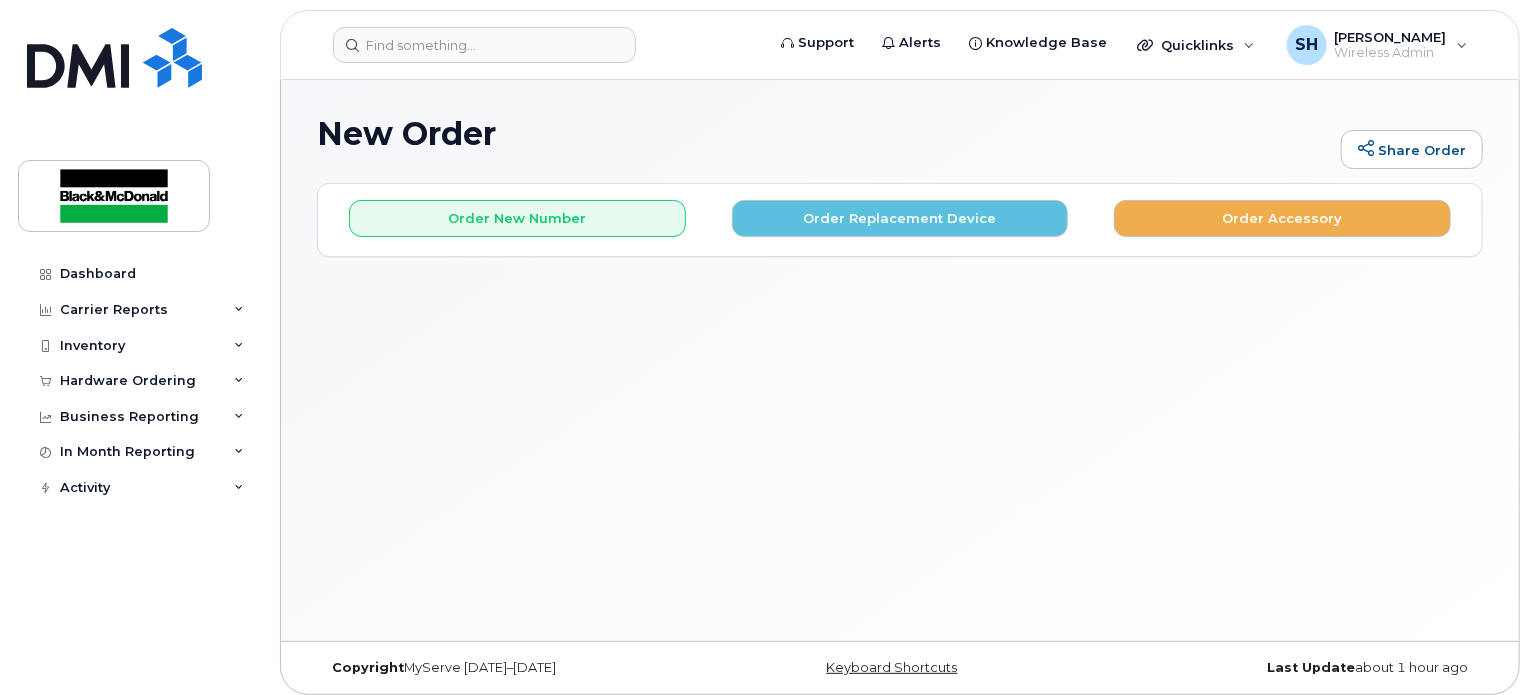 click on "New Order
Share Order
×
Share This Order
If you want to allow others to create or edit orders, share this link with them:
[URL][DOMAIN_NAME]
Loading....
Order New Number
Order Replacement Device
Order Accessory" 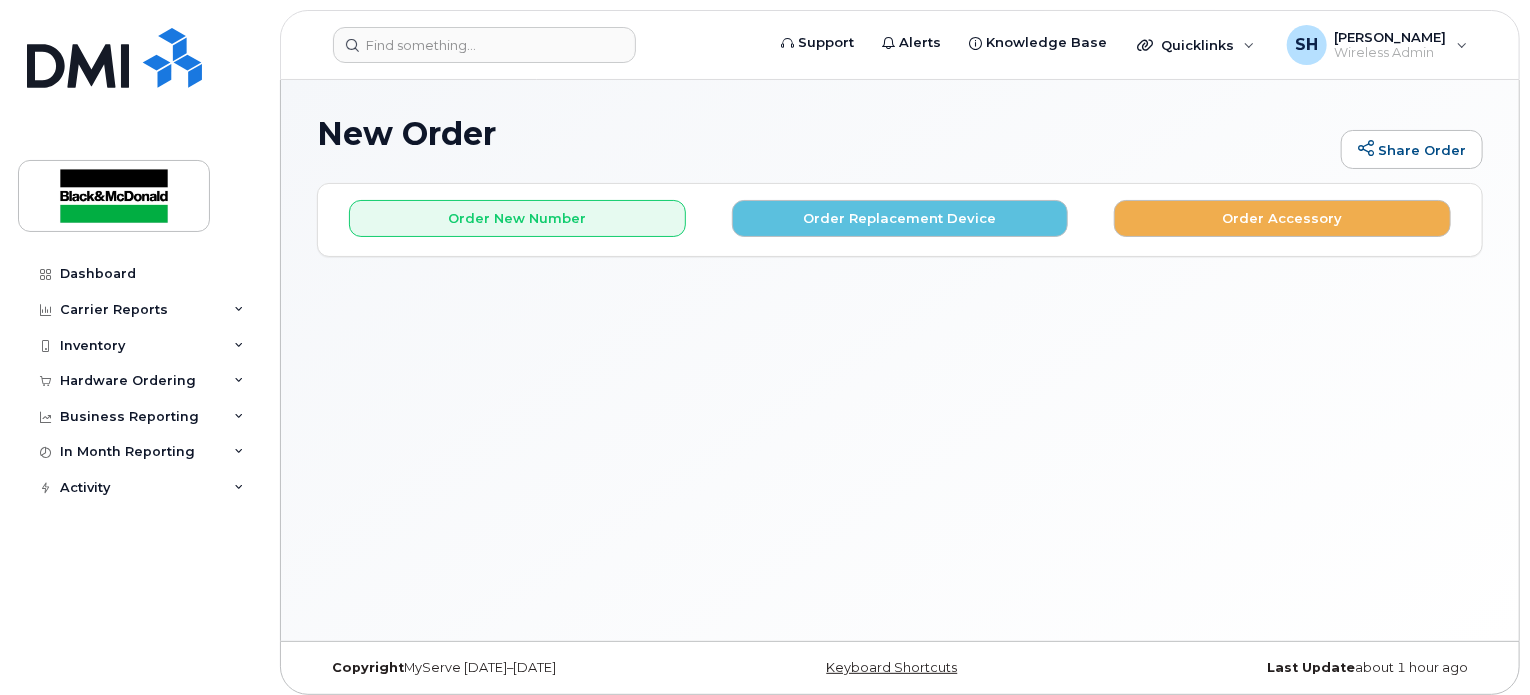 click on "New Order" 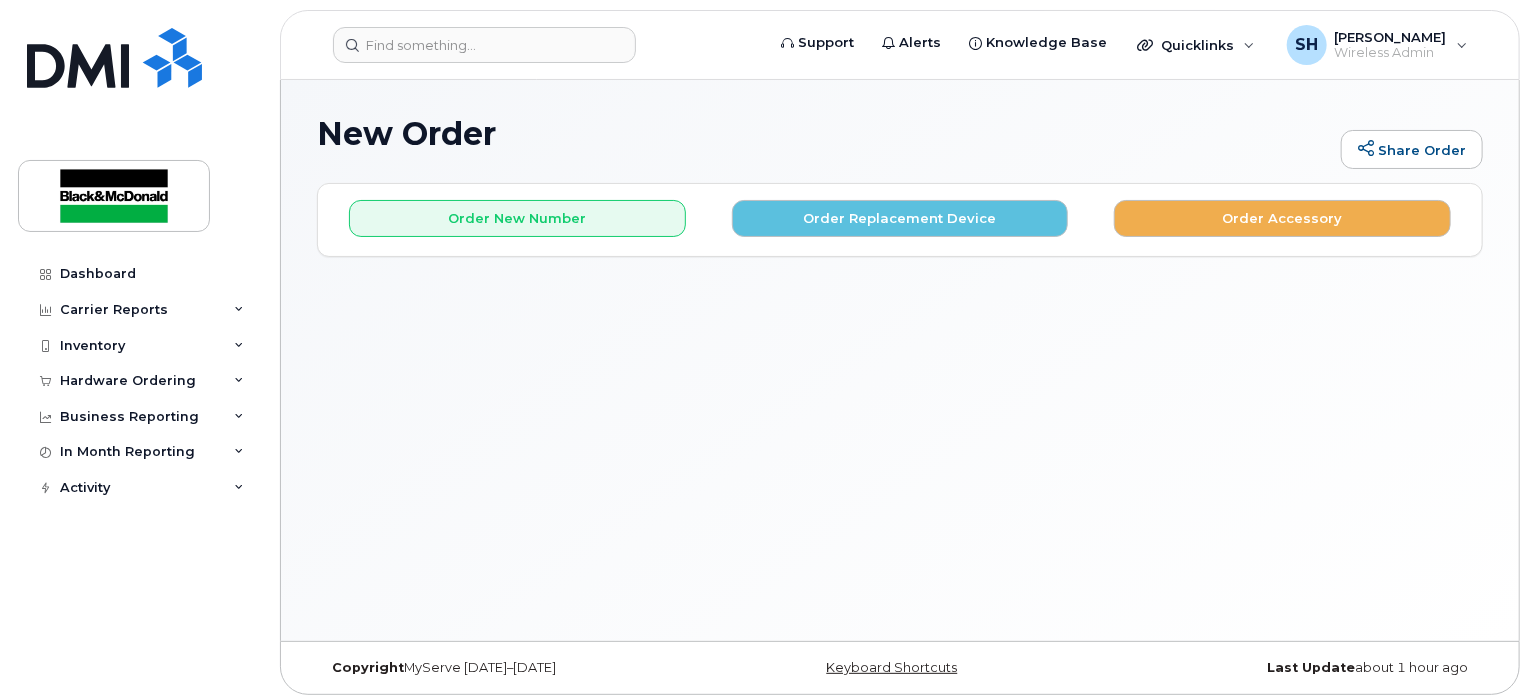 click on "New Order
Share Order
×
Share This Order
If you want to allow others to create or edit orders, share this link with them:
[URL][DOMAIN_NAME]
Loading....
Order New Number
Order Replacement Device
Order Accessory" 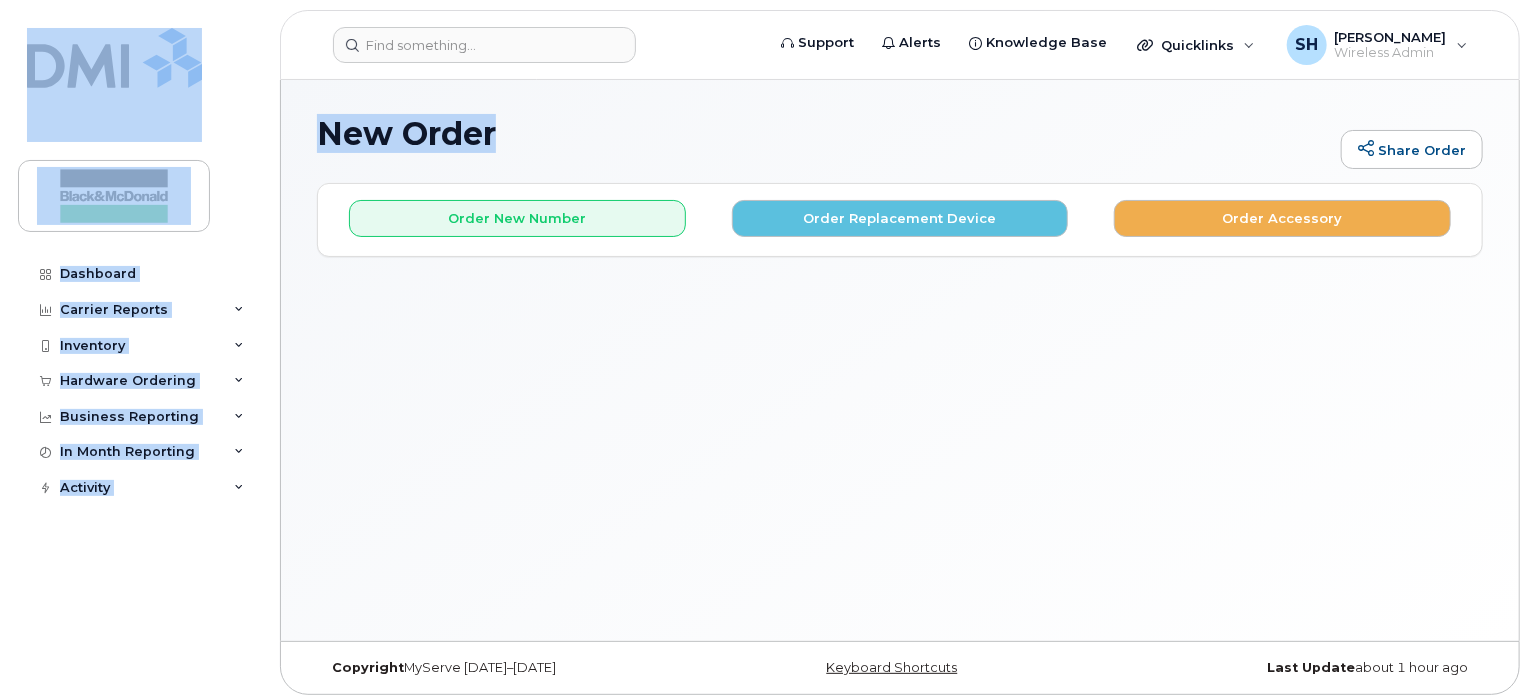 drag, startPoint x: 516, startPoint y: 134, endPoint x: 200, endPoint y: 113, distance: 316.69702 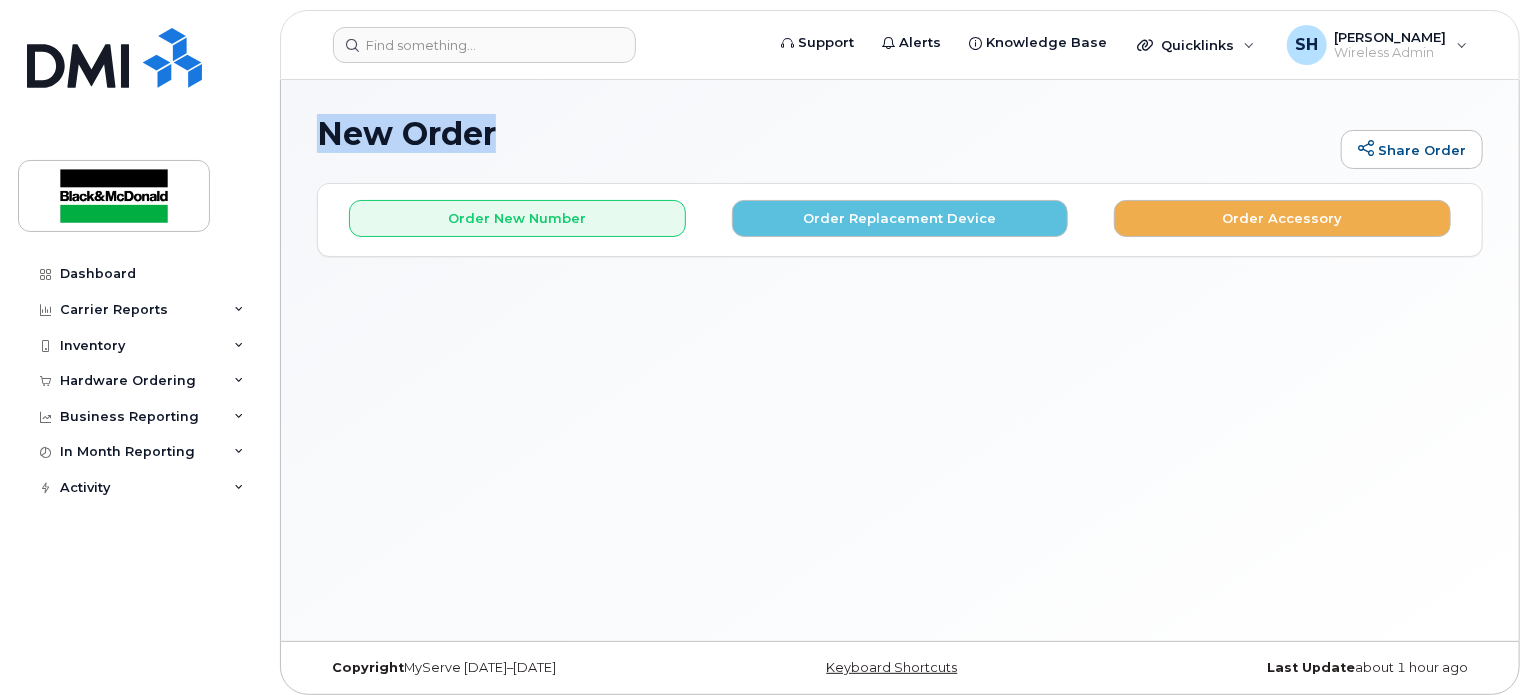 drag, startPoint x: 511, startPoint y: 131, endPoint x: 319, endPoint y: 140, distance: 192.21082 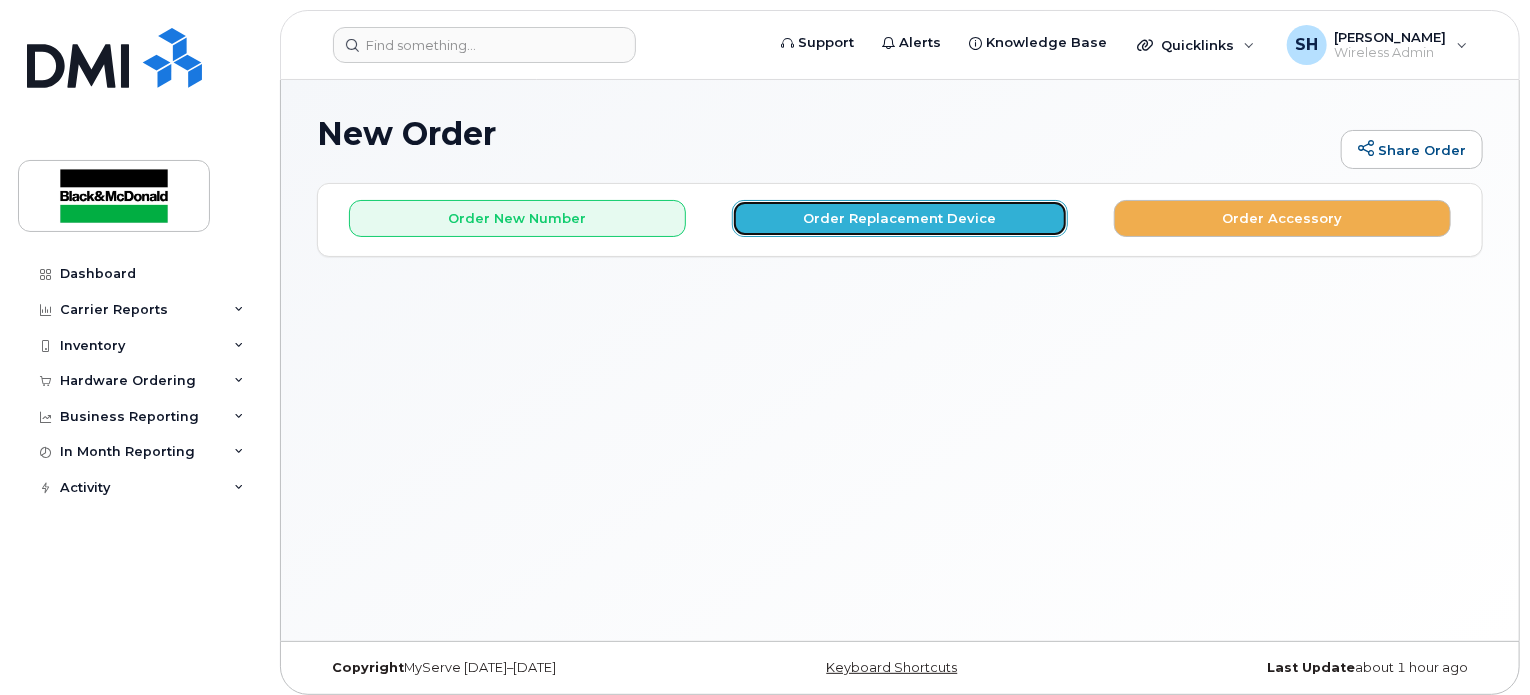 click on "Order Replacement Device" 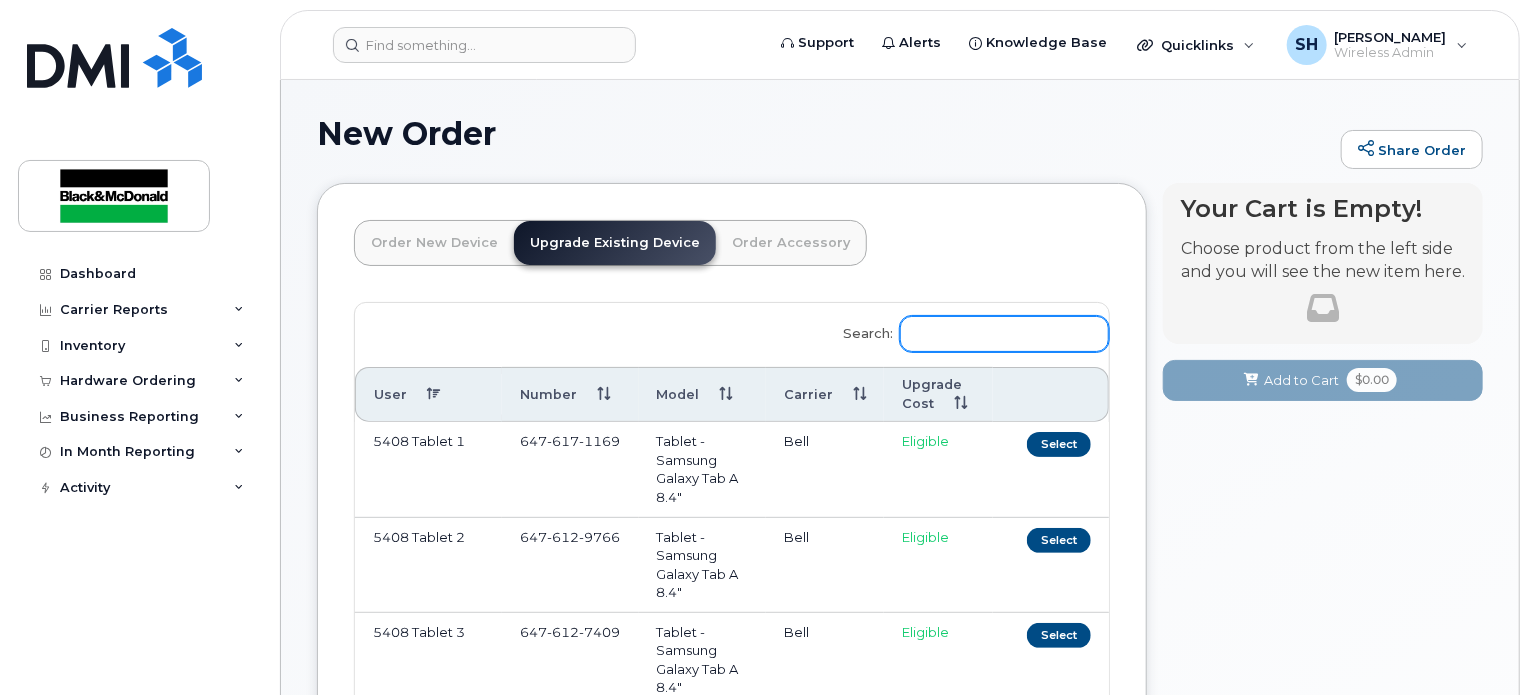 click on "Search:" 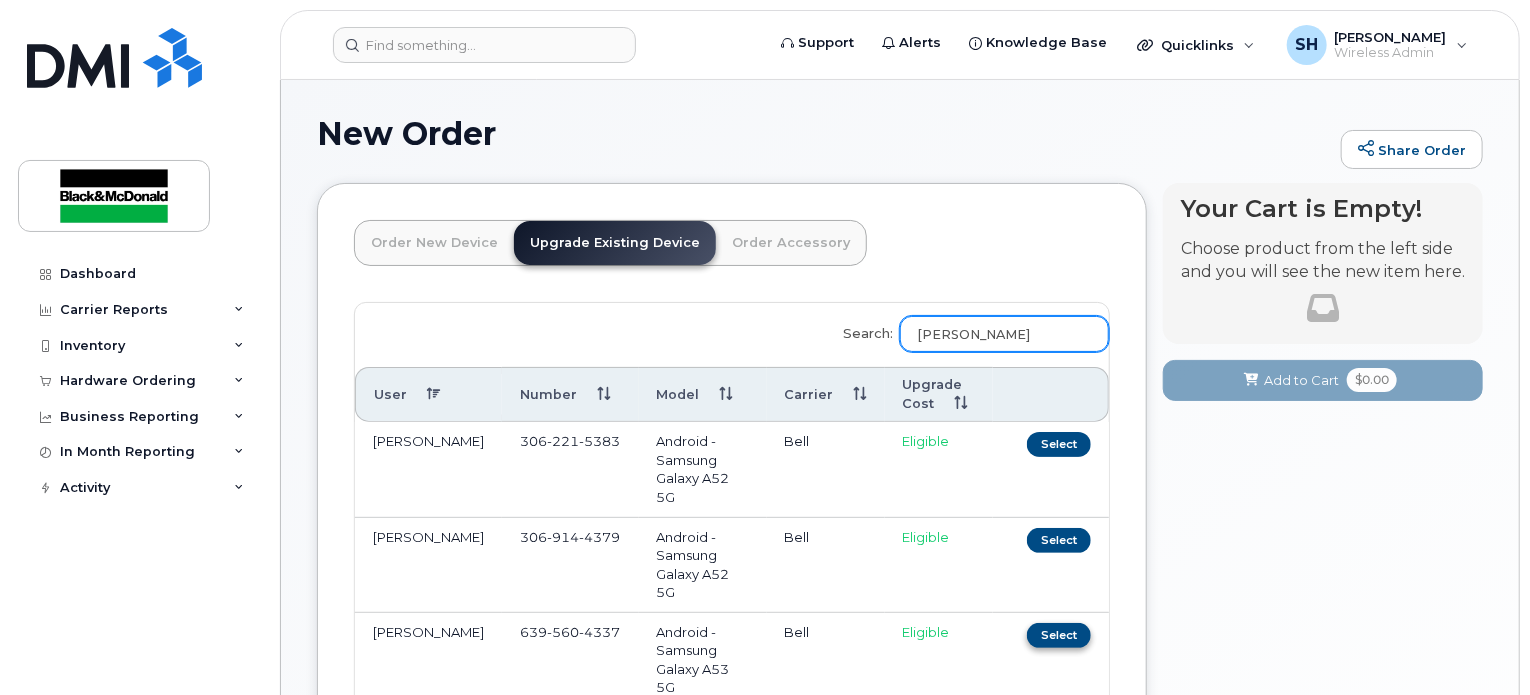 type on "tyler" 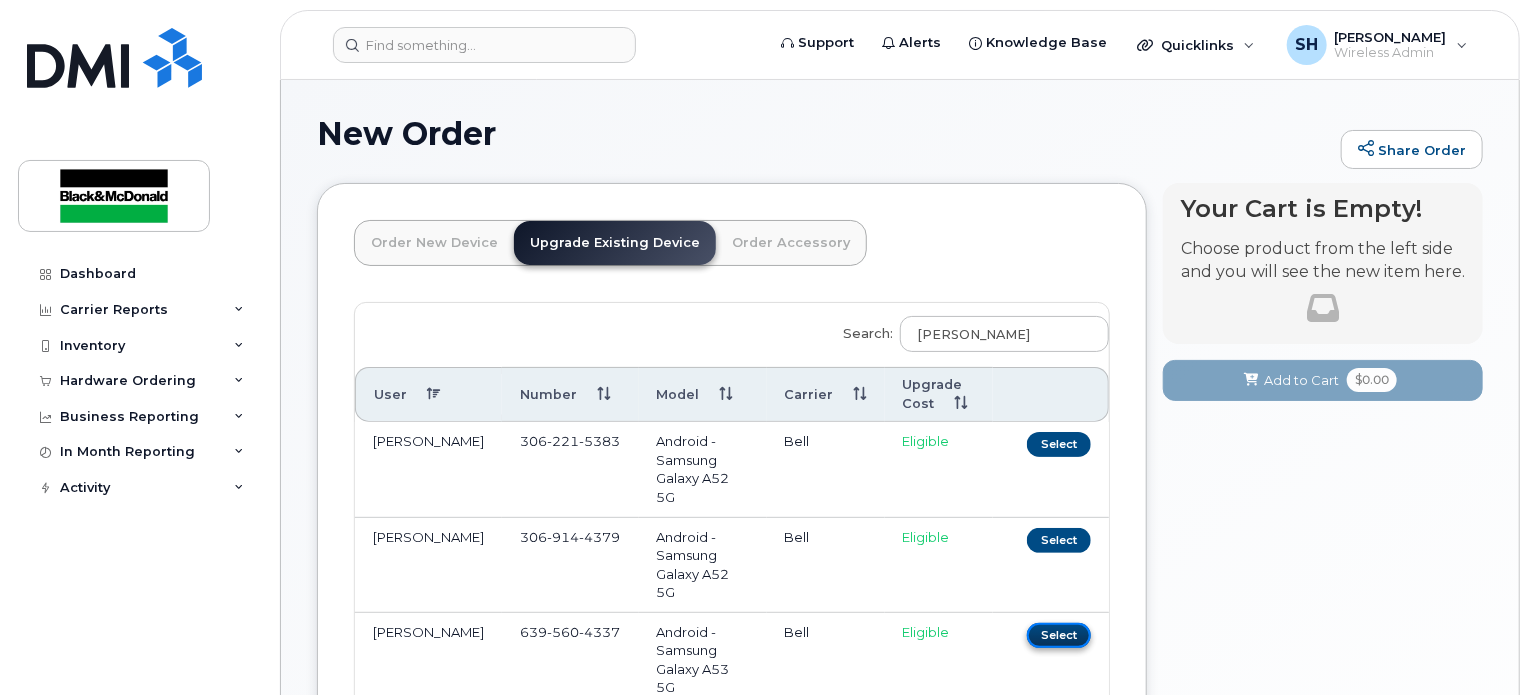 click on "Select" 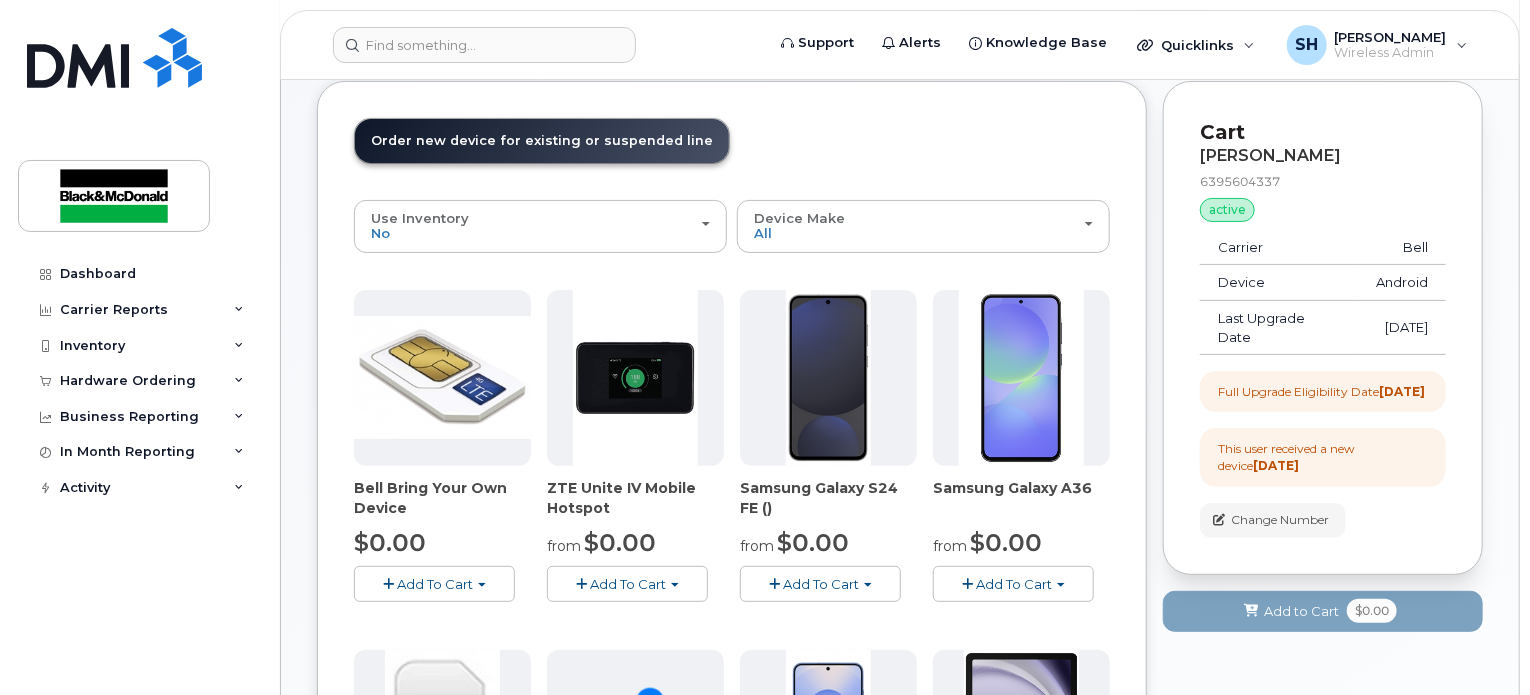 scroll, scrollTop: 100, scrollLeft: 0, axis: vertical 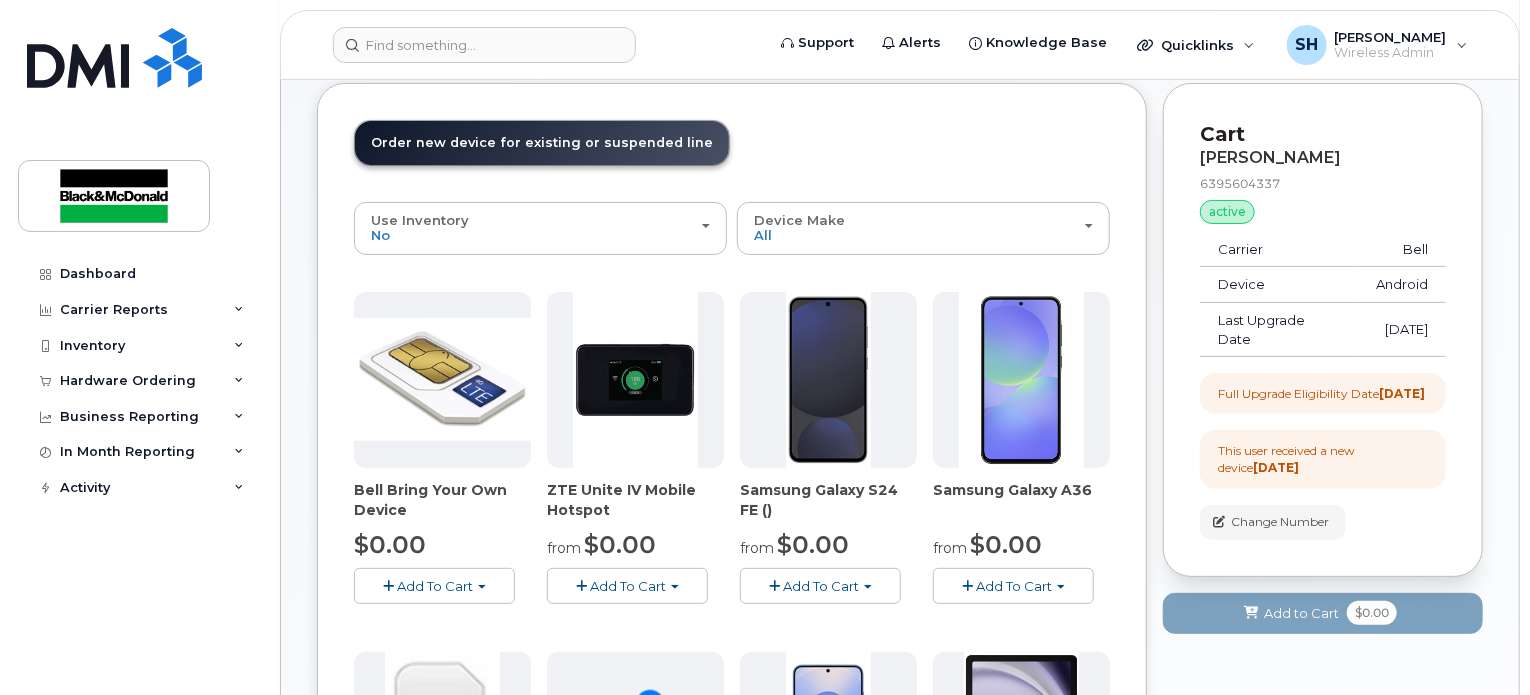click on "Support   Alerts   Knowledge Base Quicklinks Suspend / Cancel Device Change SIM Card Enable Call Forwarding Reset VM Password Add Roaming Package Order New Device Transfer Line In Move Device to Another Company SH Serena Hunter Wireless Admin English Français  Sign out" 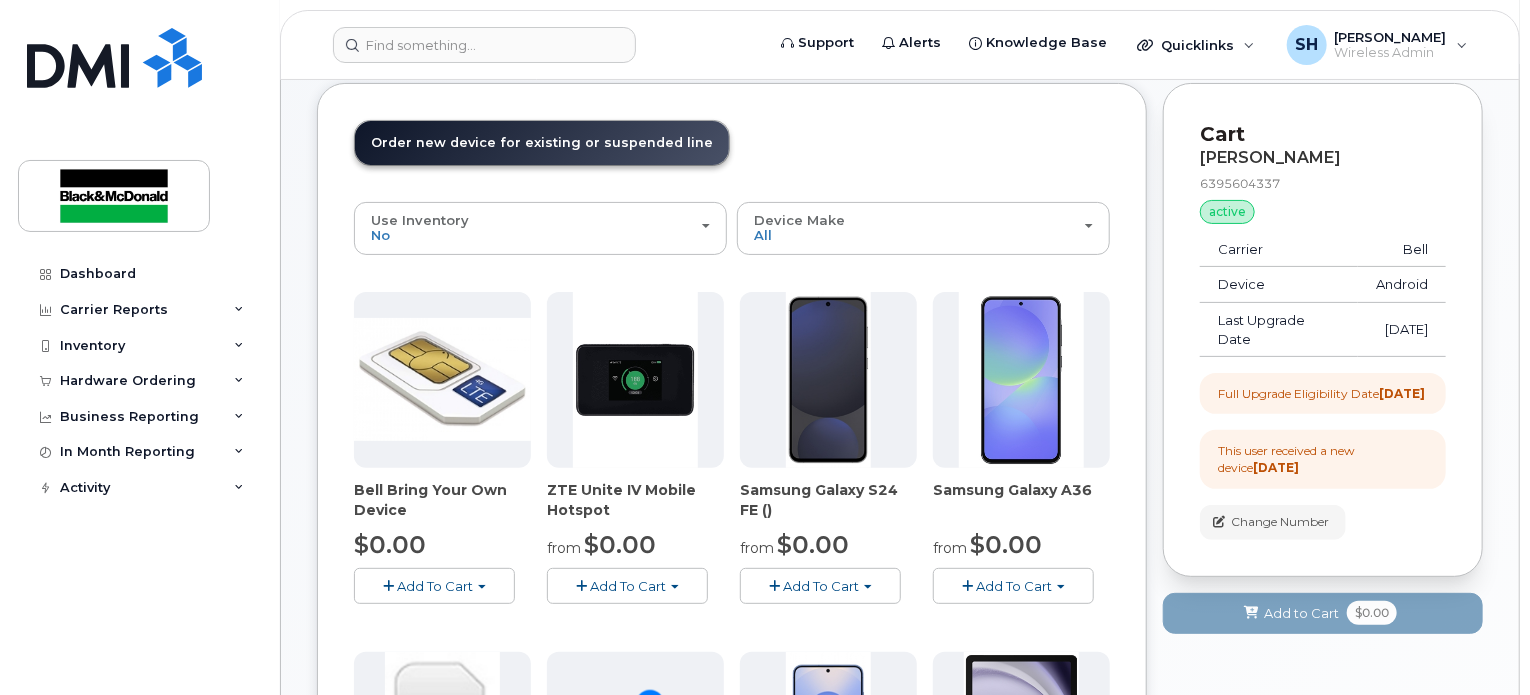 click on "Order New Device
Upgrade Existing Device
Order Accessory
Order new device and new line
Order new device for existing or suspended line
Order Accessory" 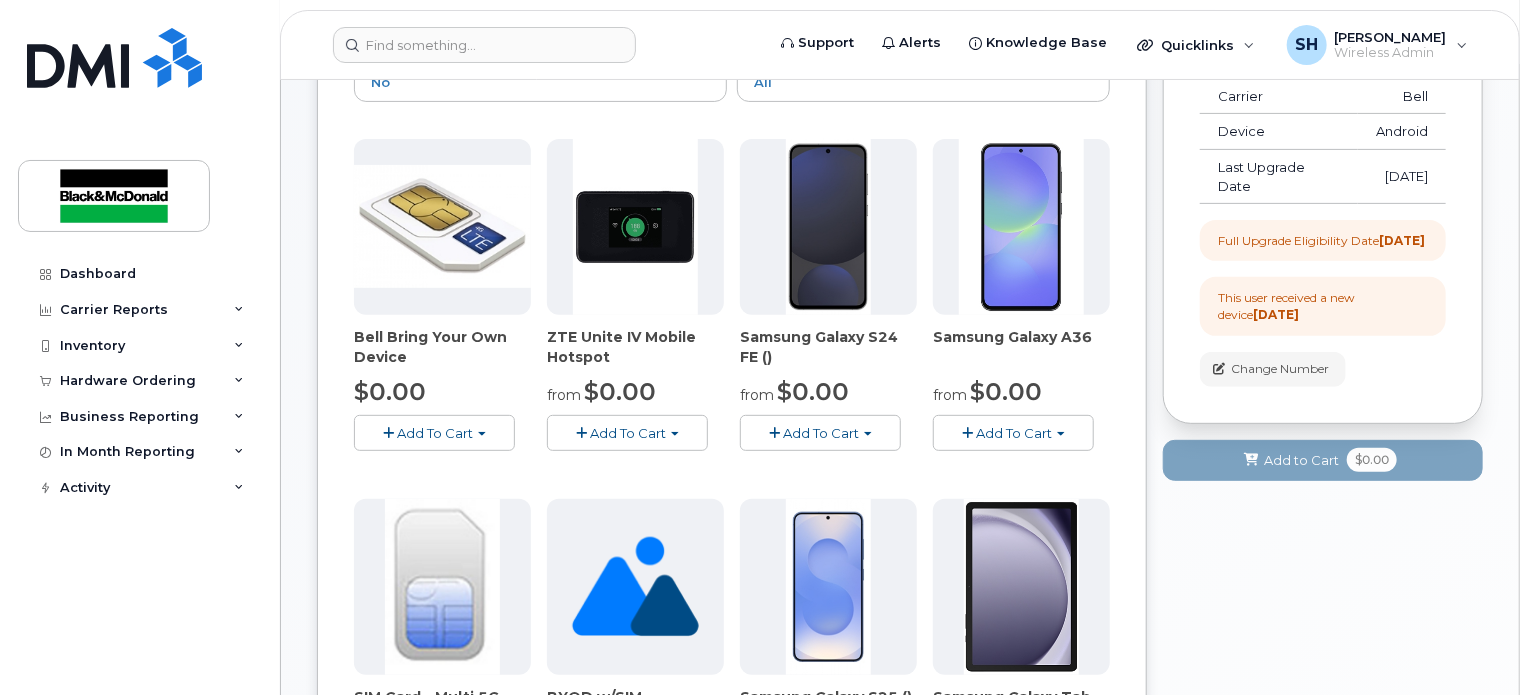 scroll, scrollTop: 300, scrollLeft: 0, axis: vertical 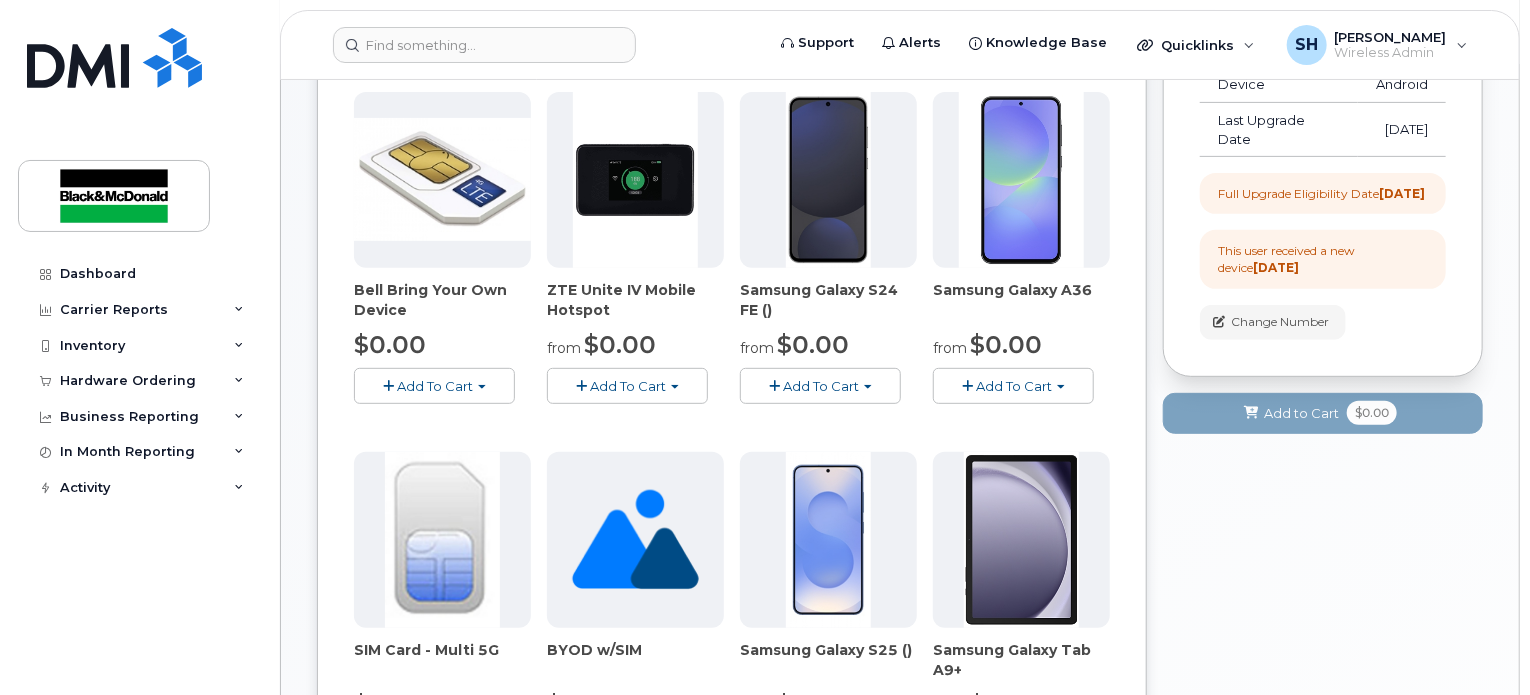 click on "Add To Cart" 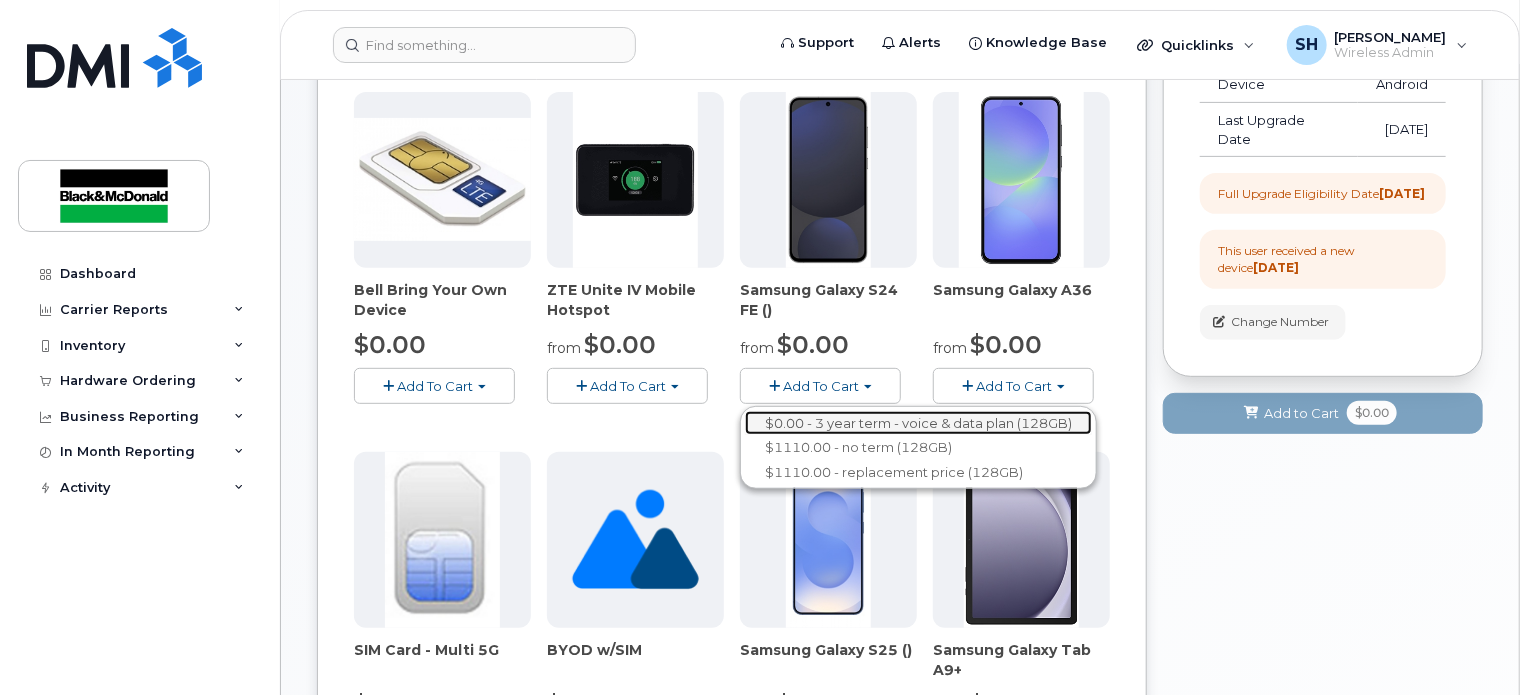 click on "$0.00 - 3 year term - voice & data plan (128GB)" 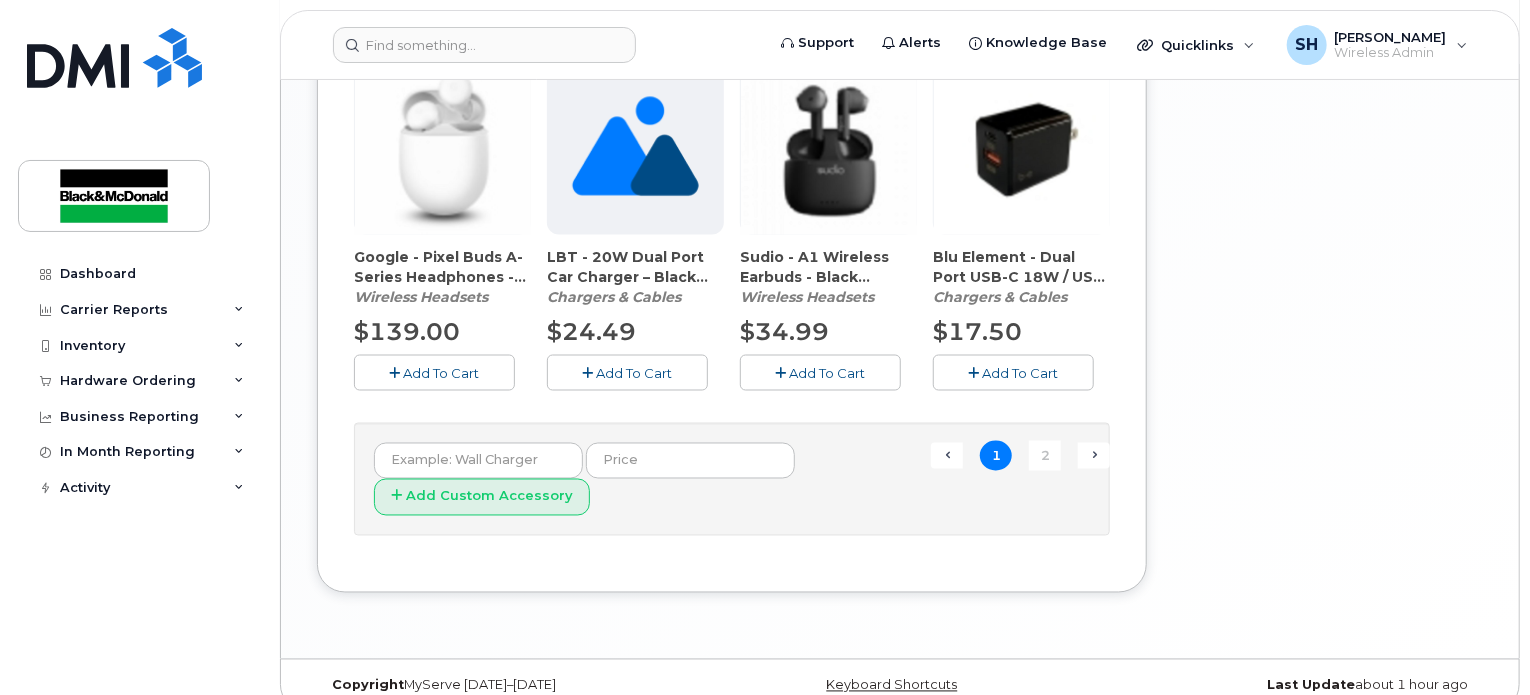 scroll, scrollTop: 1557, scrollLeft: 0, axis: vertical 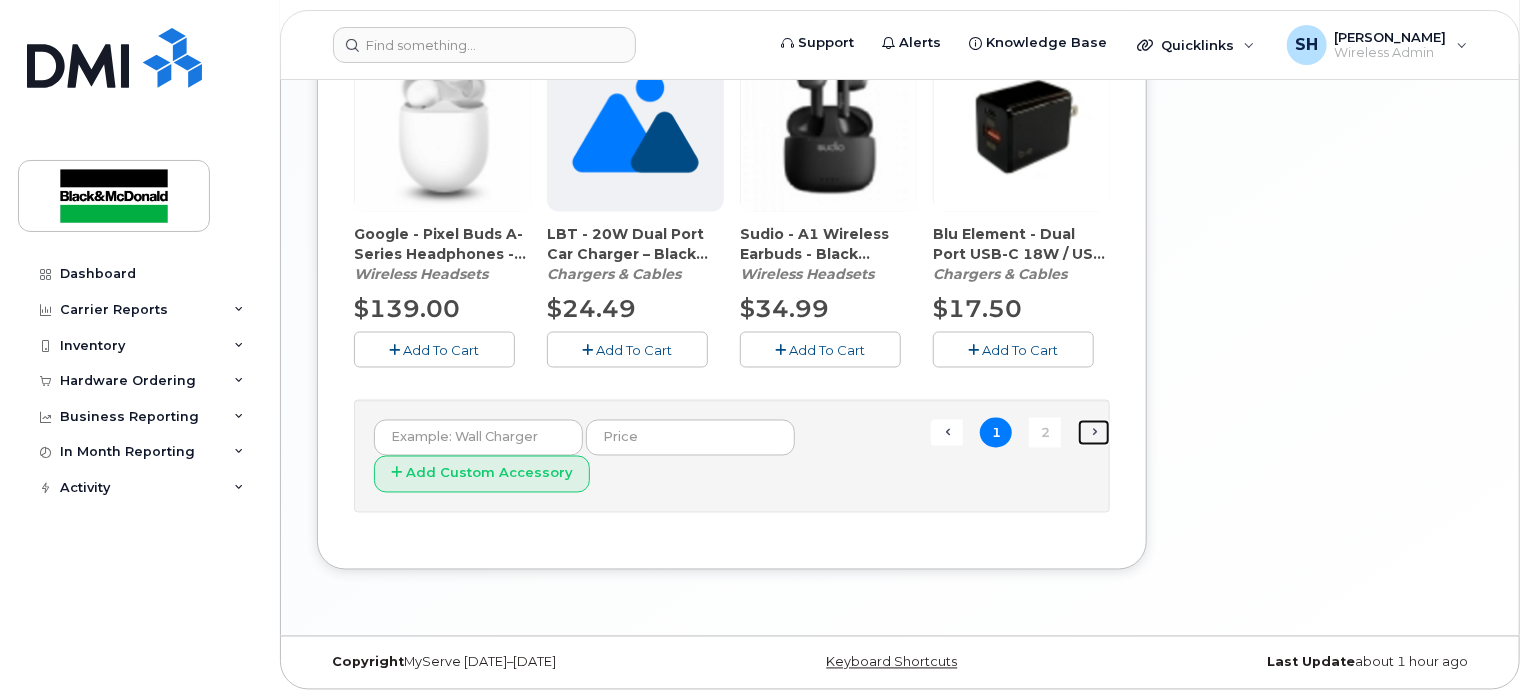 click on "Next →" 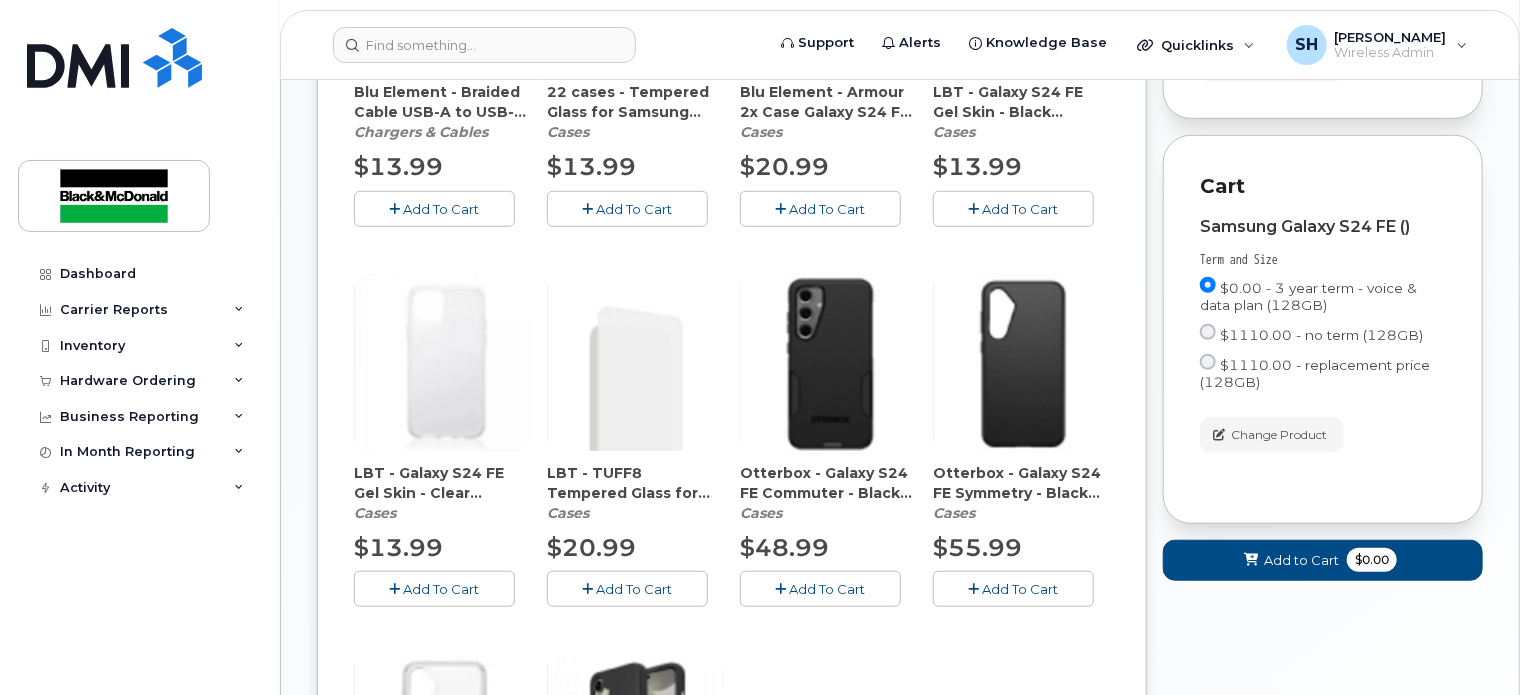 scroll, scrollTop: 593, scrollLeft: 0, axis: vertical 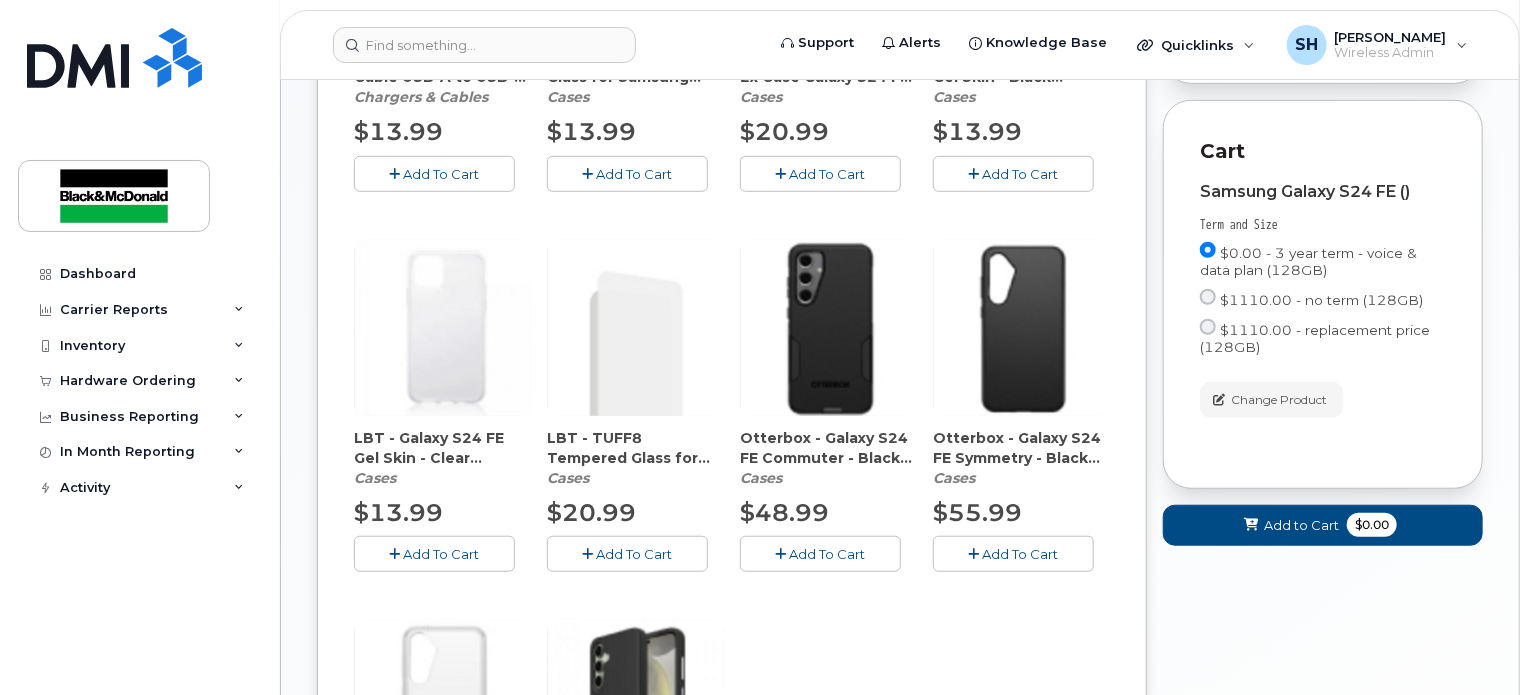 click on "Add To Cart" 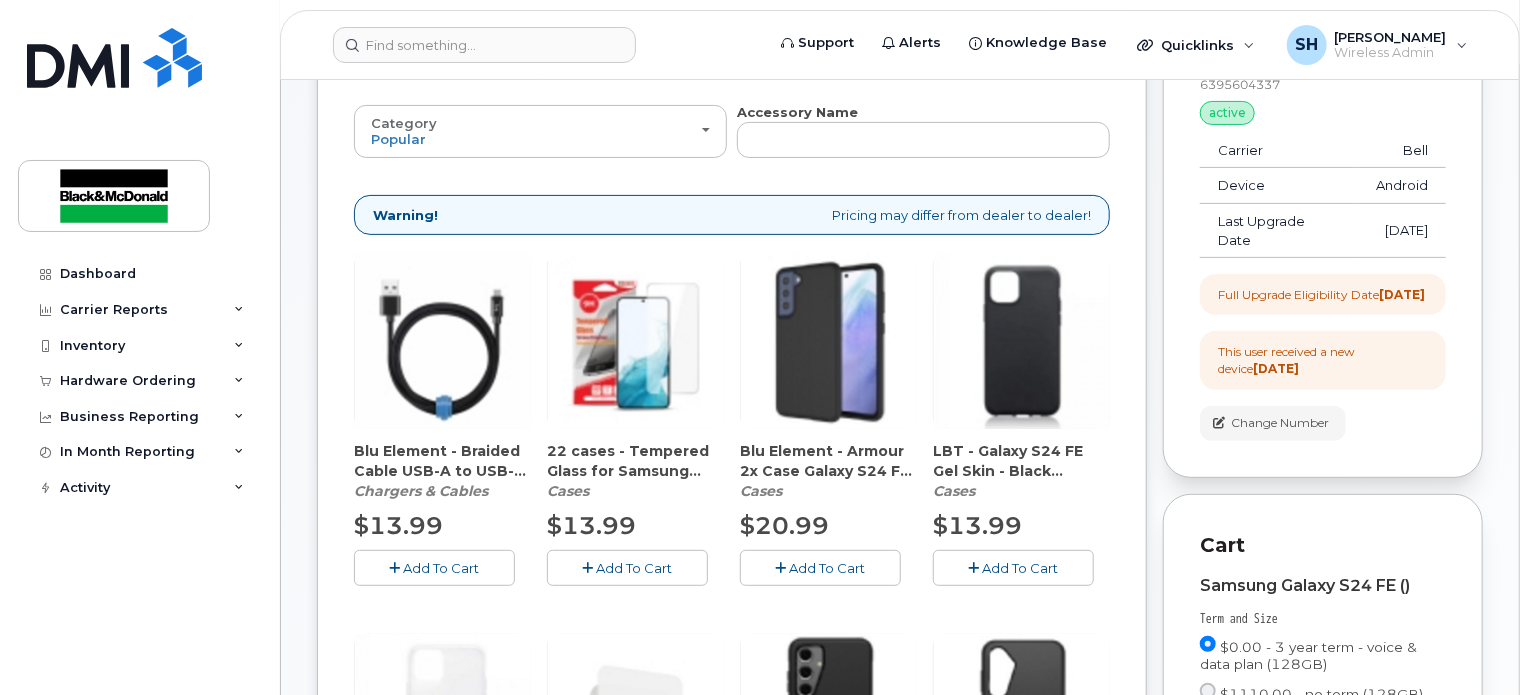 scroll, scrollTop: 77, scrollLeft: 0, axis: vertical 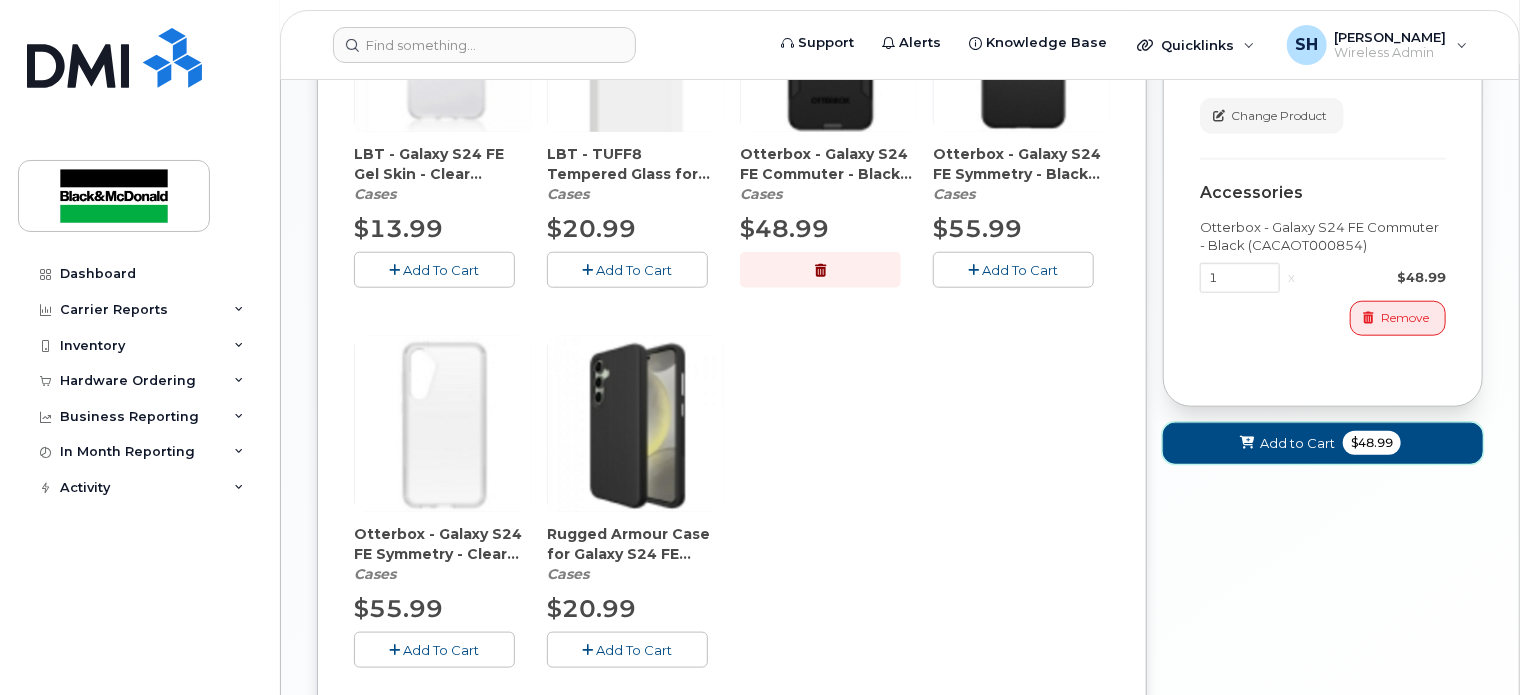 click on "Add to Cart" 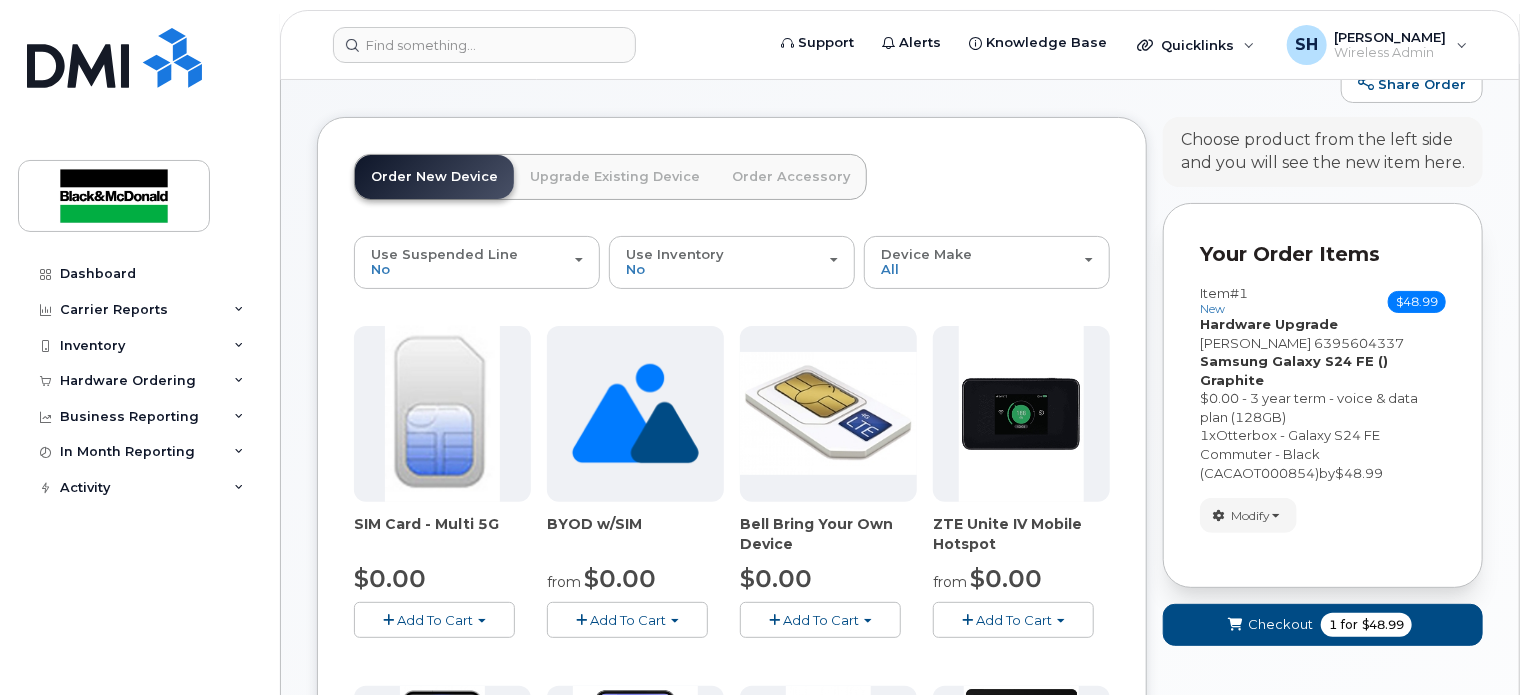 scroll, scrollTop: 0, scrollLeft: 0, axis: both 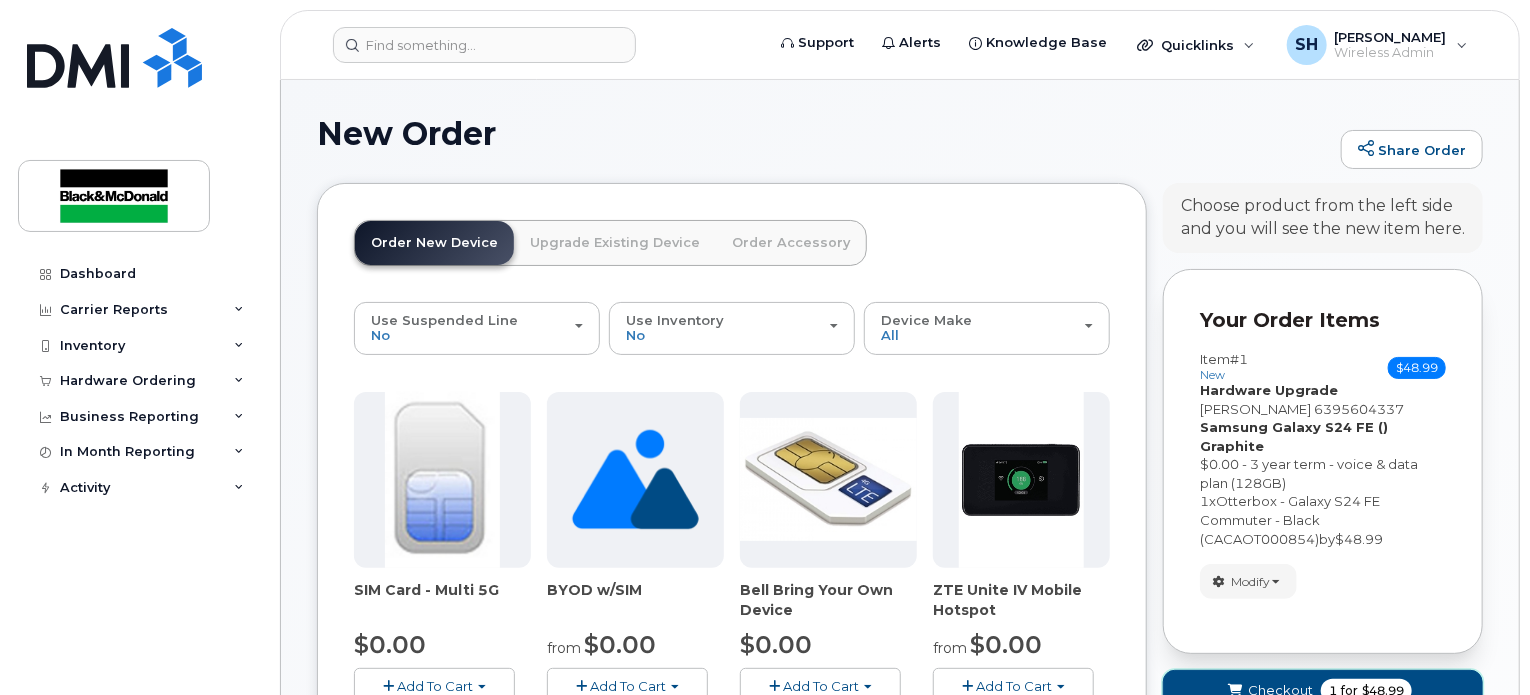 click on "Checkout" 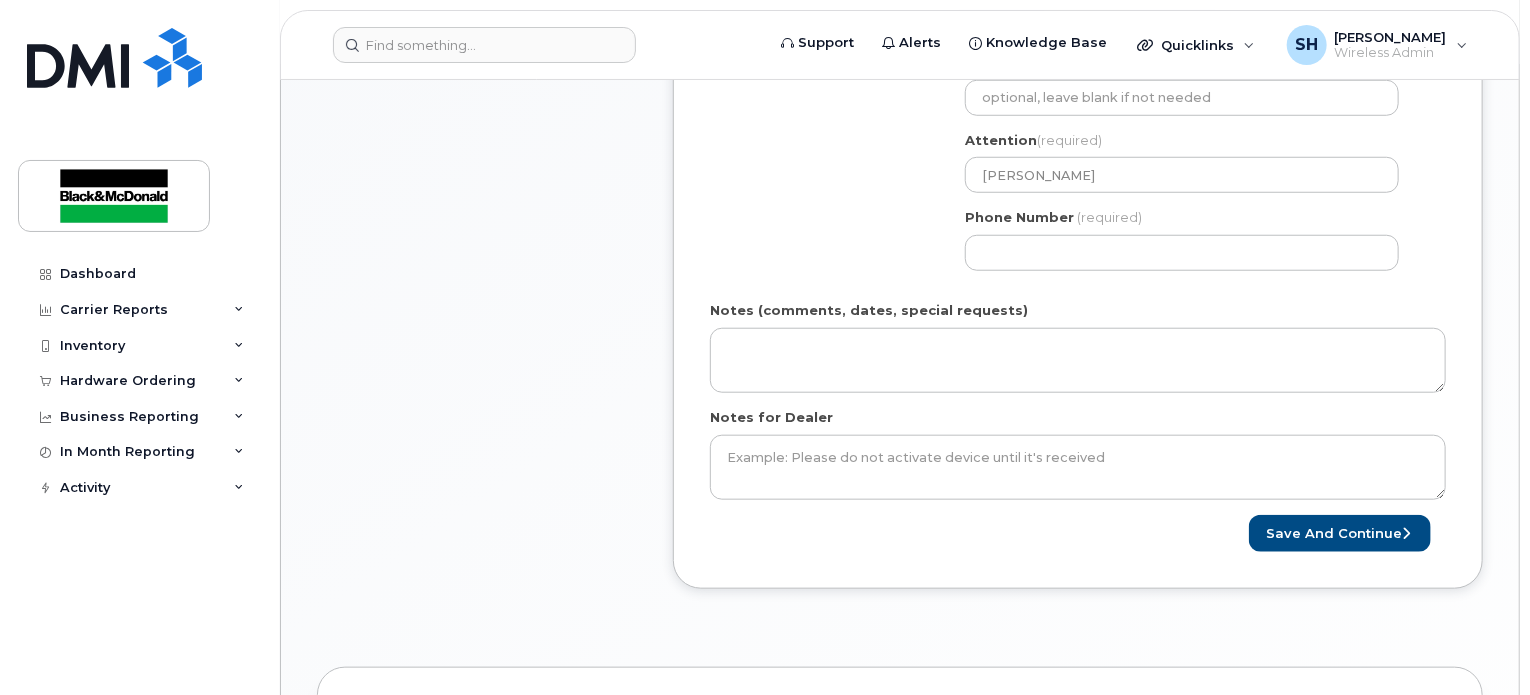 scroll, scrollTop: 800, scrollLeft: 0, axis: vertical 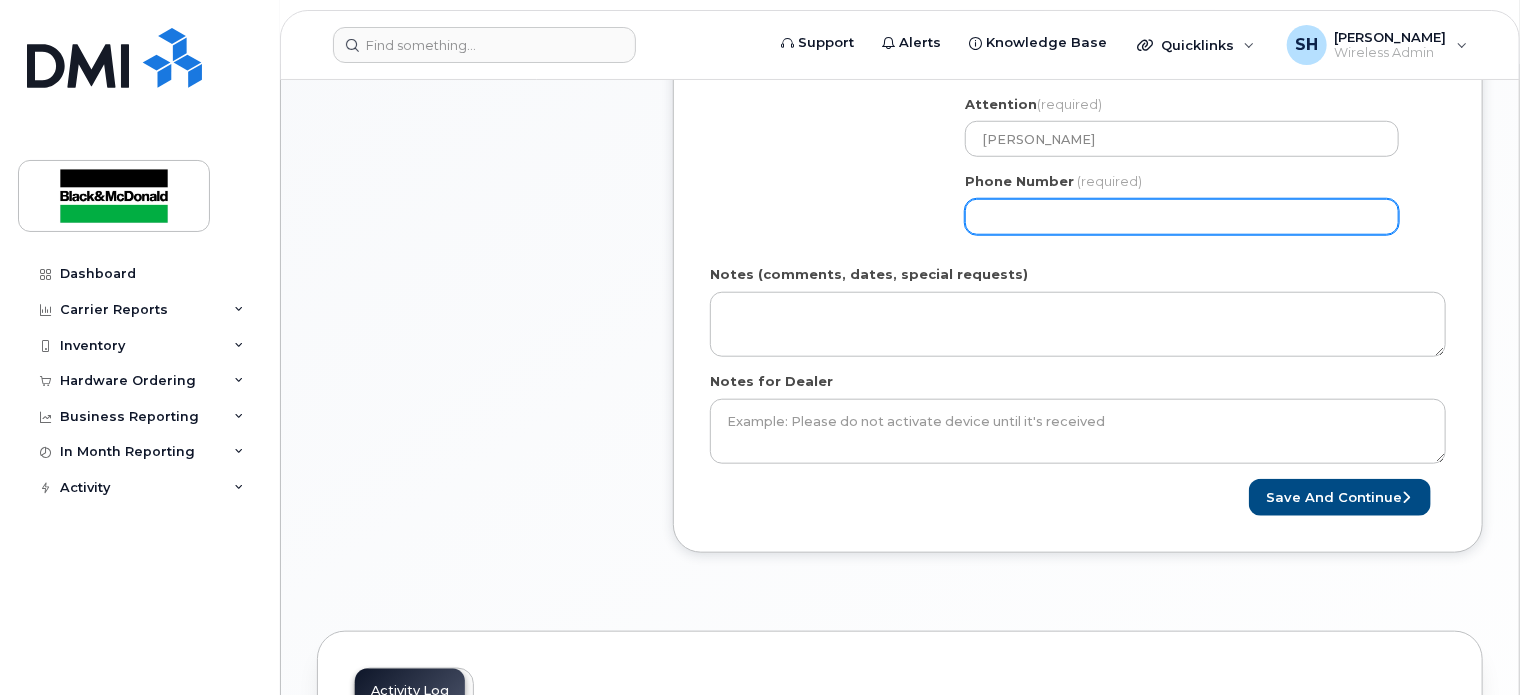 click on "Phone Number" 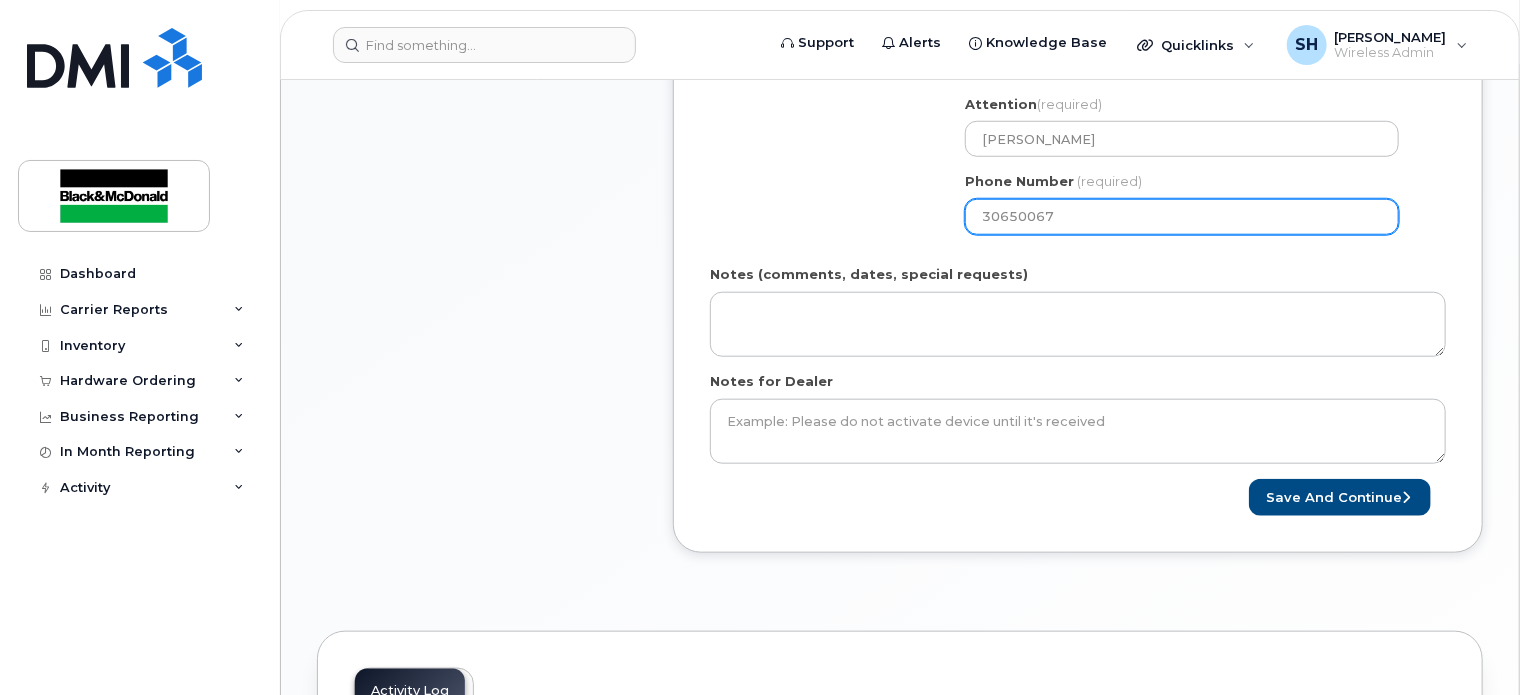 type on "306500677" 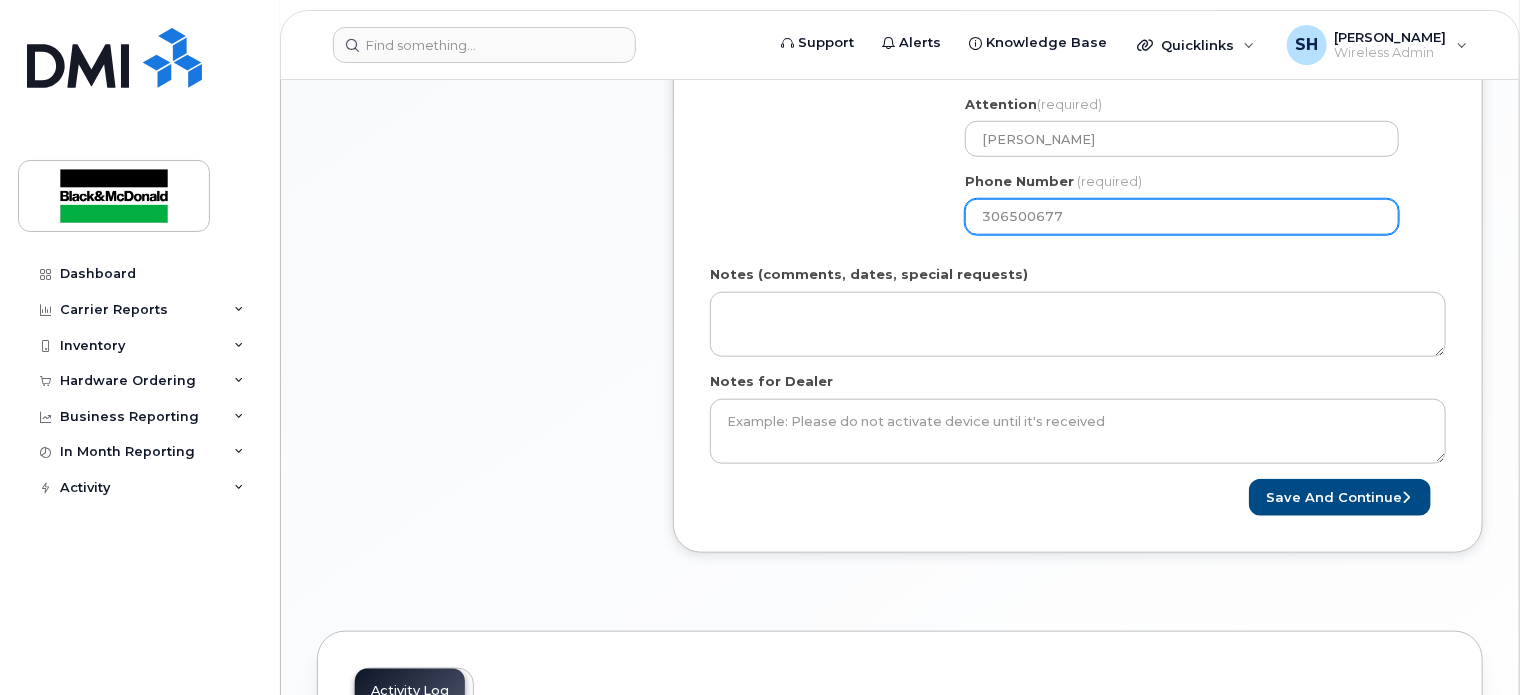 select 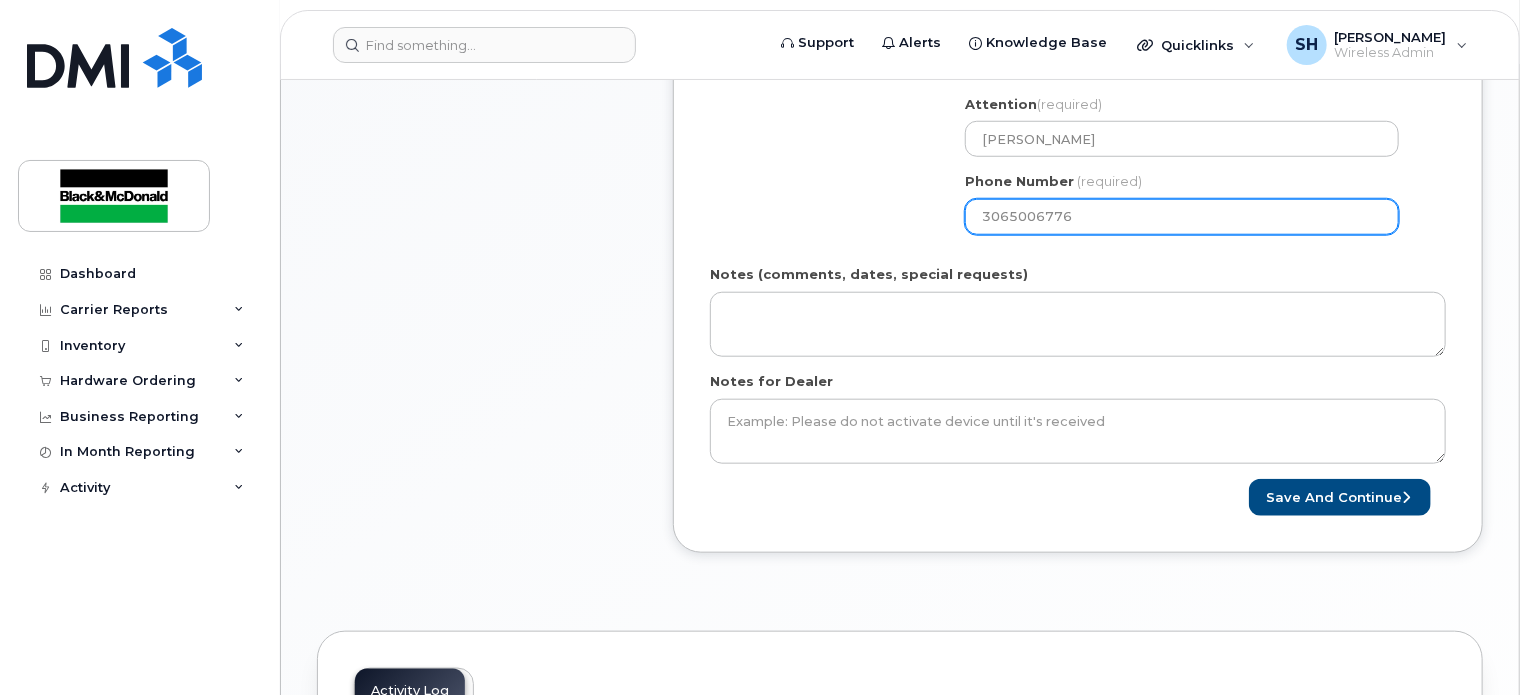 type on "3065006776" 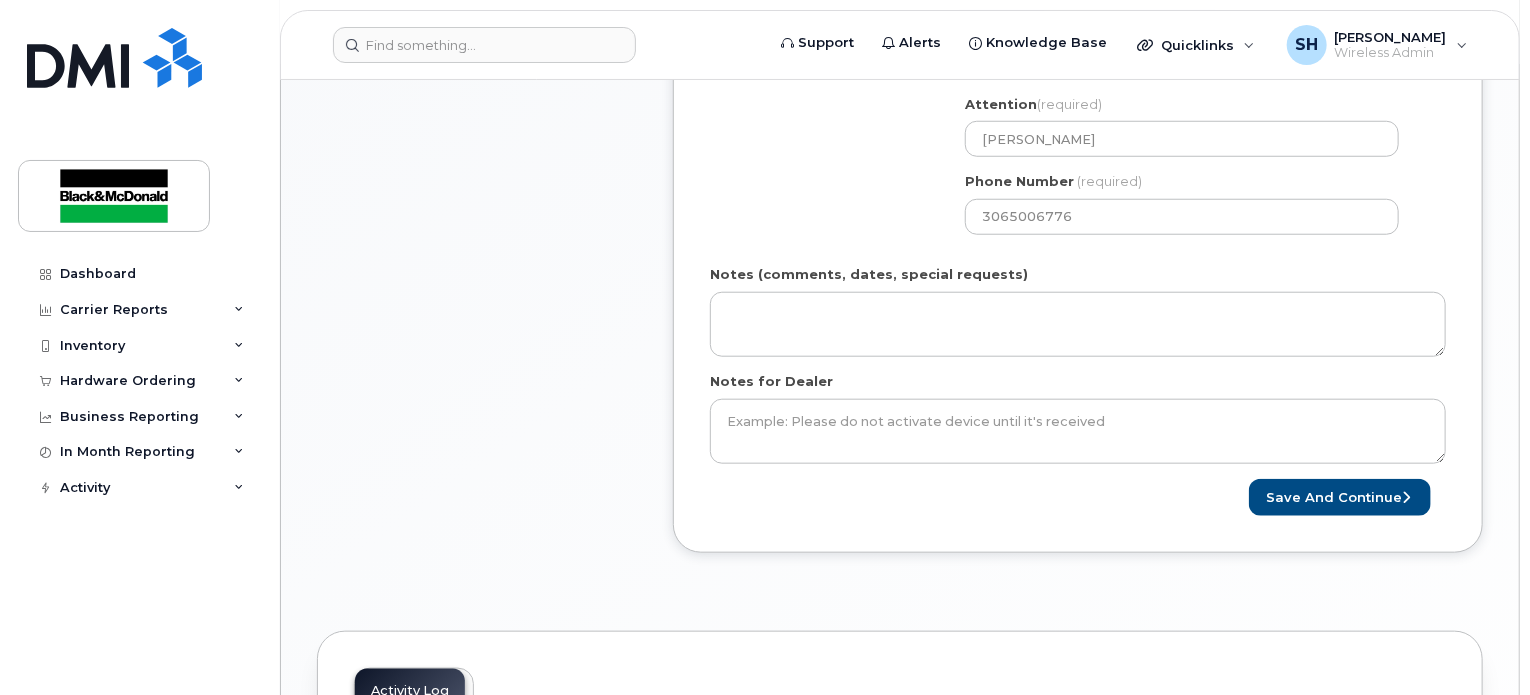 click on "Shipping Address
Black & McDonald Regina                                     Black & McDonald Regina Black & McDonald Saskatoon Black & McDonald Winnipeg
SK
Regina
Search your address...
Manually edit your address
Click to search No available options
Address Line
(required)
Lookup your address
1250 St John St
City
(required)
City
(required)
City
(required)
Postal Code
(required)
S4R 1R9
Address Details
(required)
1250 St John St
Regina Saskatchewan S4R 1R9
Suite/Floor/Room
Attention
(required)
Jay Orban
Phone Number
(required)
3065006776" 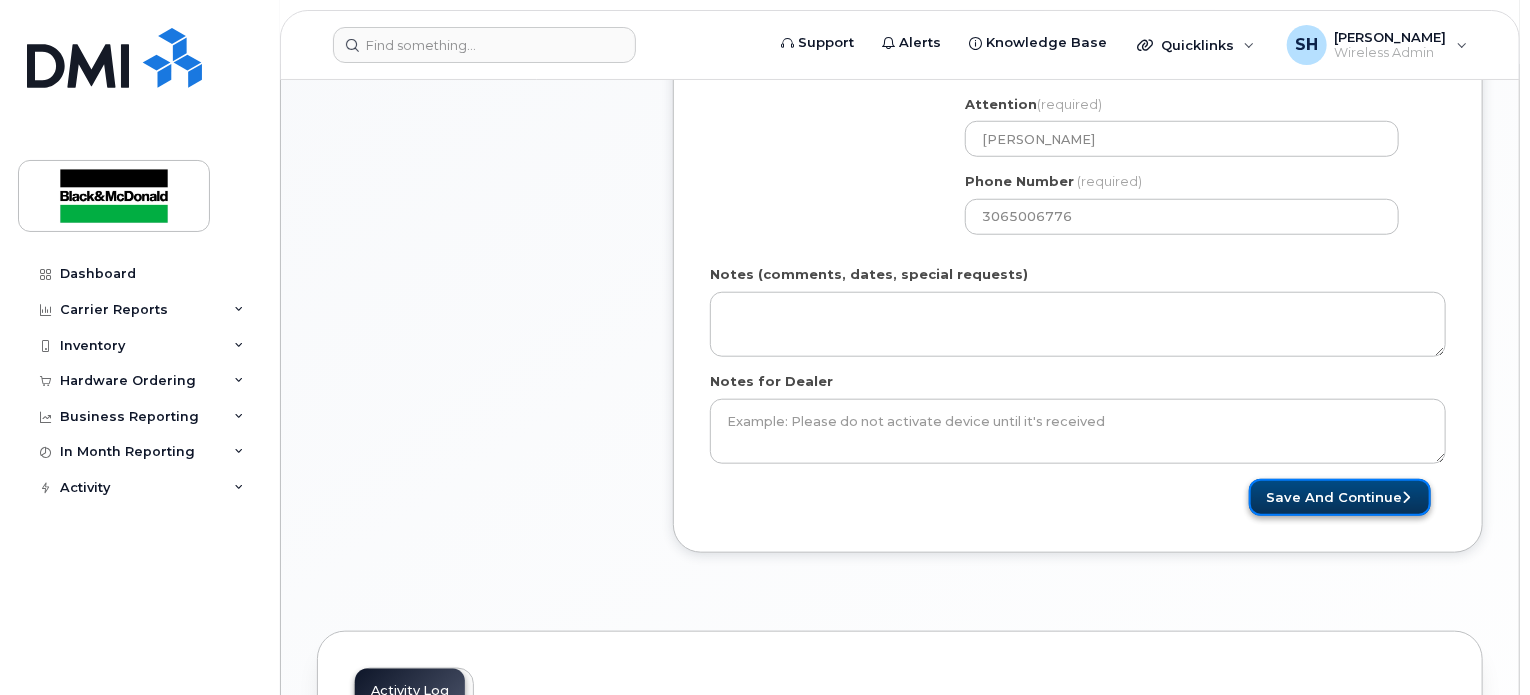 click on "Save and Continue" 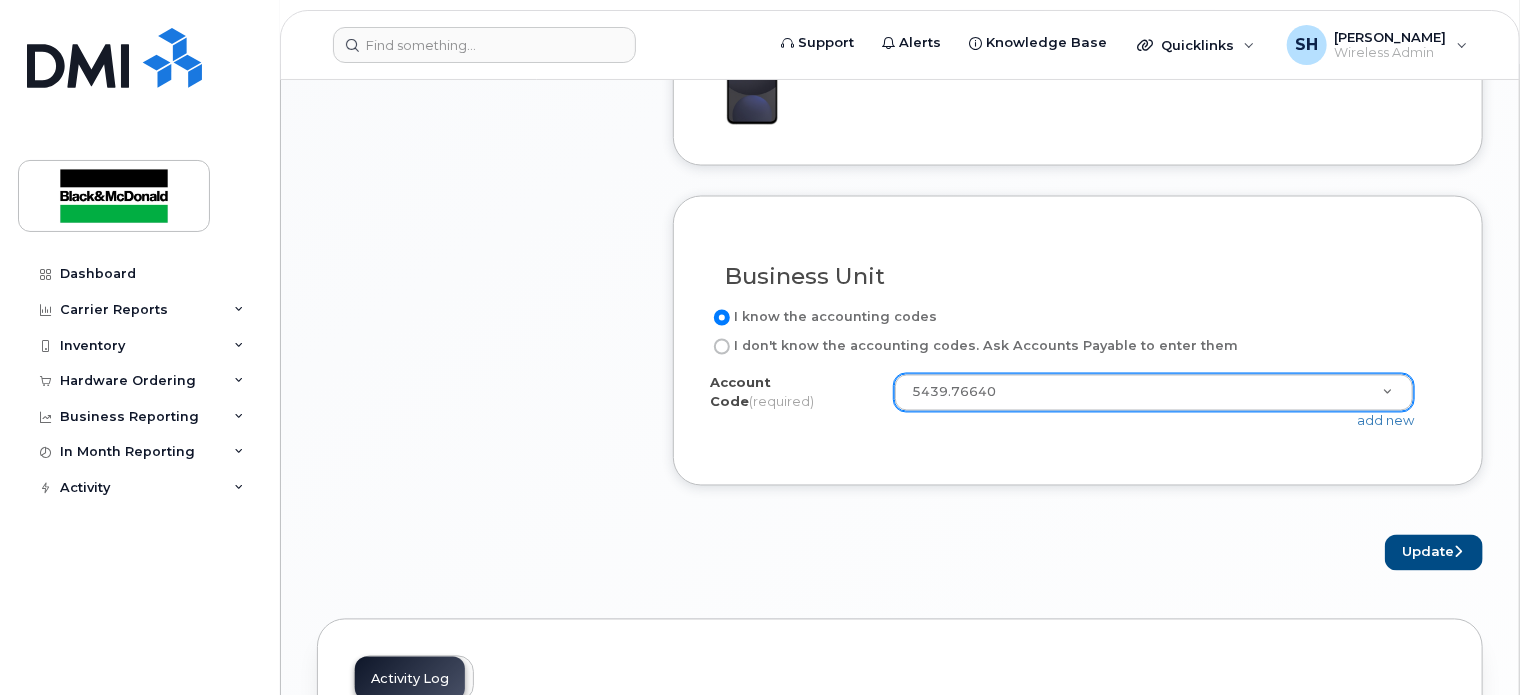 scroll, scrollTop: 1700, scrollLeft: 0, axis: vertical 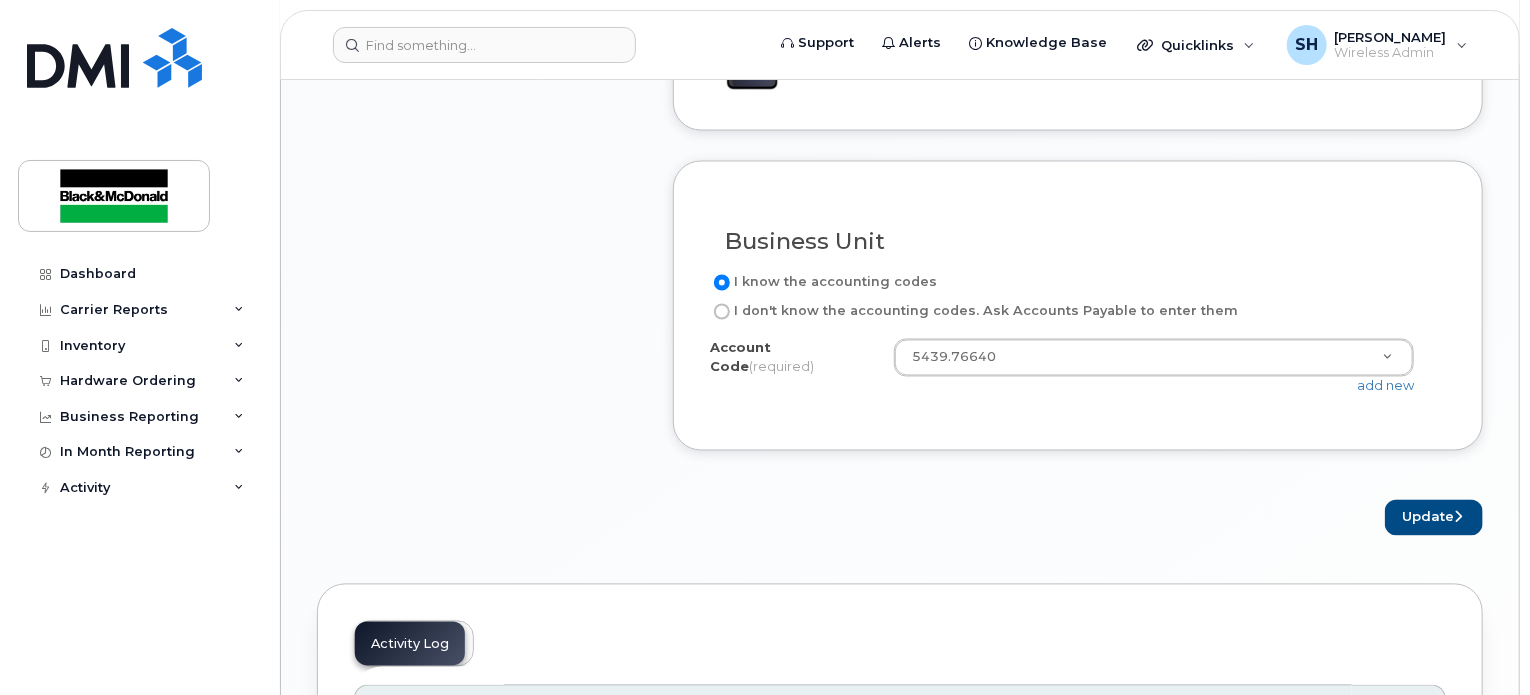 click on "Business Unit
I know the accounting codes
I don't know the accounting codes.
Ask Accounts Payable to enter them
Account Code
(required)
5439.76640
\4645673.63020
5301.76640
5337.76640
5338.76640
5339.76640
5401.76640
5402.76640
5405.76640
5408.76640
5437.76640
5439.76640
5441.76640
Unknown
add new" 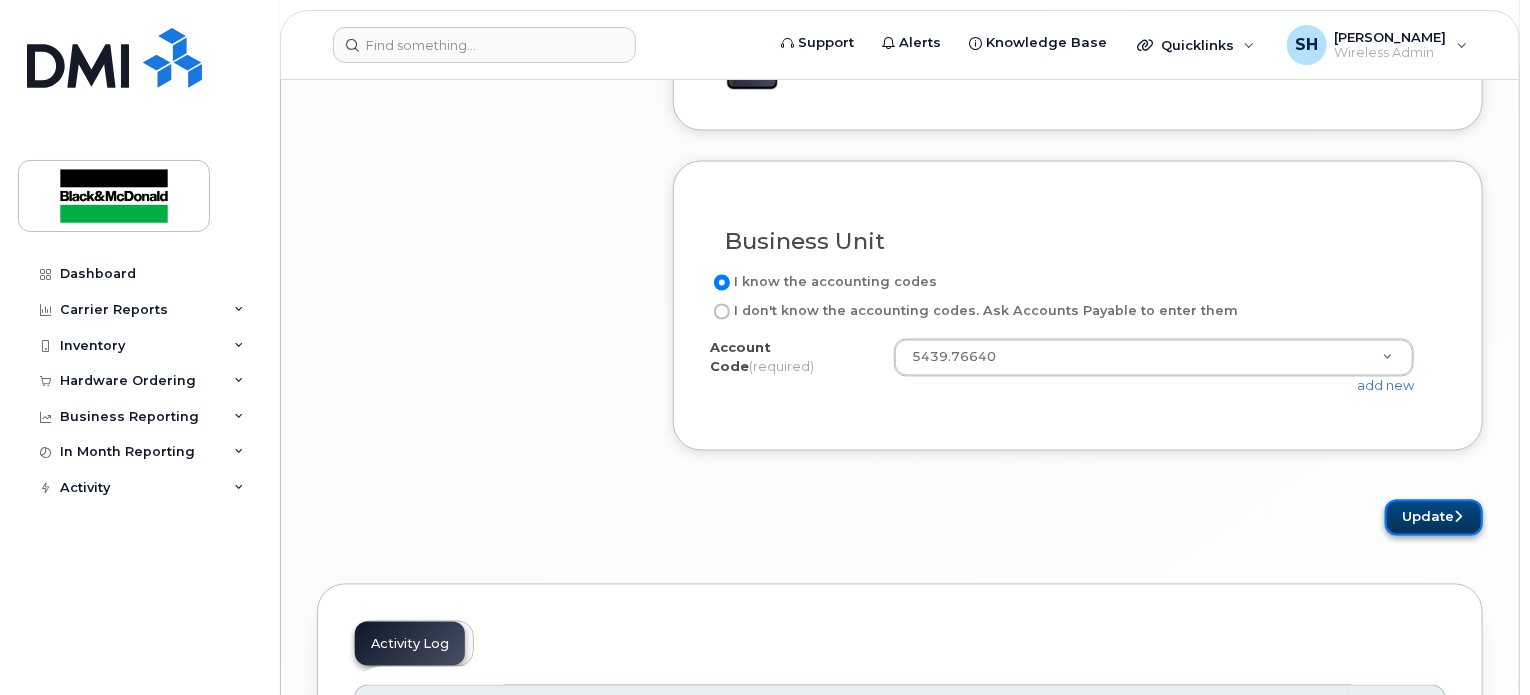 click on "Update" 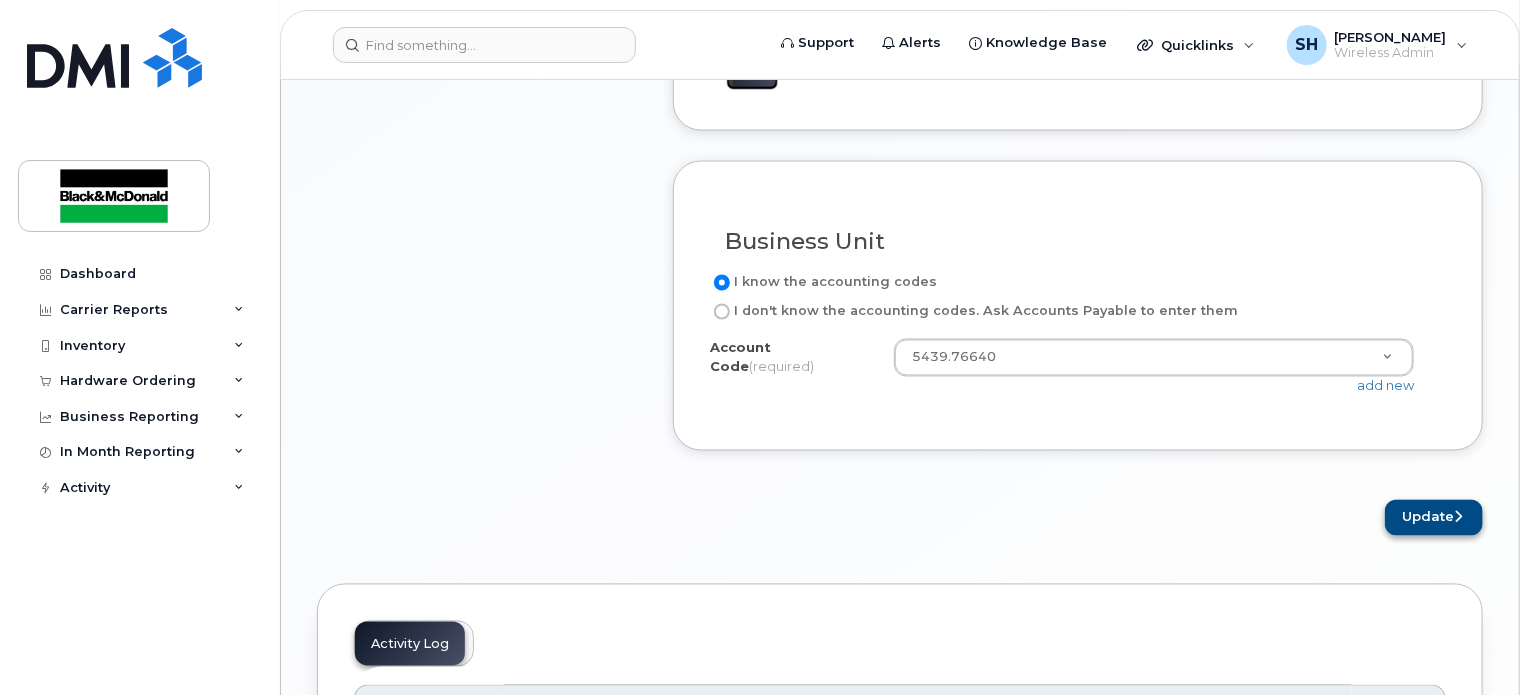 scroll, scrollTop: 1436, scrollLeft: 0, axis: vertical 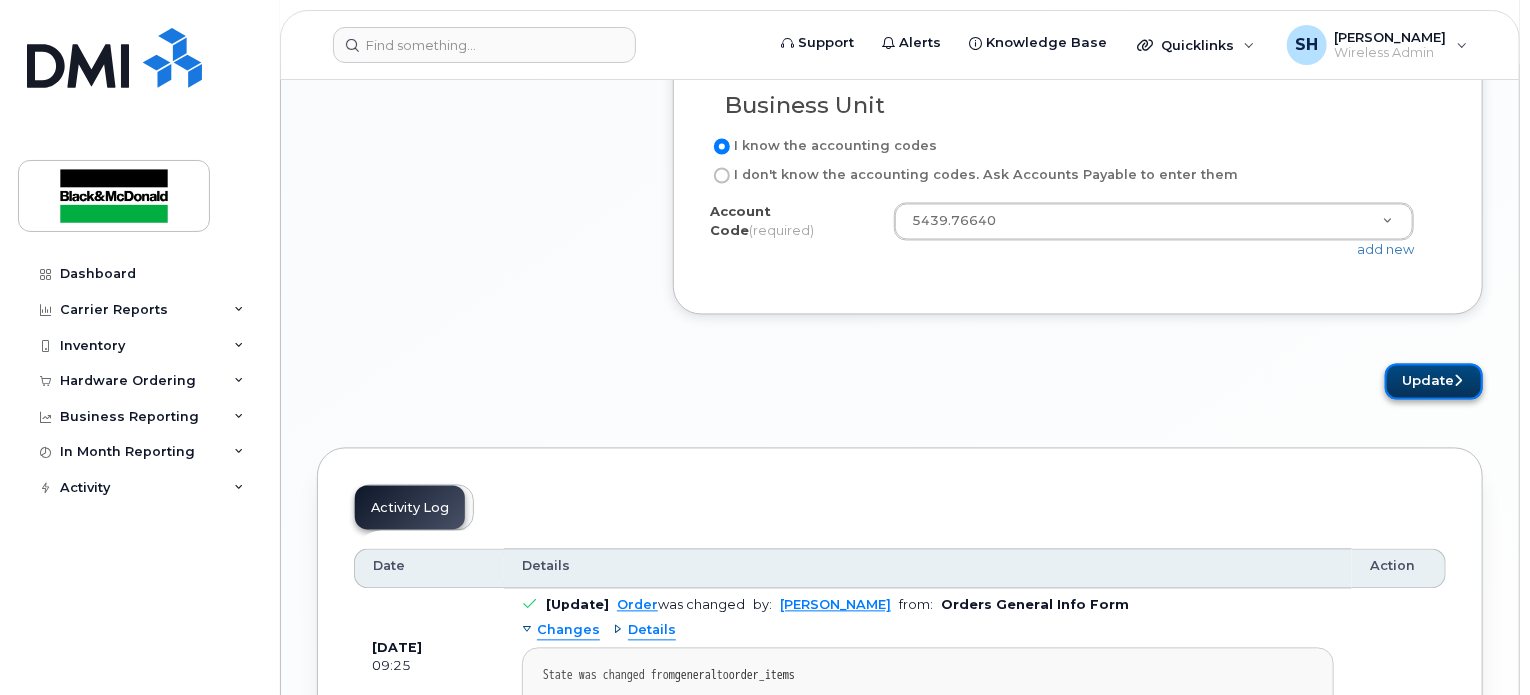 click on "Update" 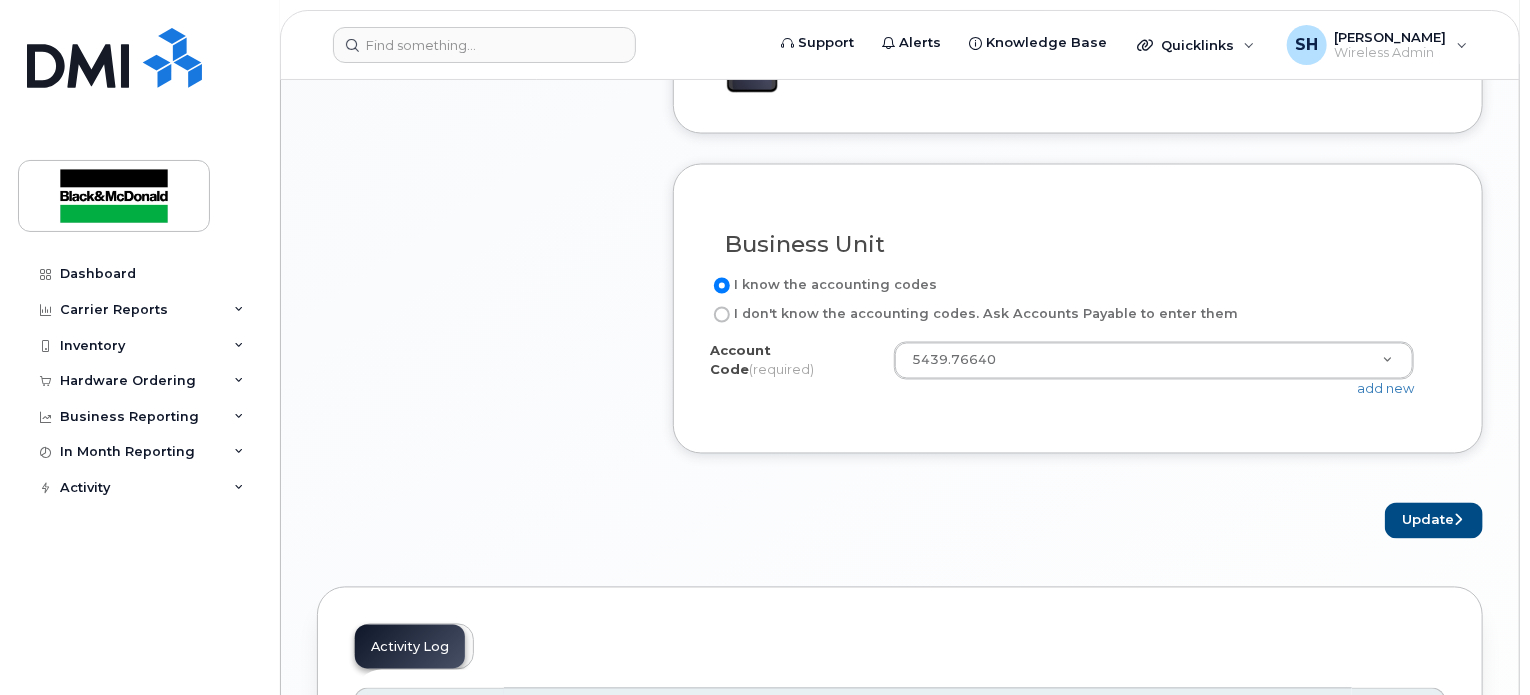 scroll, scrollTop: 1836, scrollLeft: 0, axis: vertical 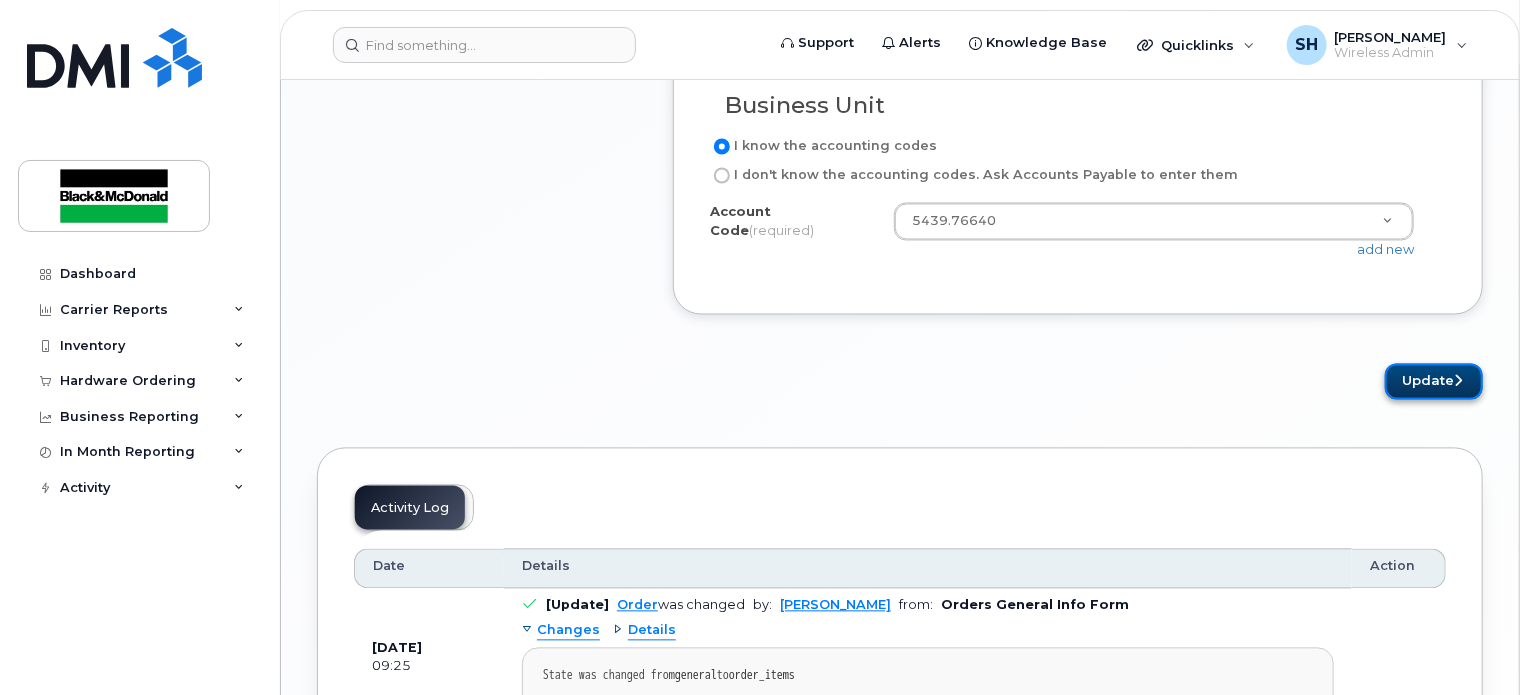 click on "Update" 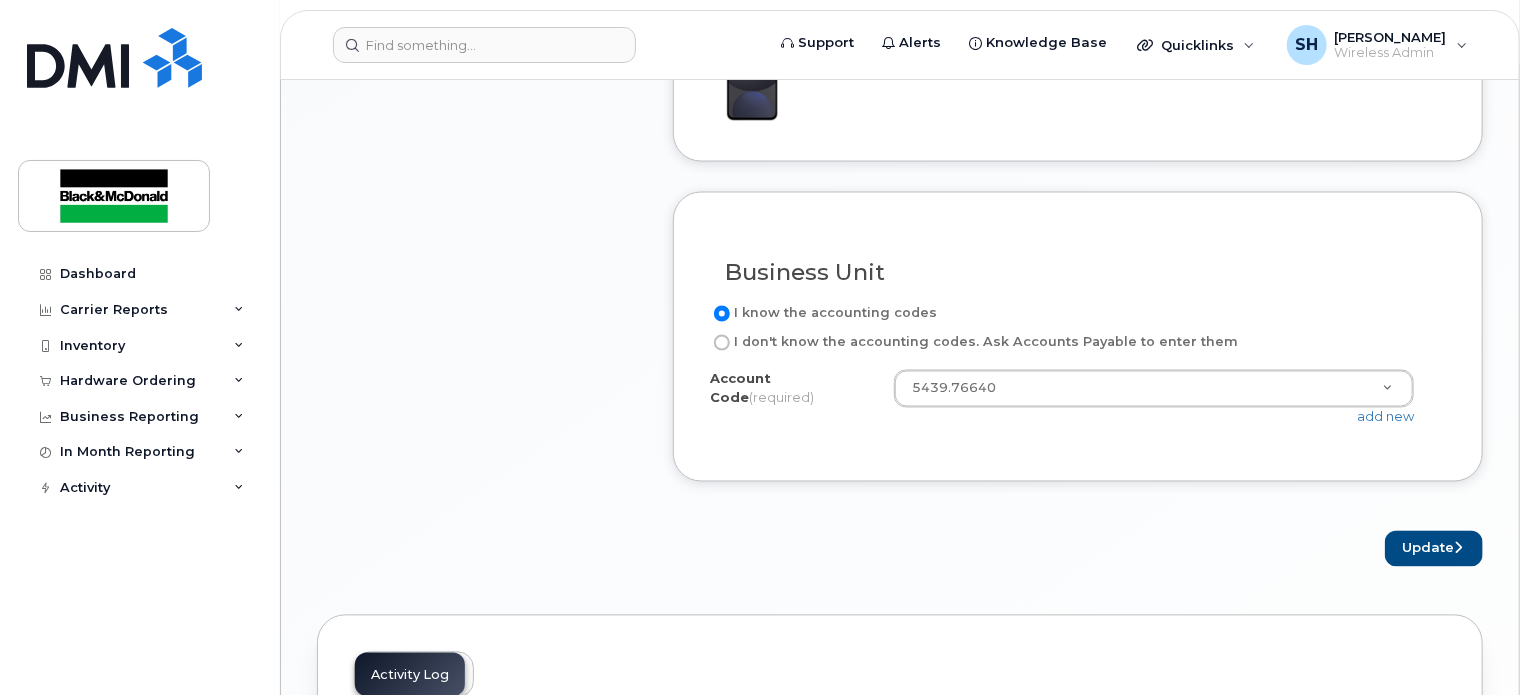 scroll, scrollTop: 1736, scrollLeft: 0, axis: vertical 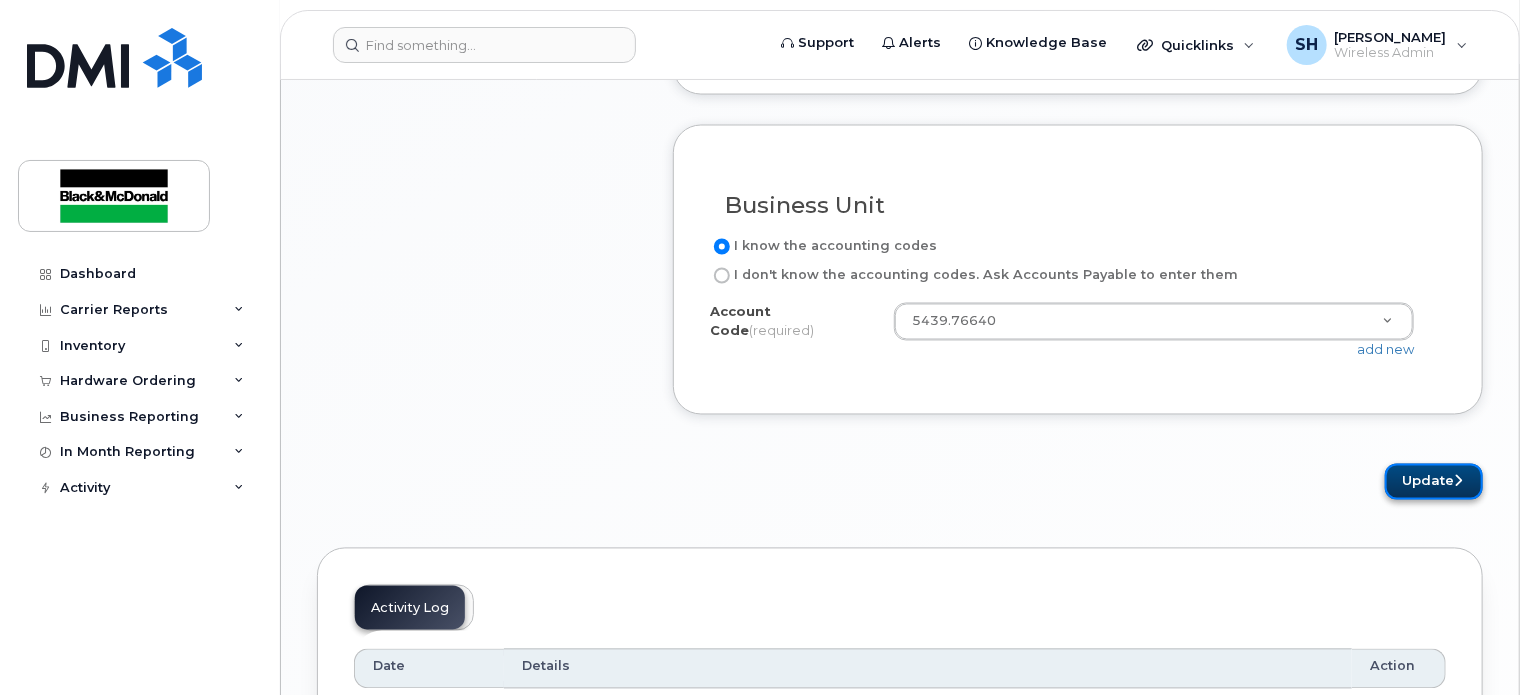 click on "Update" 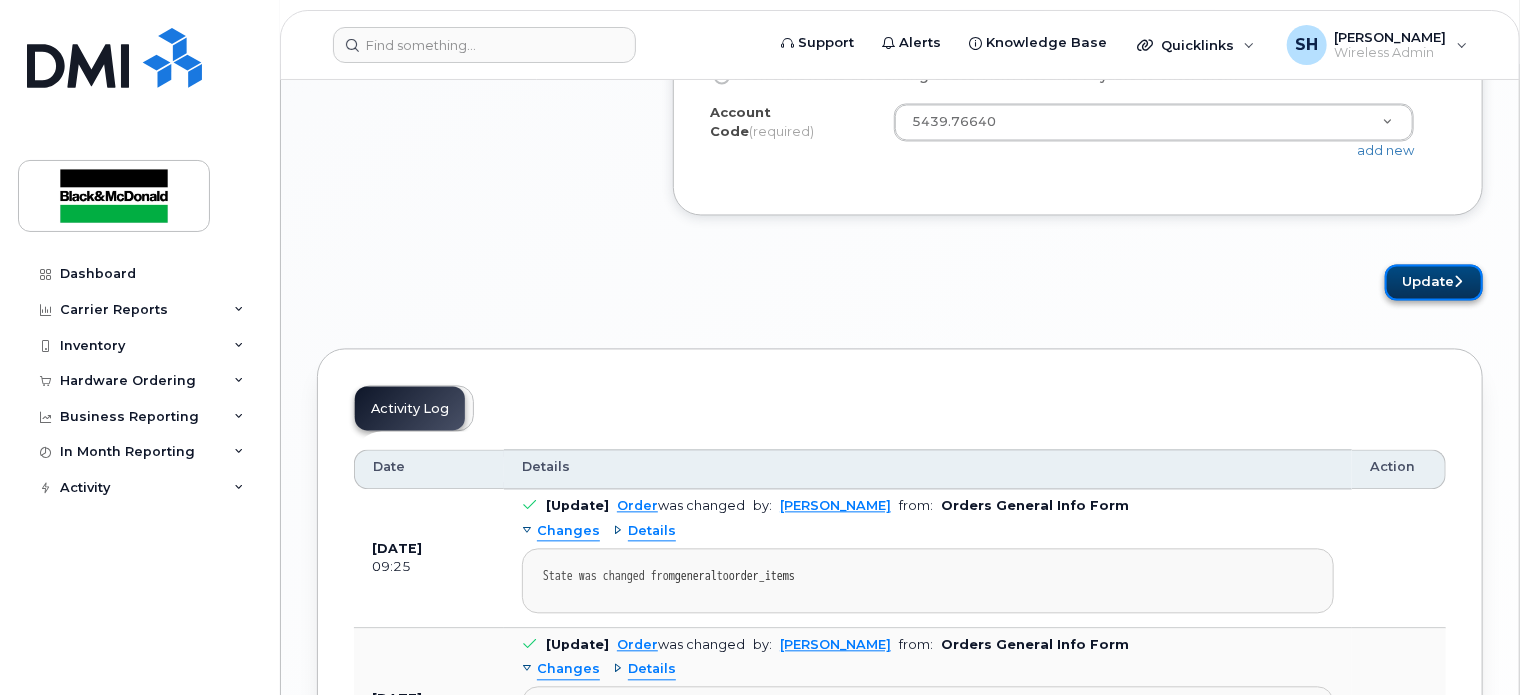 click on "Update" 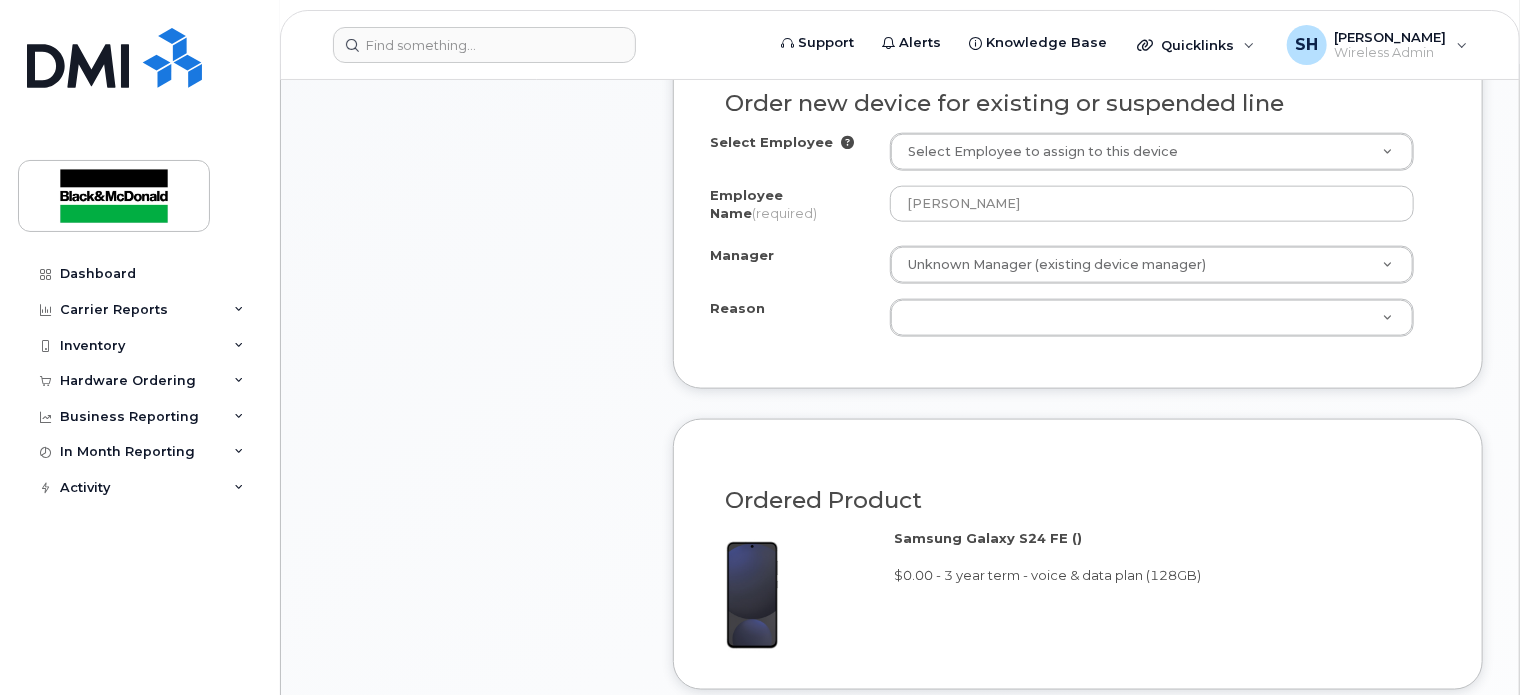 scroll, scrollTop: 1136, scrollLeft: 0, axis: vertical 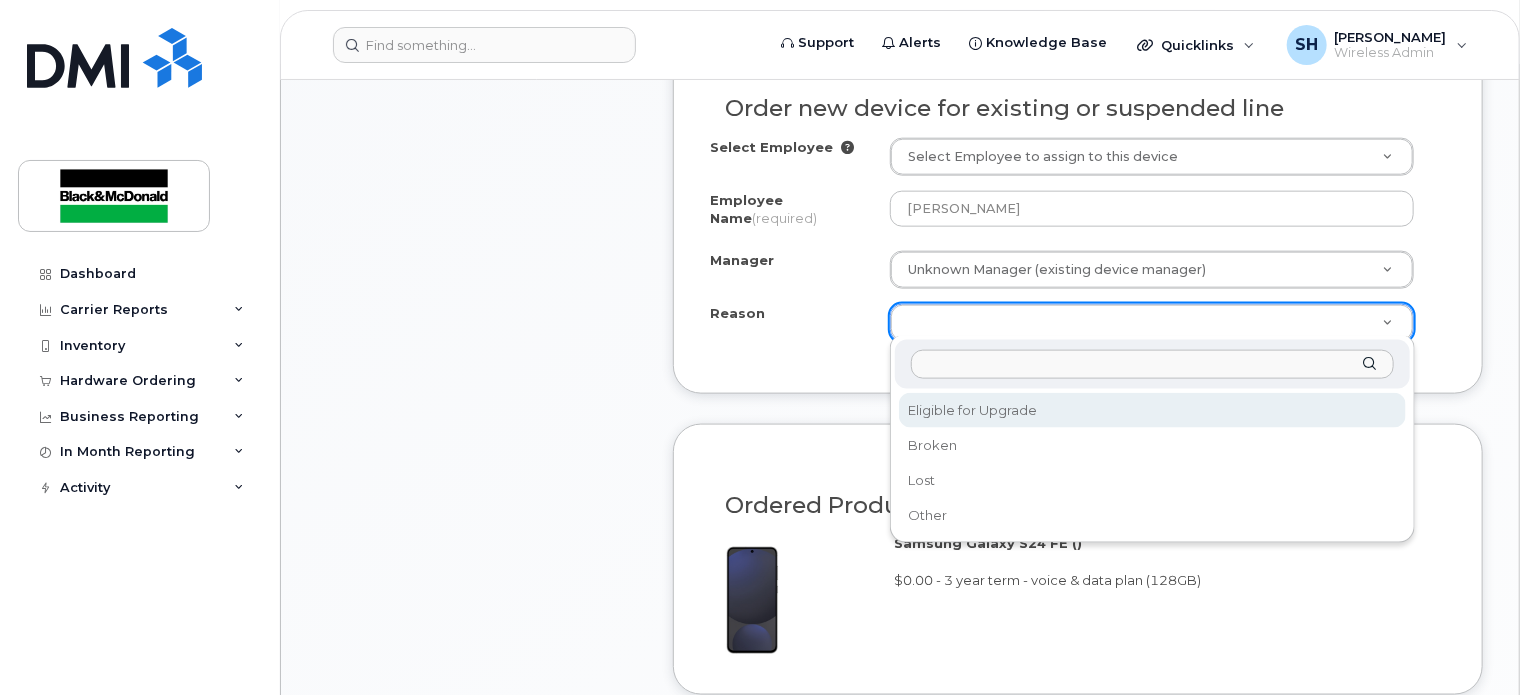 select on "eligible_for_upgrade" 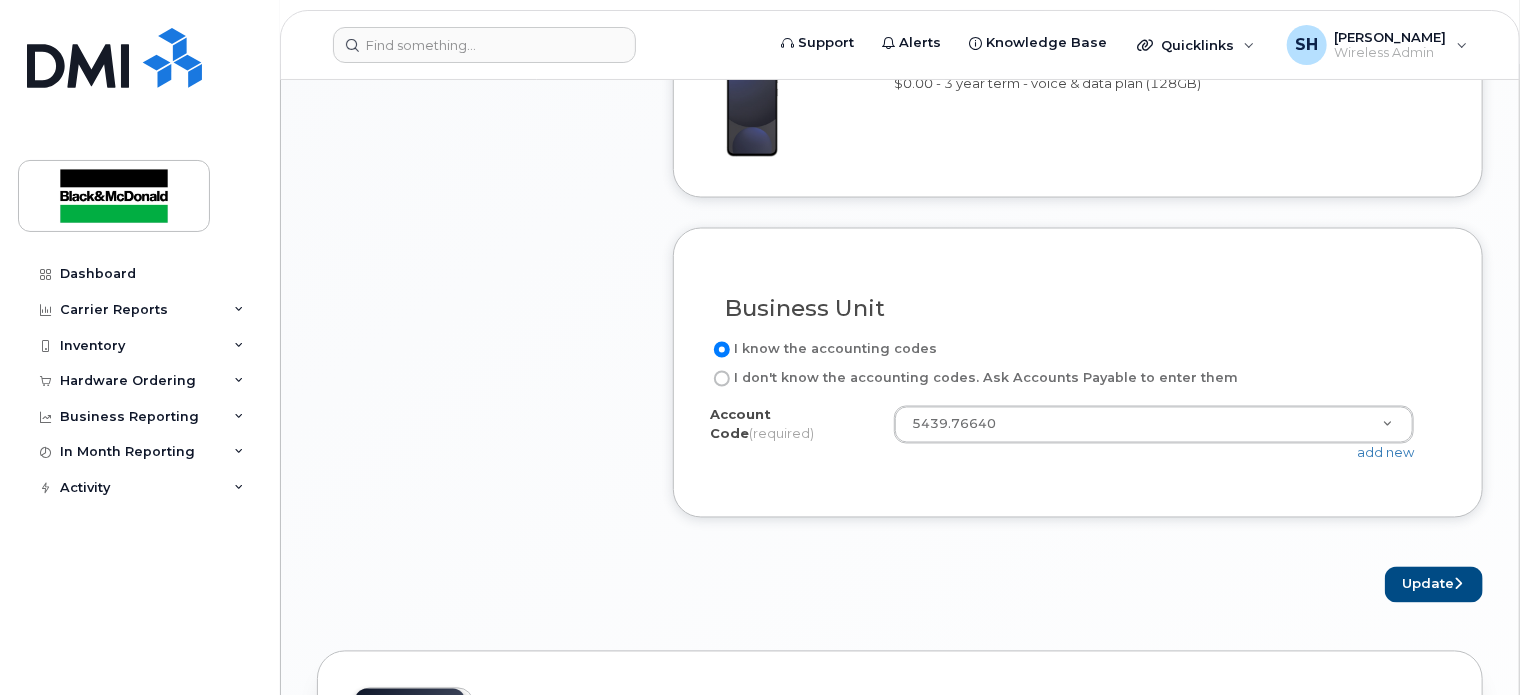 scroll, scrollTop: 1636, scrollLeft: 0, axis: vertical 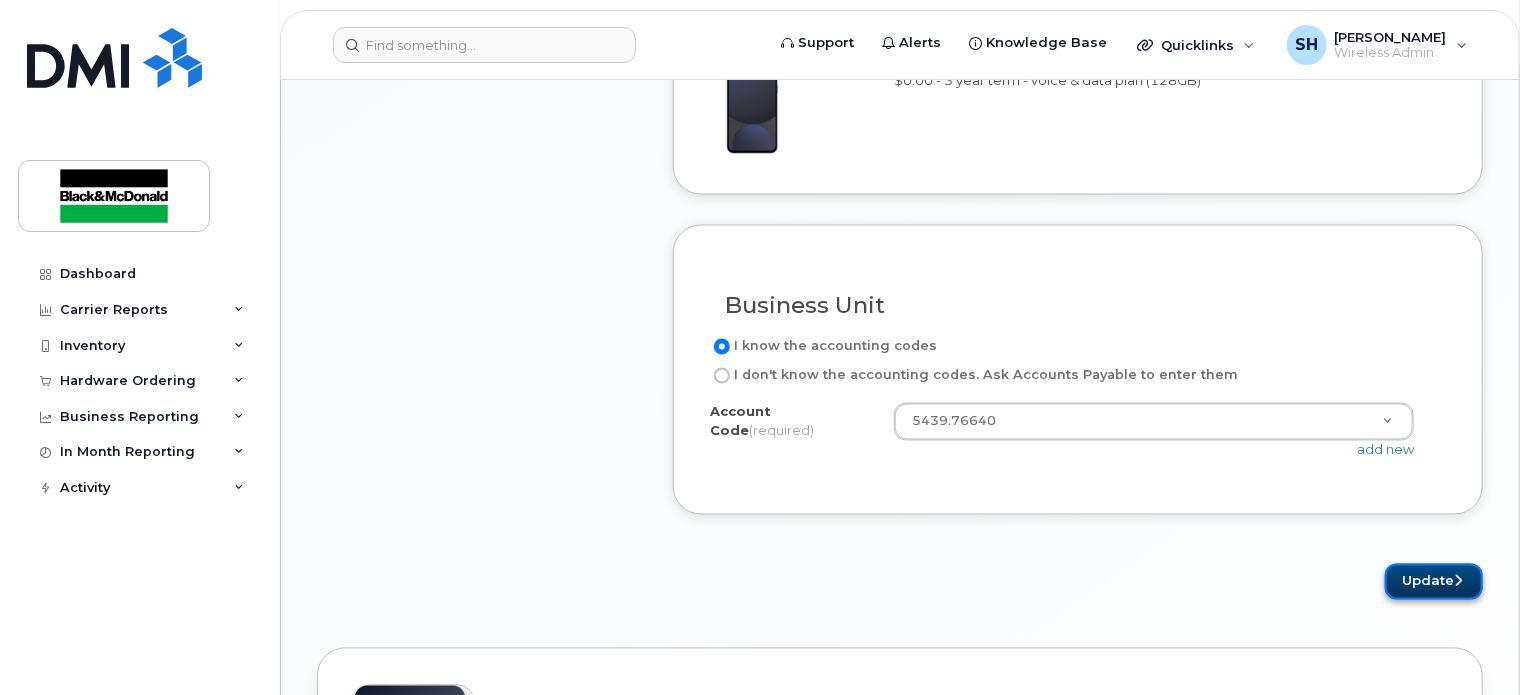 click on "Update" 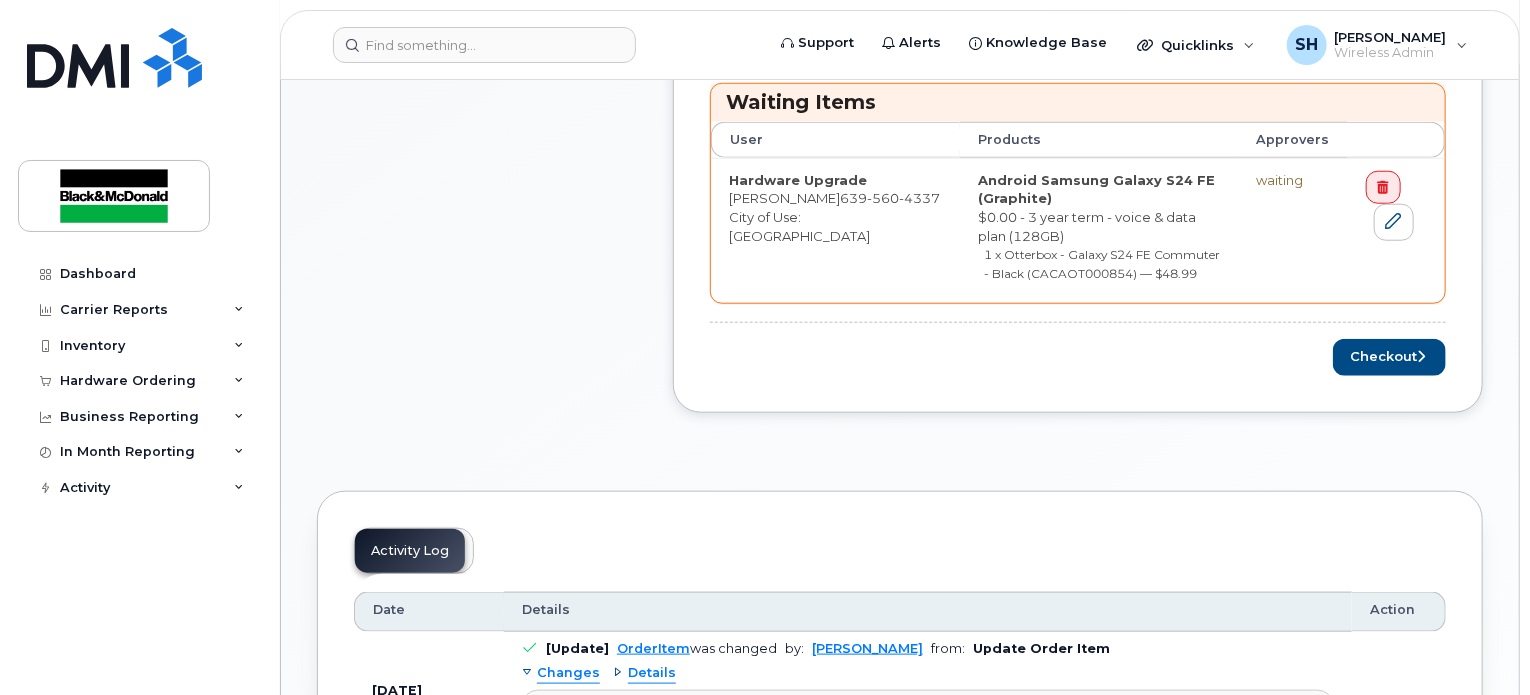 scroll, scrollTop: 800, scrollLeft: 0, axis: vertical 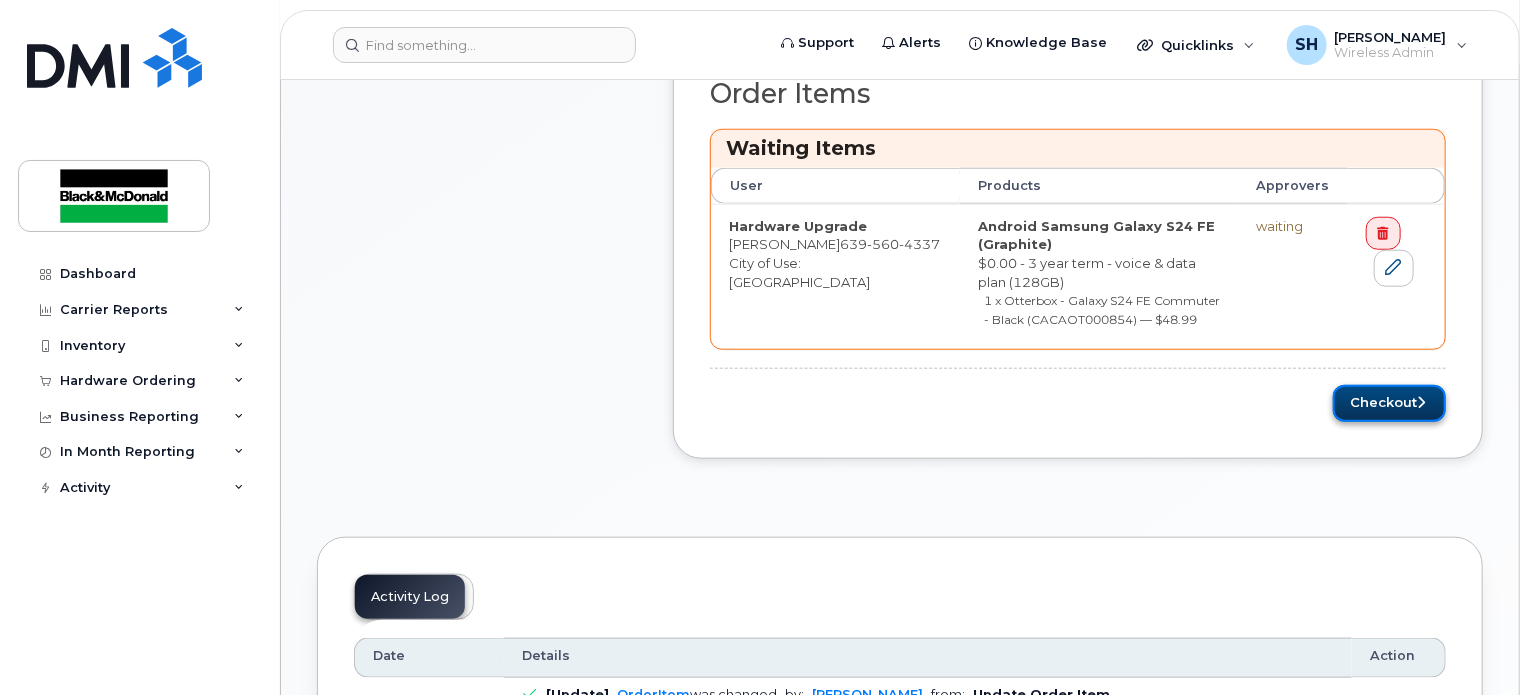 click on "Checkout" 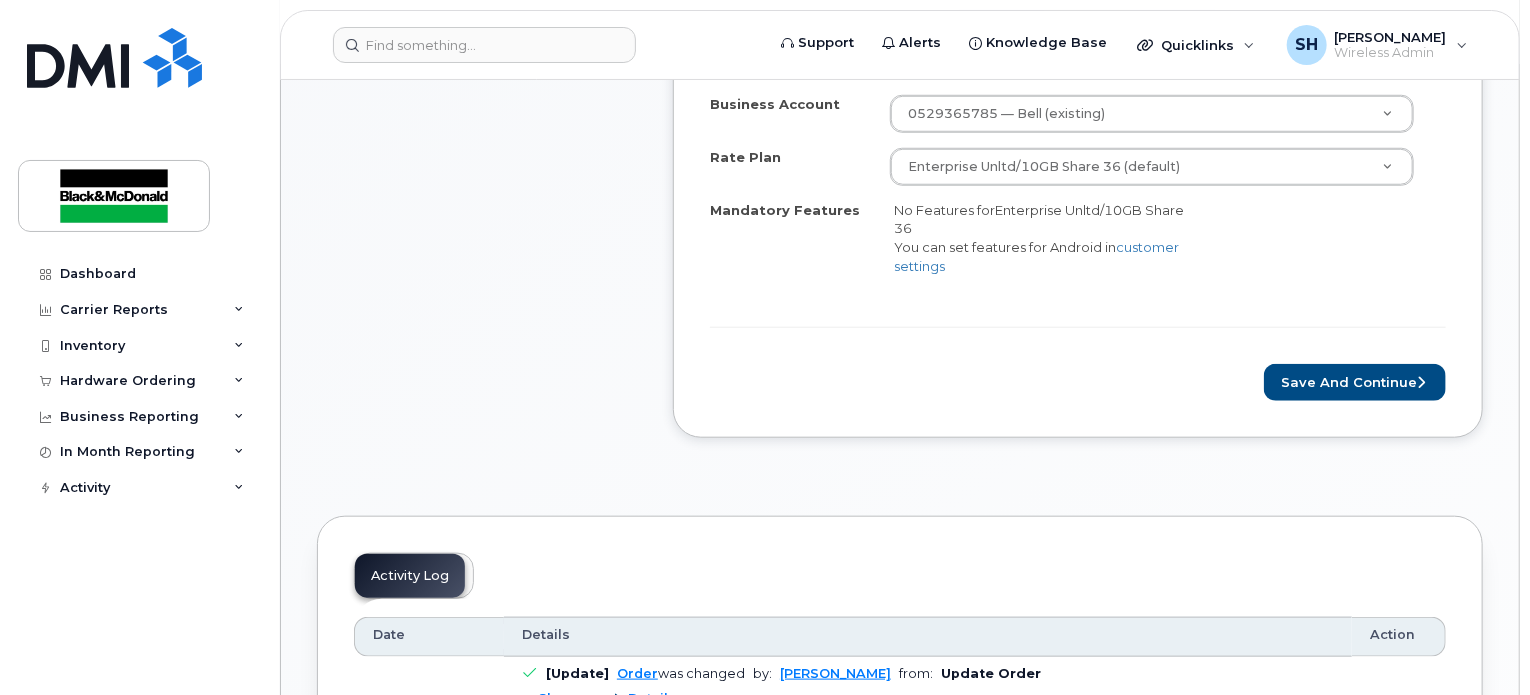 scroll, scrollTop: 800, scrollLeft: 0, axis: vertical 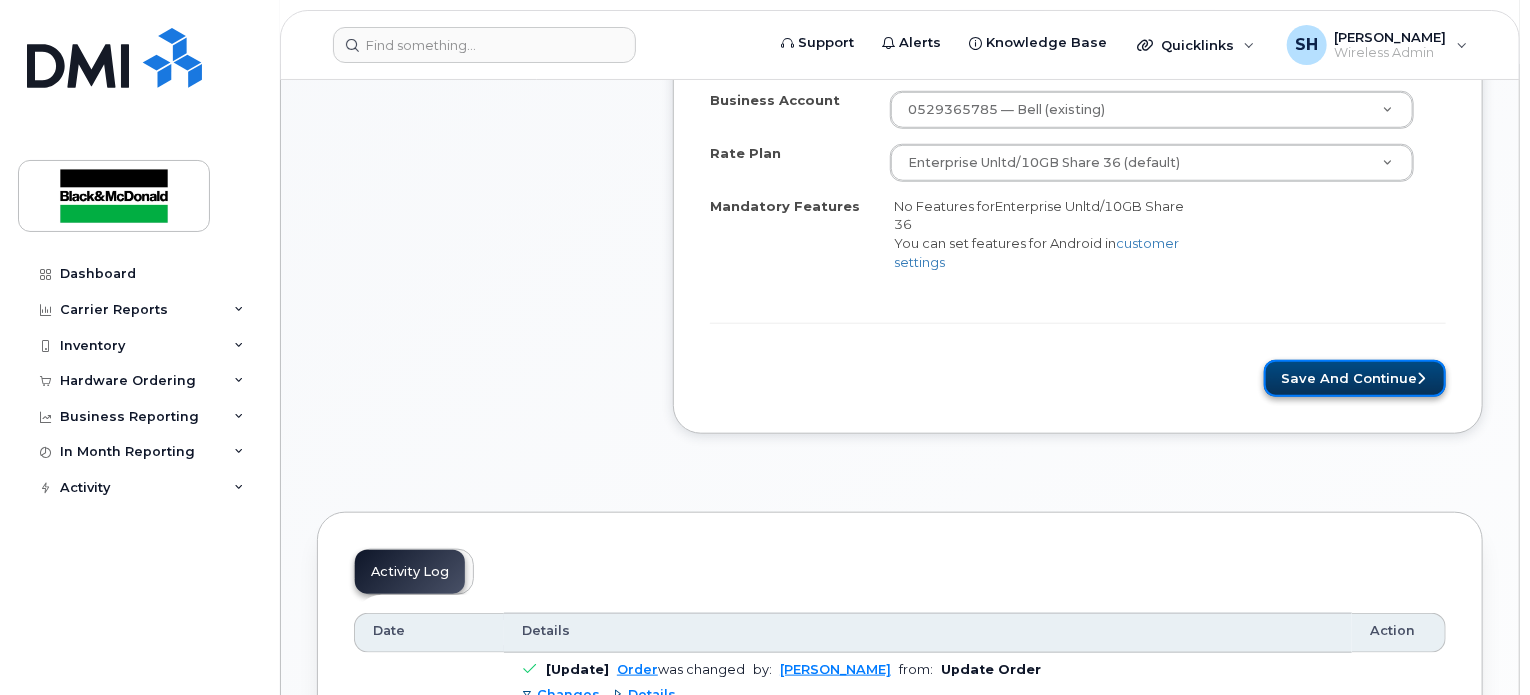 click on "Save and Continue" 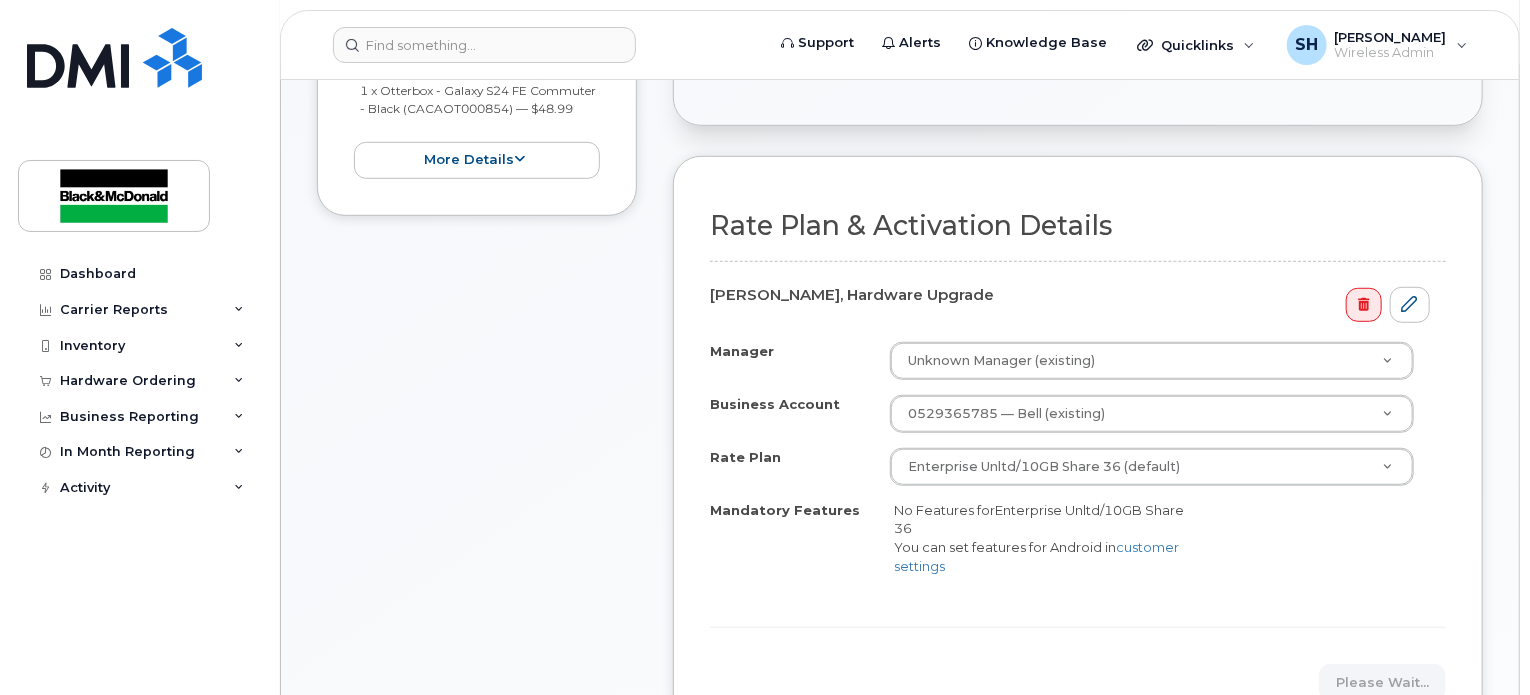 scroll, scrollTop: 419, scrollLeft: 0, axis: vertical 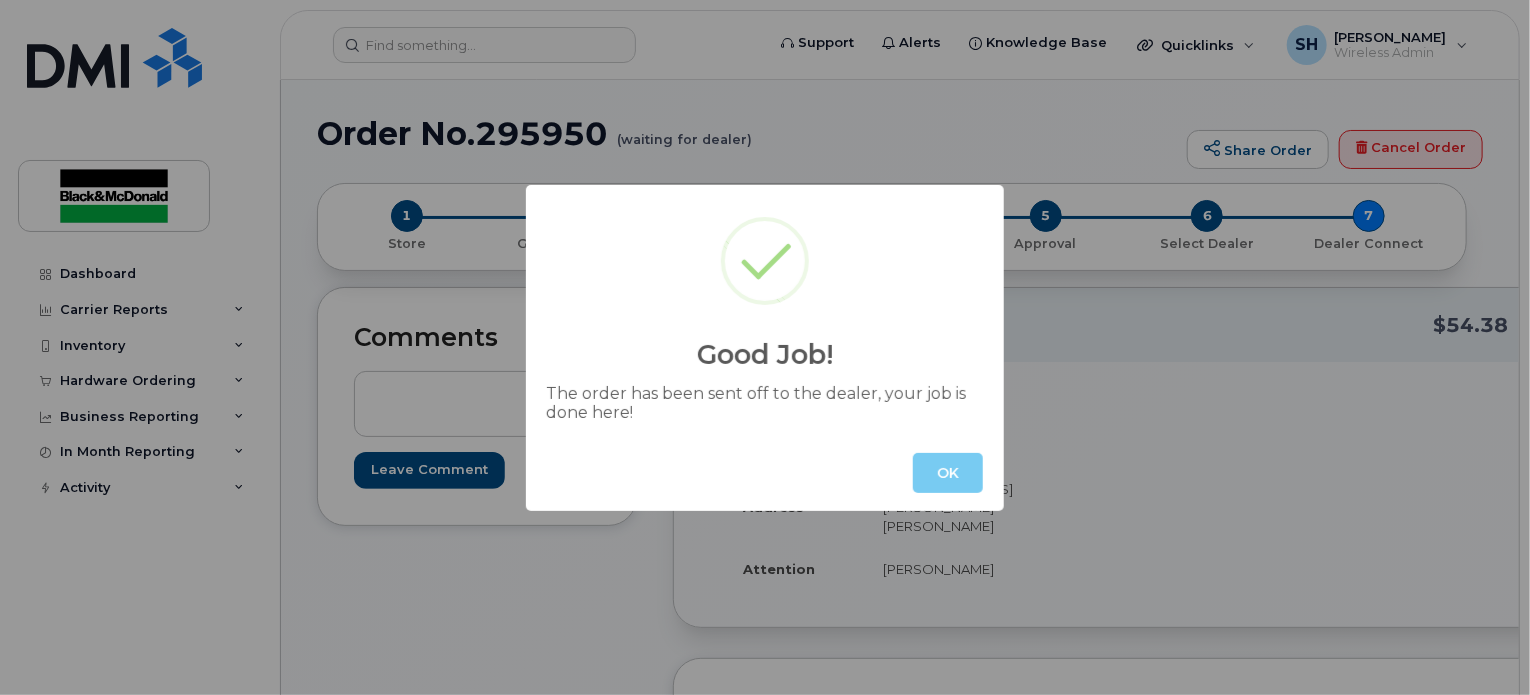 click on "OK" 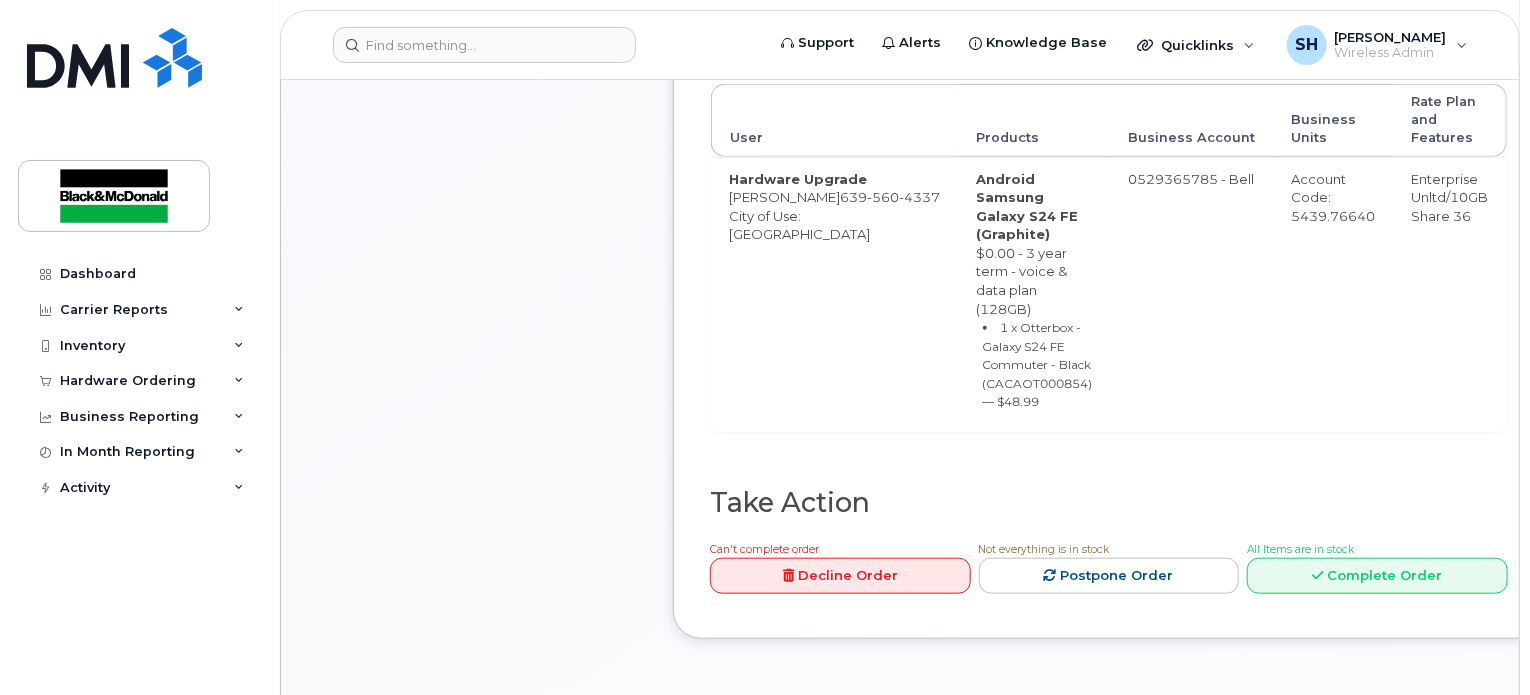 scroll, scrollTop: 700, scrollLeft: 0, axis: vertical 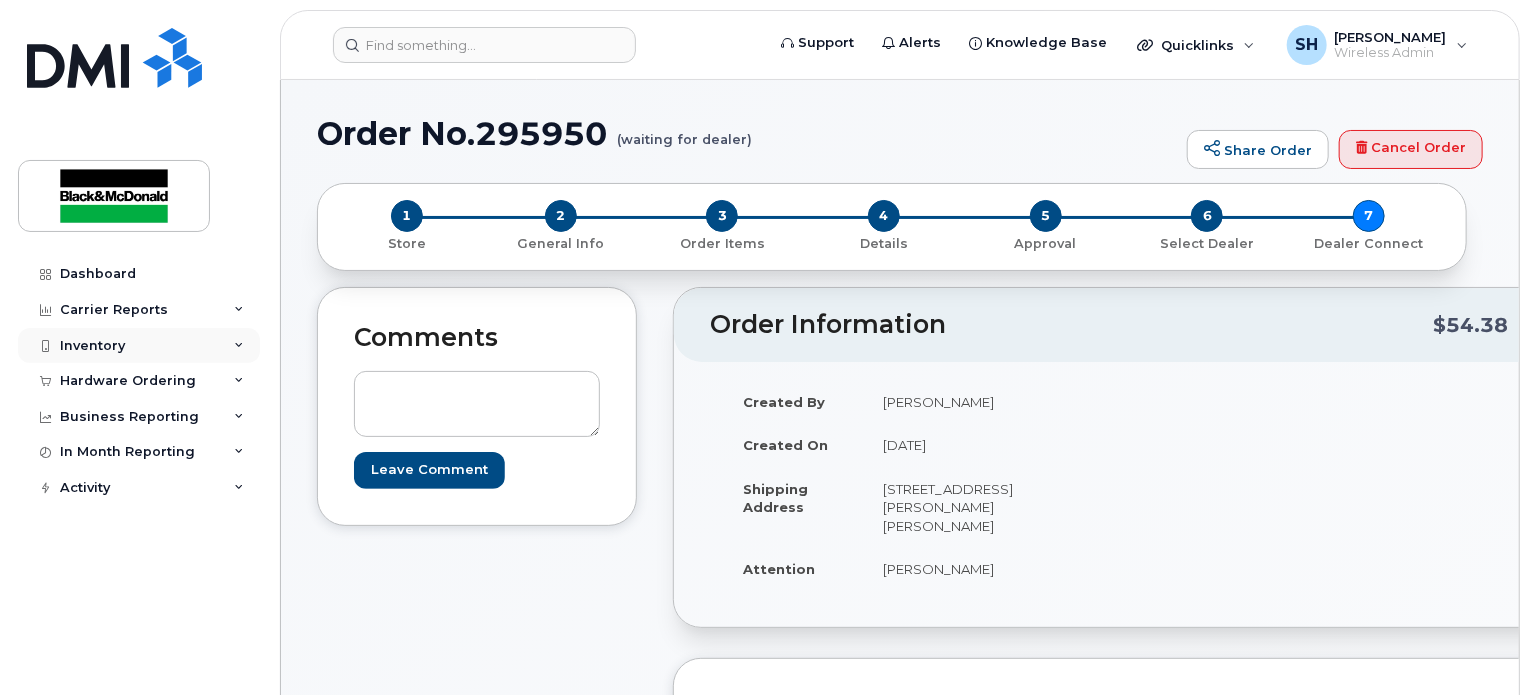 click on "Inventory" 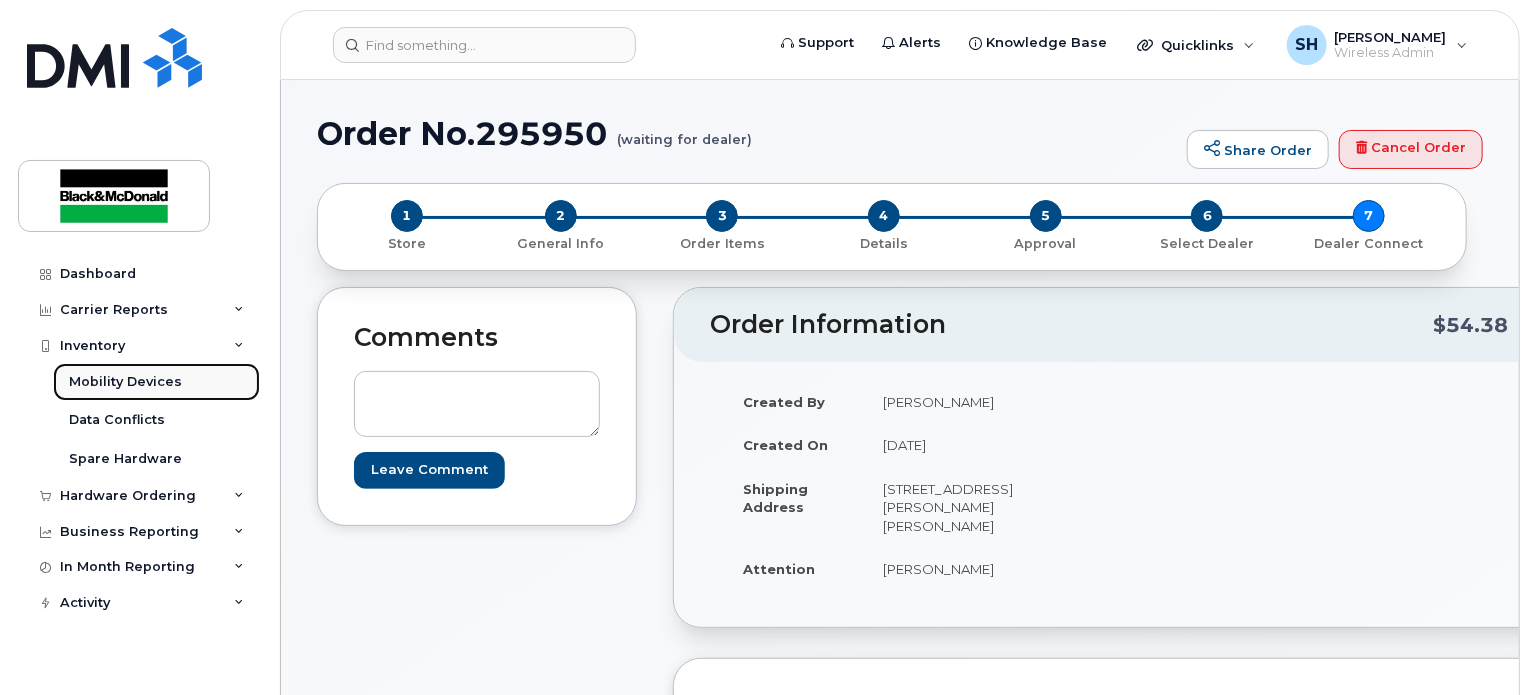 click on "Mobility Devices" 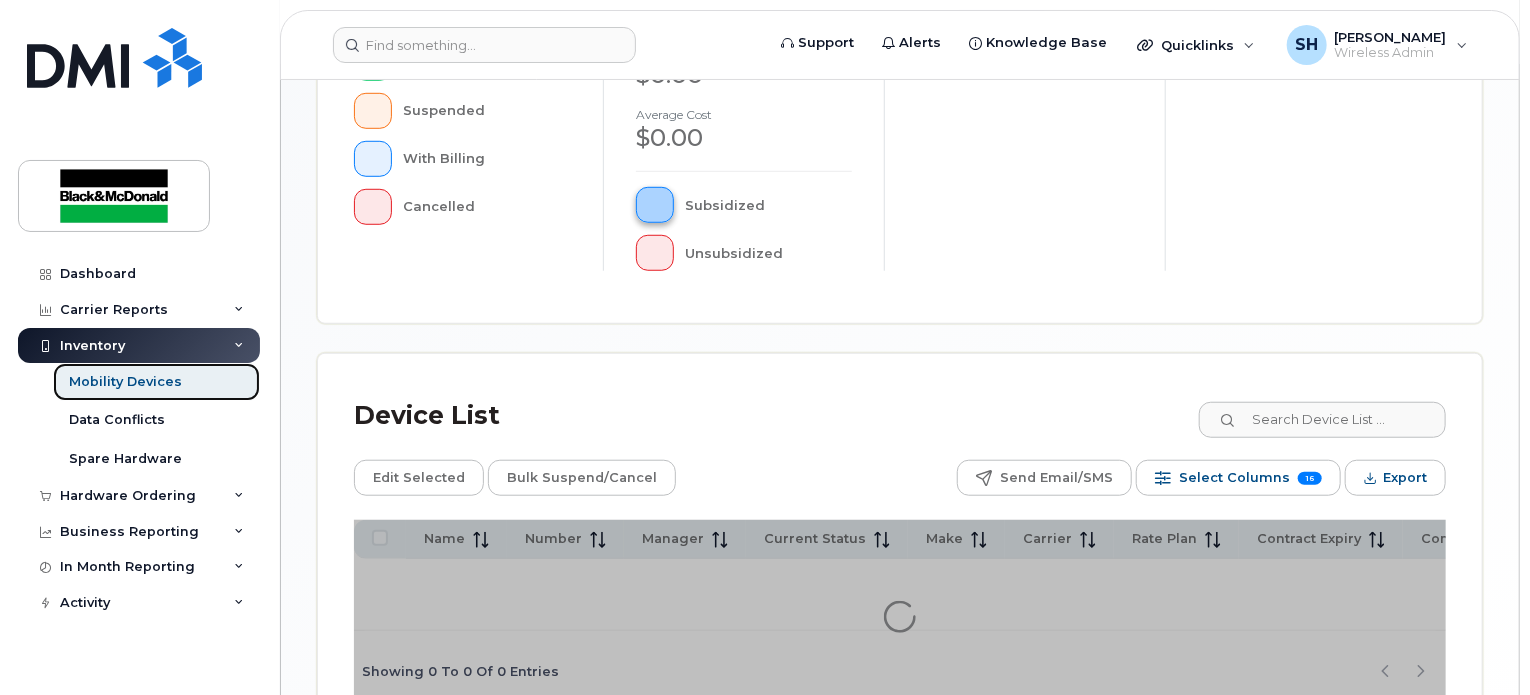 scroll, scrollTop: 760, scrollLeft: 0, axis: vertical 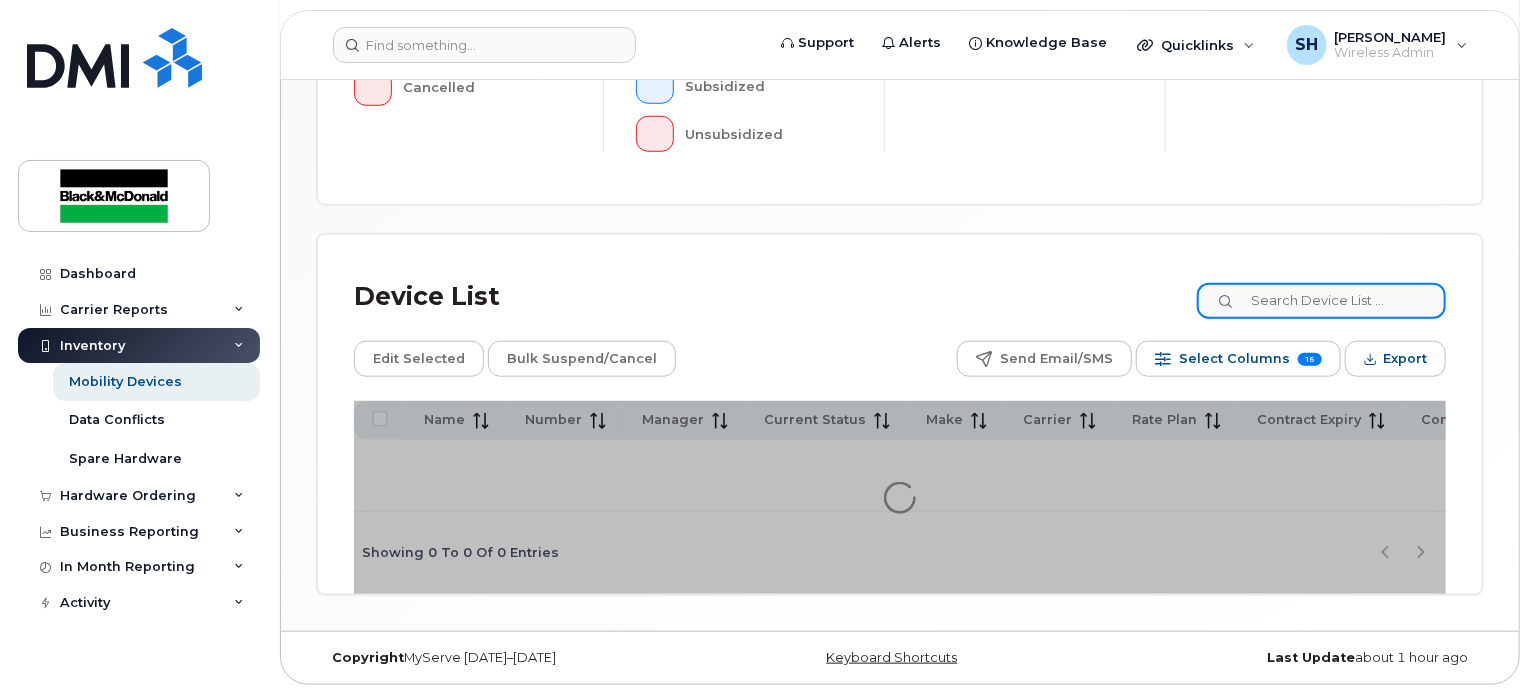 click 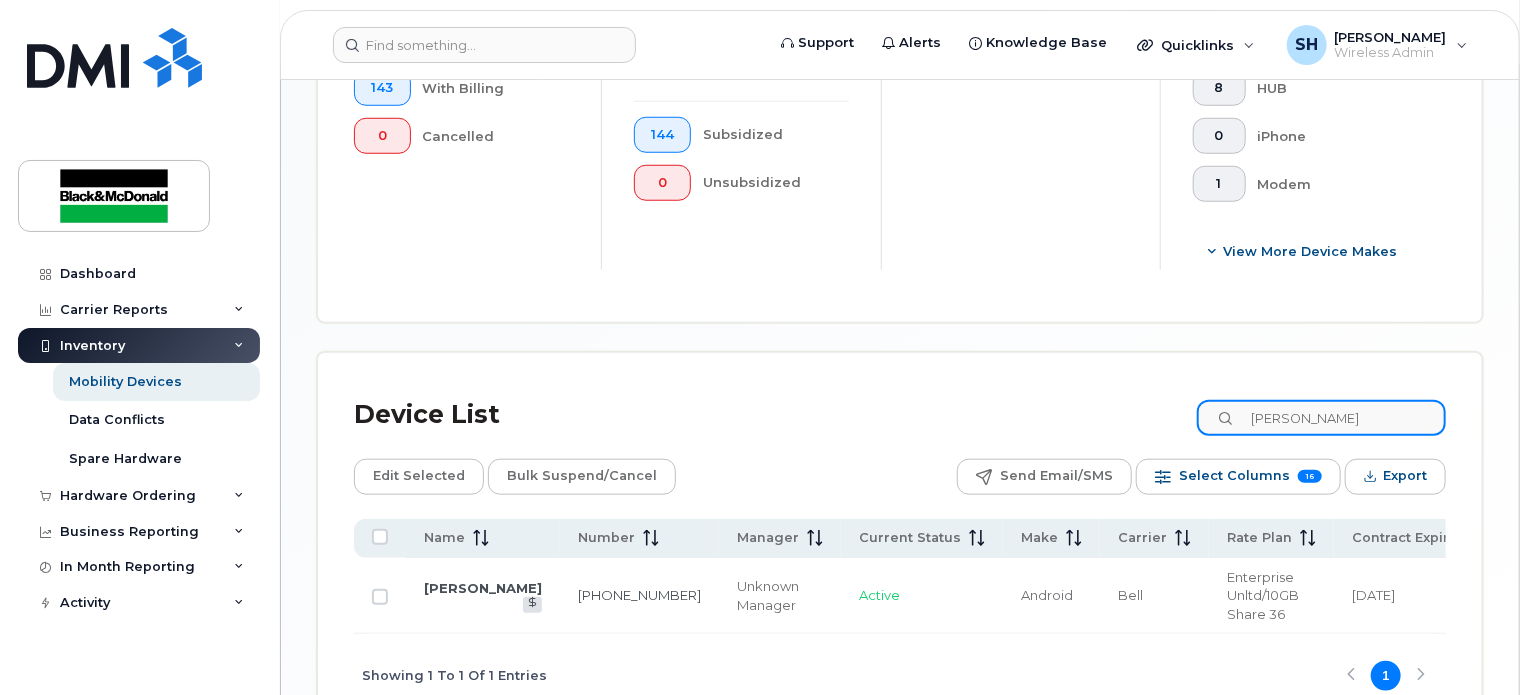 scroll, scrollTop: 812, scrollLeft: 0, axis: vertical 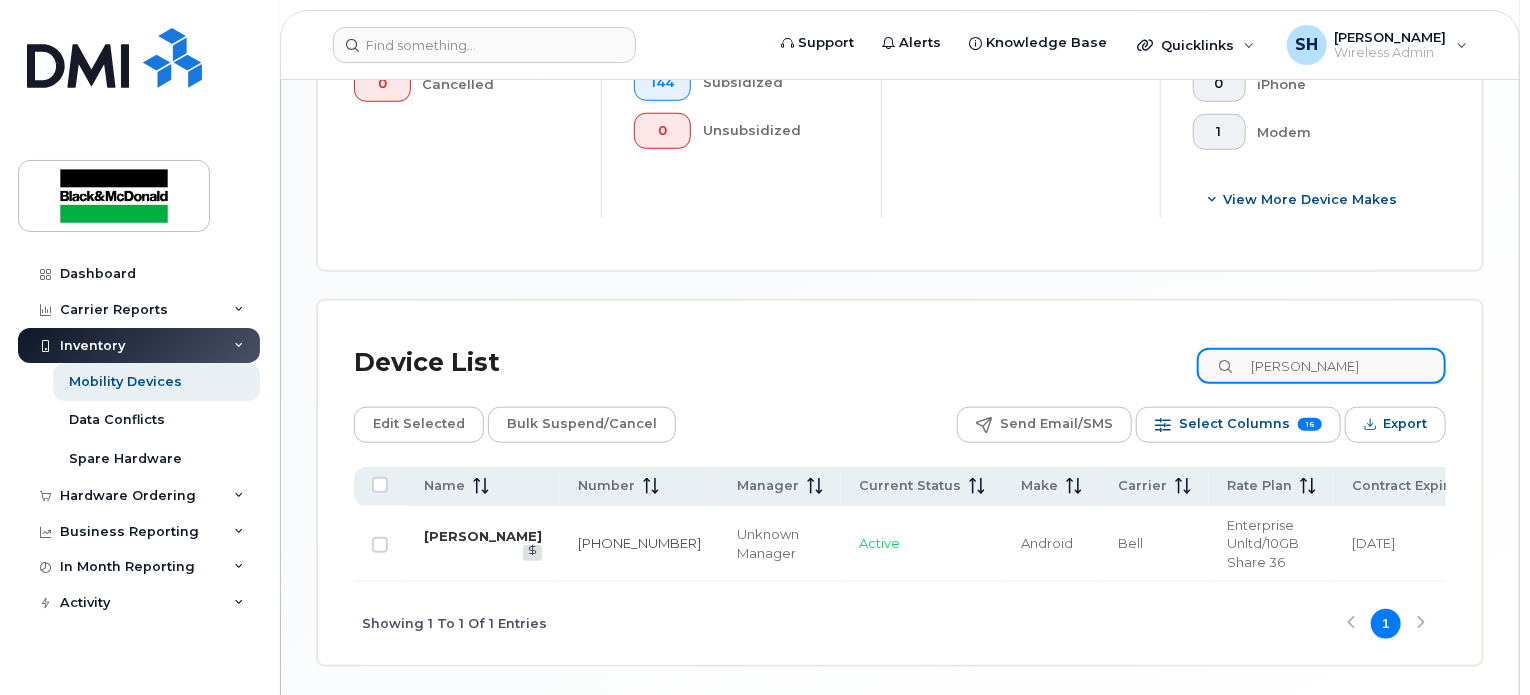 type on "gary" 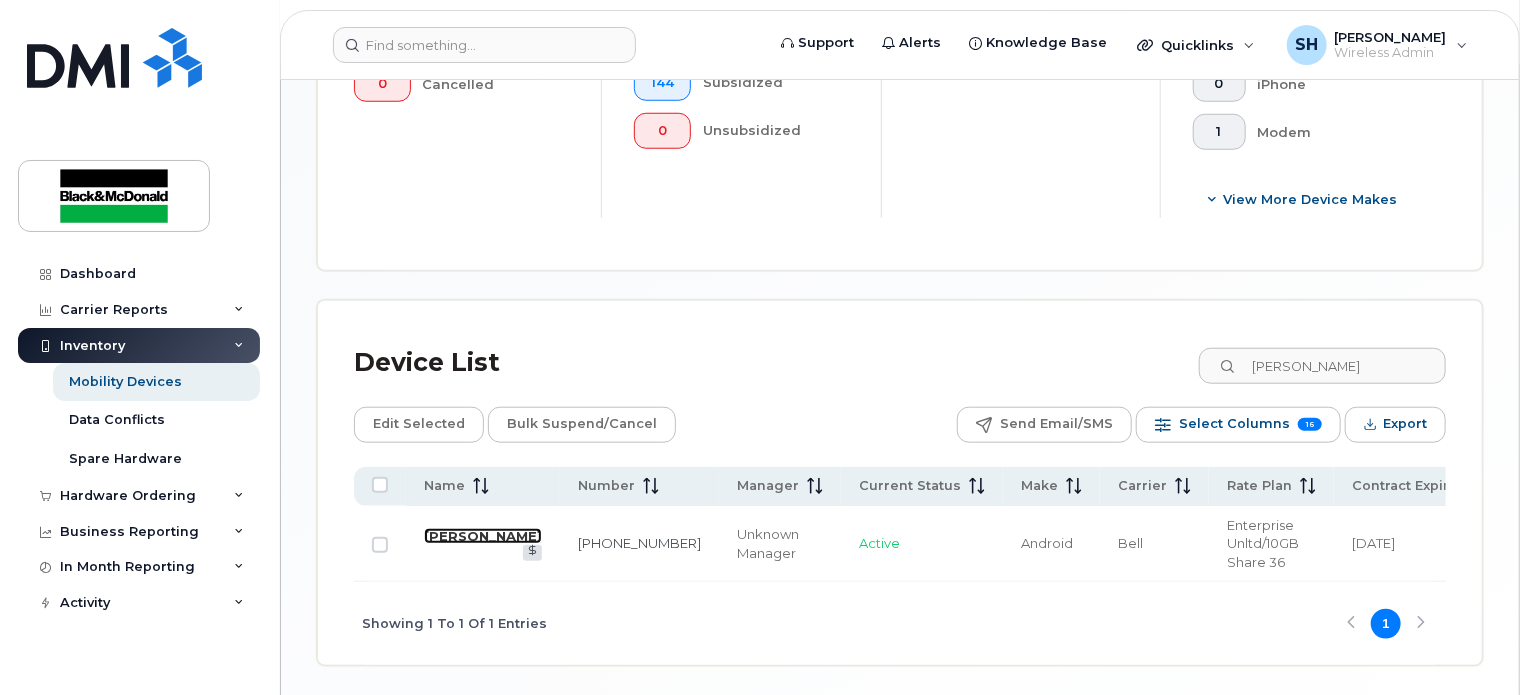 click on "[PERSON_NAME]" 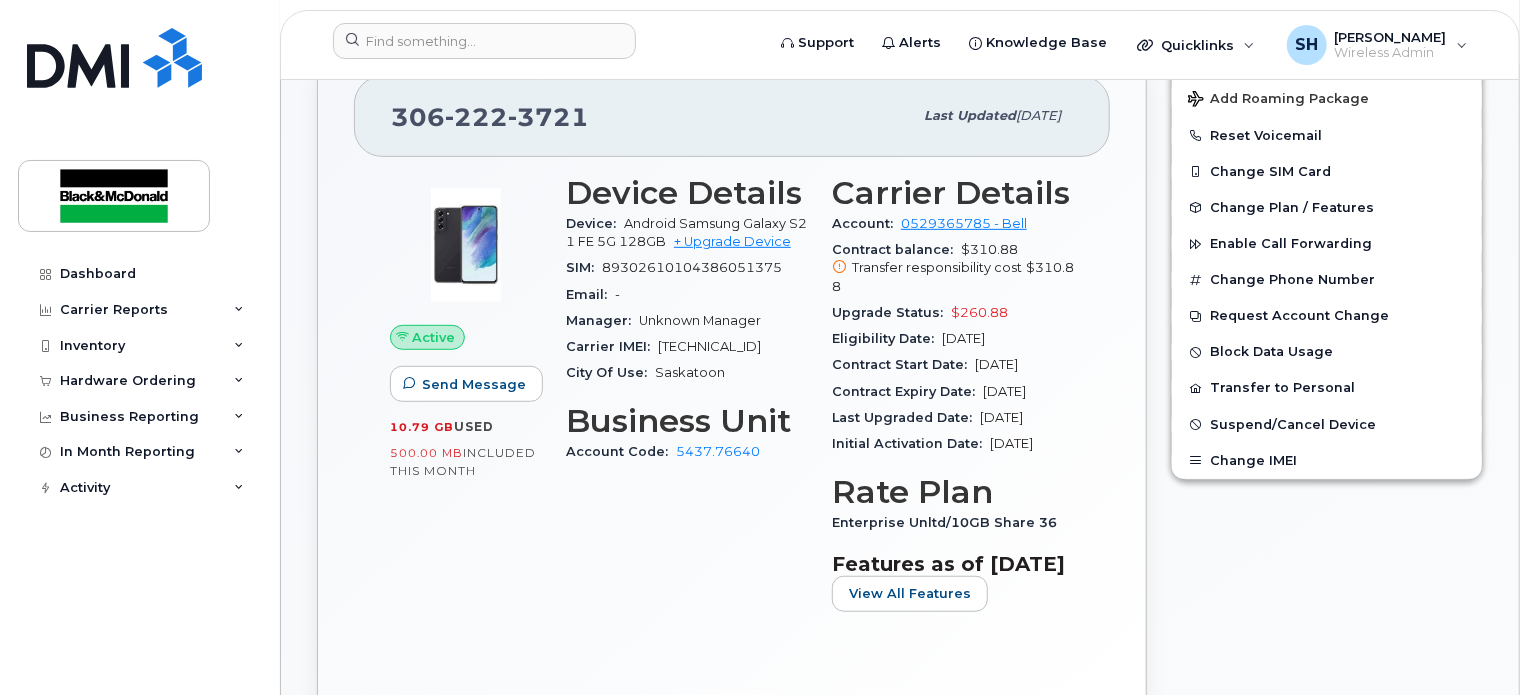 scroll, scrollTop: 400, scrollLeft: 0, axis: vertical 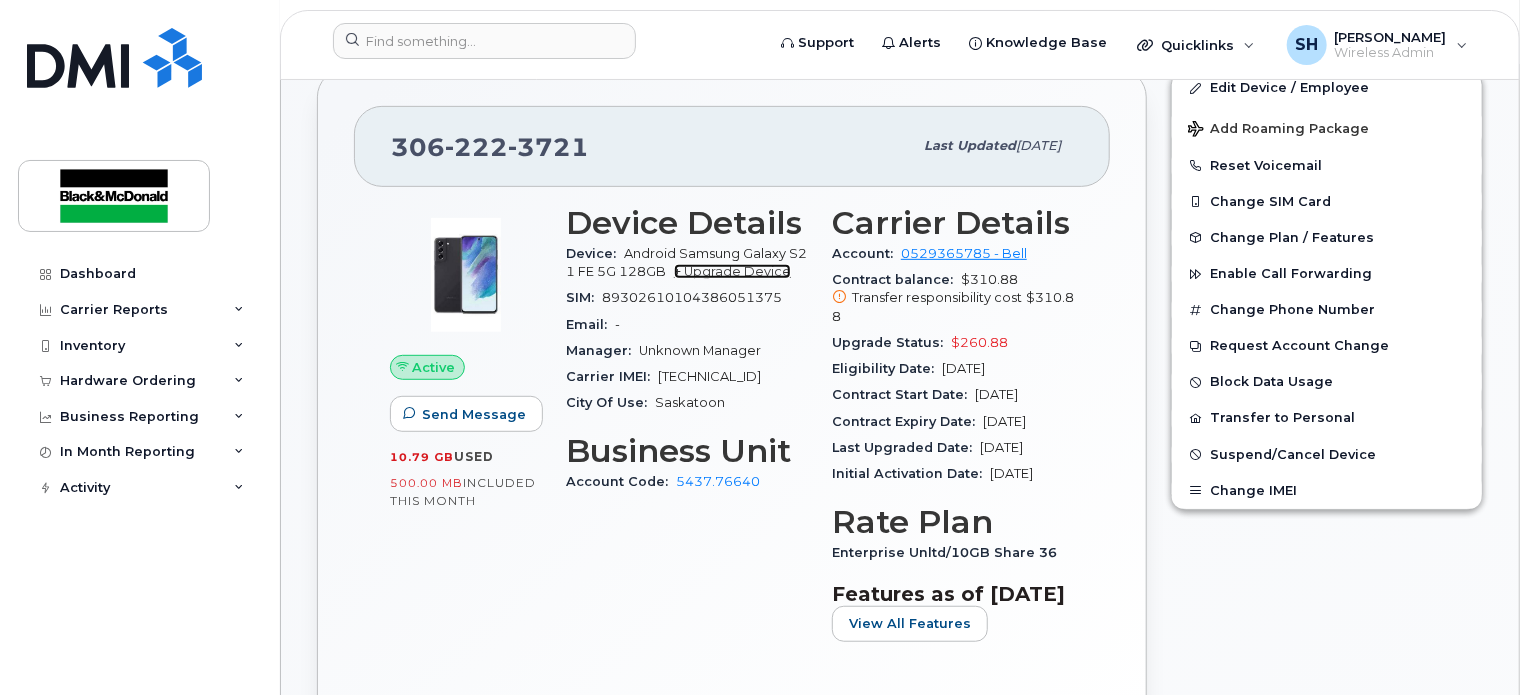 click on "+ Upgrade Device" 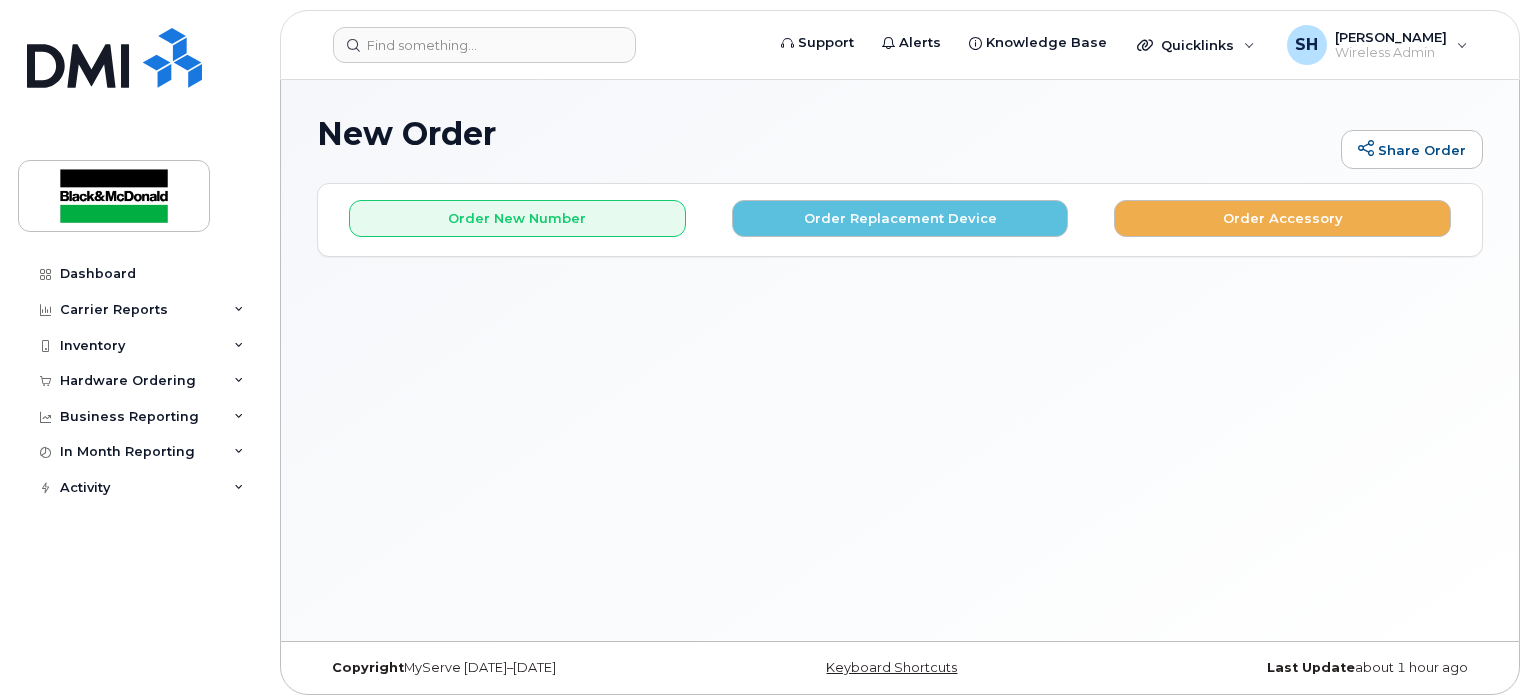 scroll, scrollTop: 0, scrollLeft: 0, axis: both 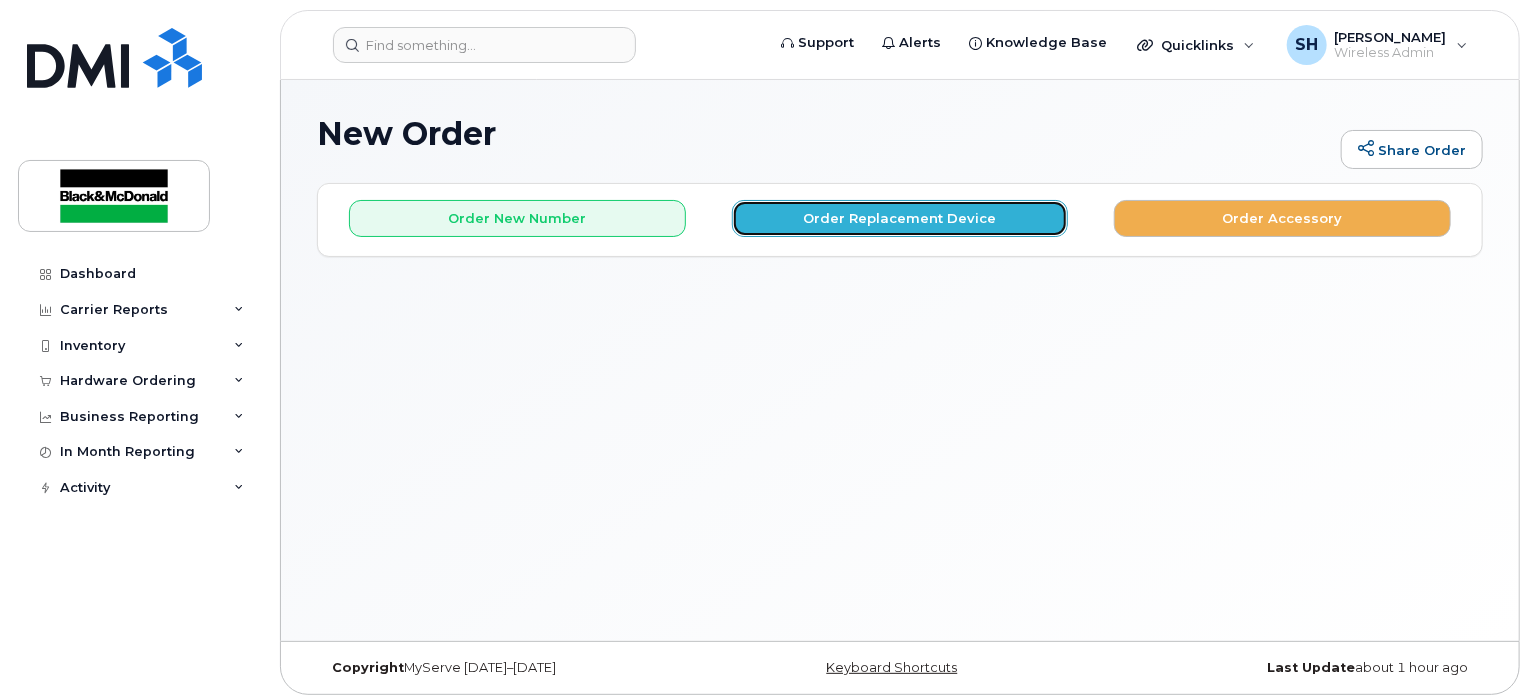 click on "Order Replacement Device" 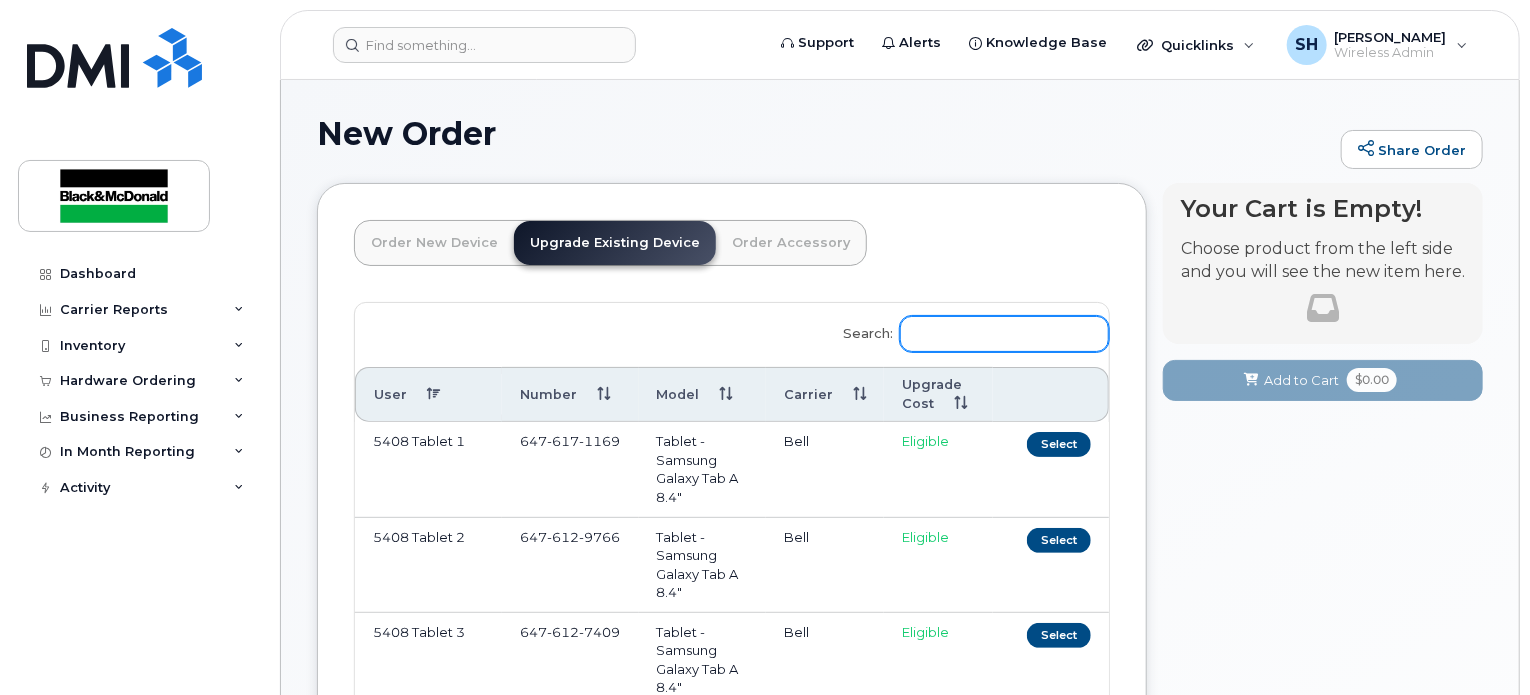 click on "Search:" 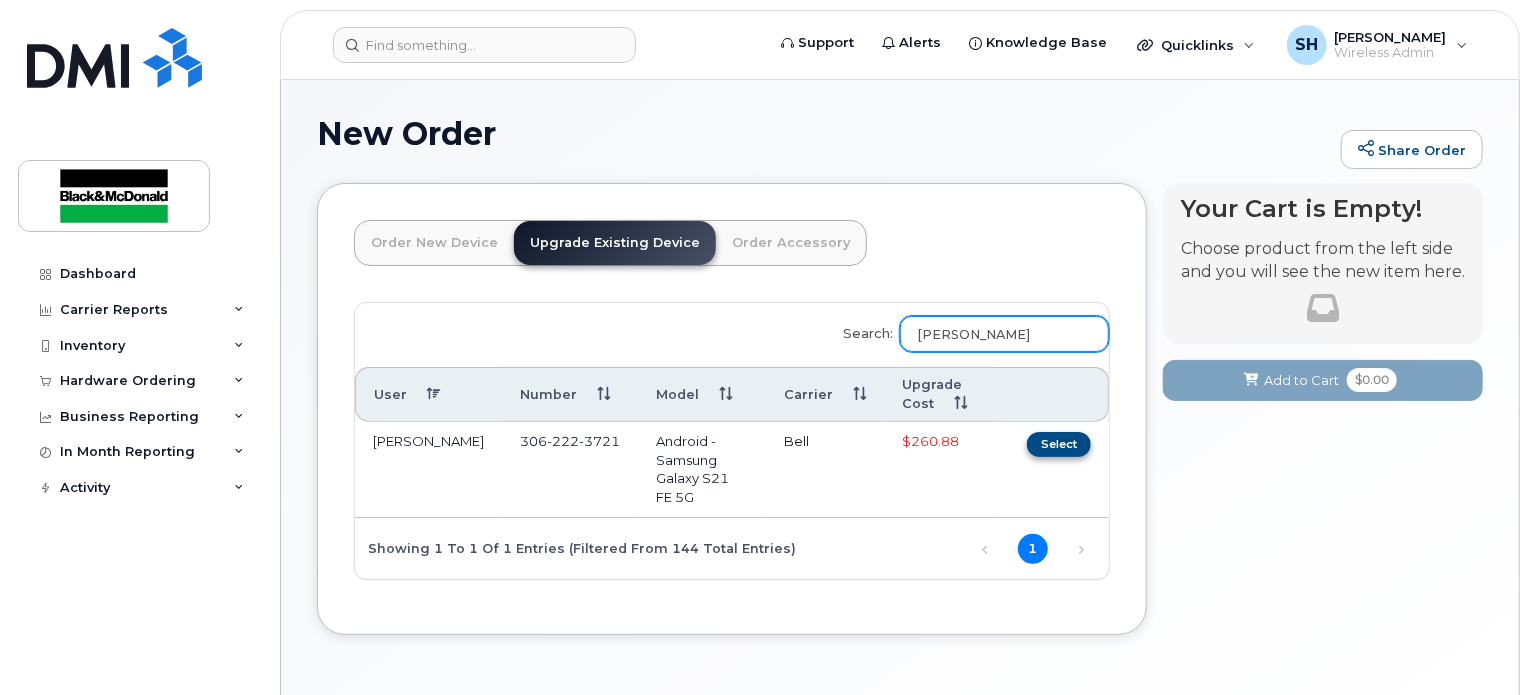 type on "[PERSON_NAME]" 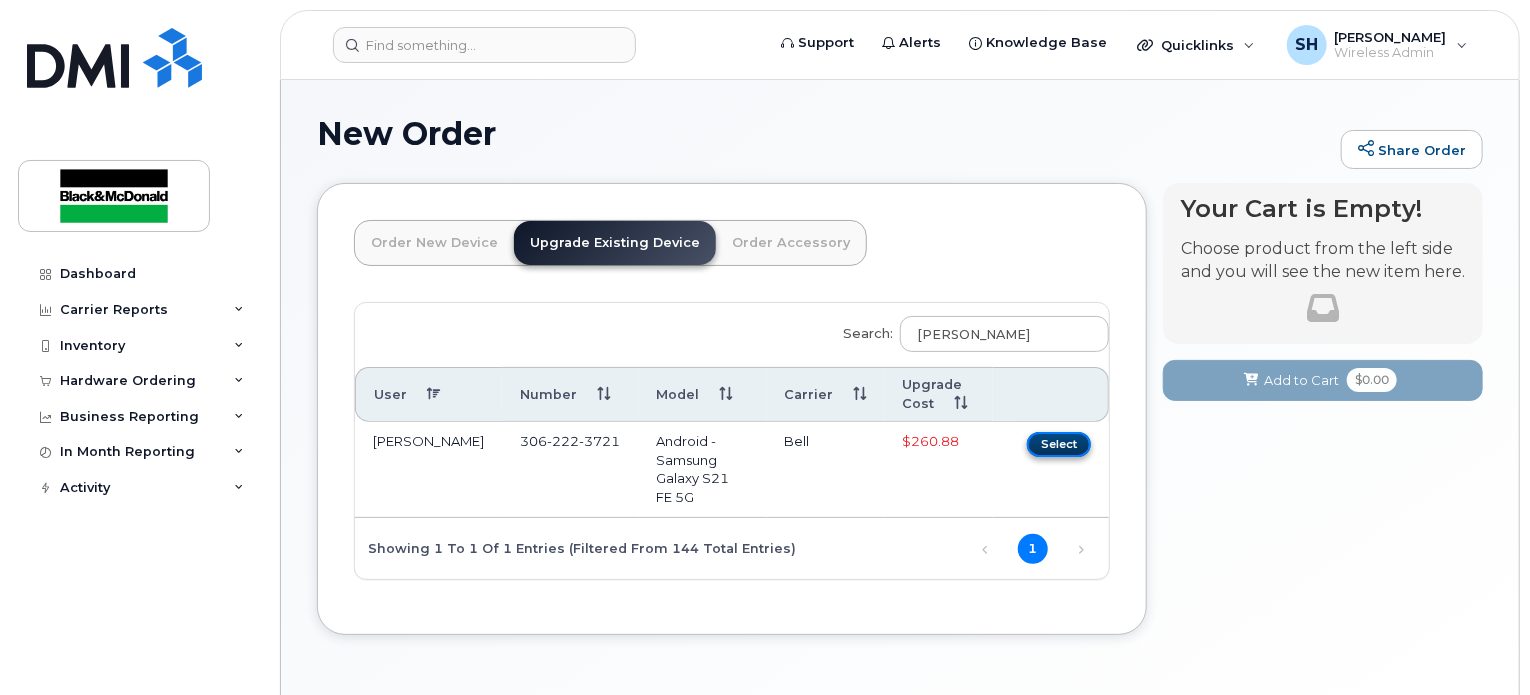 click on "Select" 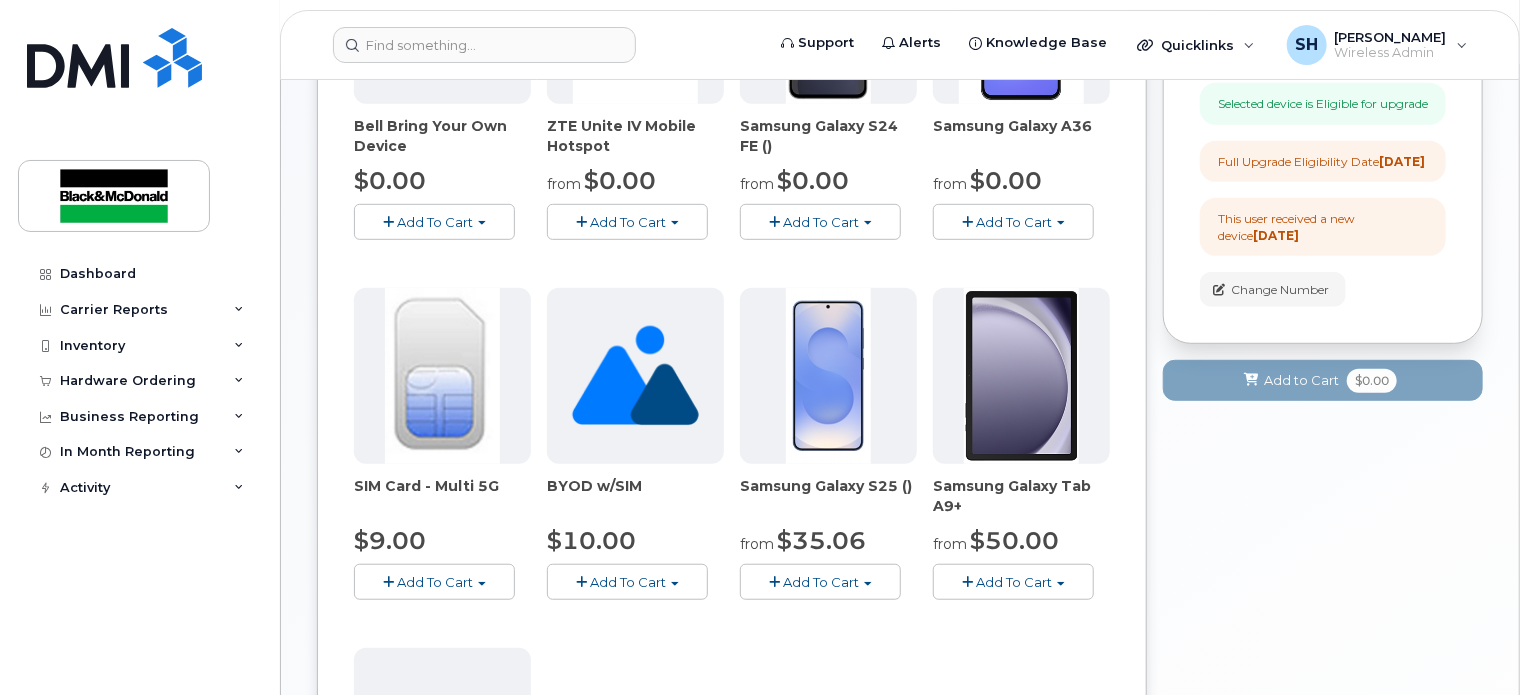 scroll, scrollTop: 500, scrollLeft: 0, axis: vertical 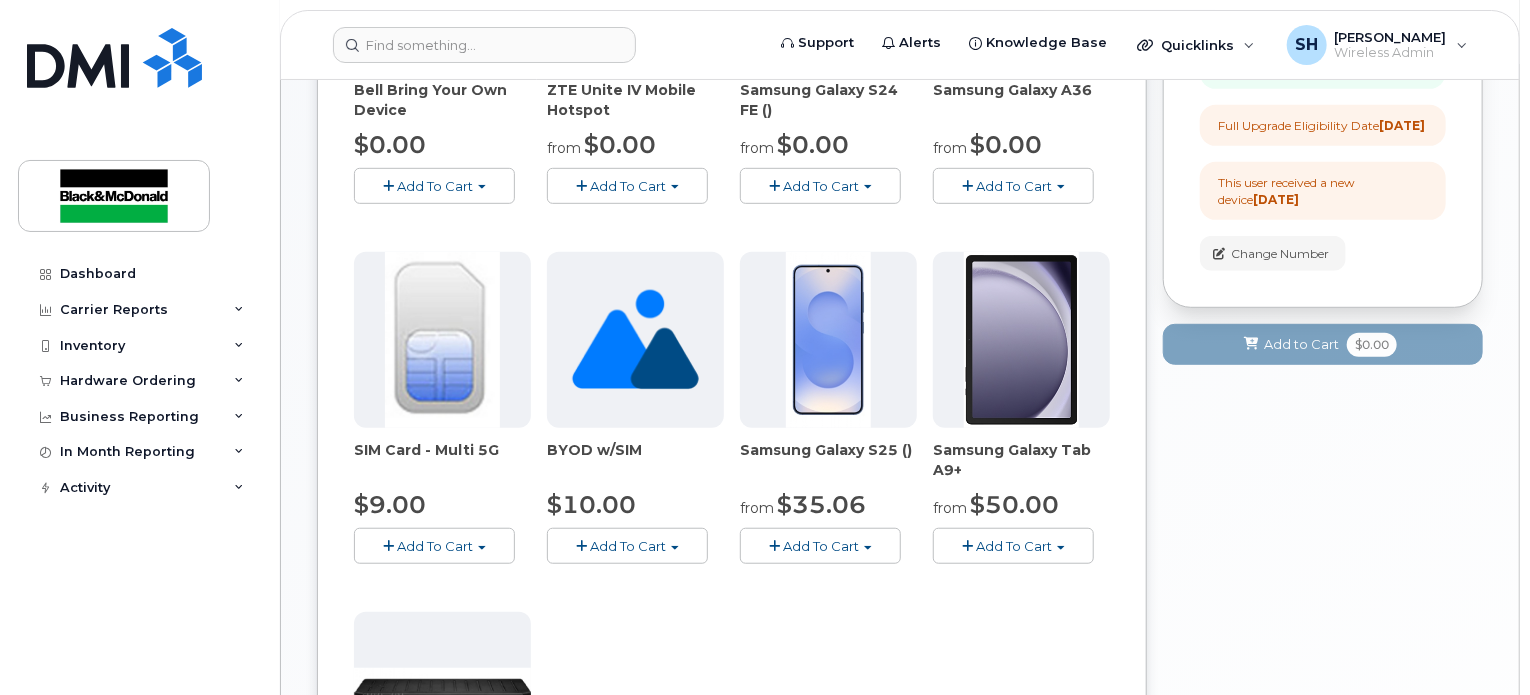 click on "Add To Cart" 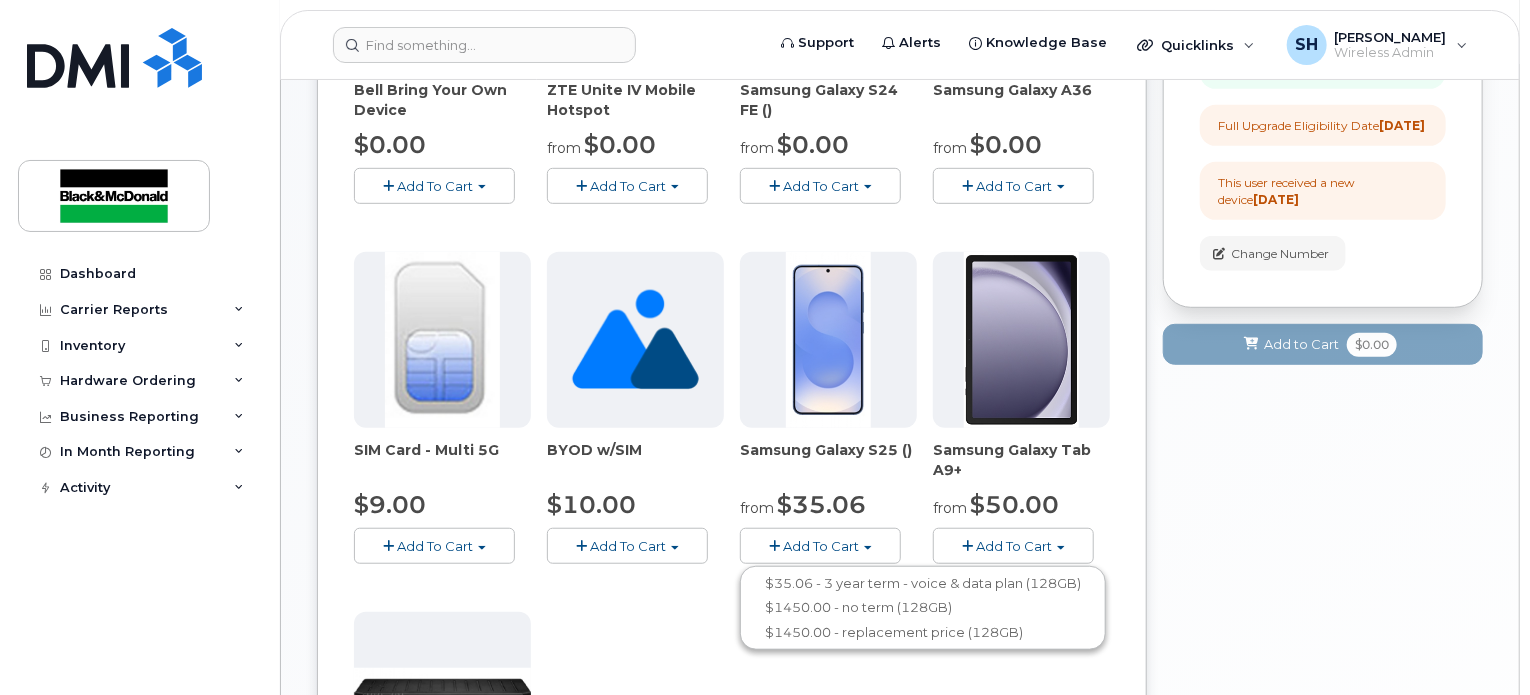 click on "Bell Bring Your Own Device
$0.00
Add To Cart
$0.00 - no term
ZTE Unite IV Mobile Hotspot
from
$0.00
Add To Cart
$0.00 - 3 year term
$300.00 - no term
$300.00 - replacement price
Samsung Galaxy S24 FE ()
from
$0.00
Add To Cart
$0.00 - 3 year term - voice & data plan (128GB)
$1110.00 - no term (128GB)
$1110.00 - replacement price (128GB)
Samsung Galaxy A36
from
$0.00
Add To Cart
$0.00 - 3 year term - voice & data plan
$620.00 - no term
$620.00 - replacement price
SIM Card - Multi 5G
$9.00
Add To Cart
$9.00 - Replacement SIM Card
BYOD w/SIM
$10.00
Add To Cart
$10.00 - Outright Purchase
Samsung Galaxy S25 ()" 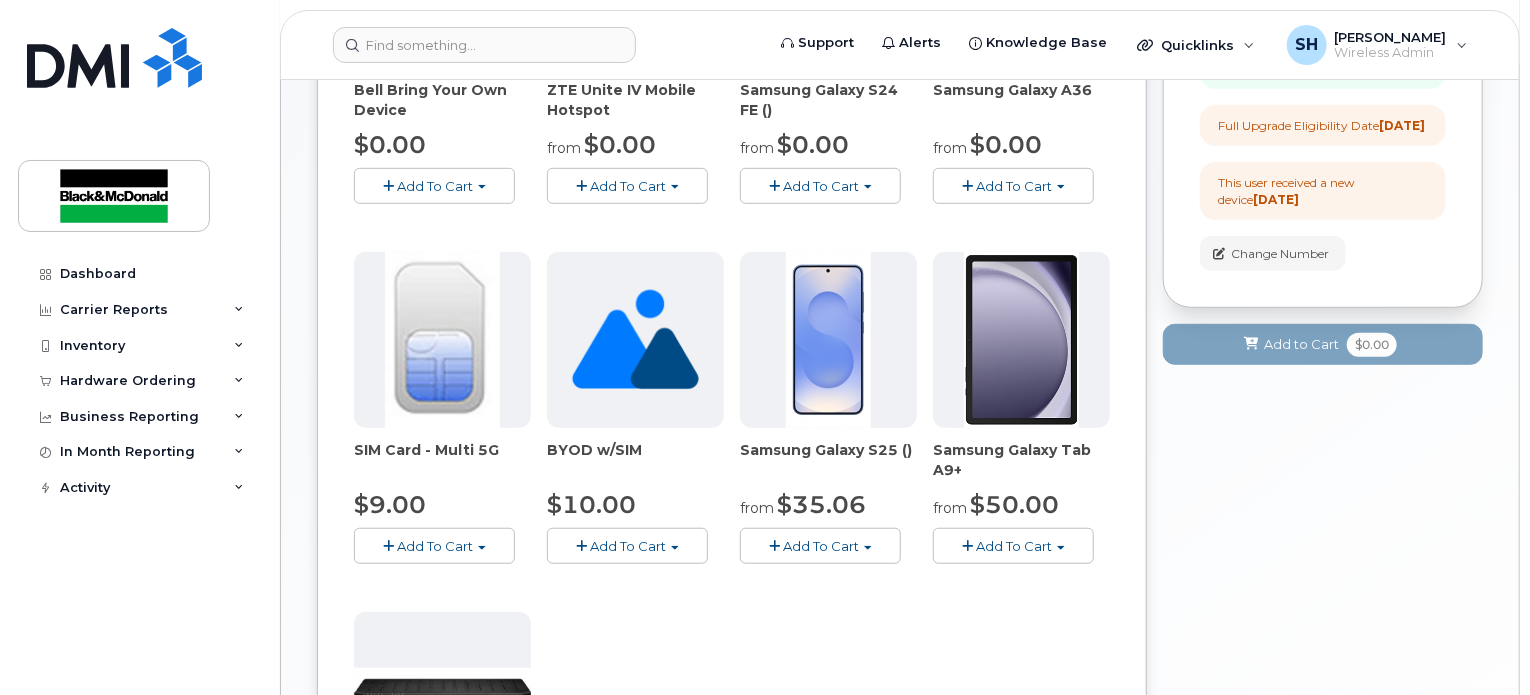 click on "Add To Cart" 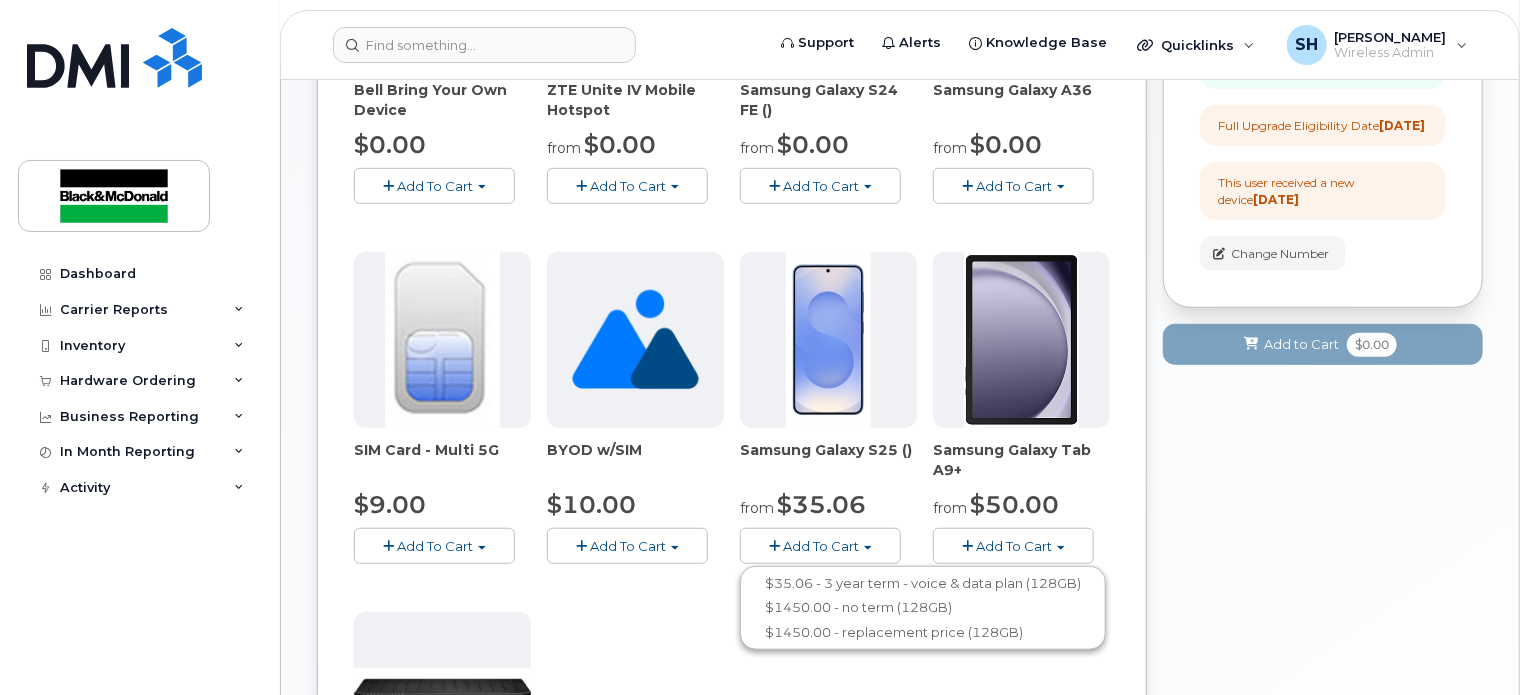 click on "Add To Cart" 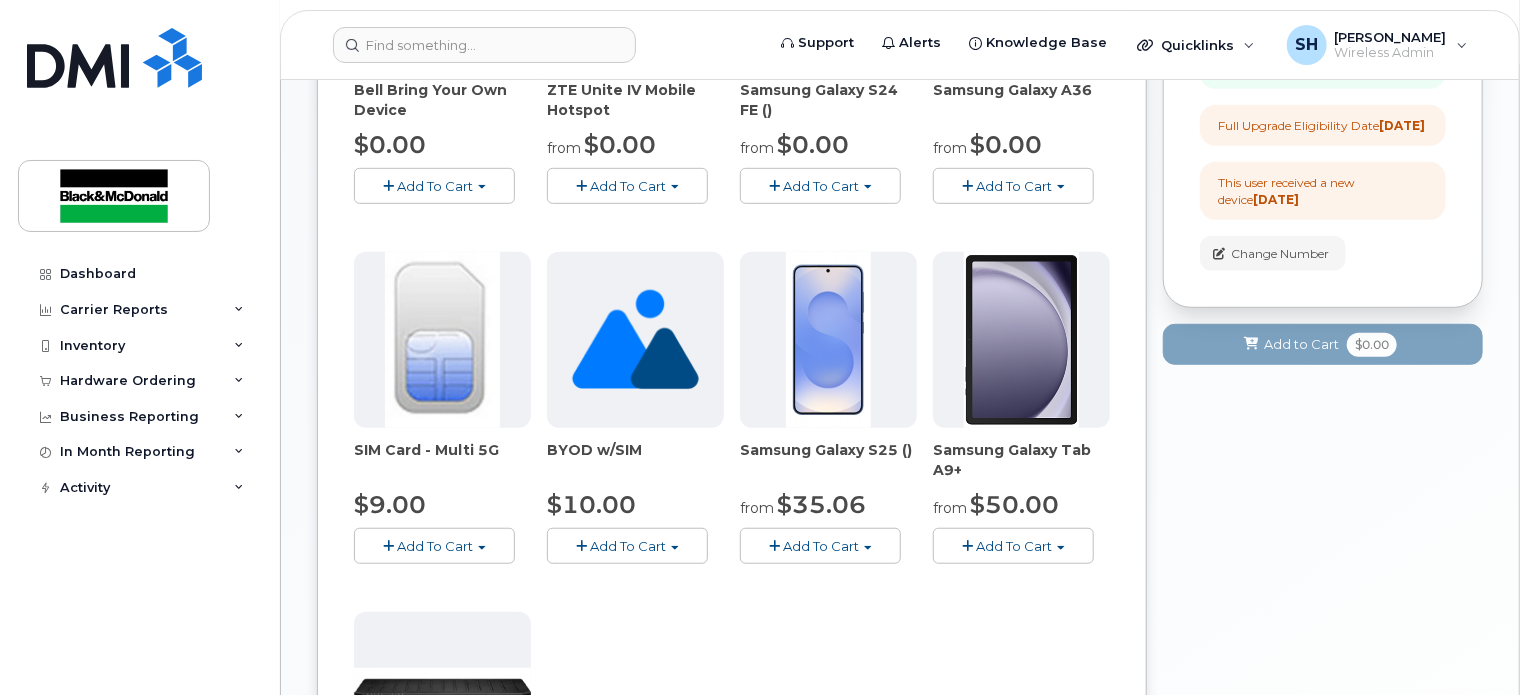 click on "Add To Cart" 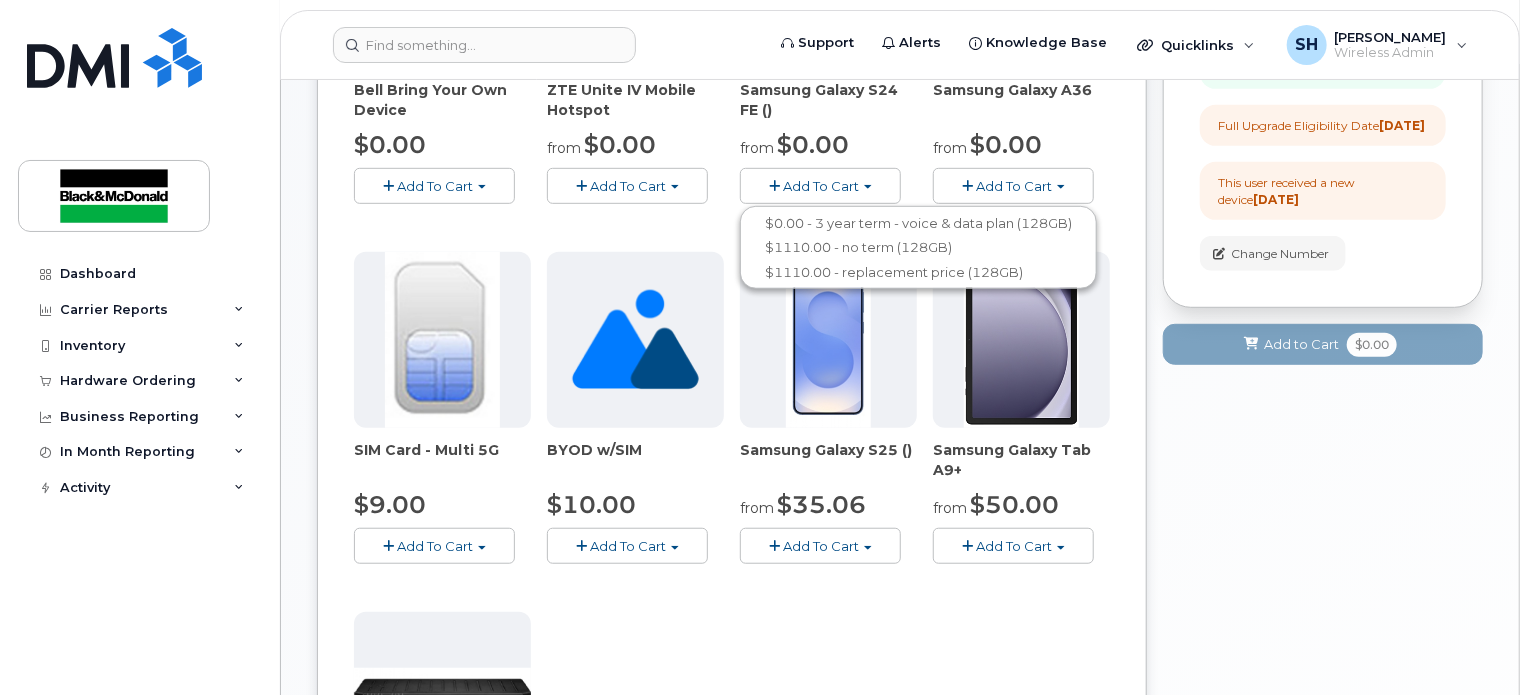 click on "Add To Cart" 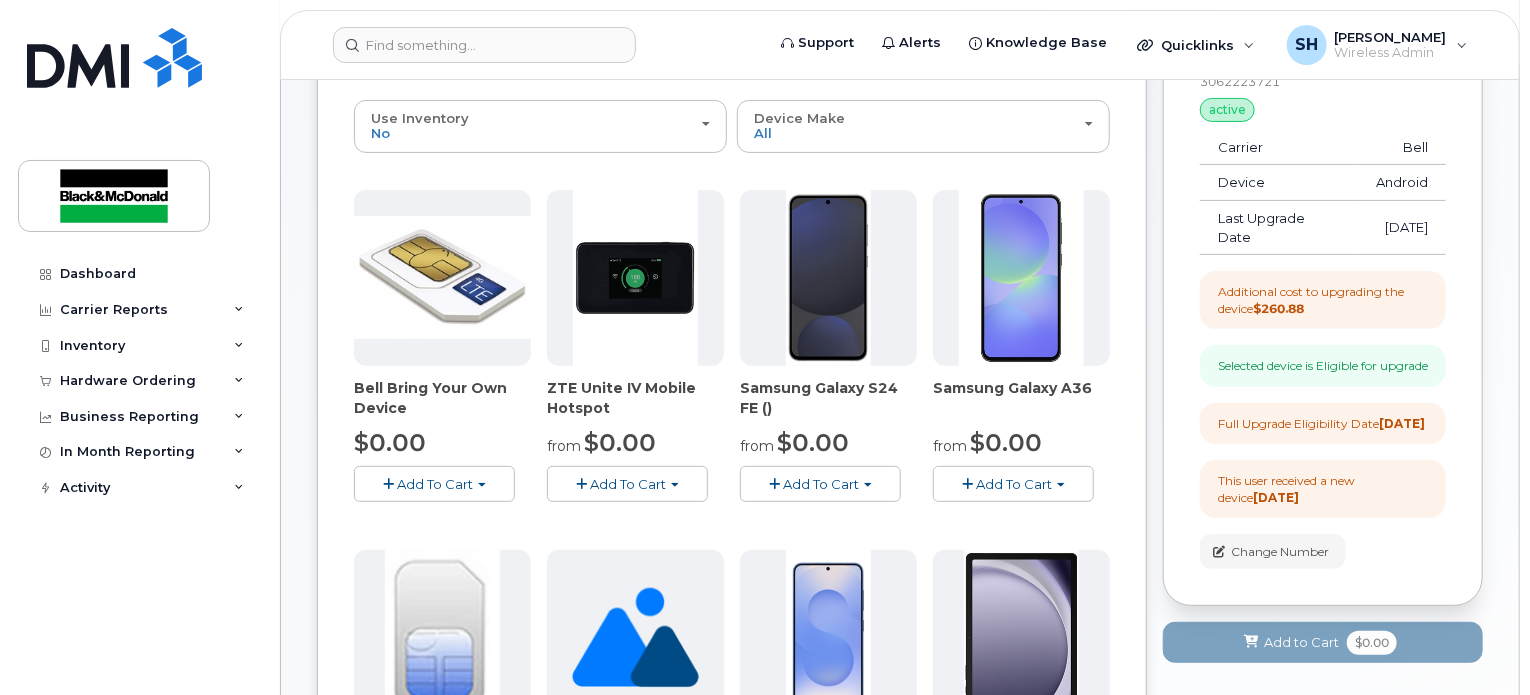 scroll, scrollTop: 200, scrollLeft: 0, axis: vertical 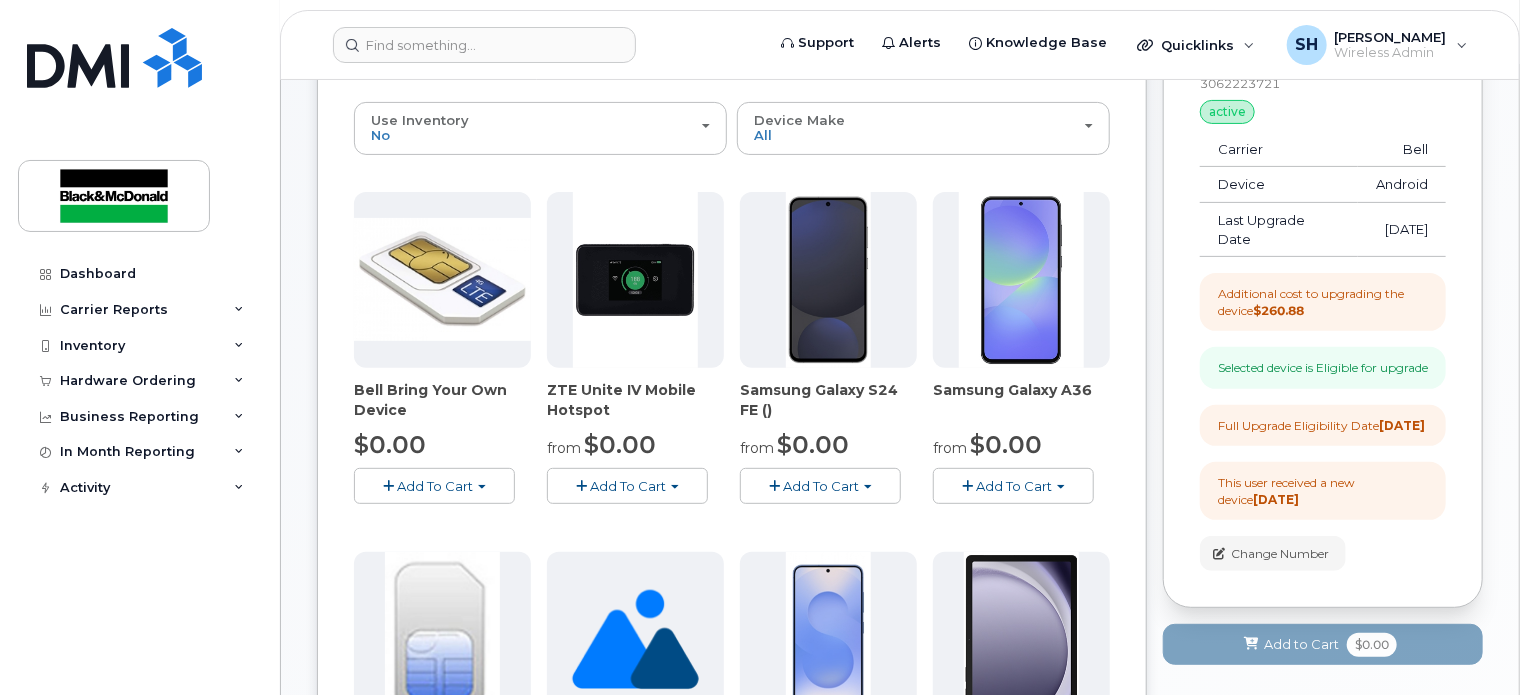 click on "Dashboard Carrier Reports Monthly Billing Roaming Reports Suspended Devices Suspension Candidates Custom Report Cost Variance Inventory Mobility Devices Data Conflicts Spare Hardware Hardware Ordering Overview Orders Business Reporting Business Unit Reports In Month Reporting Data Usage Data Blocks Activity Travel Requests Device Status Updates Transfer Of Responsibility Requests Rate Plan Monitor" 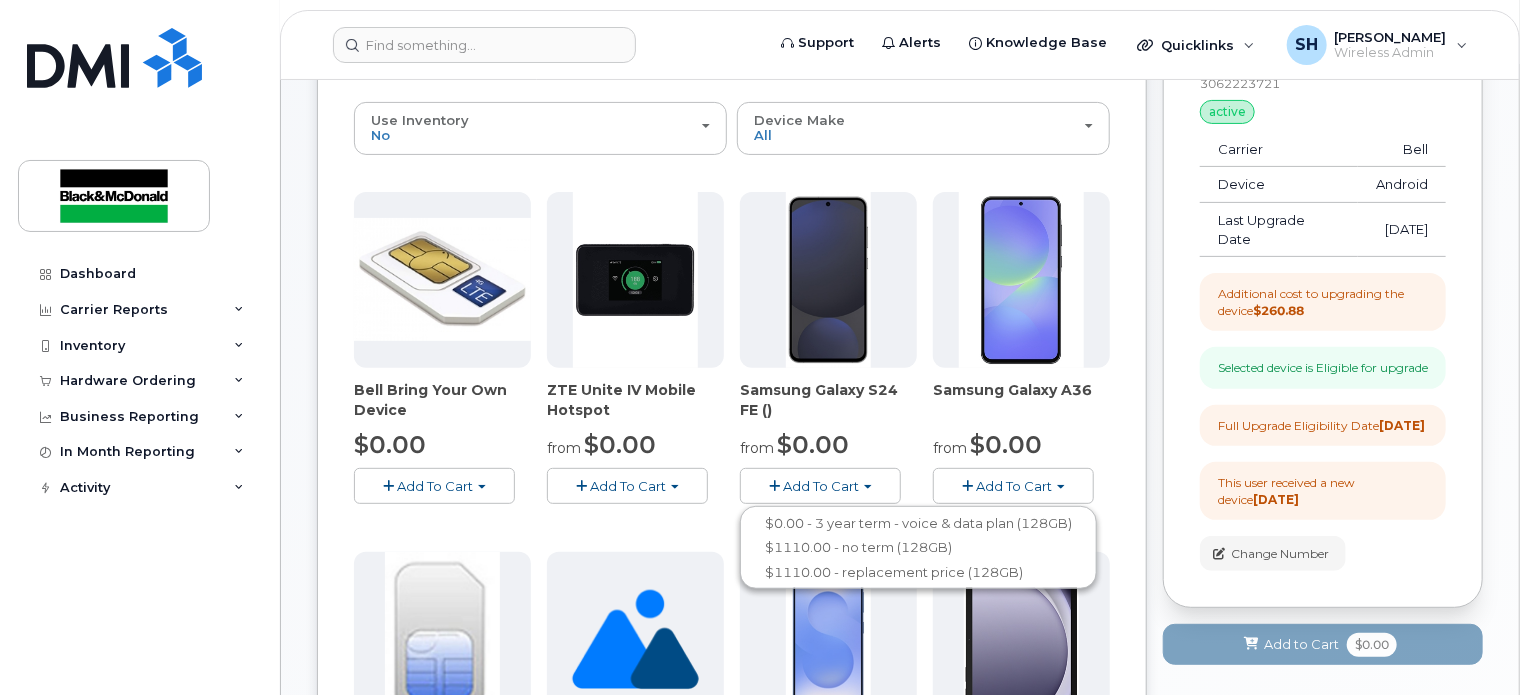 click on "Add To Cart" 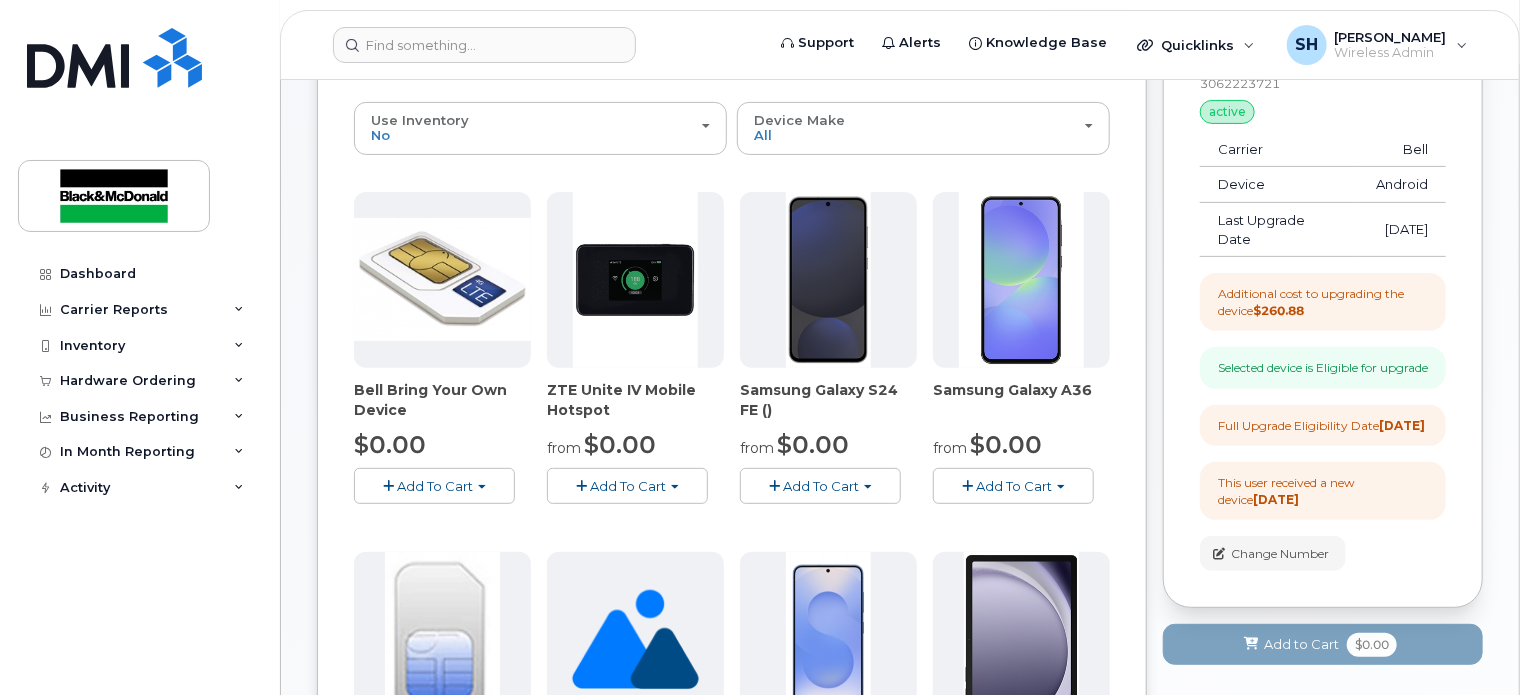 click on "Dashboard Carrier Reports Monthly Billing Roaming Reports Suspended Devices Suspension Candidates Custom Report Cost Variance Inventory Mobility Devices Data Conflicts Spare Hardware Hardware Ordering Overview Orders Business Reporting Business Unit Reports In Month Reporting Data Usage Data Blocks Activity Travel Requests Device Status Updates Transfer Of Responsibility Requests Rate Plan Monitor" 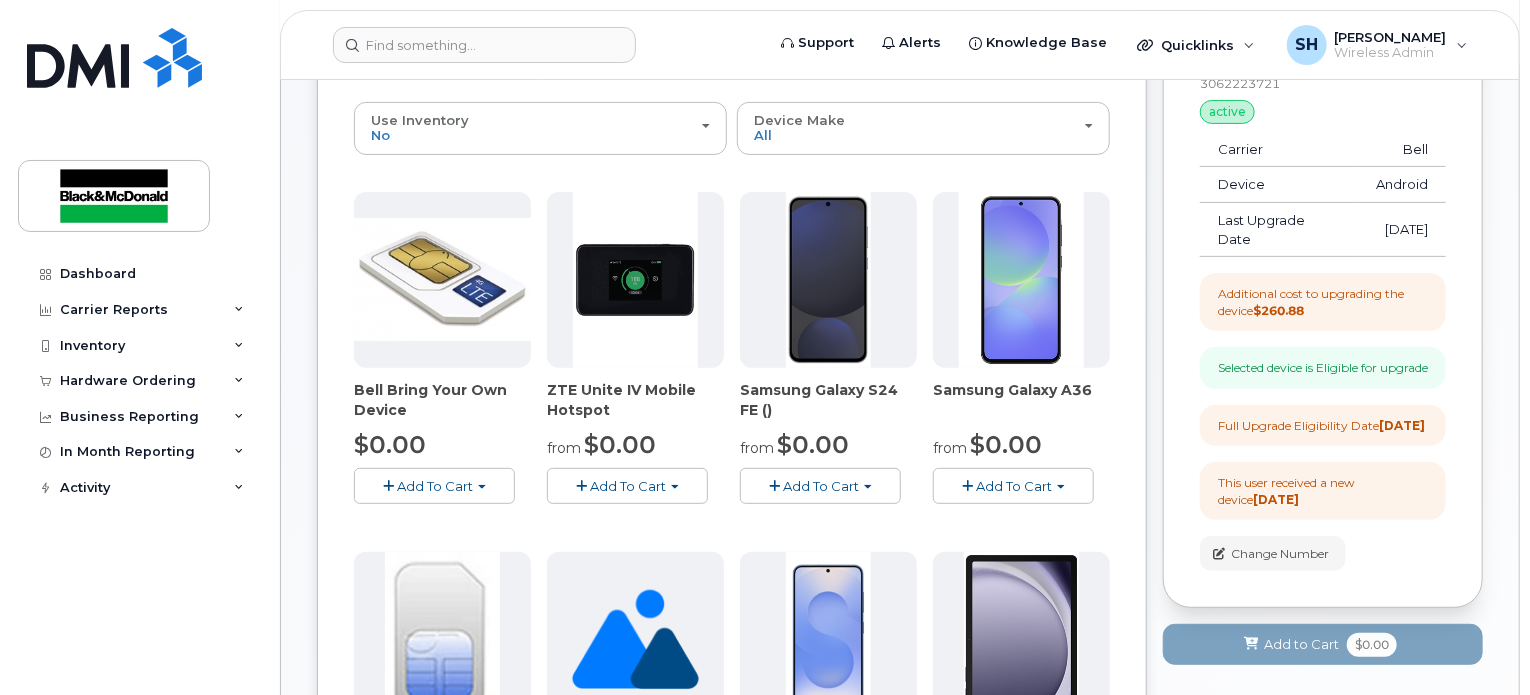 click on "New Order
Share Order
×
Share This Order
If you want to allow others to create or edit orders, share this link with them:
https://myserve.ca/customer/c5c95d05-7aff-474e-a1ed-9befc75b3d63/hardware_orders/new
Loading....
Order New Device
Upgrade Existing Device
Order Accessory
Order new device and new line
Order new device for existing or suspended line
Order Accessory
Use Suspended Line
Gary Brown
3062223721
No
No
change
Yes
Use Inventory
No
No
Yes
Device Make
All
Android
Cell Phone
HUB
Modem
Unknown
All
Android
Cell Phone
HUB
Modem
Unknown" 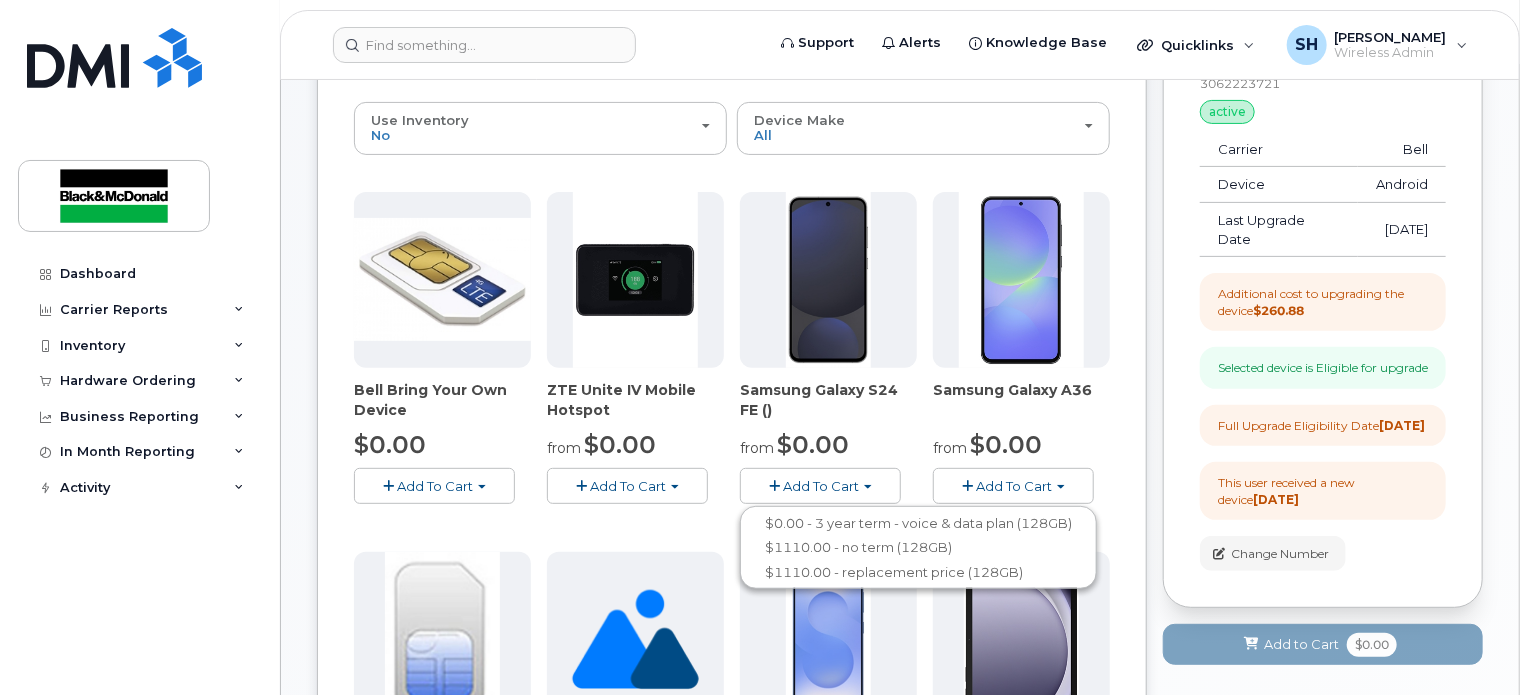click on "Cart
Gary Brown
3062223721
active
suspended
Carrier
Bell
Device
Android
Last Upgrade Date
2 years ago
Additional cost to upgrading the device
$260.88
Selected device is Eligible for upgrade
Full Upgrade Eligibility Date
2026-02-27
This user received a new device
2 years ago
Change Number
You can not change selected device for the existing item. Please, add new item instead." 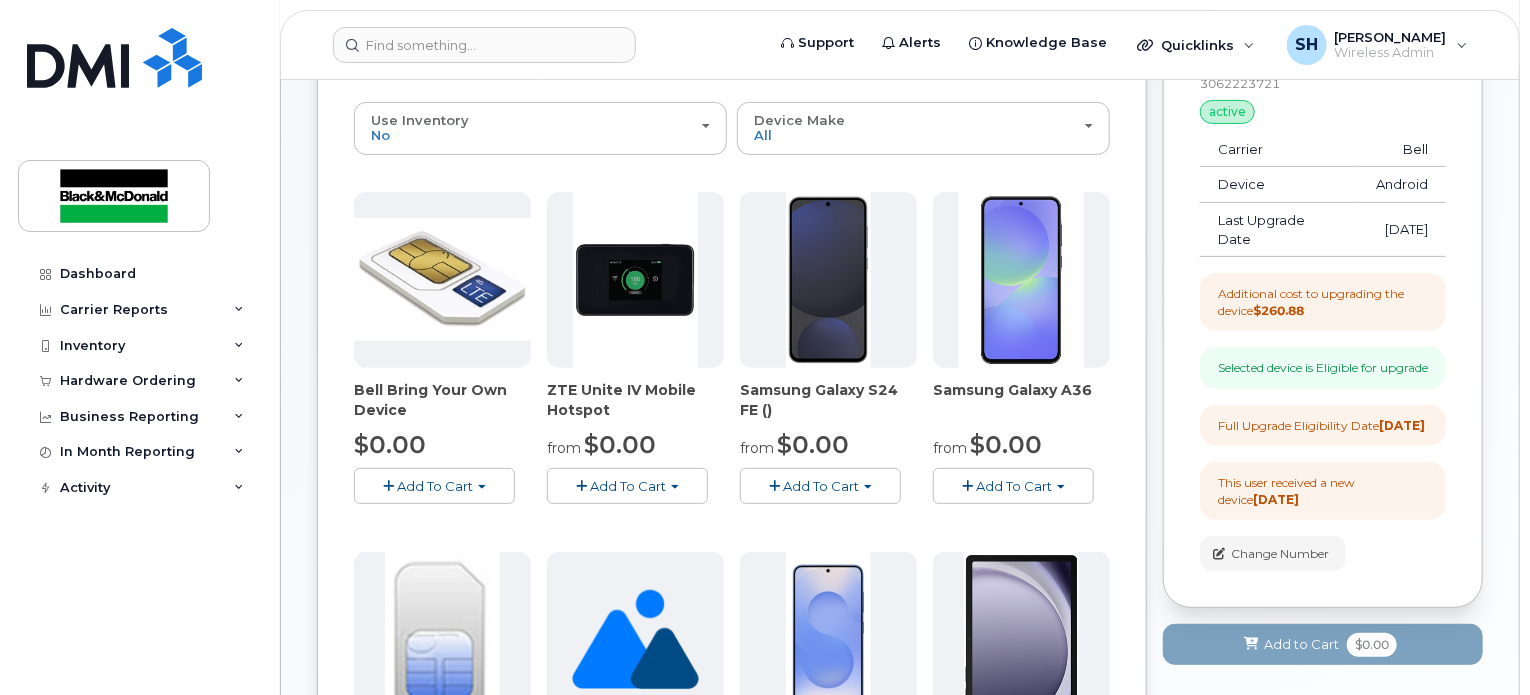 click on "Cart
Gary Brown
3062223721
active
suspended
Carrier
Bell
Device
Android
Last Upgrade Date
2 years ago
Additional cost to upgrading the device
$260.88
Selected device is Eligible for upgrade
Full Upgrade Eligibility Date
2026-02-27
This user received a new device
2 years ago
Change Number
You can not change selected device for the existing item. Please, add new item instead." 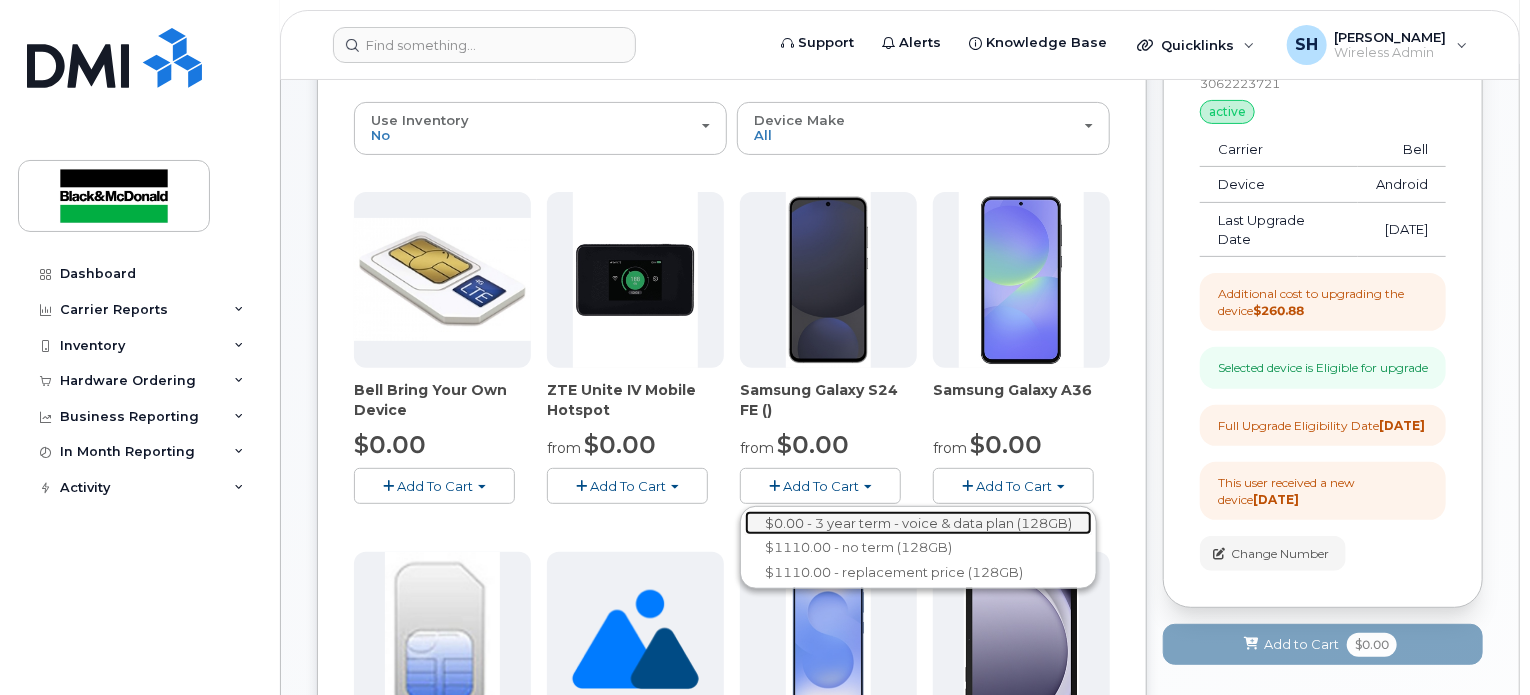 click on "$0.00 - 3 year term - voice & data plan (128GB)" 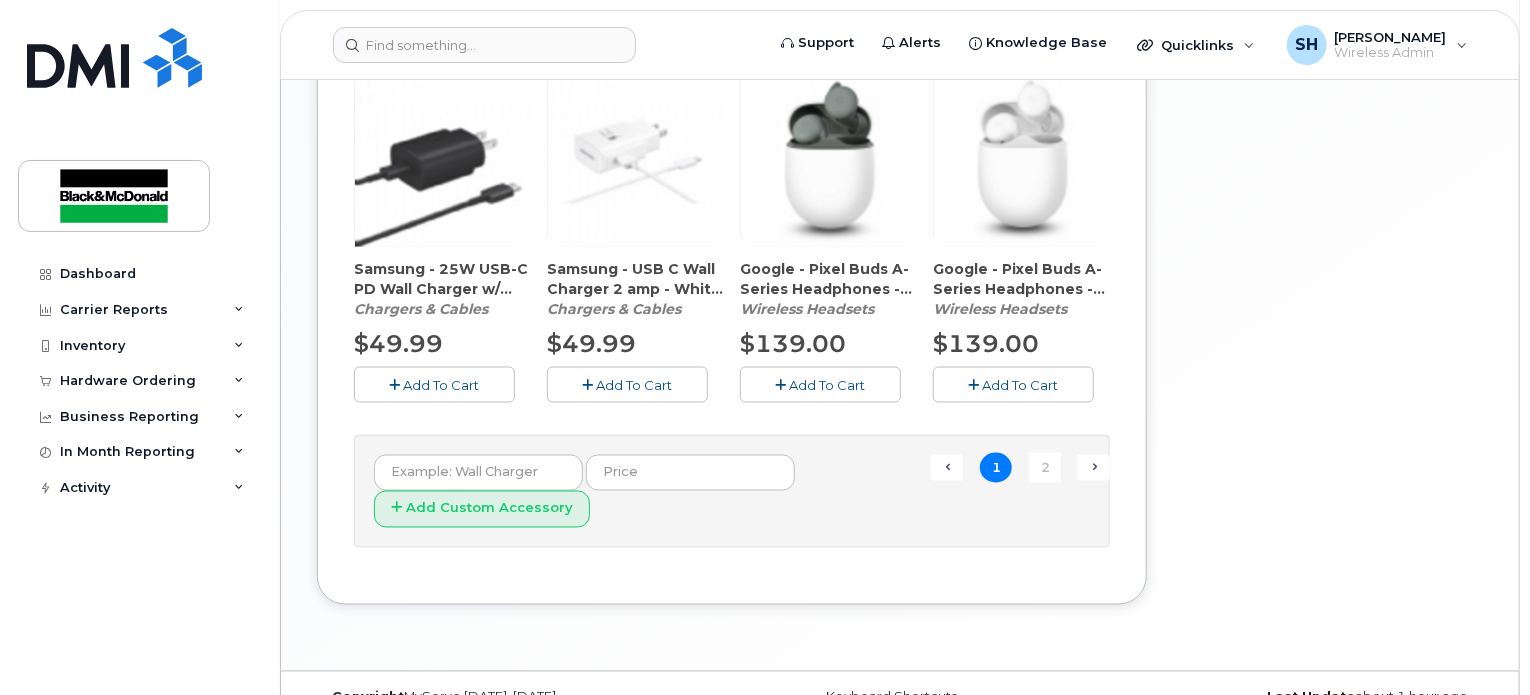 scroll, scrollTop: 1557, scrollLeft: 0, axis: vertical 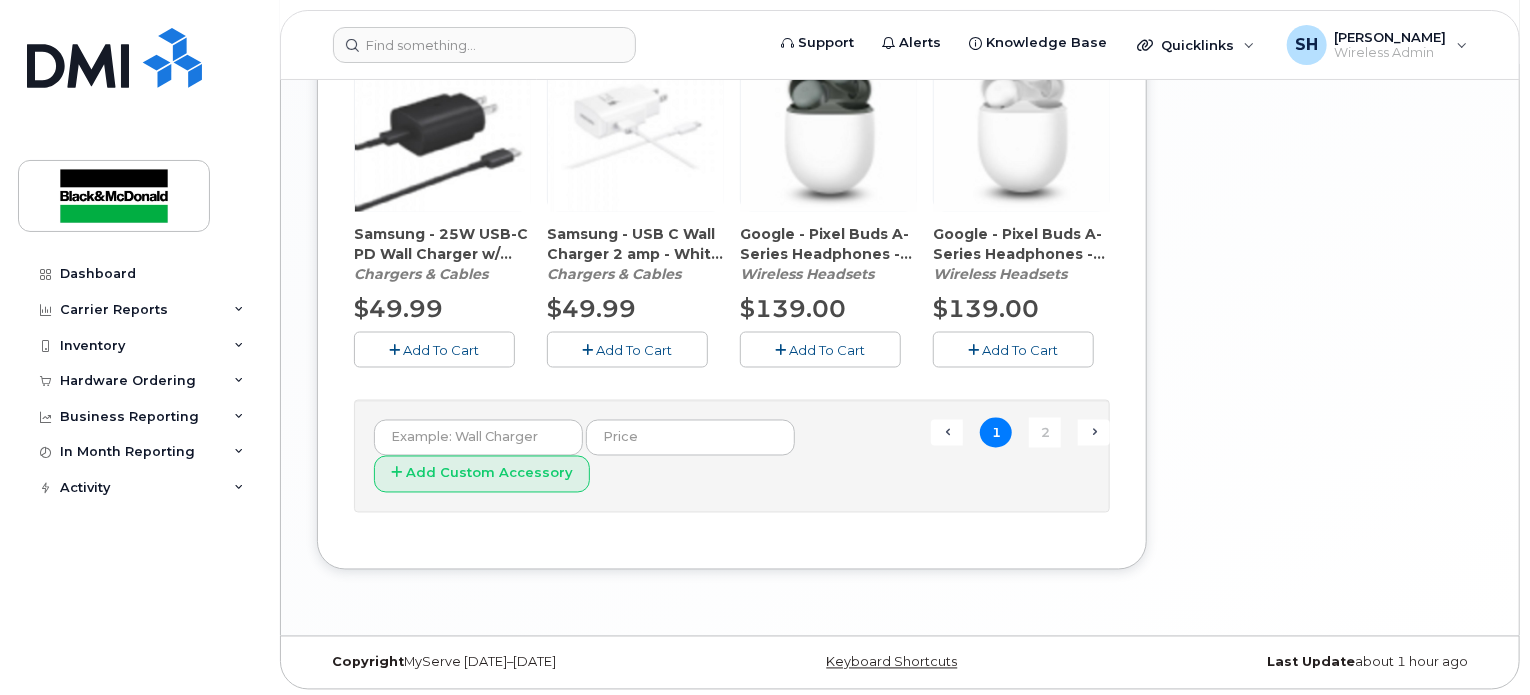click on "New Order
Share Order
×
Share This Order
If you want to allow others to create or edit orders, share this link with them:
https://myserve.ca/customer/c5c95d05-7aff-474e-a1ed-9befc75b3d63/hardware_orders/new
Loading....
Order New Device
Upgrade Existing Device
Order Accessory
Order new device and new line
Order new device for existing or suspended line
Order Accessory
Category
Popular
All
Bluetooth
Accessory Name
All new mobile devices come with
Selected device does not include Wall Charger or Car Charger, it's advised to order these accessories.
Selected device has
Warning!
Pricing may differ from dealer to dealer!
Chargers & Cables
$17.50
Add To Cart" 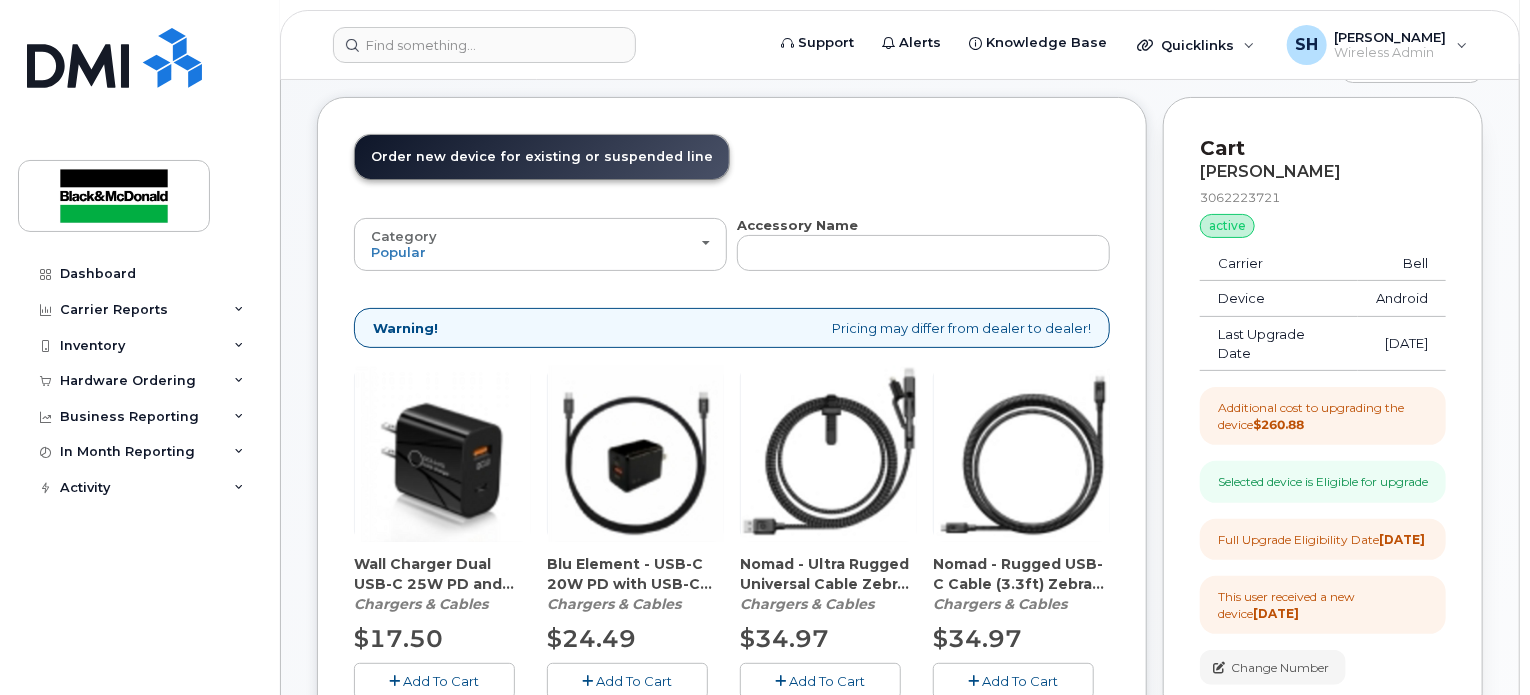 scroll, scrollTop: 0, scrollLeft: 0, axis: both 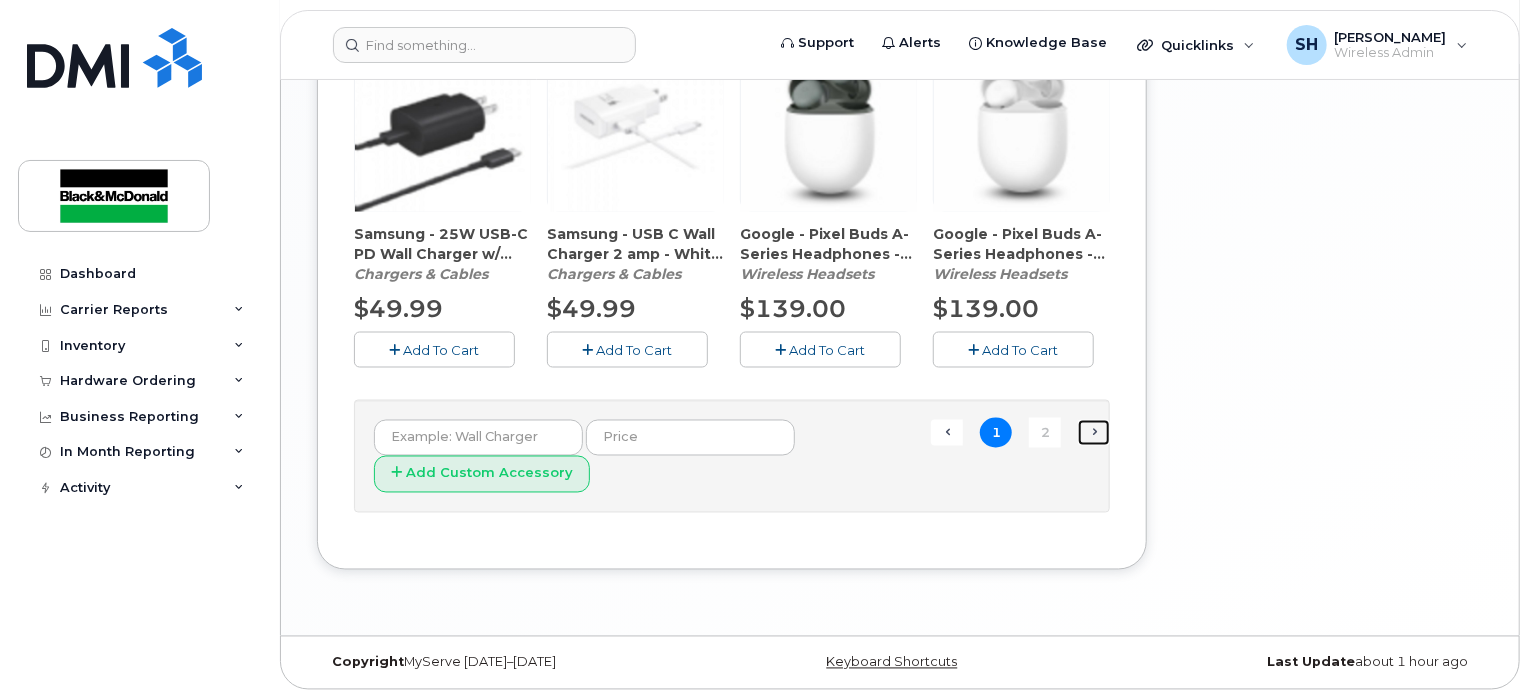 click on "Next →" 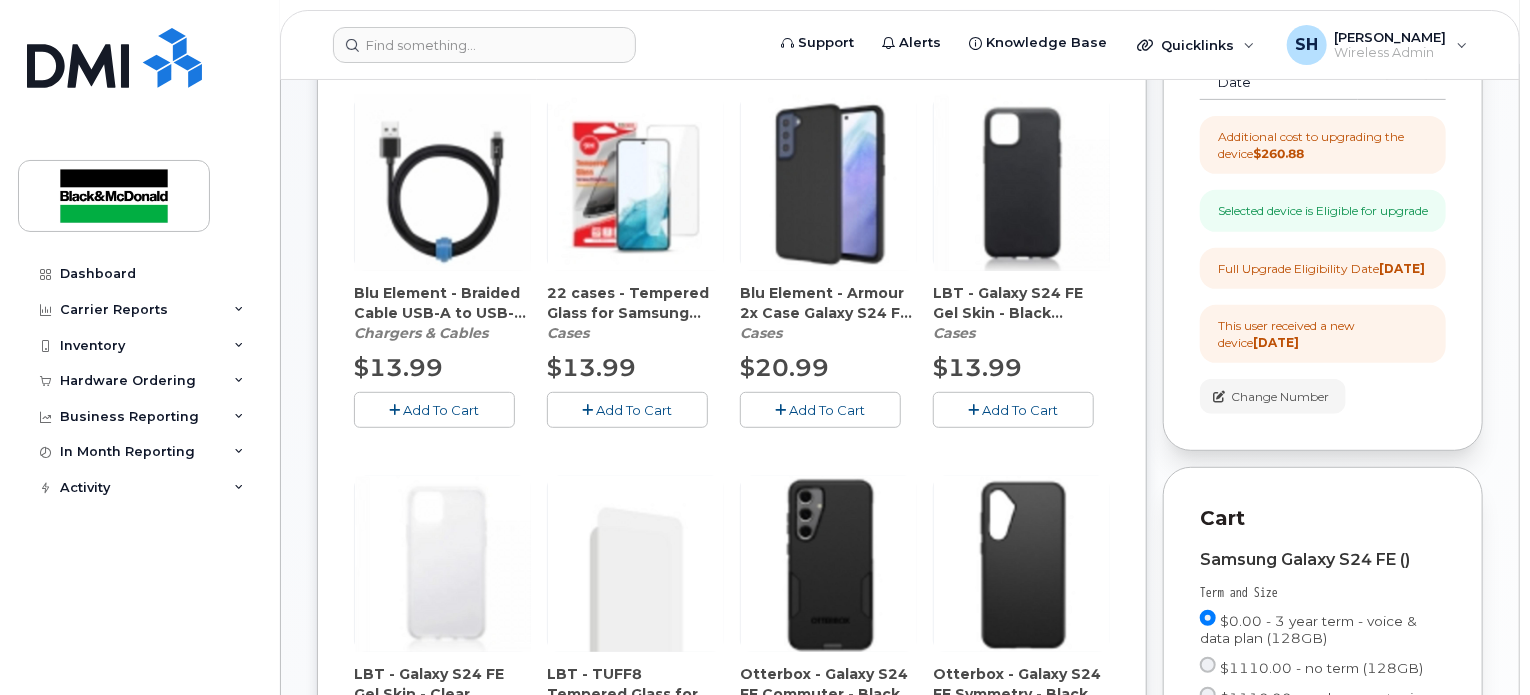scroll, scrollTop: 342, scrollLeft: 0, axis: vertical 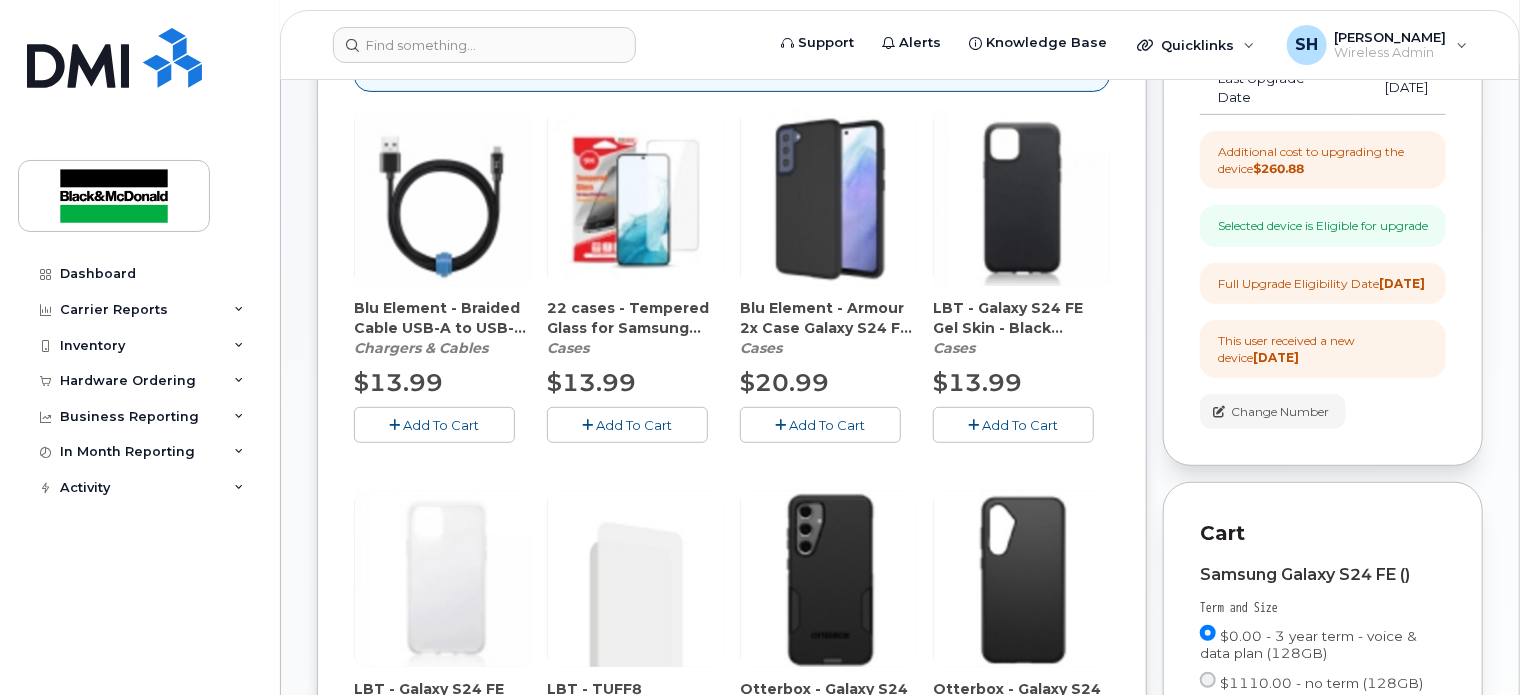 click on "Add To Cart" 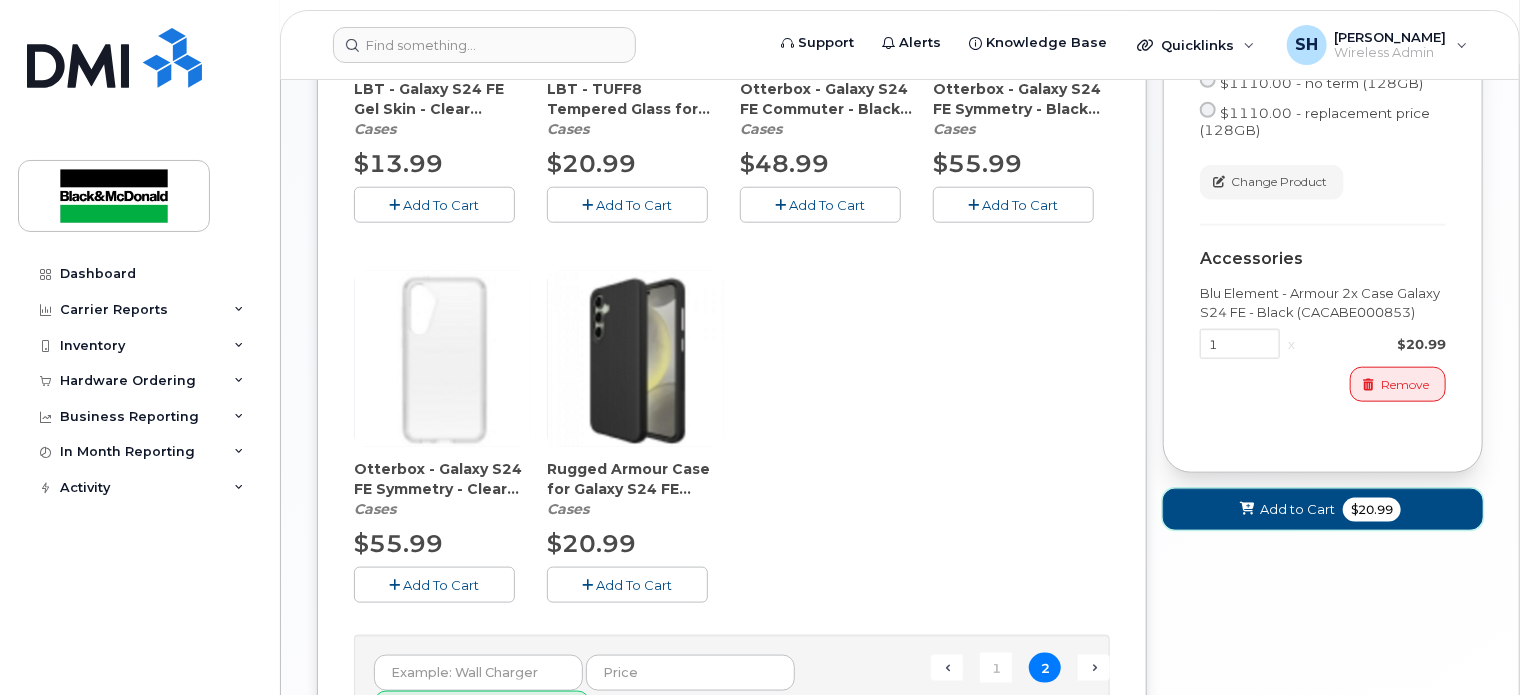 click on "Add to Cart" 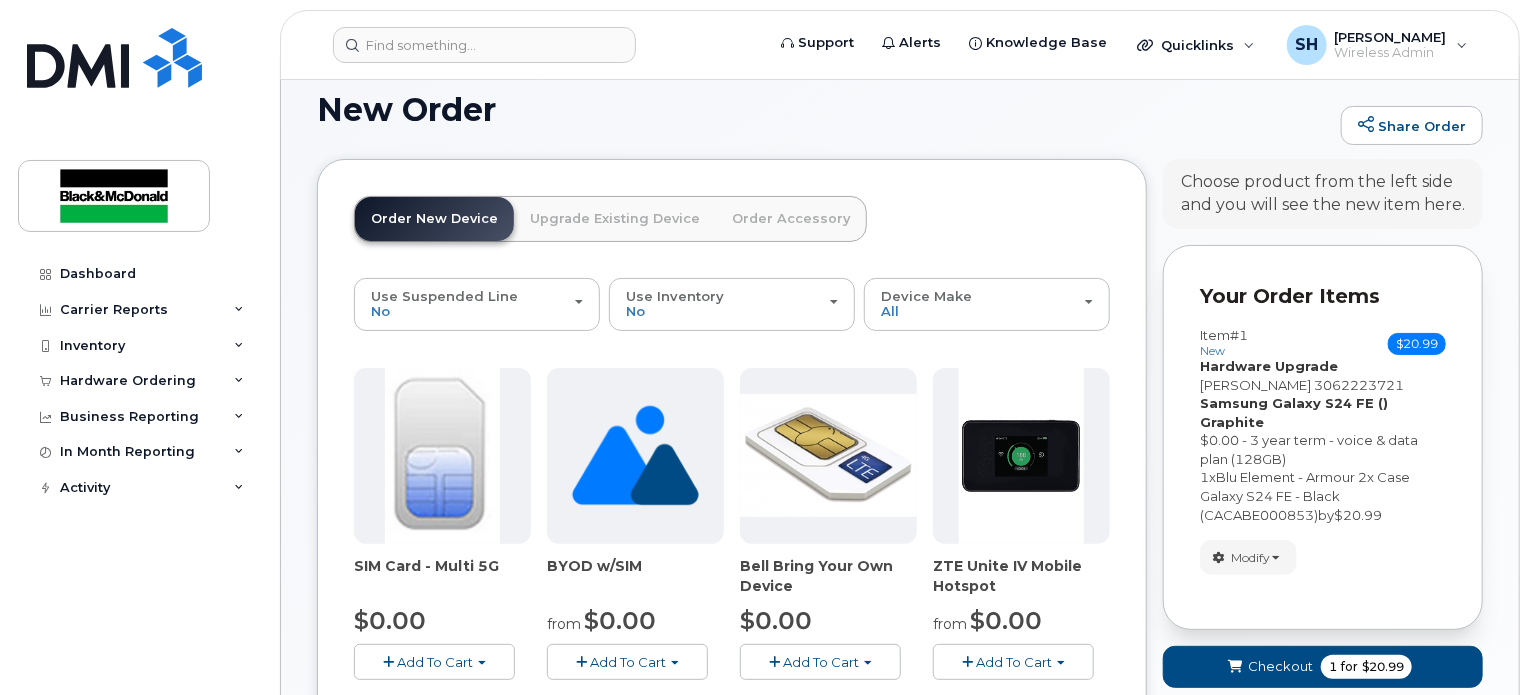 scroll, scrollTop: 0, scrollLeft: 0, axis: both 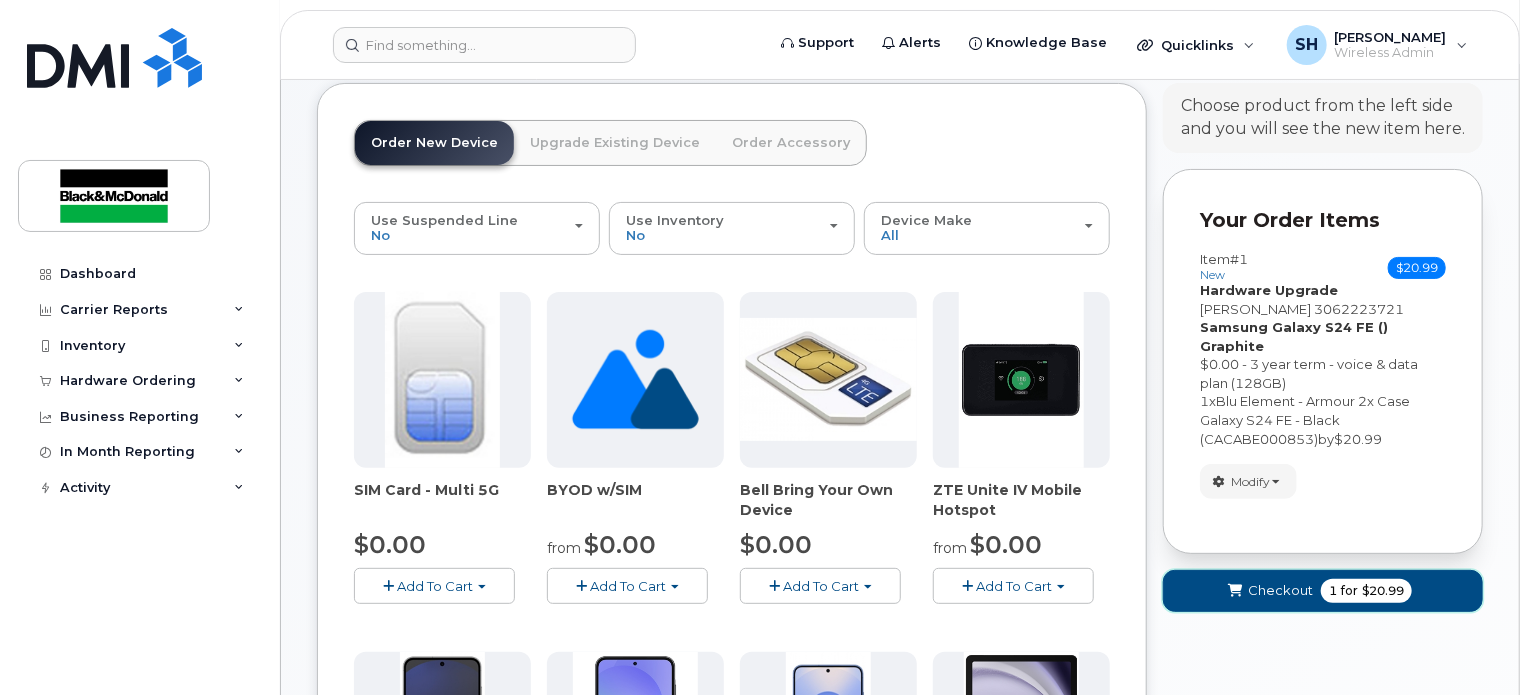 click on "Checkout" 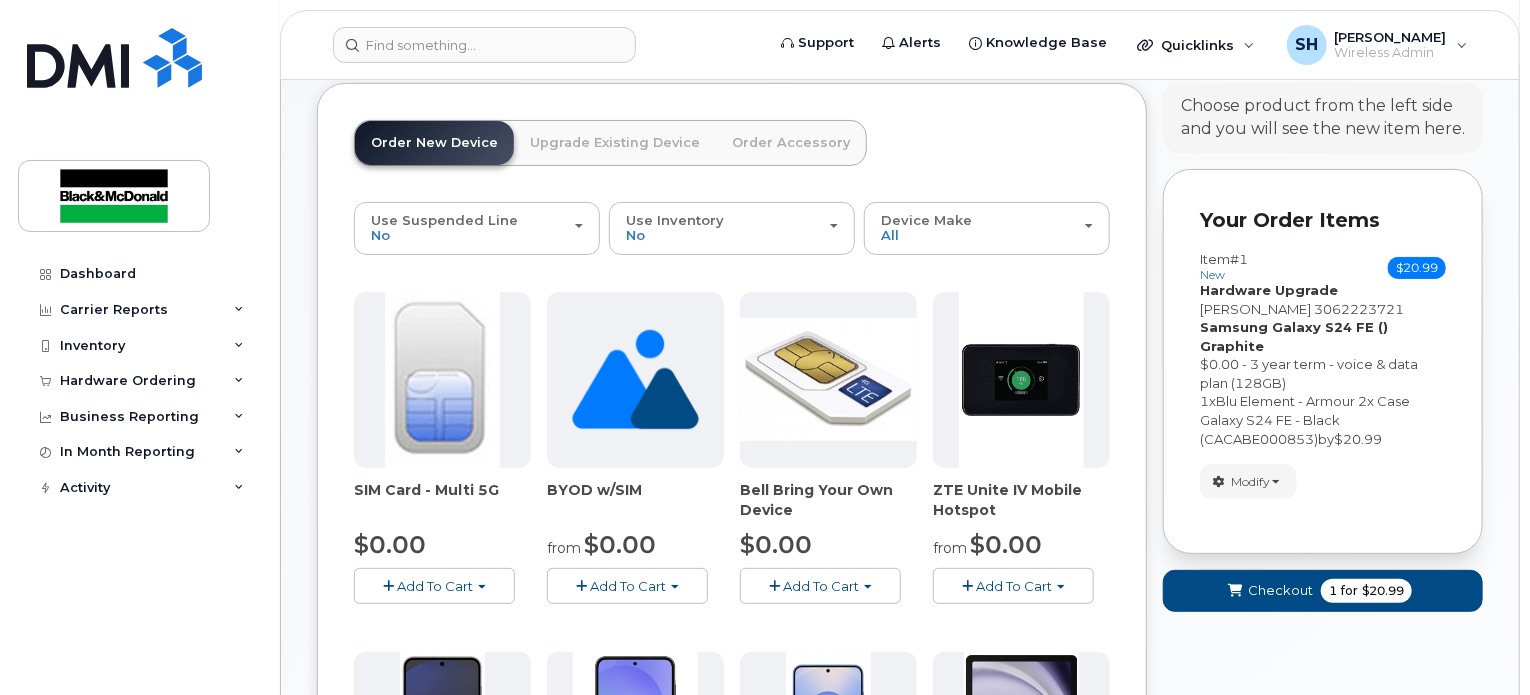 scroll, scrollTop: 9, scrollLeft: 0, axis: vertical 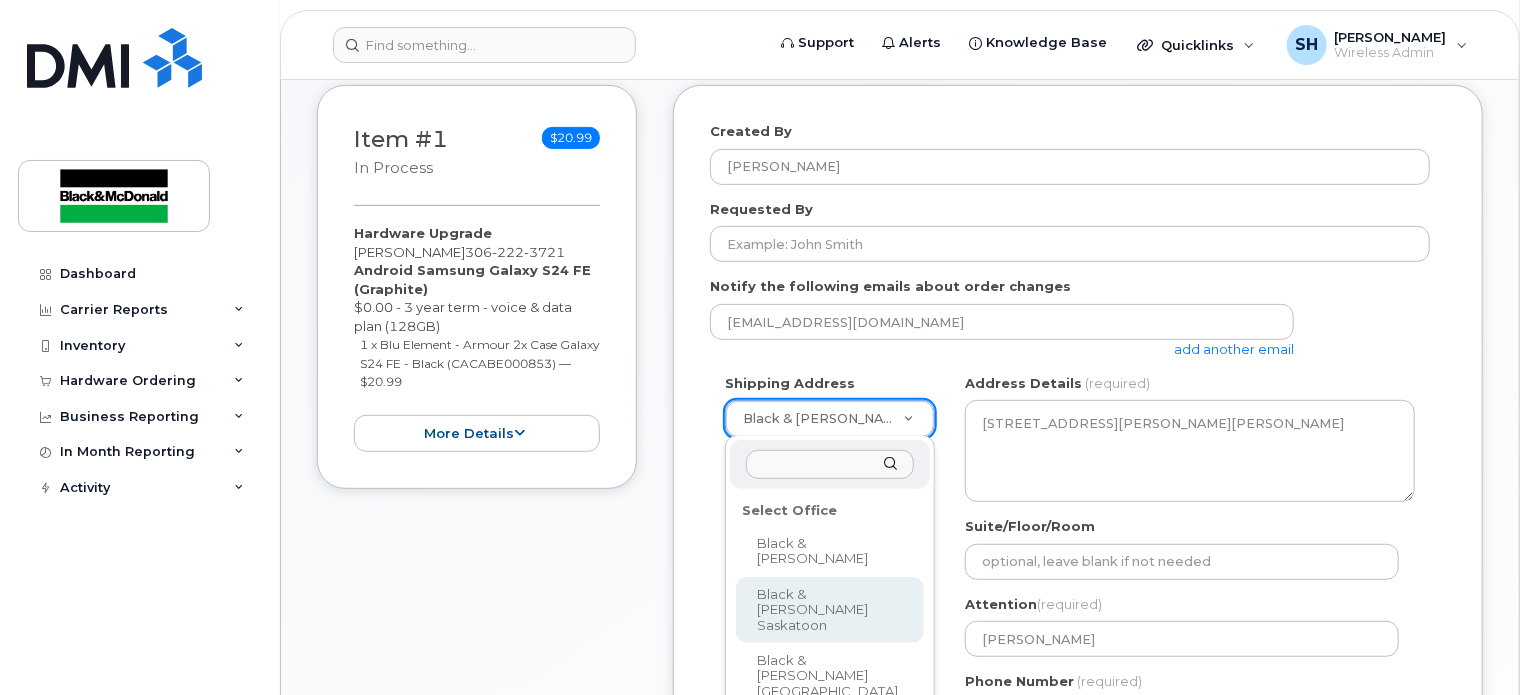 select 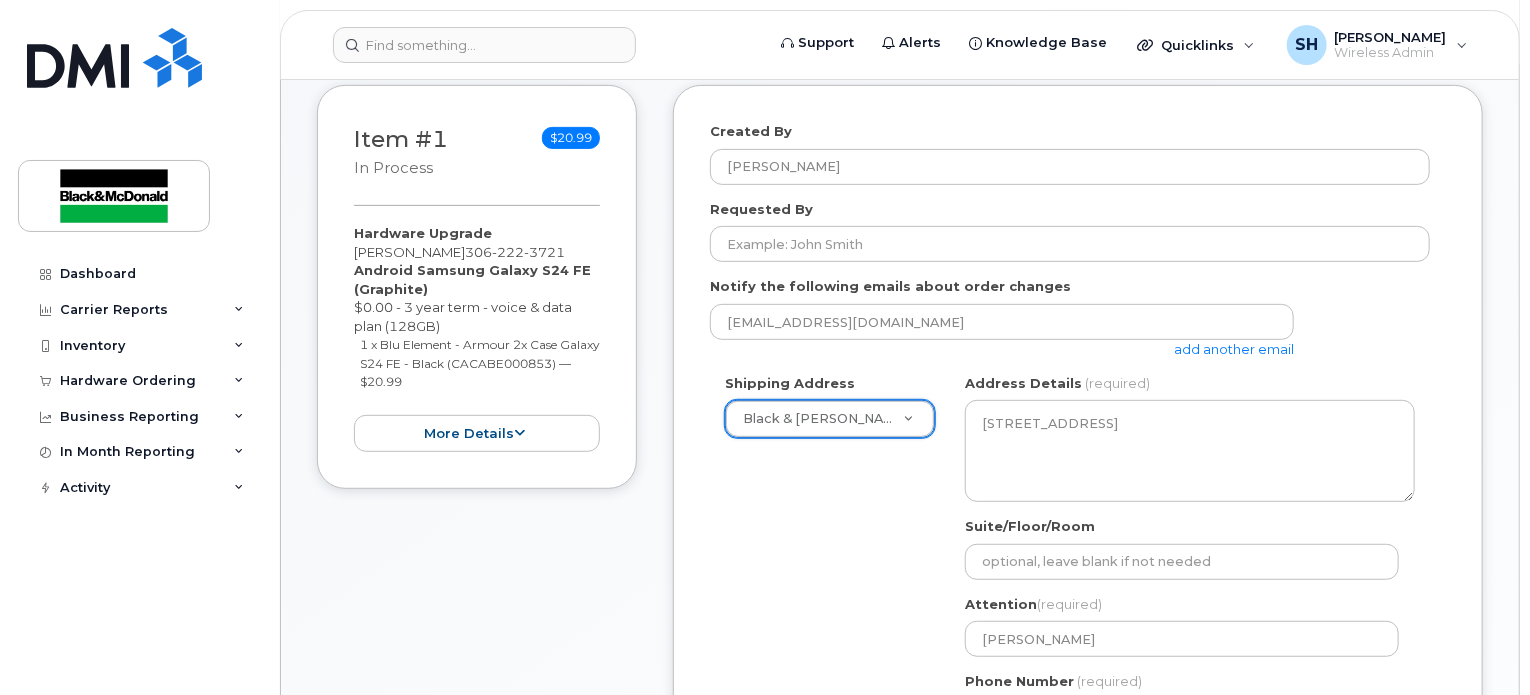click on "Shipping Address
Black & [PERSON_NAME] Saskatoon     Black & [PERSON_NAME] Black & [PERSON_NAME] Saskatoon Black & [PERSON_NAME] [GEOGRAPHIC_DATA]
SK
[GEOGRAPHIC_DATA]
Search your address...
Manually edit your address
Click to search No available options
Address Line
(required)
Lookup your address
[STREET_ADDRESS]
City
(required)
City
(required)
City
(required)
Postal Code
(required)
S7L 6B5
Address Details
(required)
[STREET_ADDRESS]
Suite/Floor/Room
Attention
(required)
[PERSON_NAME]
Phone Number
(required)" 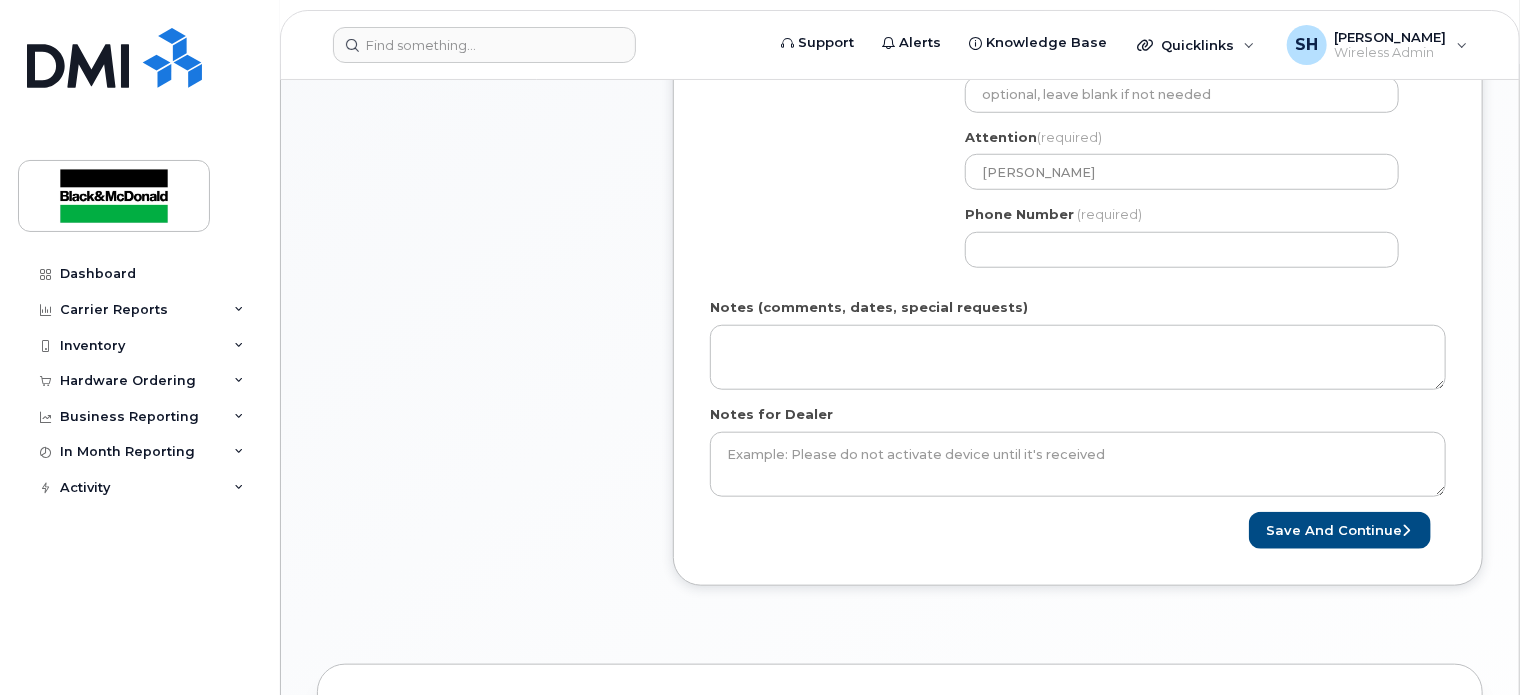 scroll, scrollTop: 800, scrollLeft: 0, axis: vertical 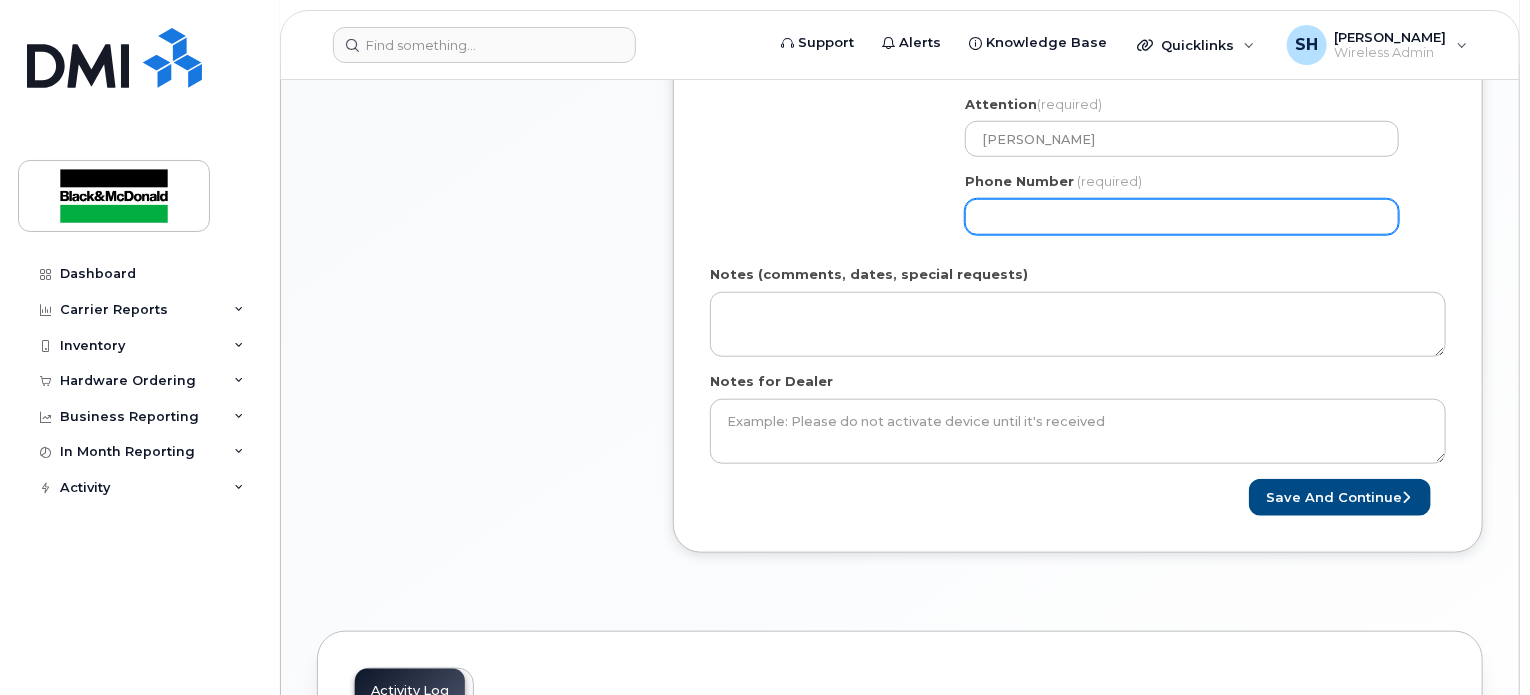 click on "Phone Number" 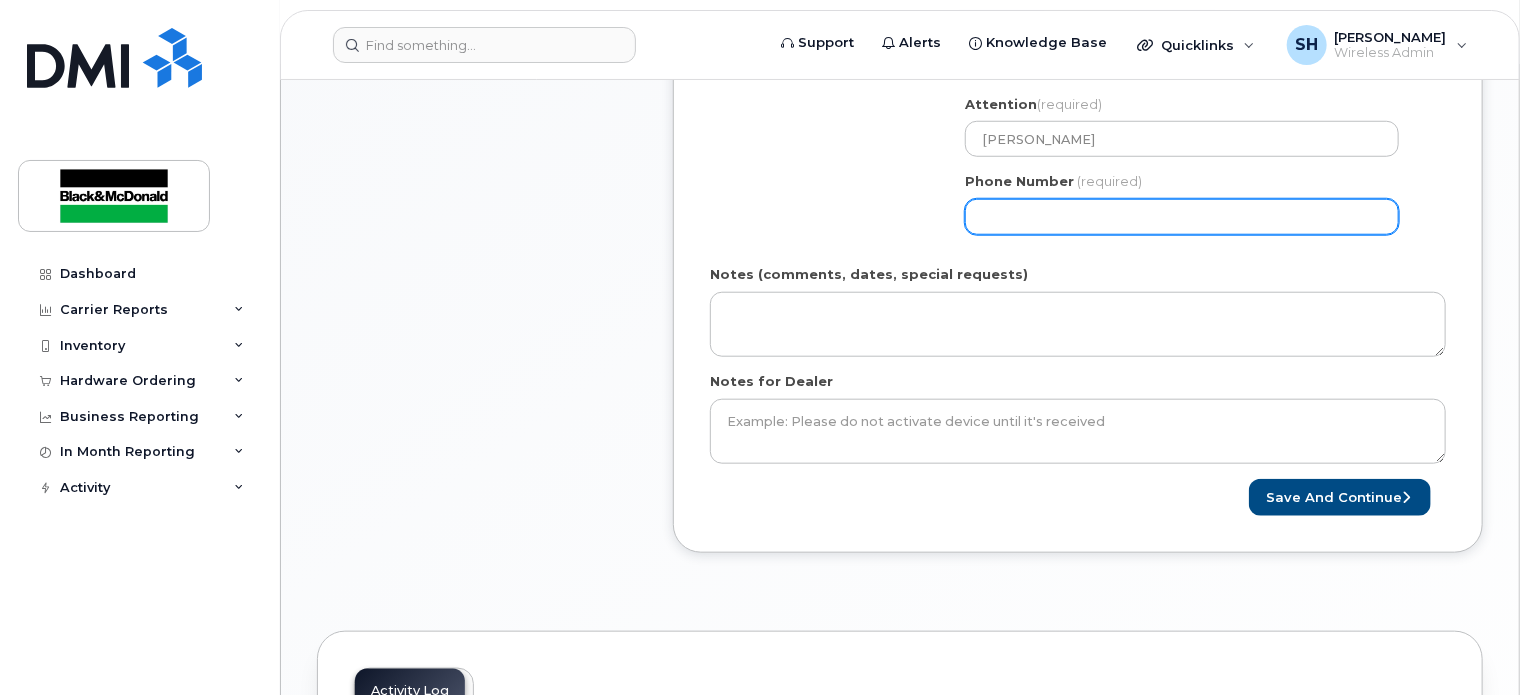 select 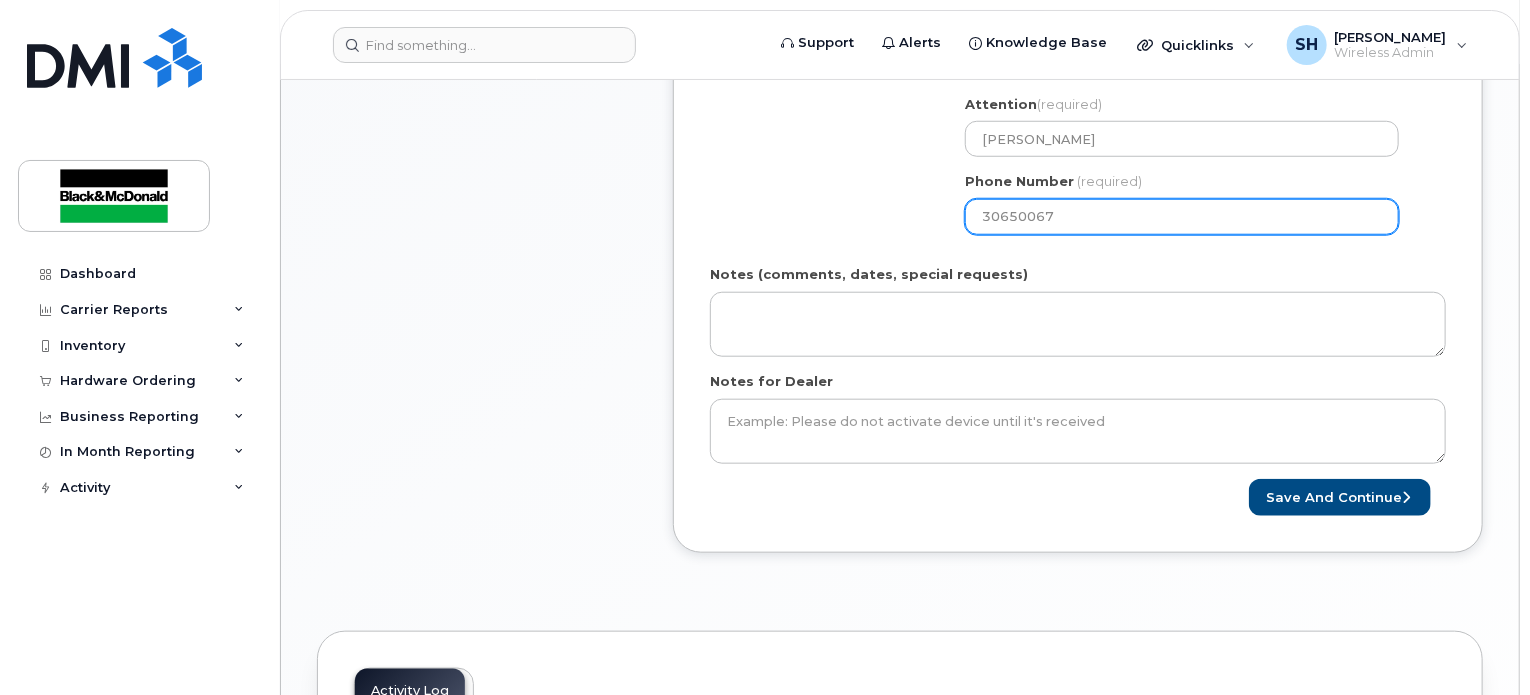 type on "306500677" 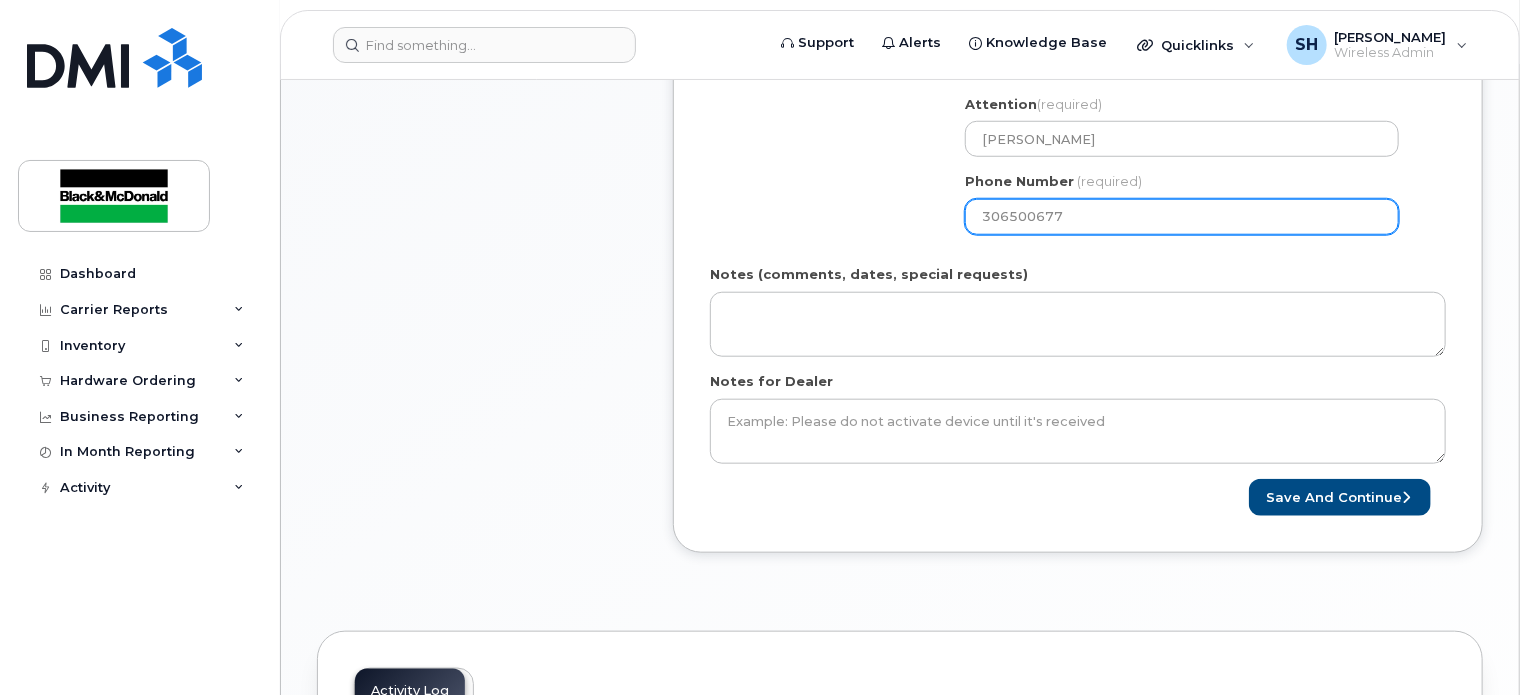 select 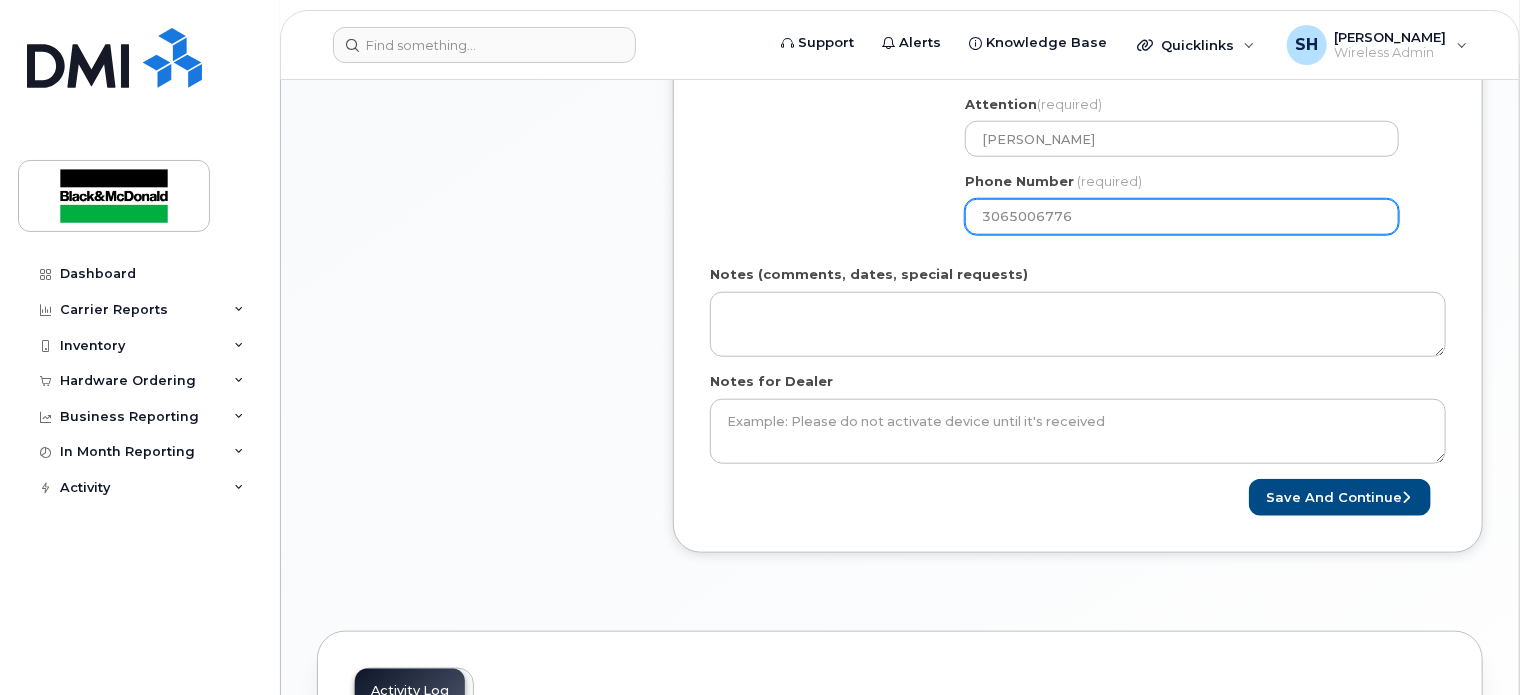 type on "3065006776" 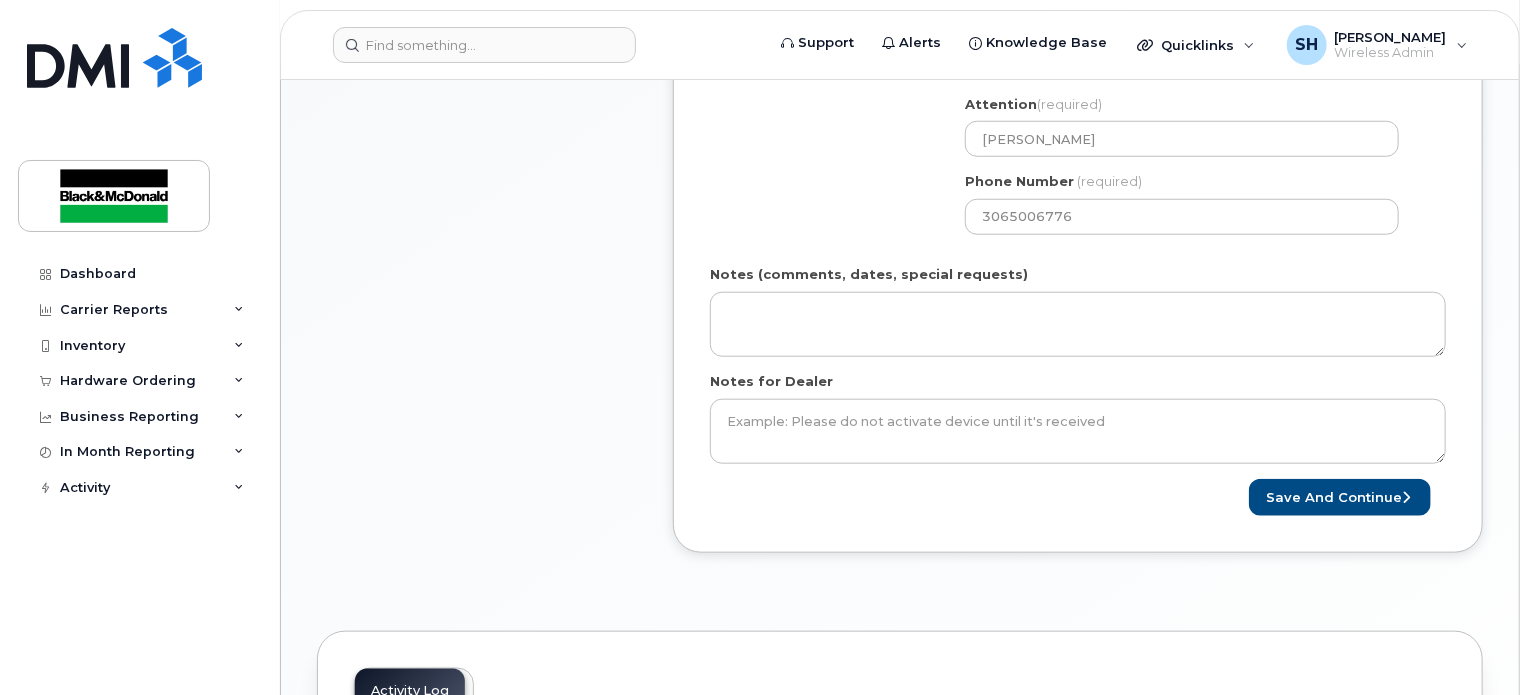 click on "Shipping Address
Black & McDonald Saskatoon     Black & McDonald Regina Black & McDonald Saskatoon Black & McDonald Winnipeg
SK
Saskatoon
Search your address...
Manually edit your address
Click to search No available options
Address Line
(required)
Lookup your address
3455 Idylwyld Drive North
City
(required)
City
(required)
City
(required)
Postal Code
(required)
S7L 6B5
Address Details
(required)
3455 Idylwyld Drive North
Saskatoon Saskatchewan S7L 6B5
Suite/Floor/Room
Attention
(required)
Chintan Panchal
Phone Number
(required)
3065006776" 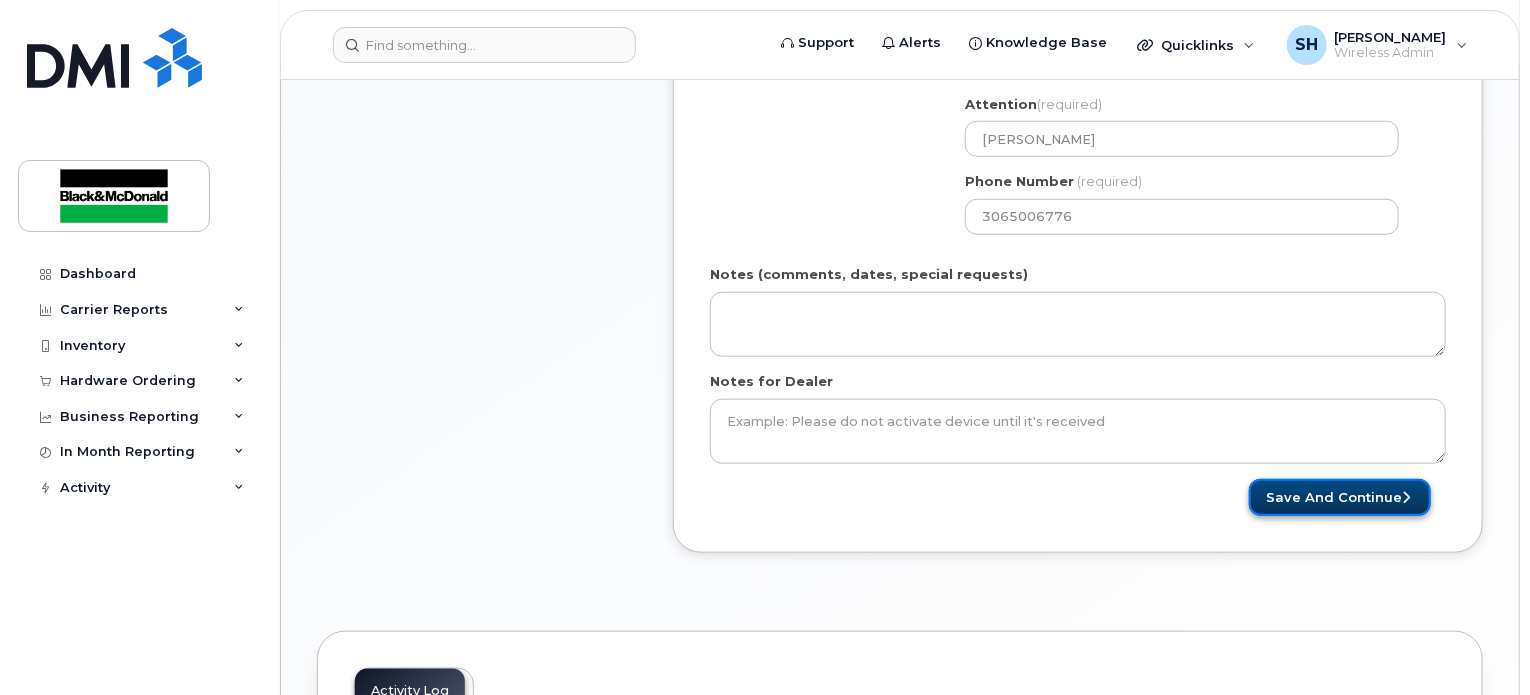 click on "Save and Continue" 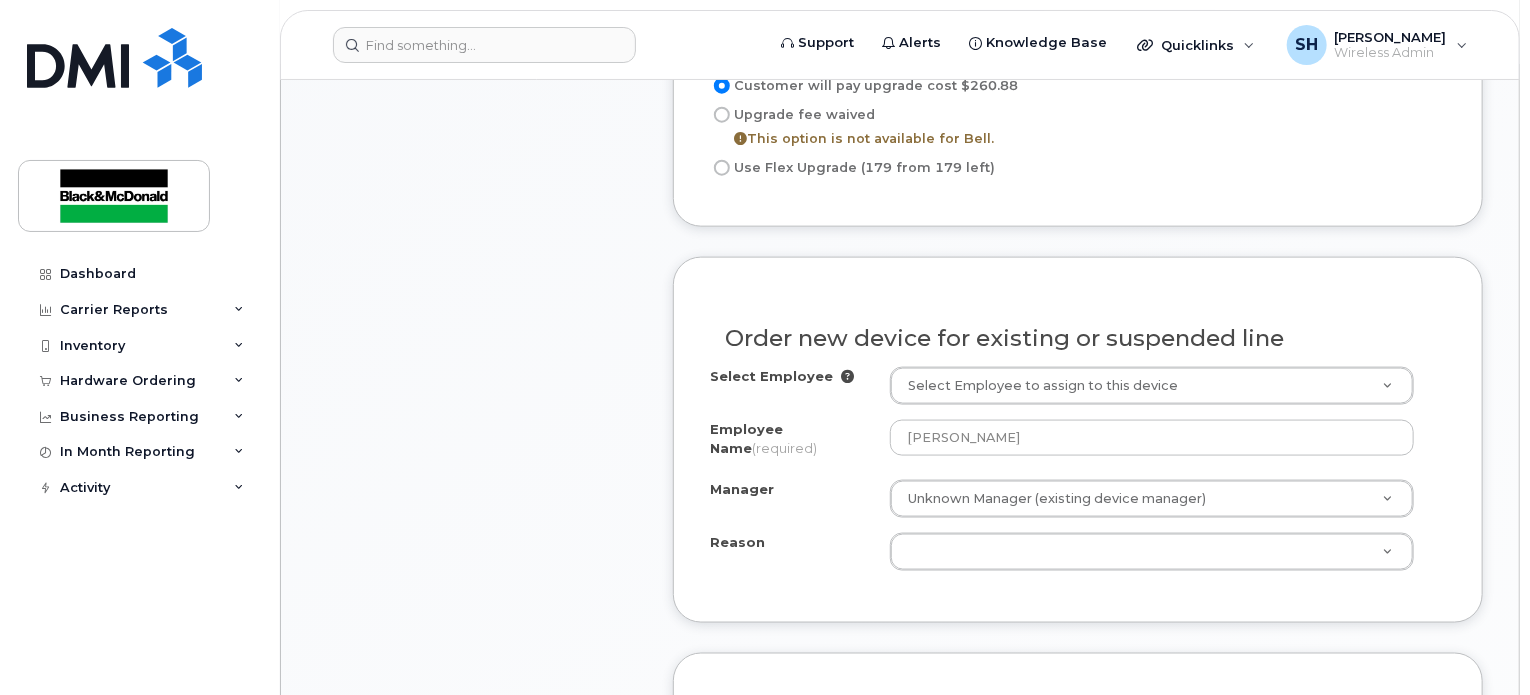 scroll, scrollTop: 1300, scrollLeft: 0, axis: vertical 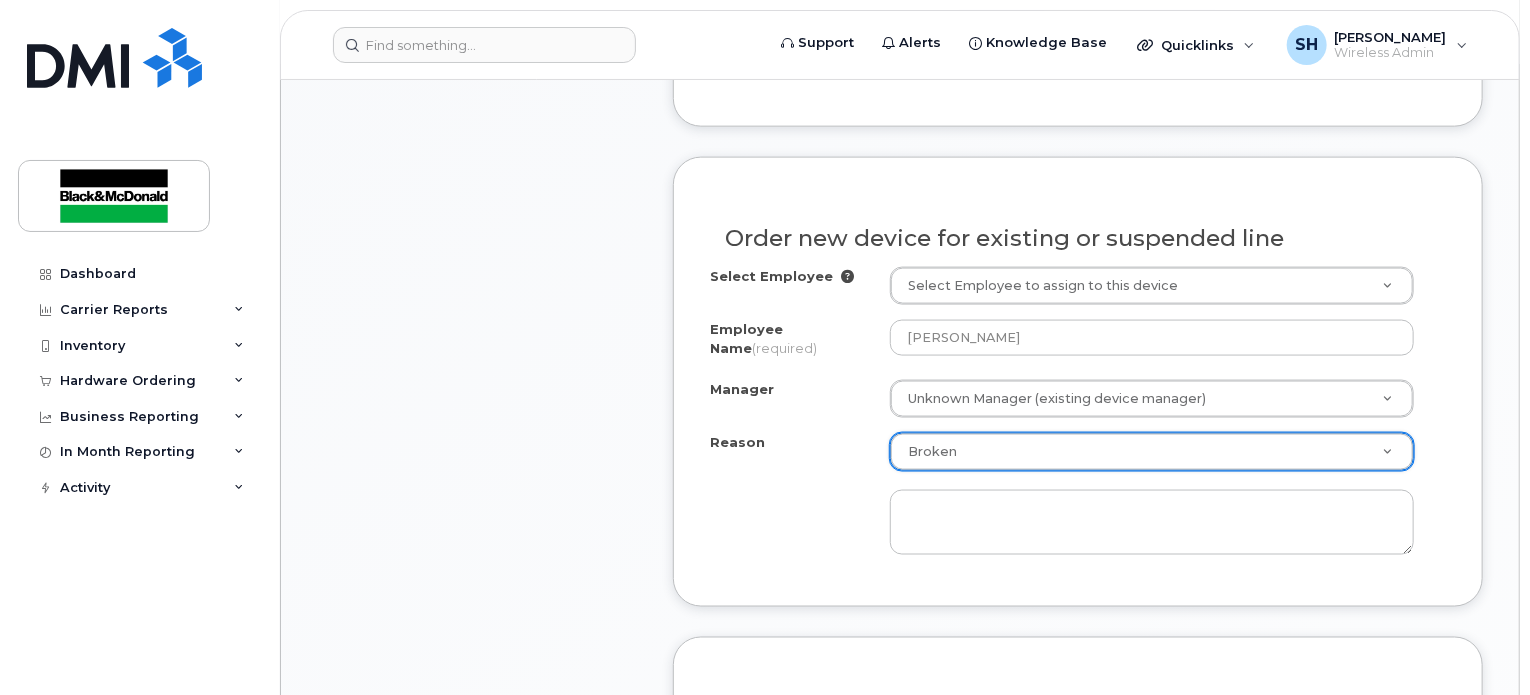 select on "broken" 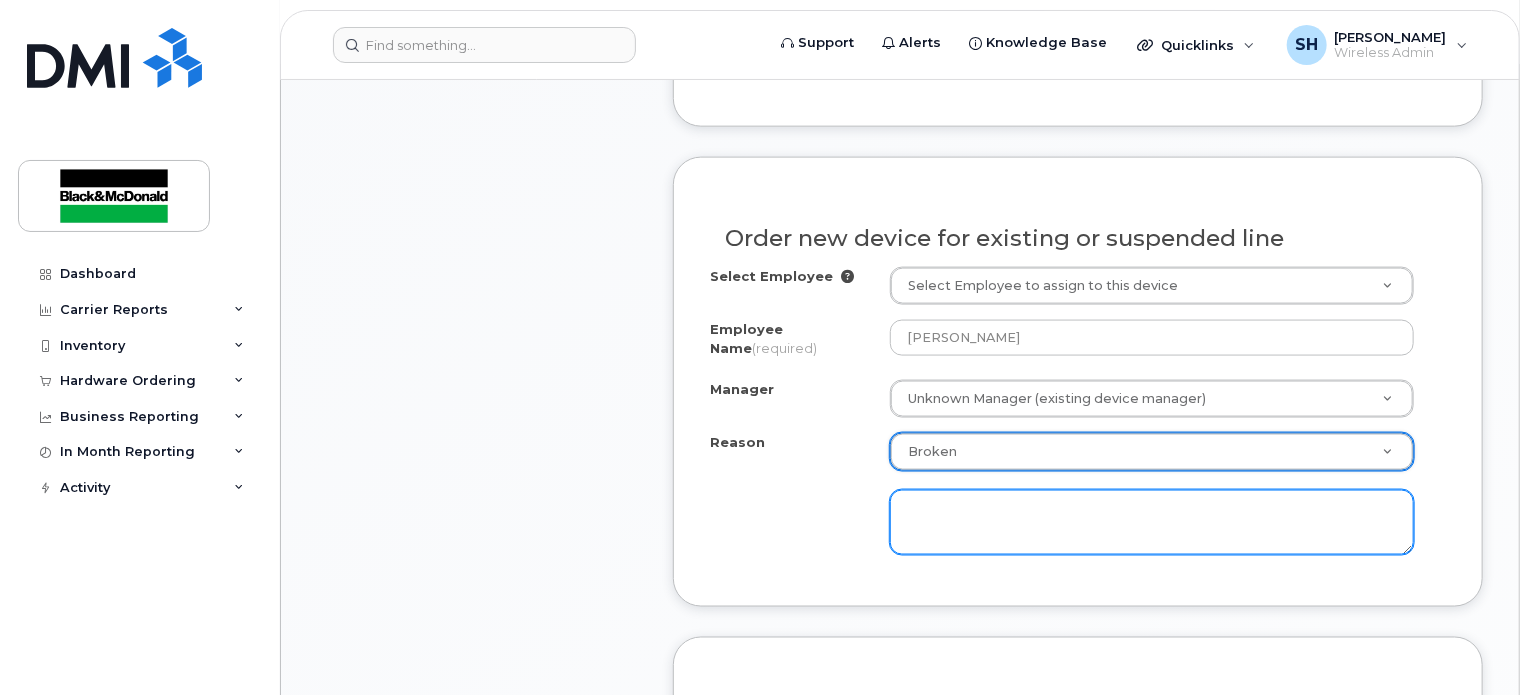 click 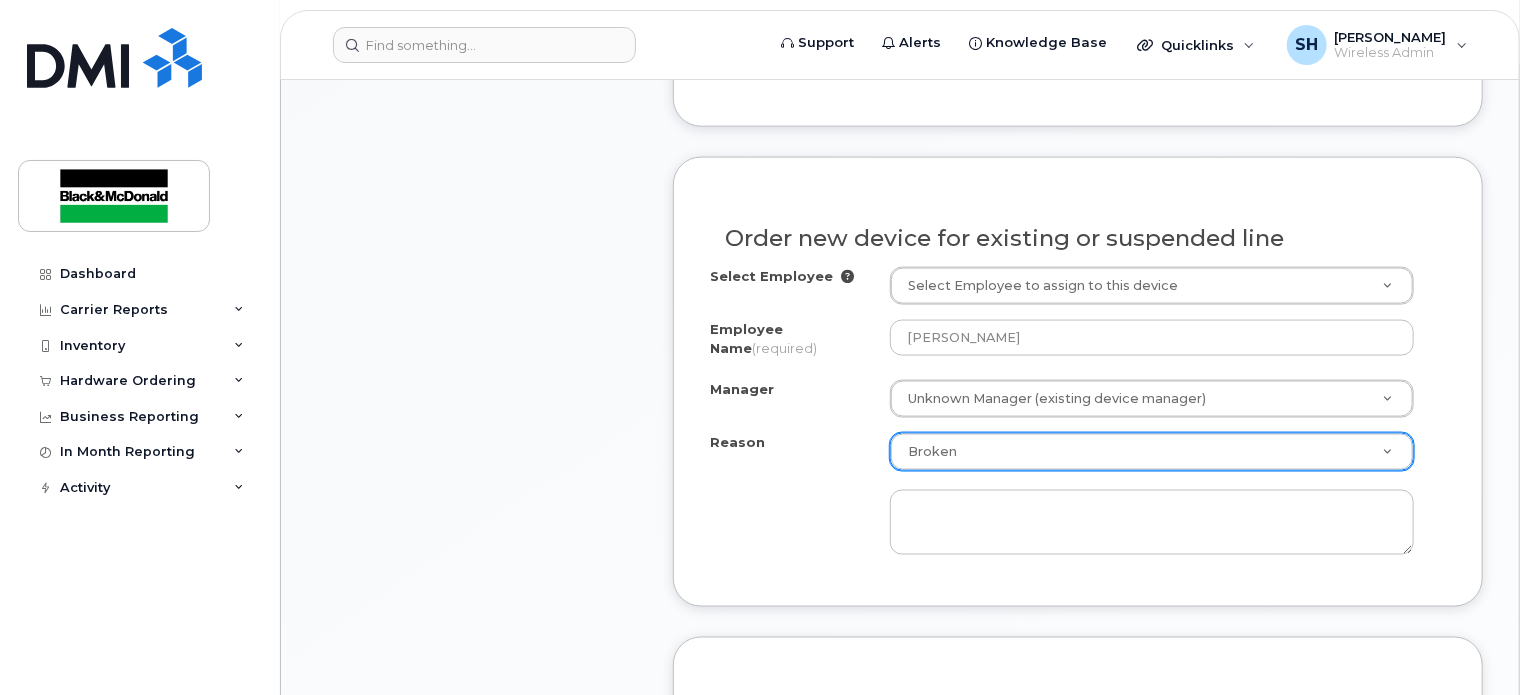 click on "Order new device for existing or suspended line
Select Employee
Select Employee to assign to this device
Employee Name
(required)
Gary Brown
Manager
Unknown Manager (existing device manager)      Manager             Manager                     Chelsey Voth
Unknown Manager (existing device manager)
Reason
Broken     Reason
Eligible for Upgrade
Broken
Lost
Other" 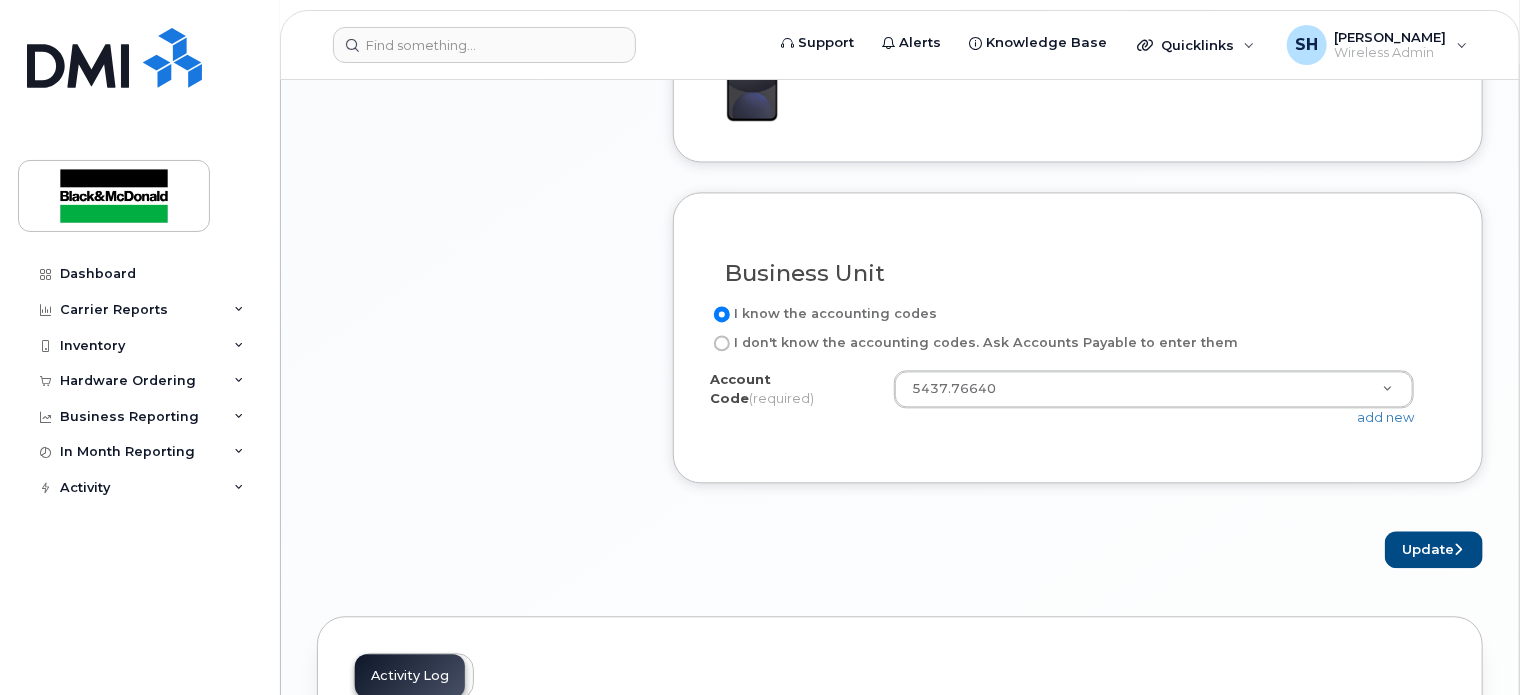 scroll, scrollTop: 2000, scrollLeft: 0, axis: vertical 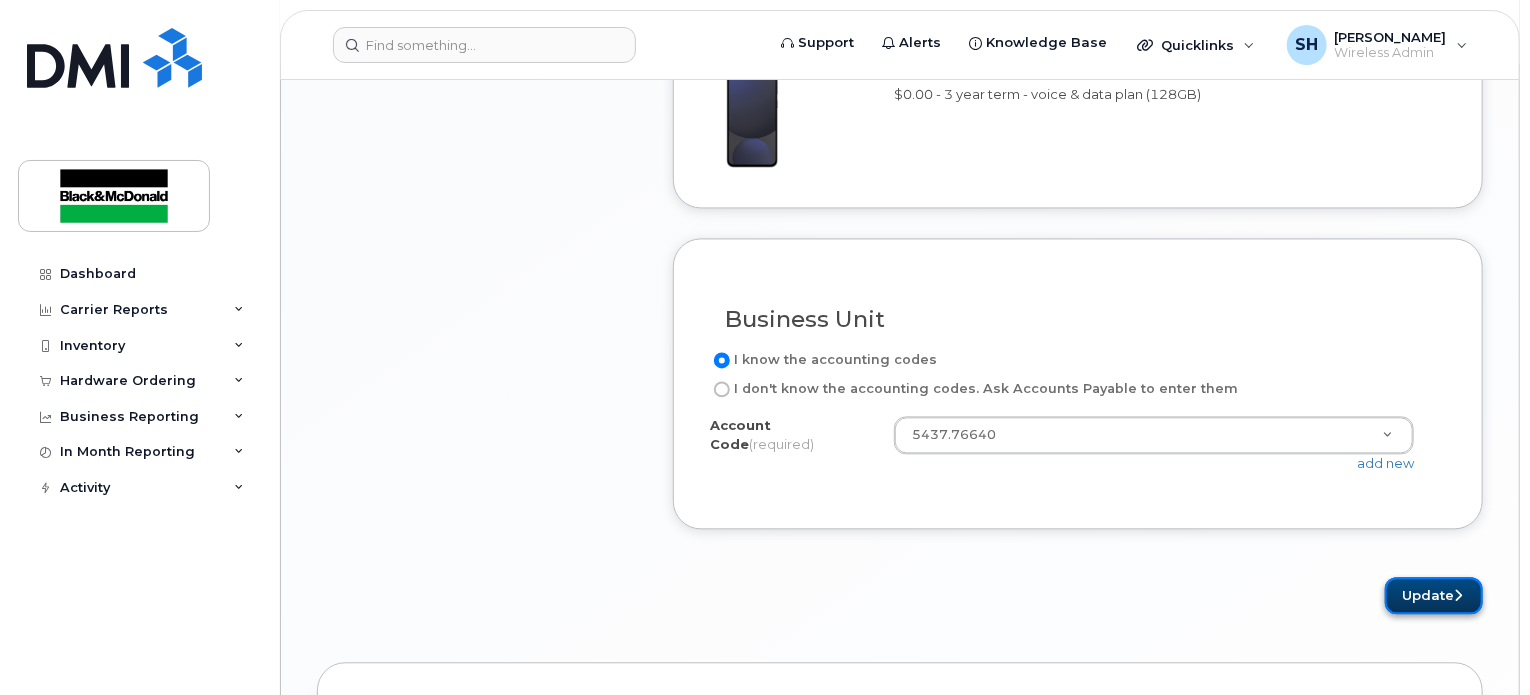 click on "Update" 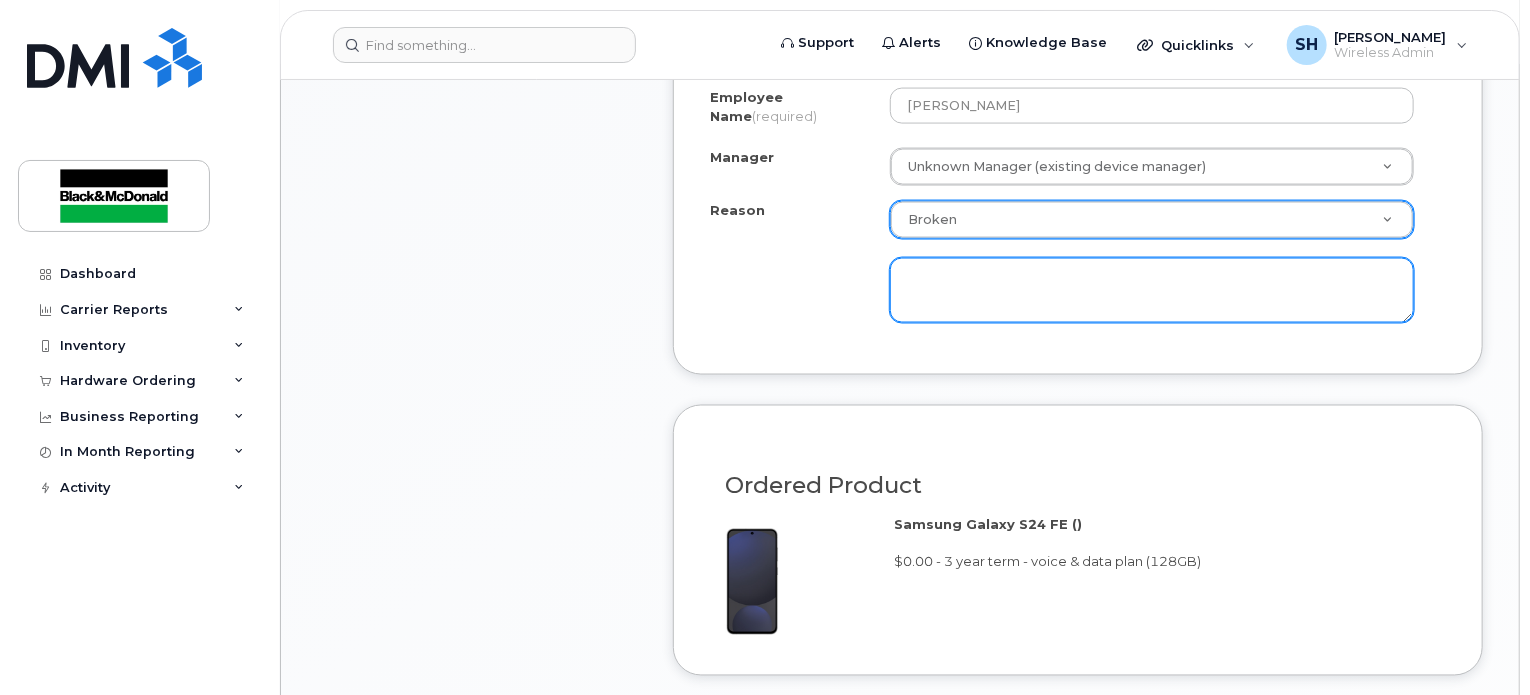 scroll, scrollTop: 1485, scrollLeft: 0, axis: vertical 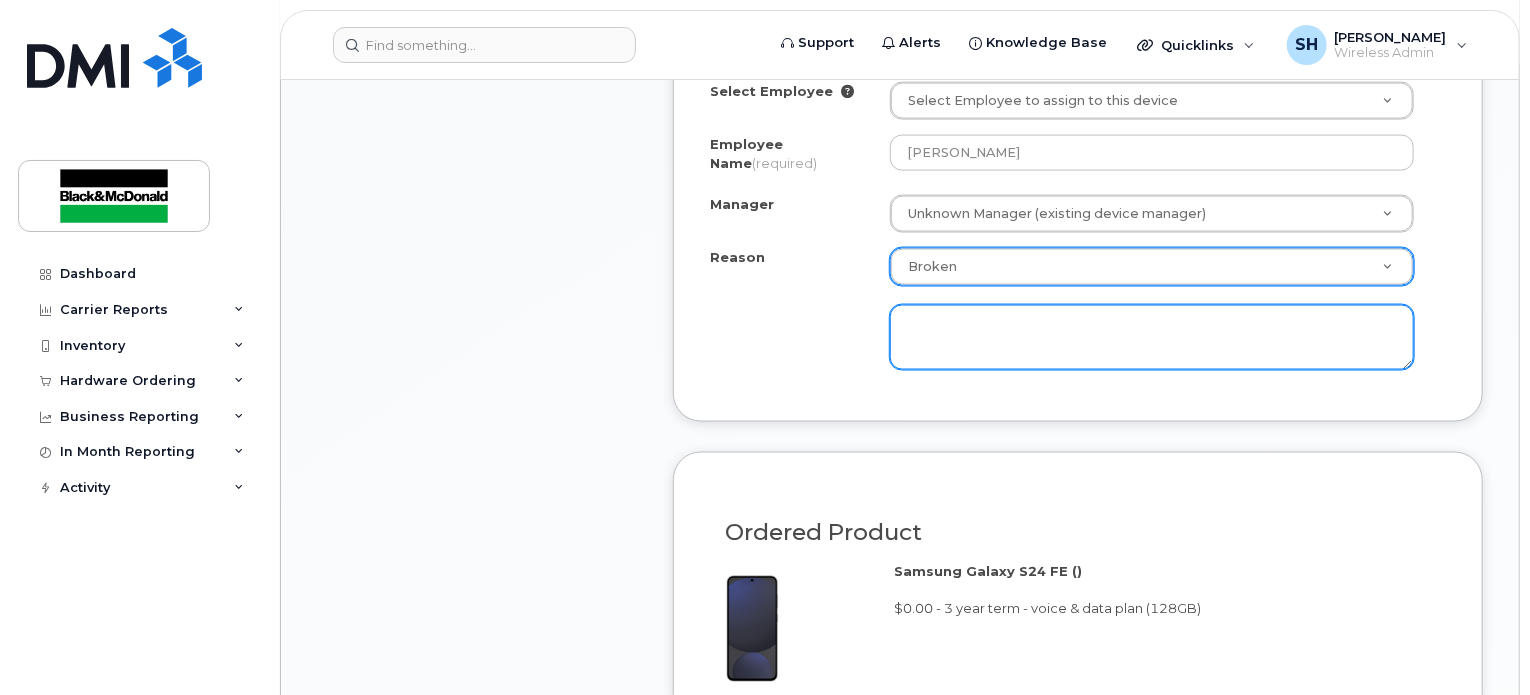 click 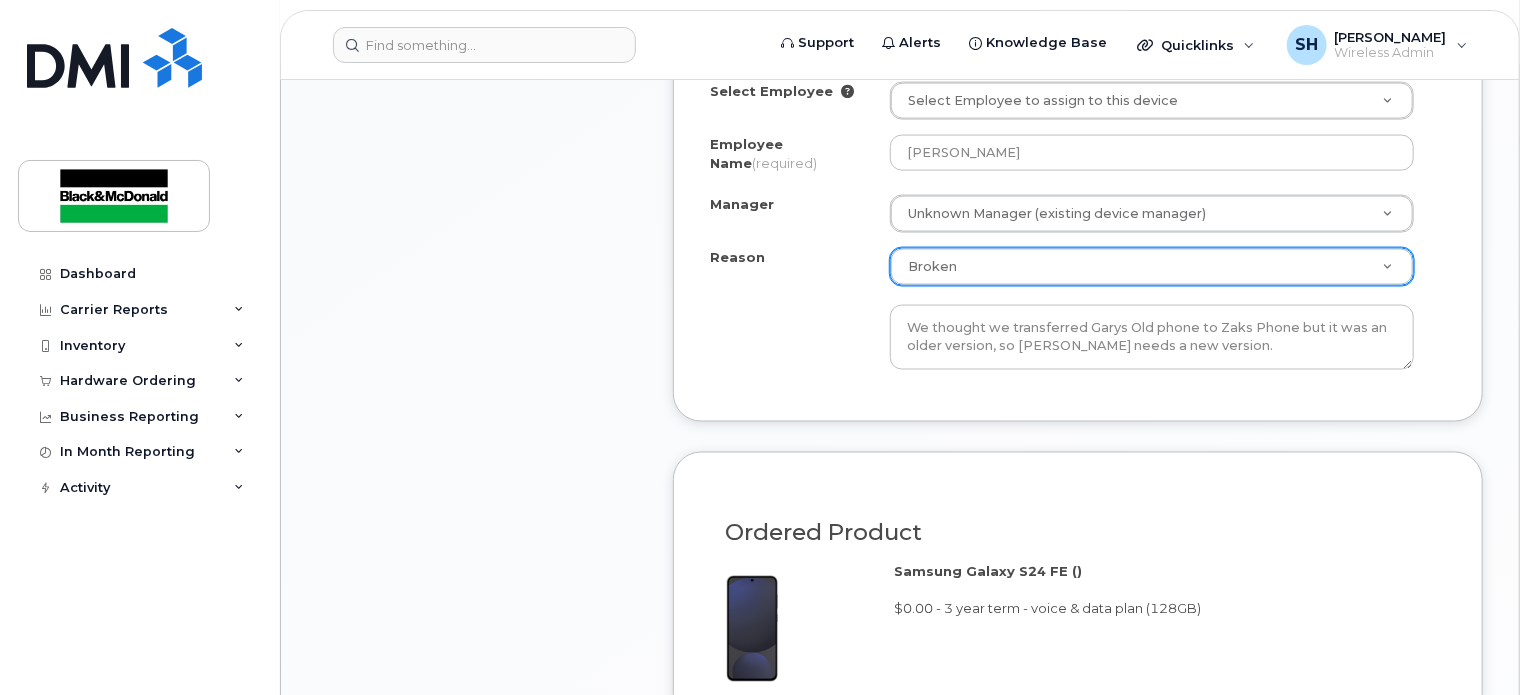 click on "Order new device for existing or suspended line
Select Employee
Select Employee to assign to this device
Employee Name
(required)
Gary Brown
Manager
Unknown Manager (existing device manager)      Manager             Manager                     Chelsey Voth
Unknown Manager (existing device manager)
Reason
Broken     Reason
Eligible for Upgrade
Broken
Lost
Other
We thought we transferred Garys Old phone to Zaks Phone but it was an older version, so Gary needs a new version." 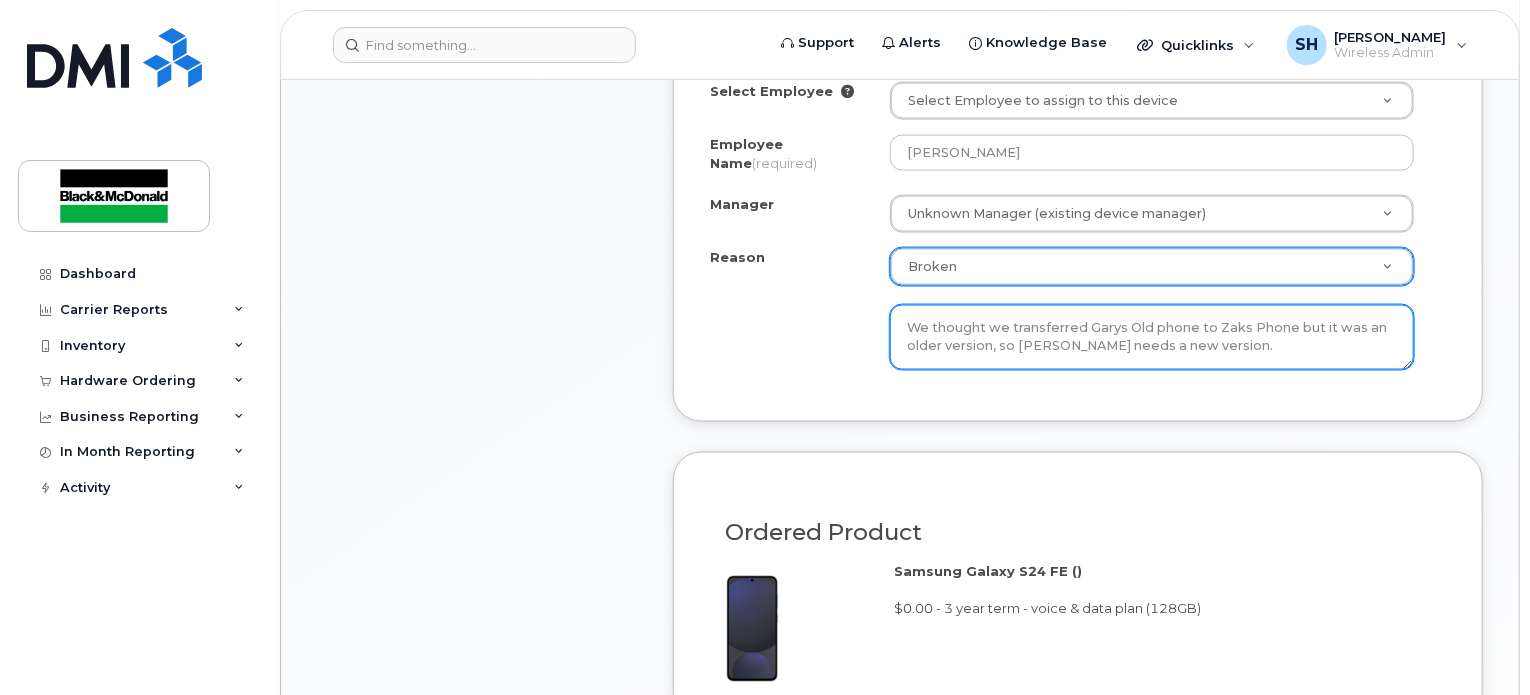 click on "We thought we transferred Garys Old phone to Zaks Phone but it was an older version, so Gary needs a new version." 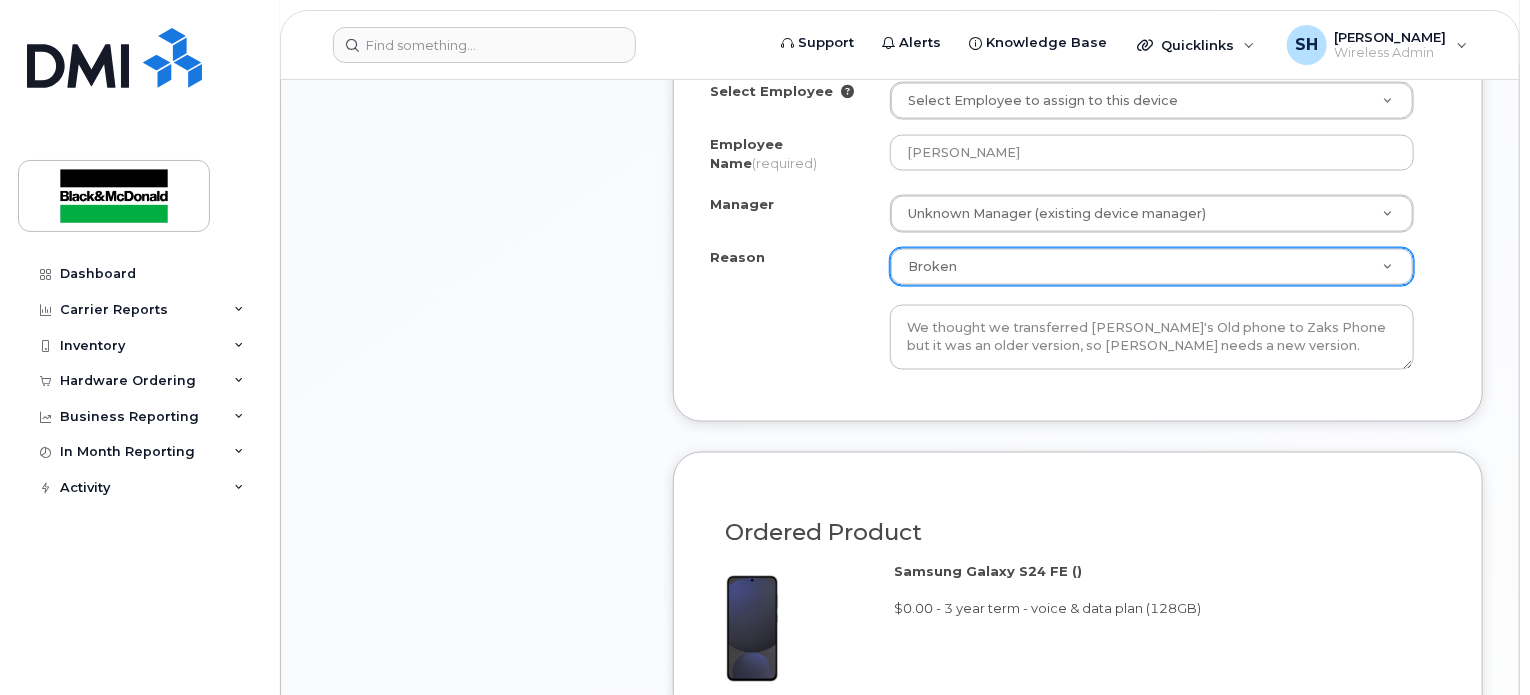 click on "Existing User
Additional cost to upgrading the device
$260.88
Selected device is Eligible for upgrade
This user received a new device
2 years ago
Please select device you want to have accessory for. We will also pull device type and billing information.
403027
3062223721
Gary Brown
Bell - Android
Device
Android - Samsung Galaxy S21 FE 5G
Upgrade Cost
$260.88
Eligible
Full Upgrade Eligibility Date
2026-02-27
Upgrade Cost Config
Customer will pay upgrade cost
$260.88
Upgrade fee waived
This option is not available for Bell.
Use Flex Upgrade
(179 from 179 left)
Order new device for existing or suspended line
Select Employee
Select Employee to assign to this device
Employee Name
(required)
Gary Brown
Manager" 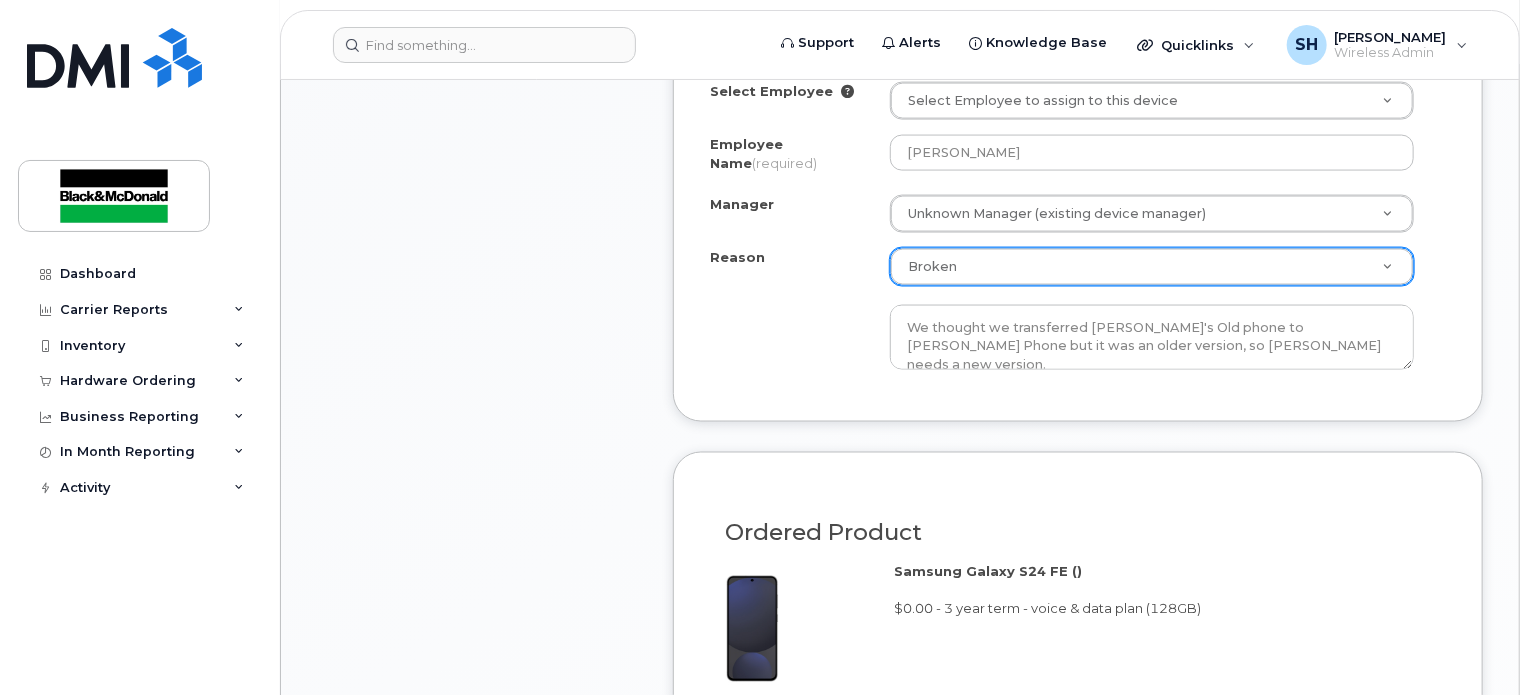 click on "Order new device for existing or suspended line
Select Employee
Select Employee to assign to this device
Employee Name
(required)
Gary Brown
Manager
Unknown Manager (existing device manager)      Manager             Manager                     Chelsey Voth
Unknown Manager (existing device manager)
Reason
Broken     Reason
Eligible for Upgrade
Broken
Lost
Other
We thought we transferred Gary's Old phone to Zak's Phone but it was an older version, so Gary needs a new version." 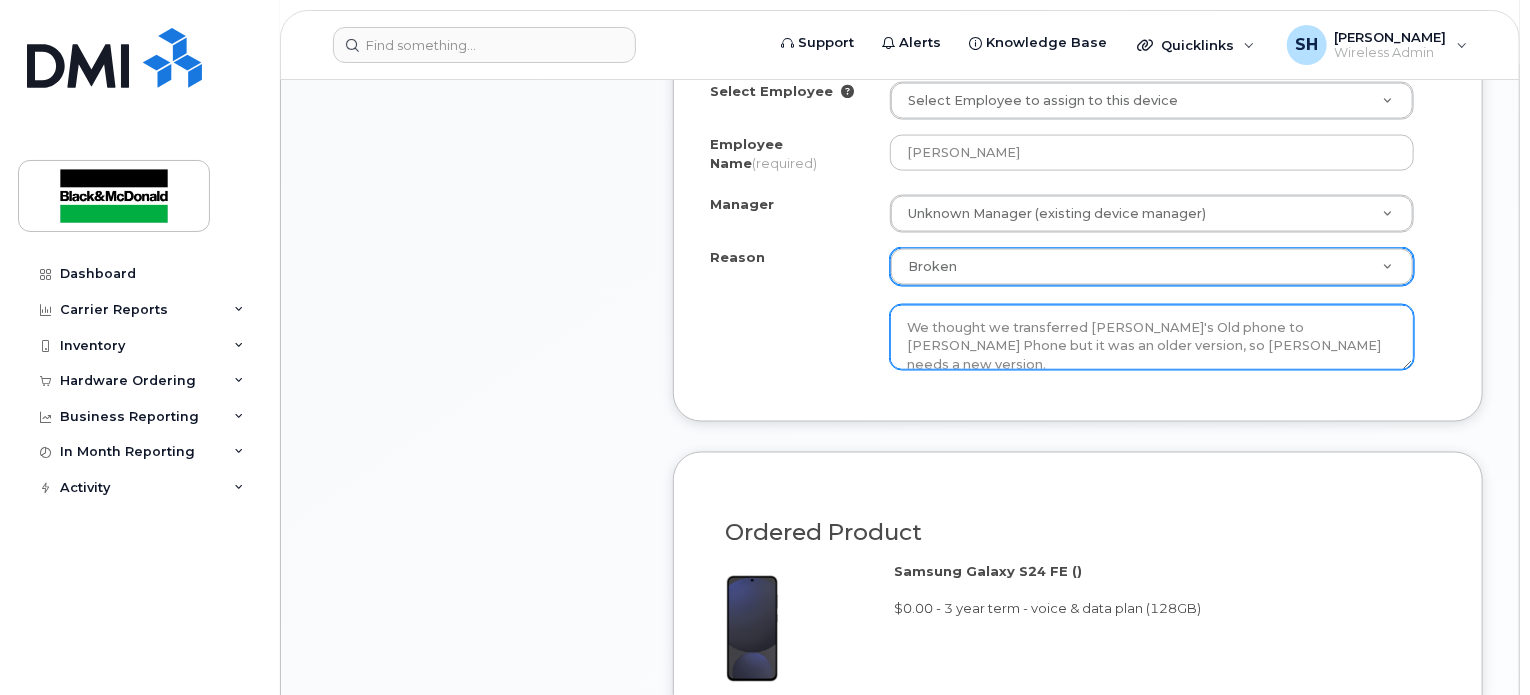 click on "We thought we transferred Gary's Old phone to Zak's Phone but it was an older version, so Gary needs a new version." 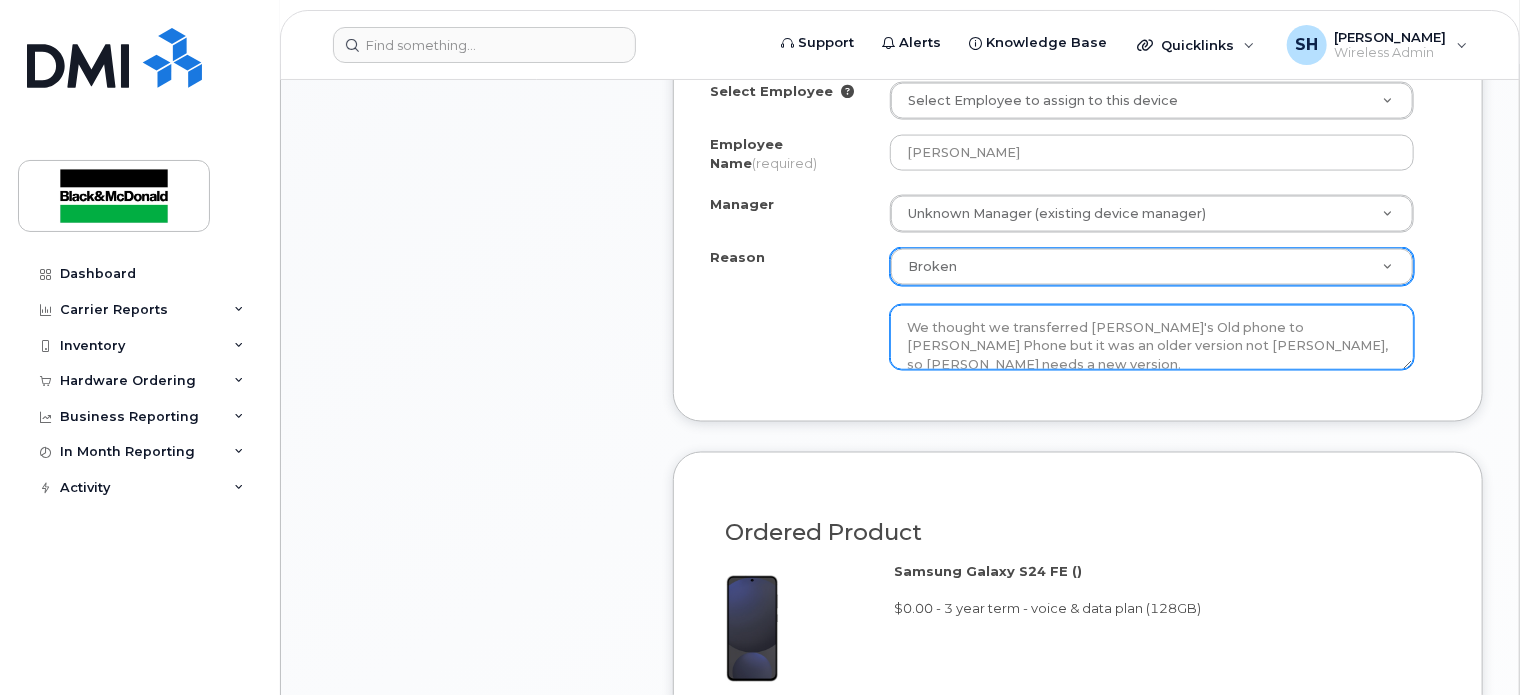type on "We thought we transferred Gary's Old phone to Zak's Phone but it was an older version not Zak's, so Gary needs a new version." 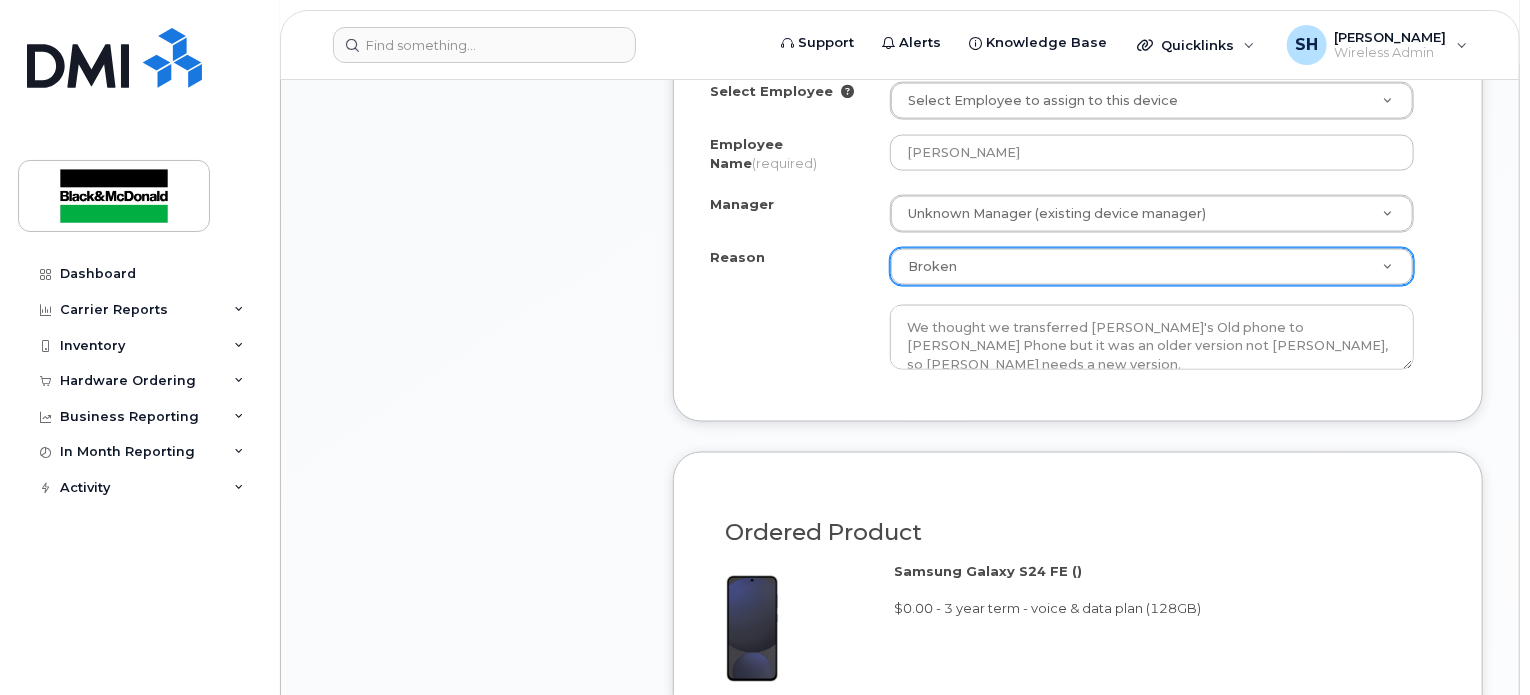 click on "Select Employee
Select Employee to assign to this device
Employee Name
(required)
Gary Brown
Manager
Unknown Manager (existing device manager)      Manager             Manager                     Chelsey Voth
Unknown Manager (existing device manager)
Reason
Broken     Reason
Eligible for Upgrade
Broken
Lost
Other
We thought we transferred Gary's Old phone to Zak's Phone but it was an older version not Zak's, so Gary needs a new version." 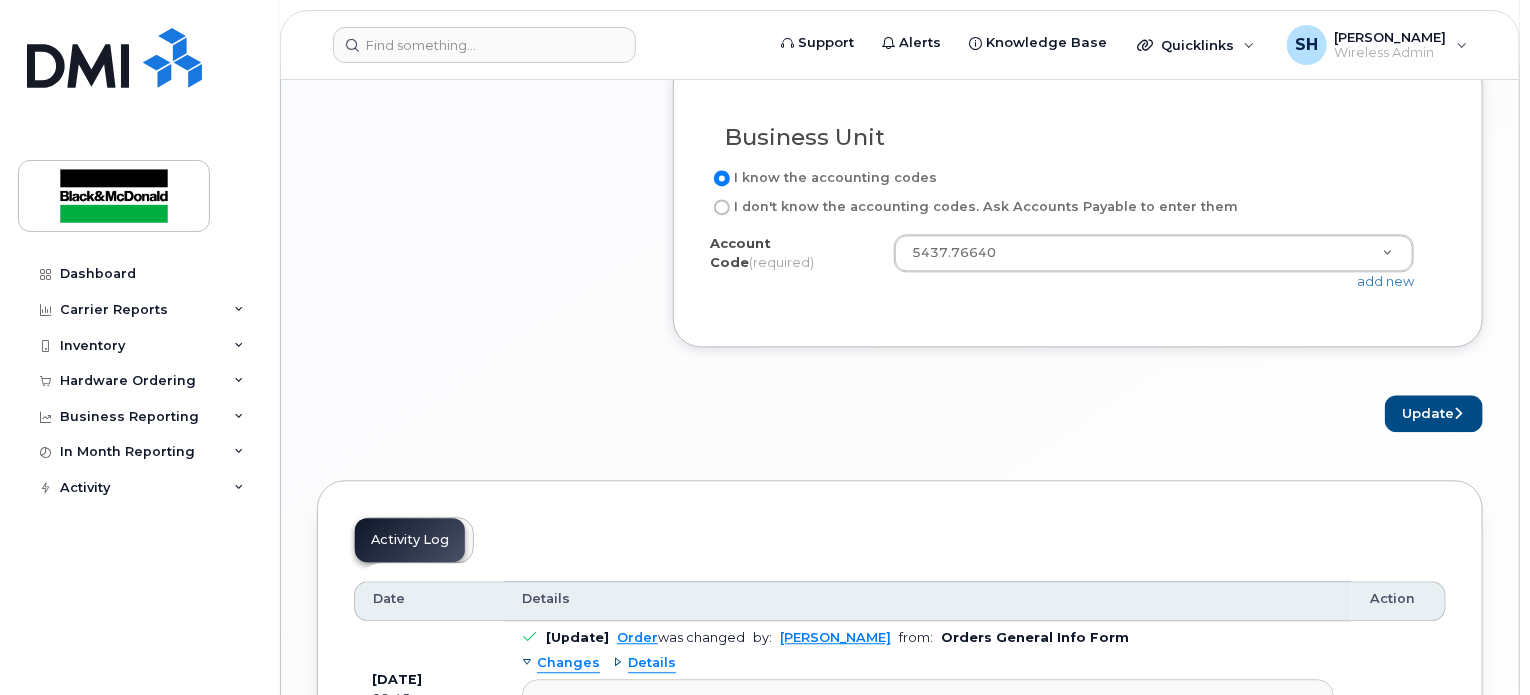 scroll, scrollTop: 2185, scrollLeft: 0, axis: vertical 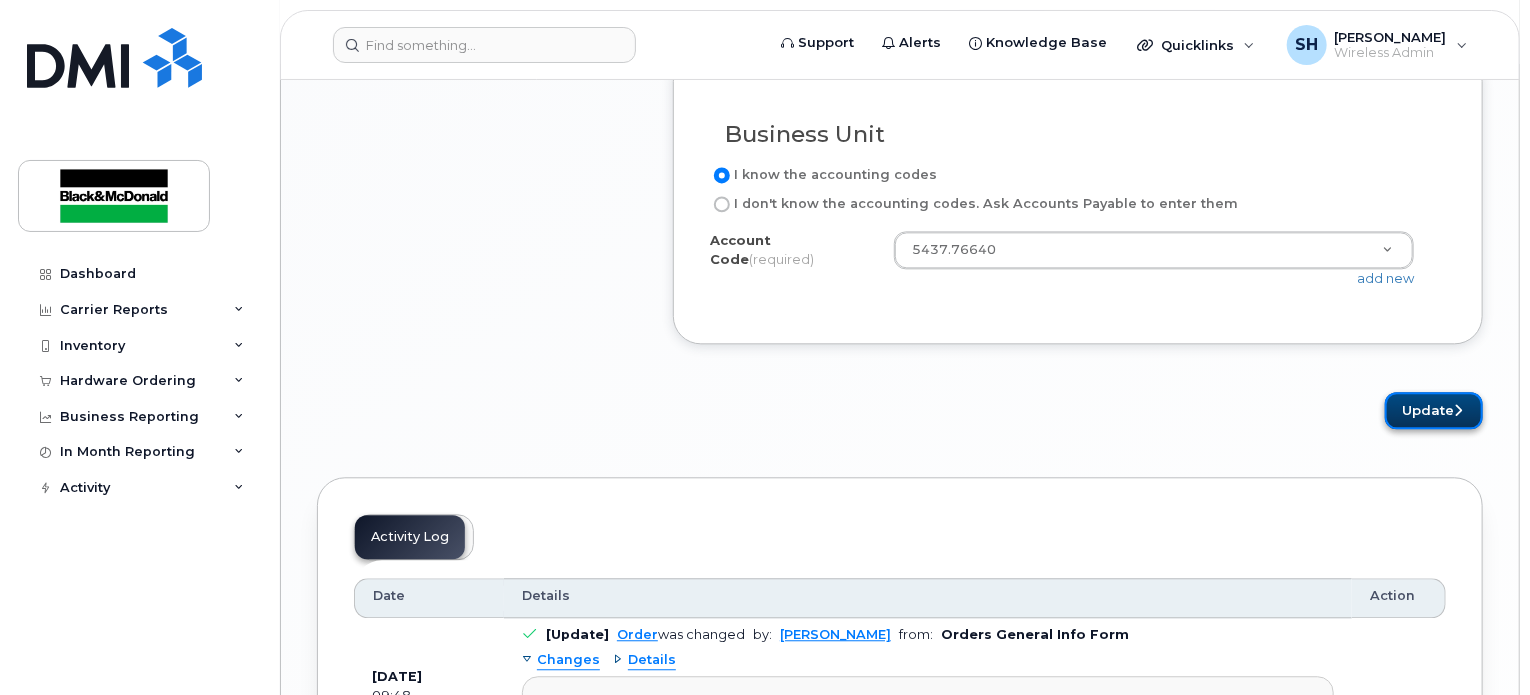 click on "Update" 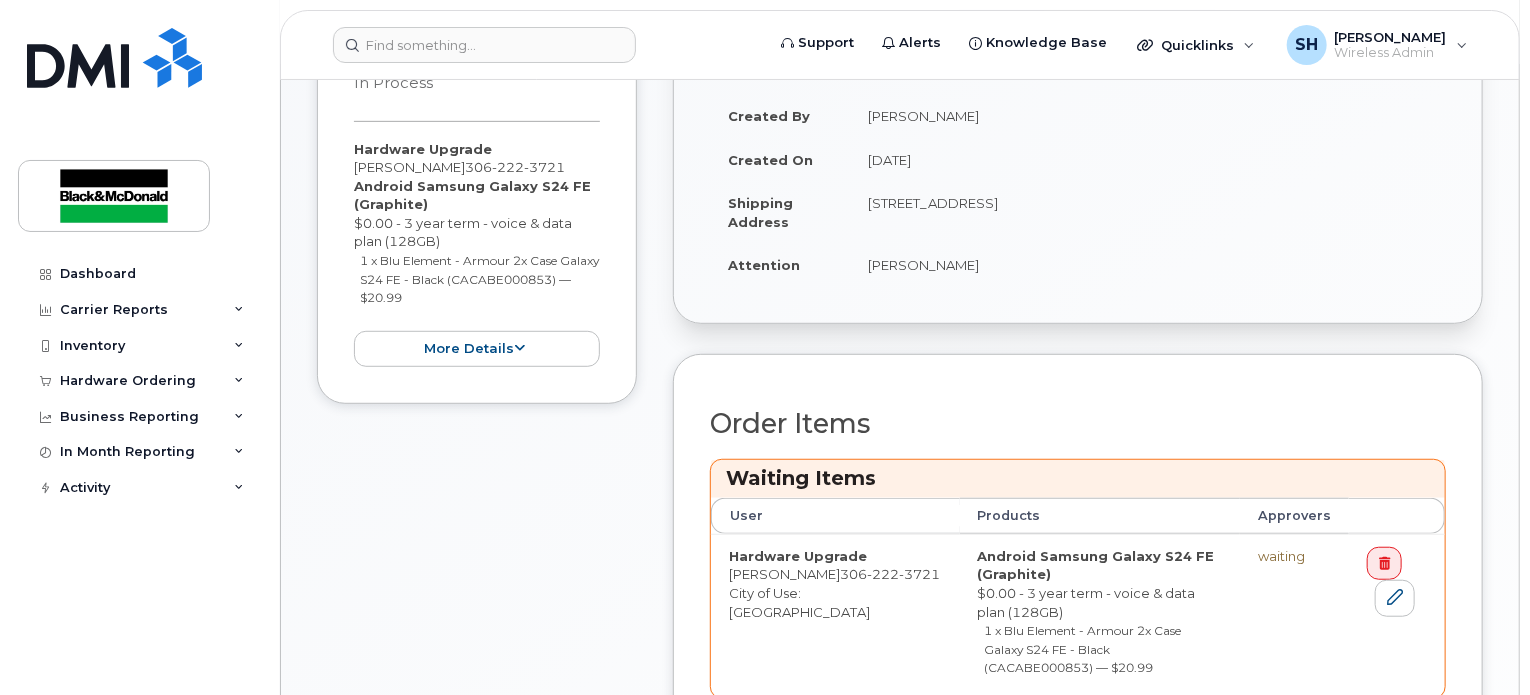 scroll, scrollTop: 600, scrollLeft: 0, axis: vertical 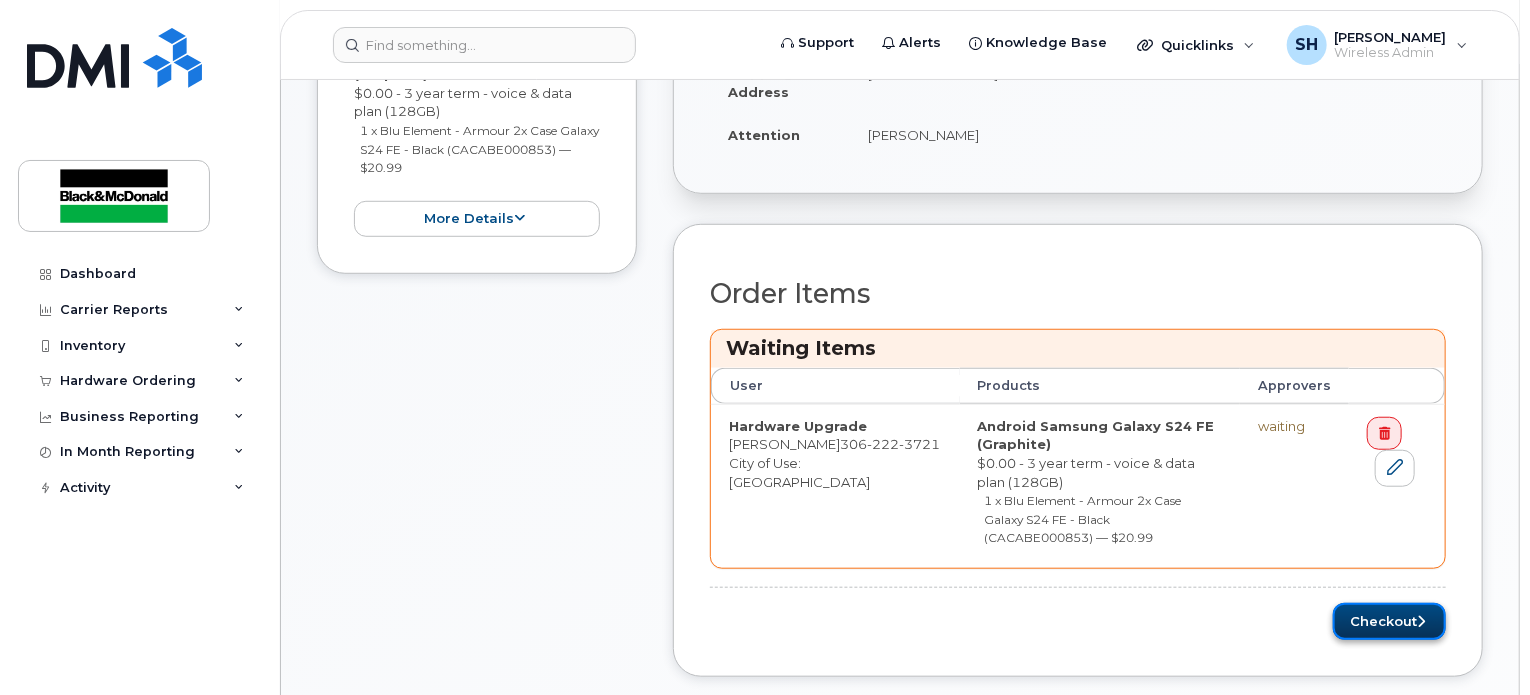 click on "Checkout" 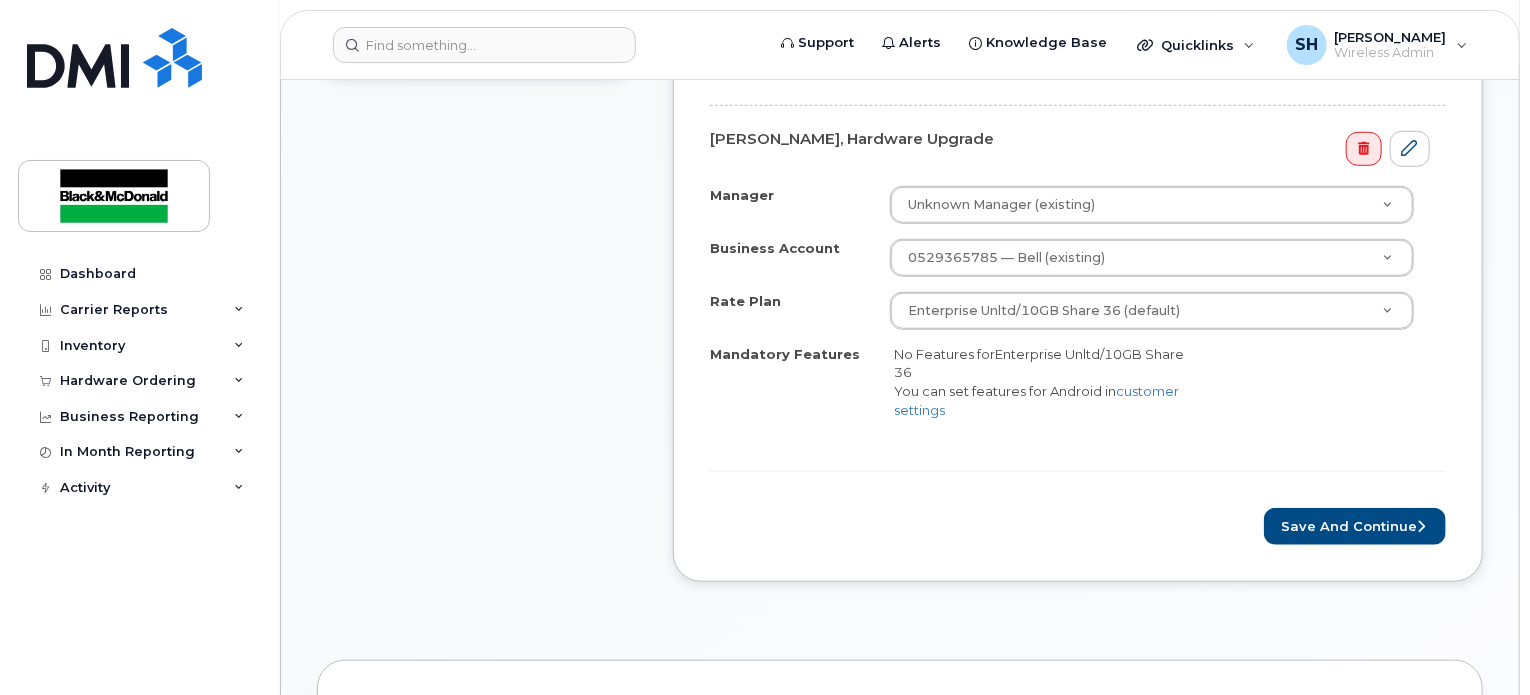 scroll, scrollTop: 700, scrollLeft: 0, axis: vertical 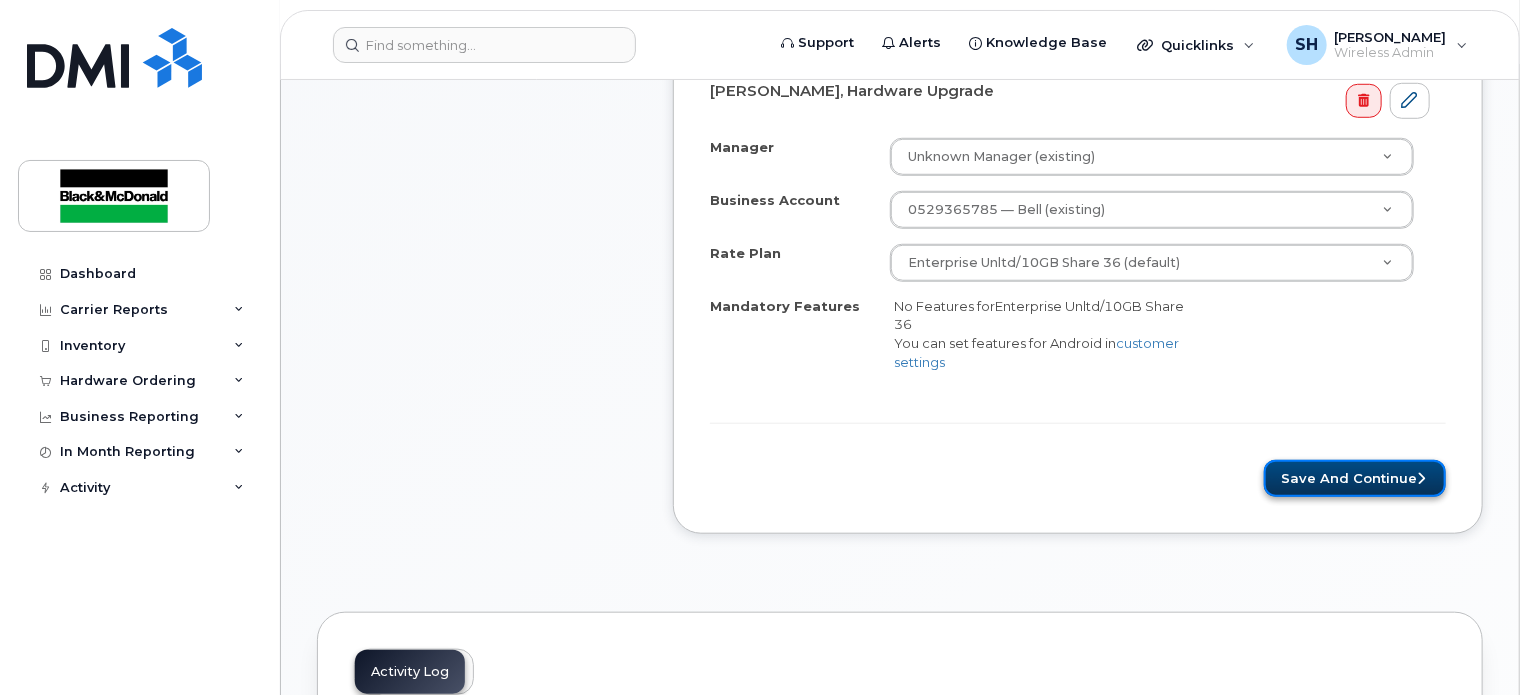 click on "Save and Continue" 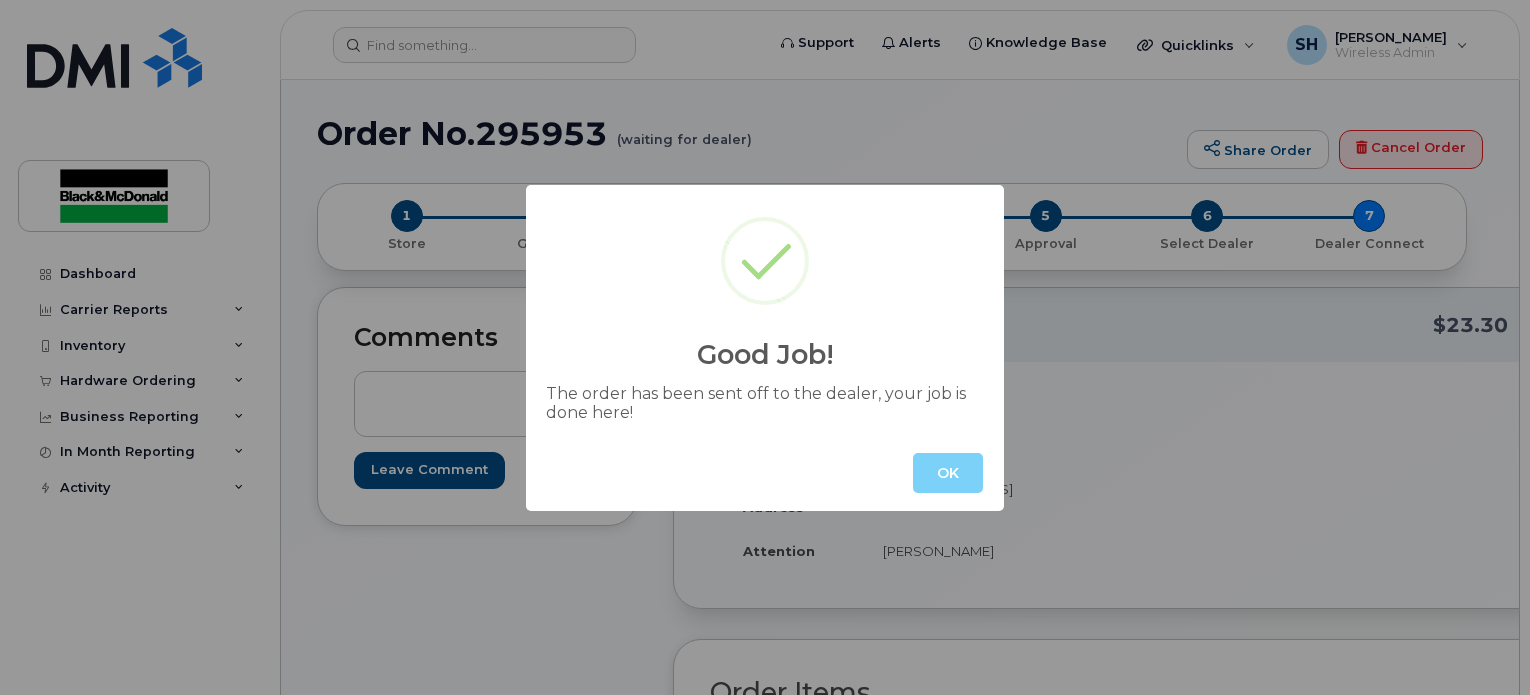 scroll, scrollTop: 0, scrollLeft: 0, axis: both 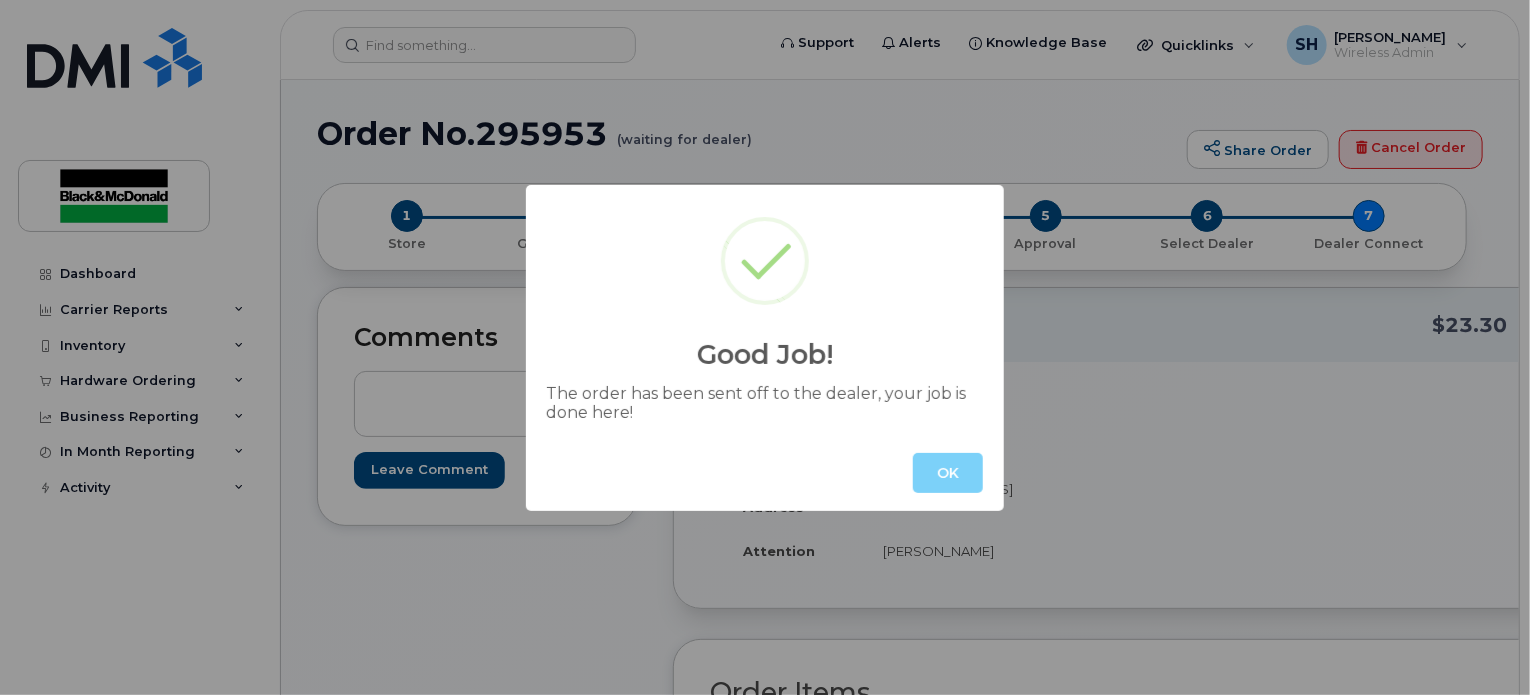 click on "OK" 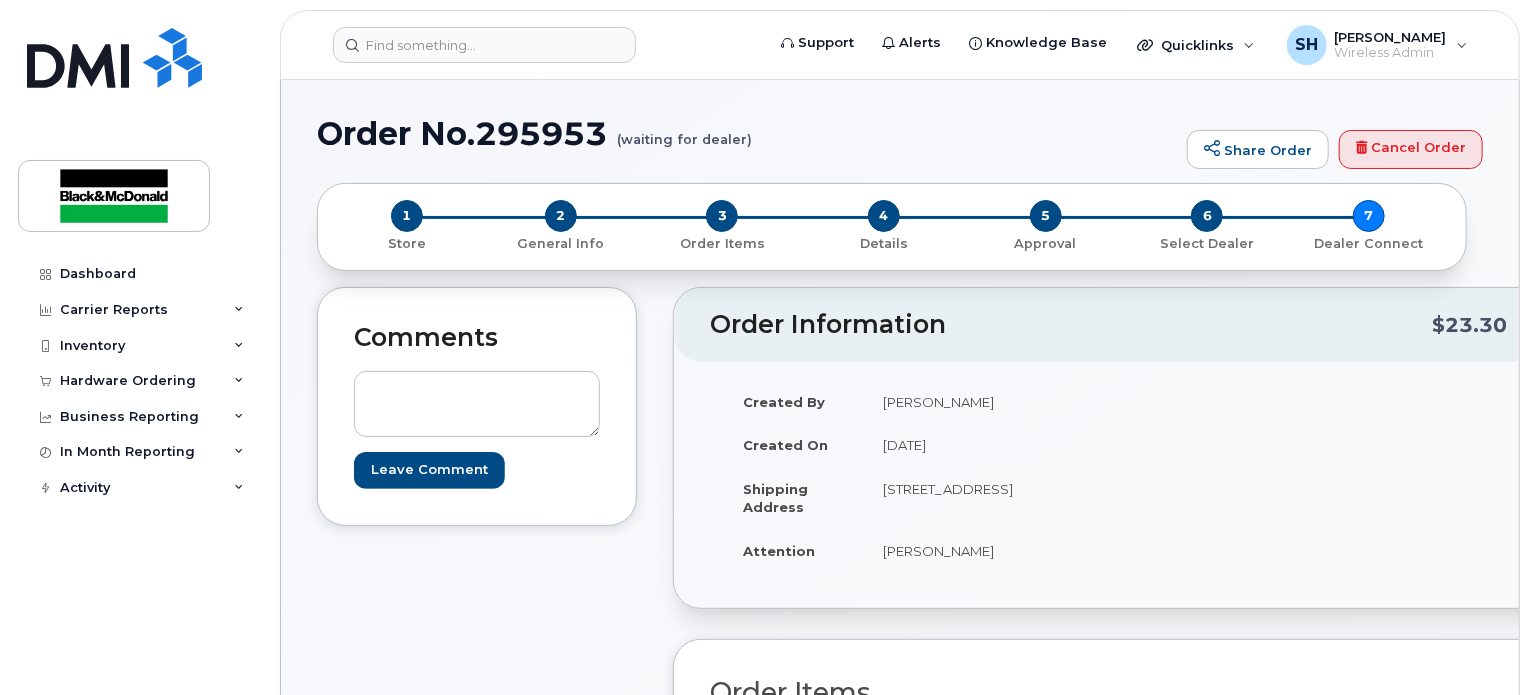 click on "Created By
[PERSON_NAME]
Created On
[DATE]
Shipping Address
[STREET_ADDRESS]
Attention
[PERSON_NAME]" 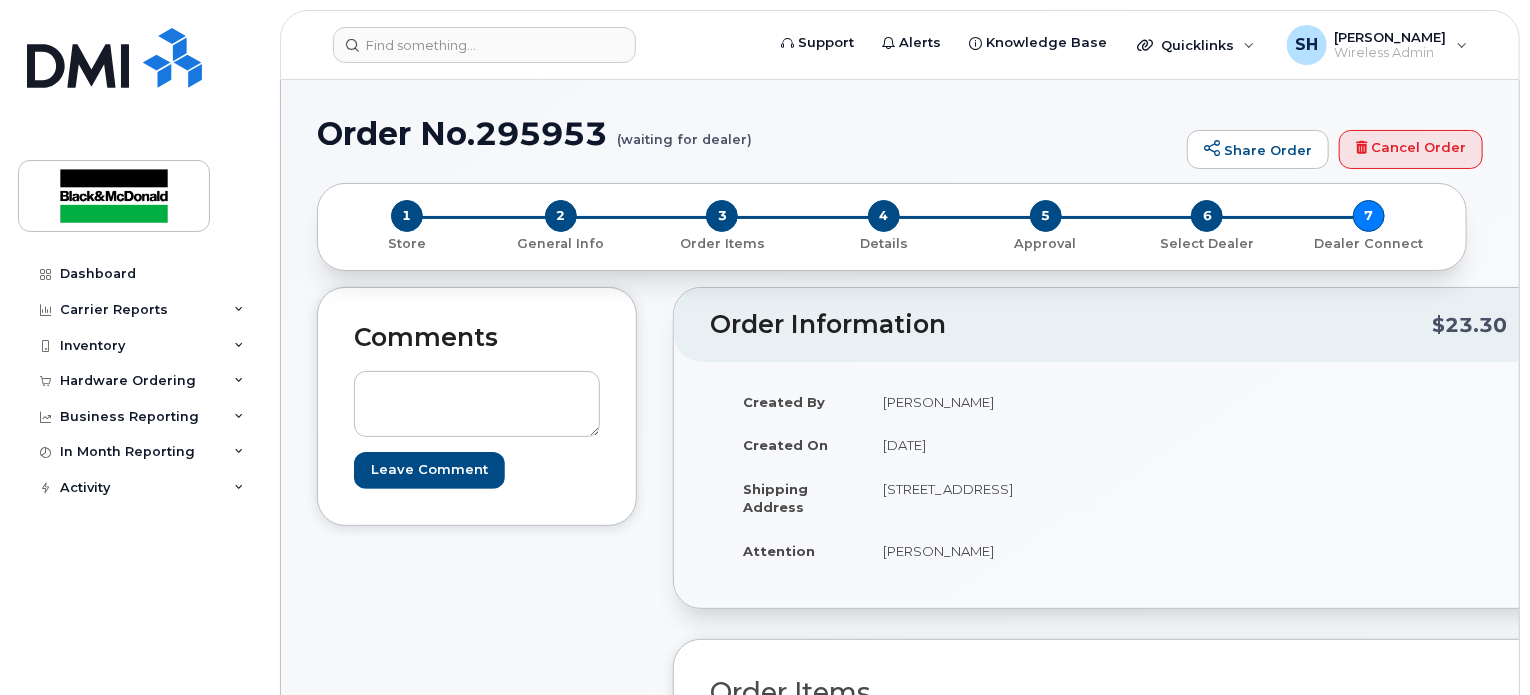 click on "Order No.295953
(waiting for dealer)
Share Order
Cancel Order
×
Share This Order
If you want to allow others to create or edit orders, share this link with them:
[URL][DOMAIN_NAME]
If you want to allow others to complete orders, share this link with them:
[URL][DOMAIN_NAME]
1
Store
2
General Info
3
Order Items
4
Details
5
Approval
6
Select Dealer
7
Dealer Connect
Comments
Leave Comment
Order Information
$23.30
Created By
[PERSON_NAME]
Created On
[DATE]
Shipping Address
[STREET_ADDRESS]" 